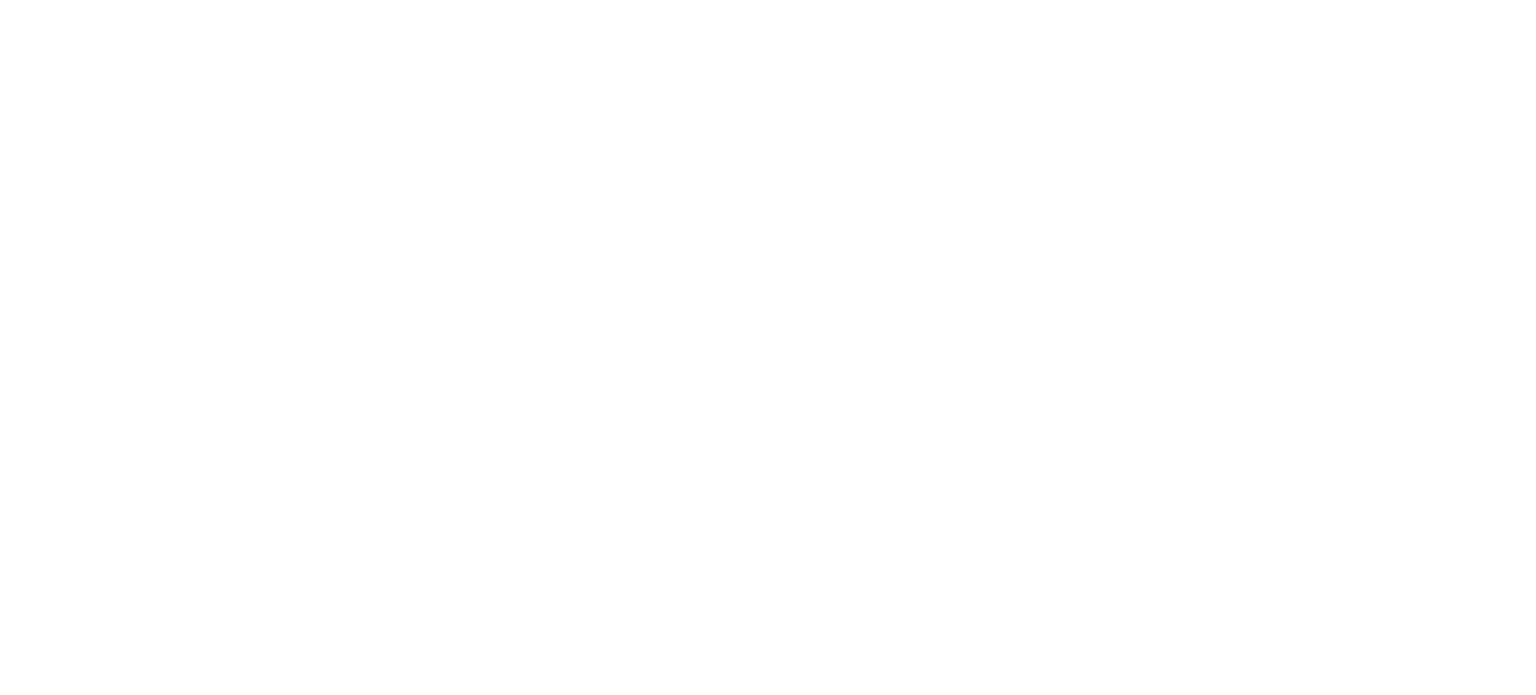 scroll, scrollTop: 0, scrollLeft: 0, axis: both 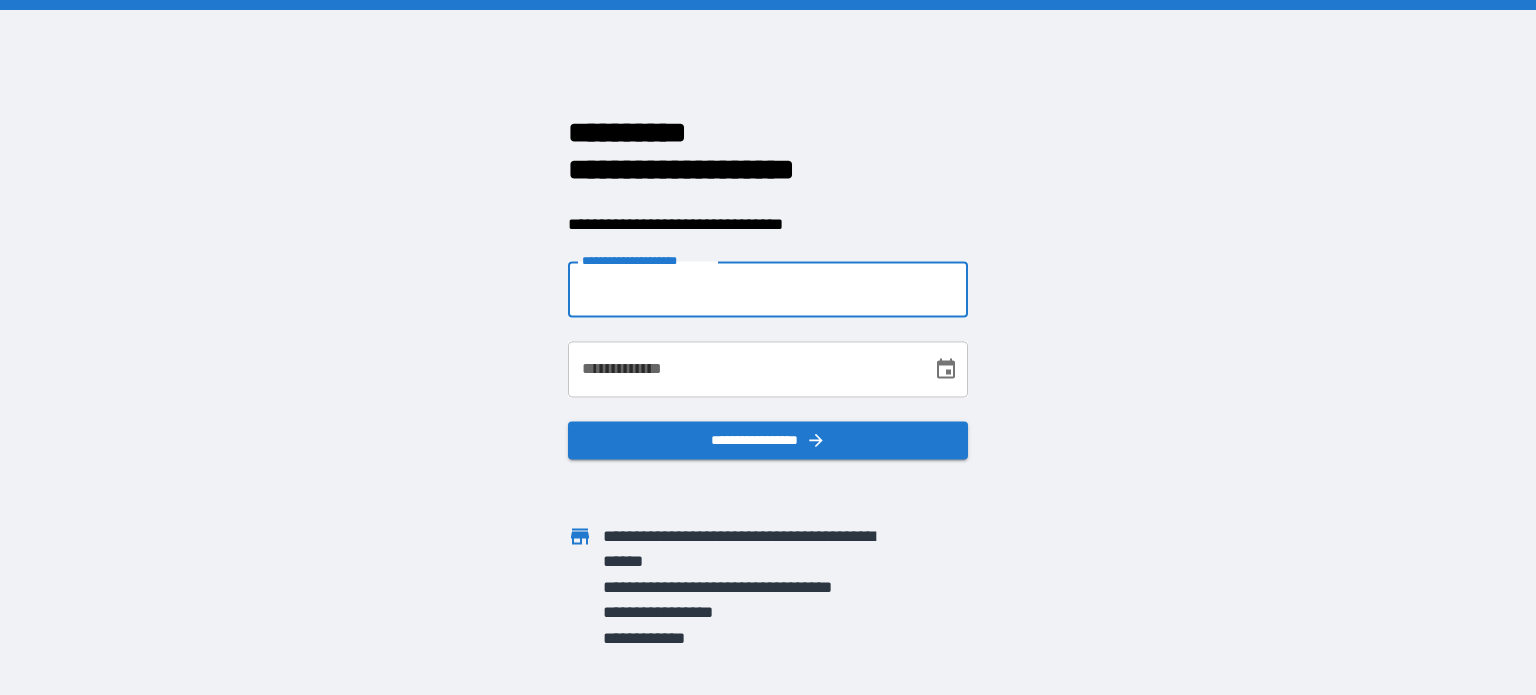 click on "**********" at bounding box center (768, 290) 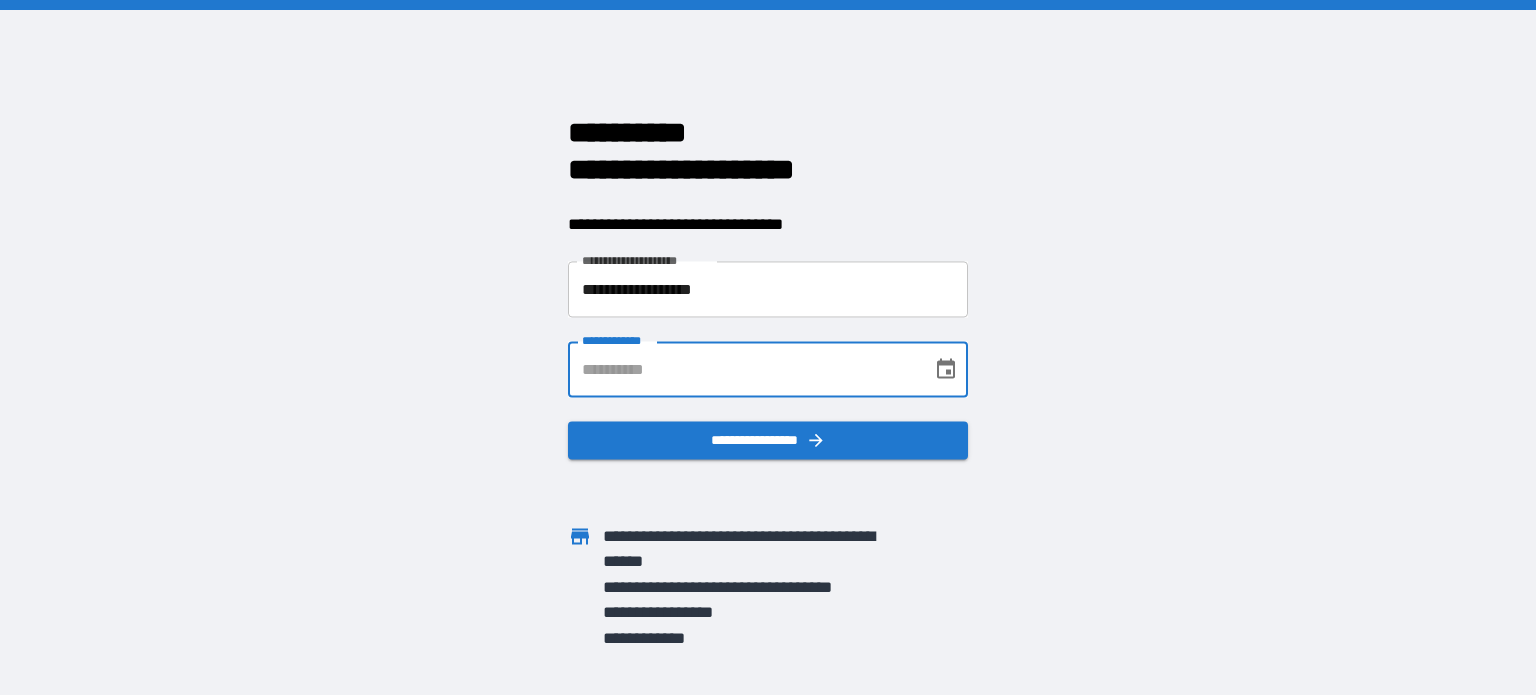 click on "**********" at bounding box center [743, 370] 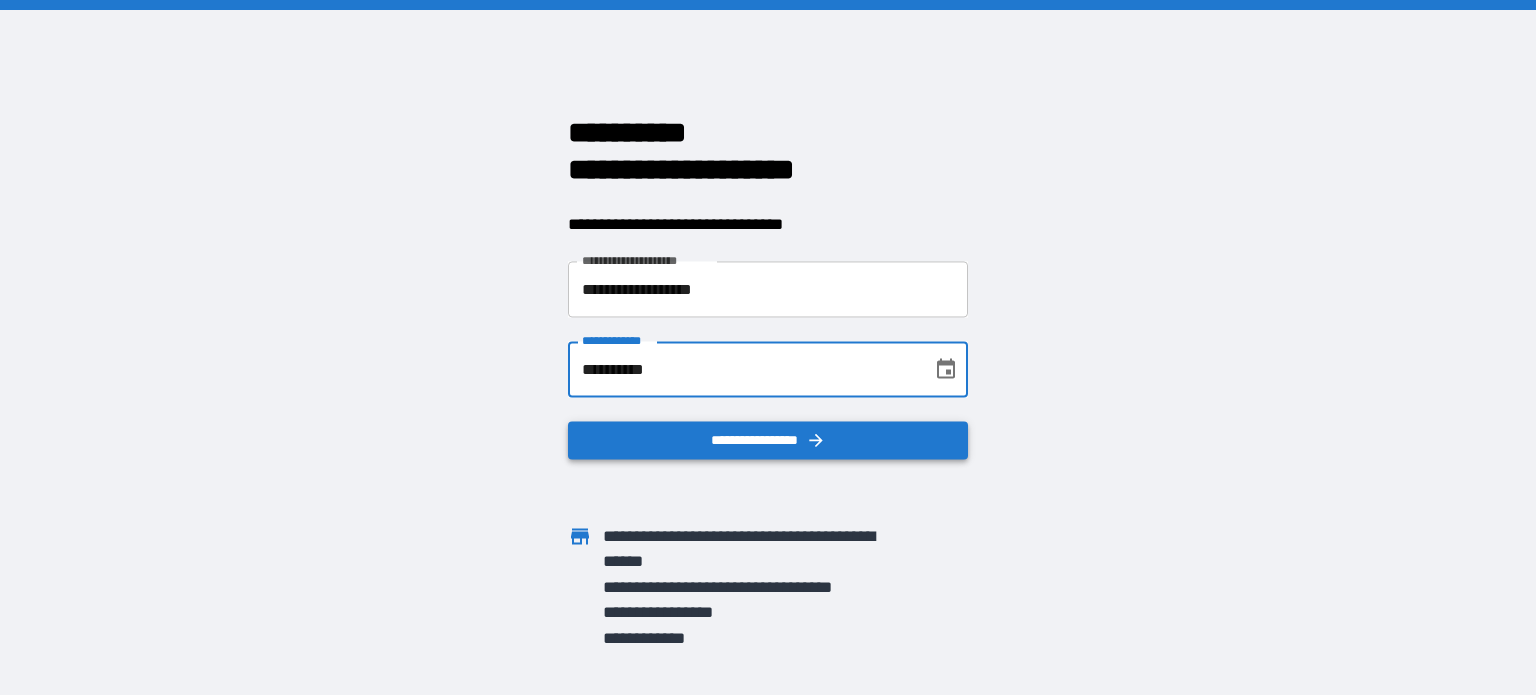 type on "**********" 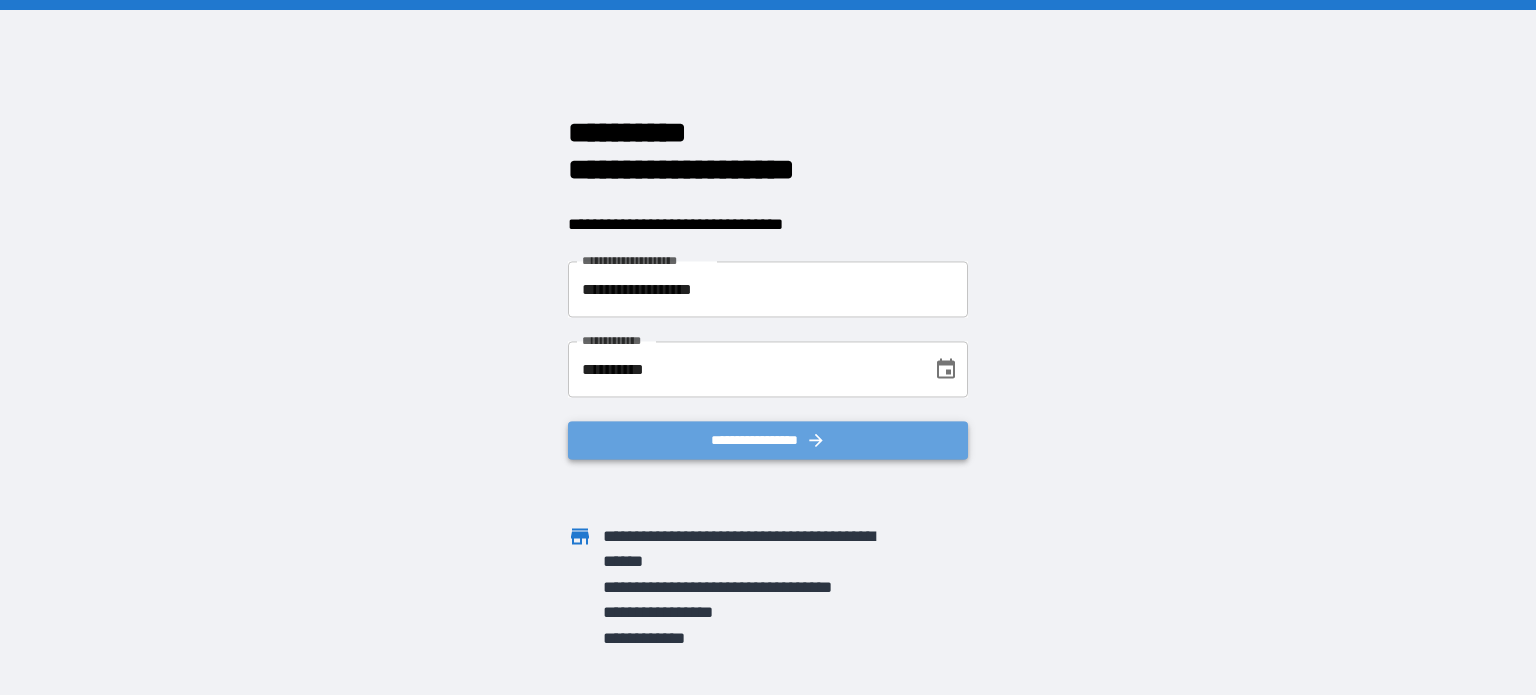 click on "**********" at bounding box center [768, 441] 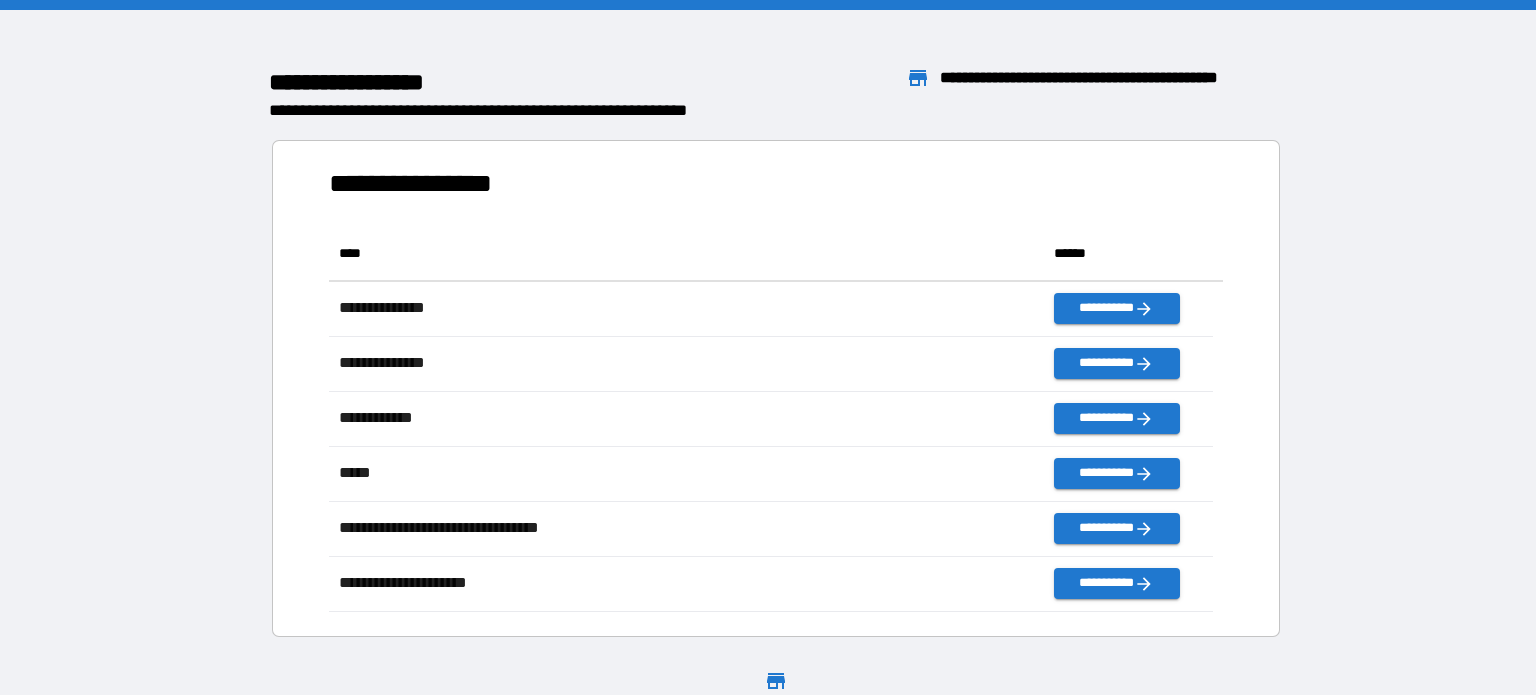 scroll, scrollTop: 16, scrollLeft: 16, axis: both 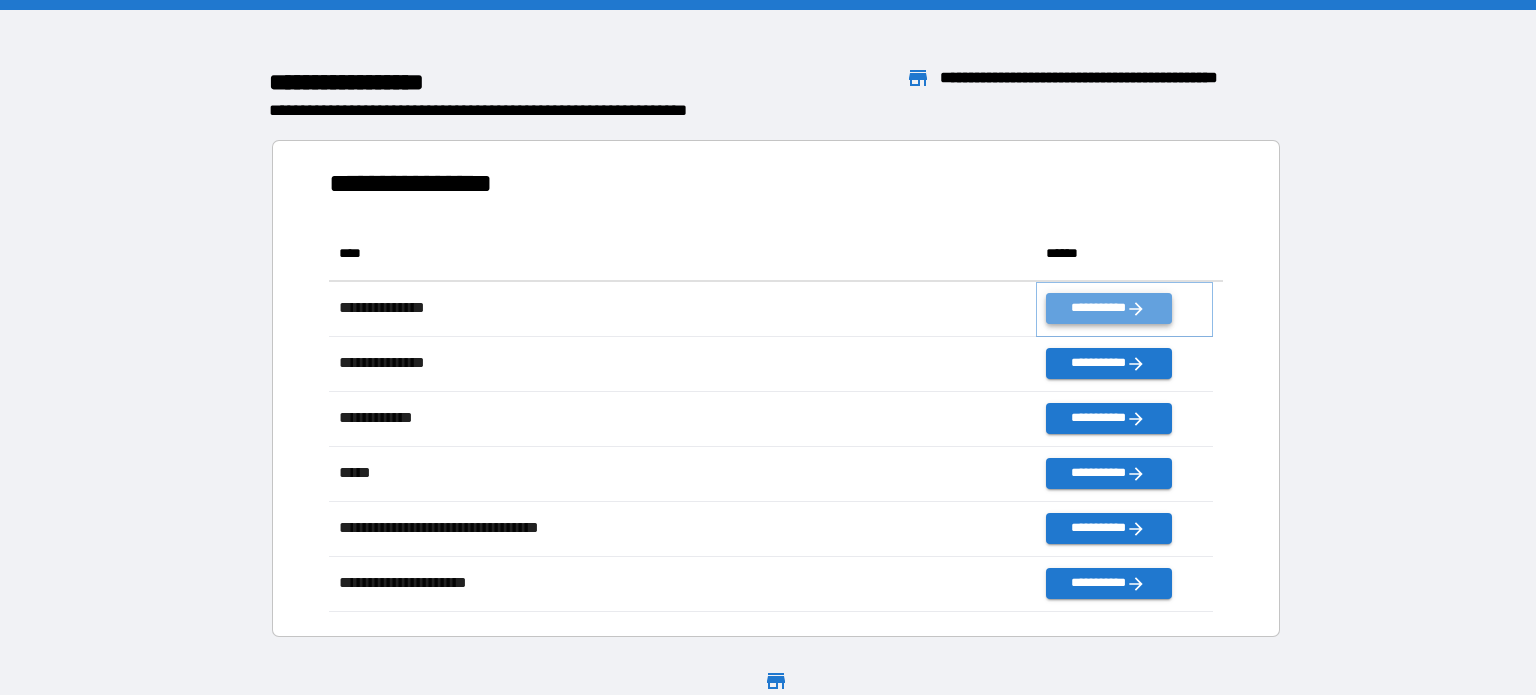 click on "**********" at bounding box center (1108, 308) 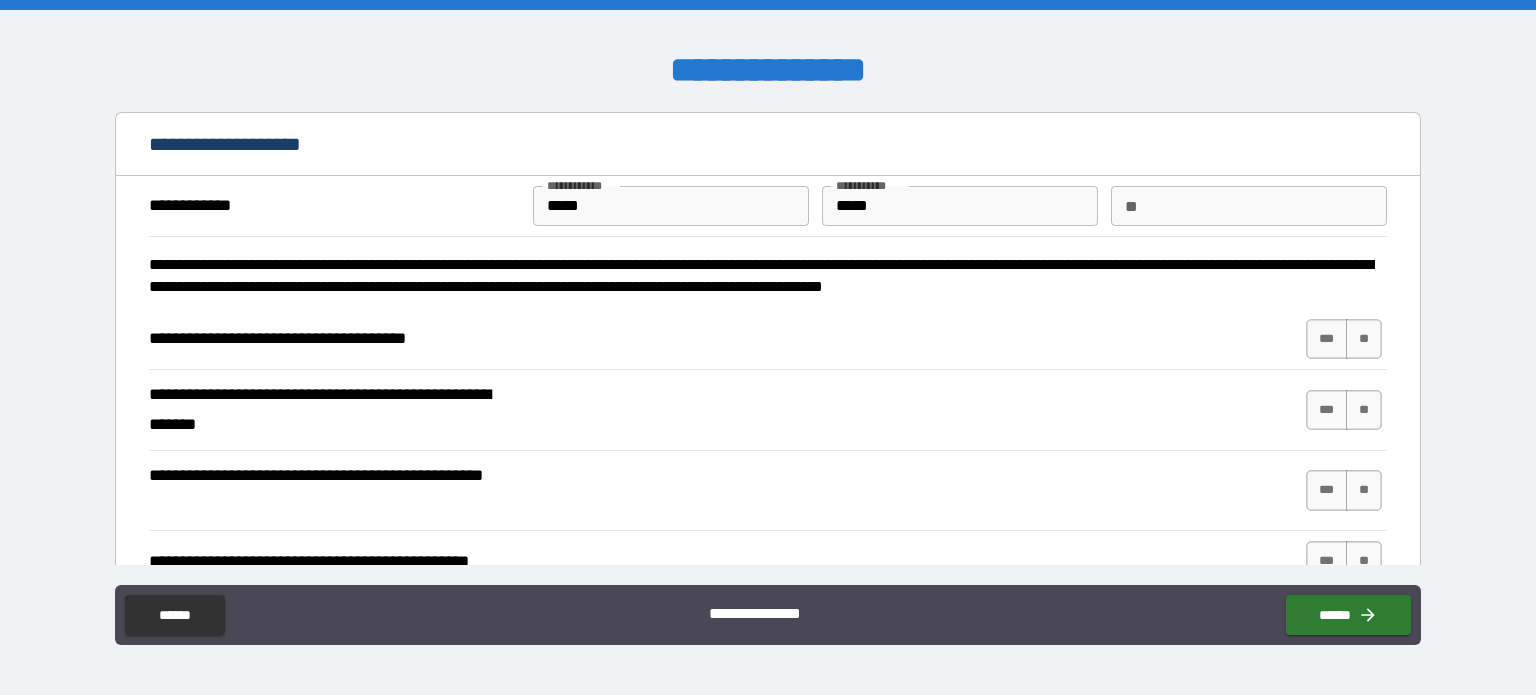 click on "**" at bounding box center (1249, 206) 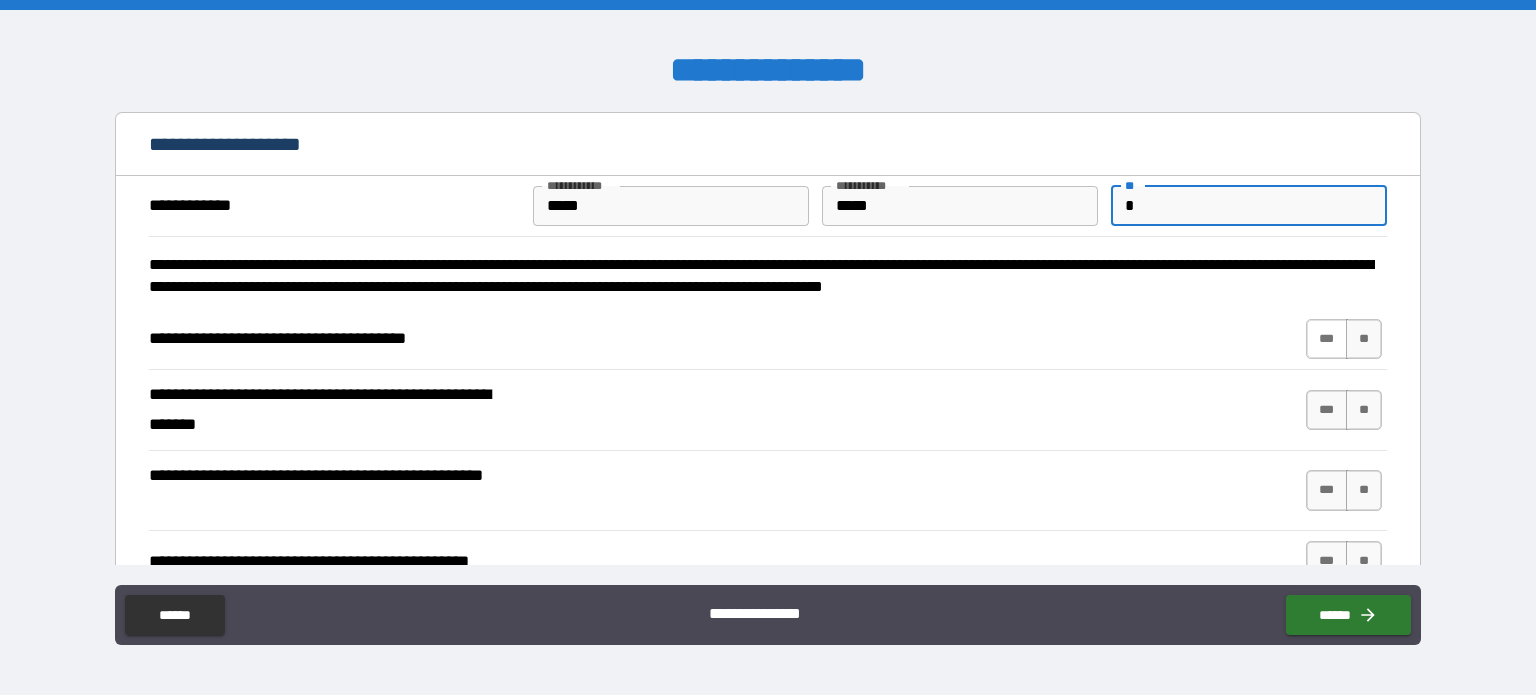 type on "*" 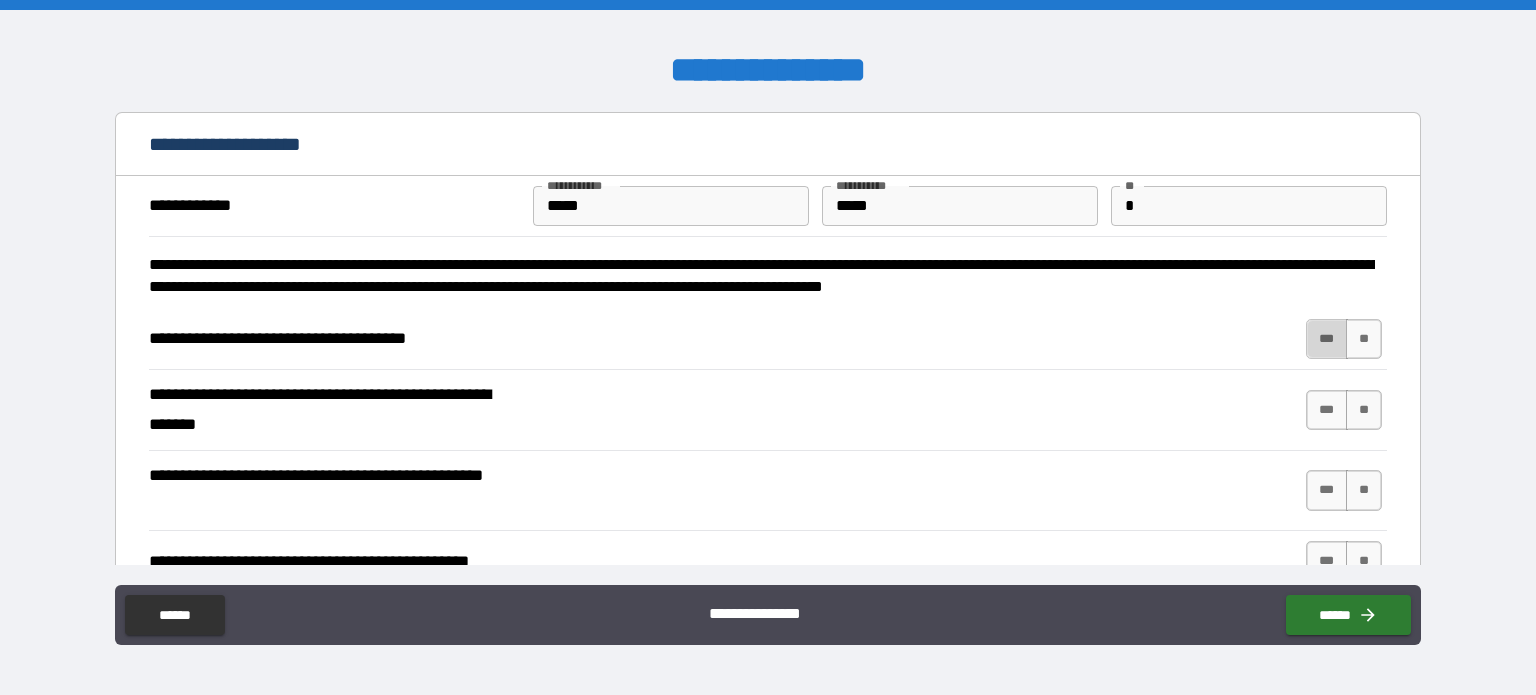 click on "***" at bounding box center [1327, 339] 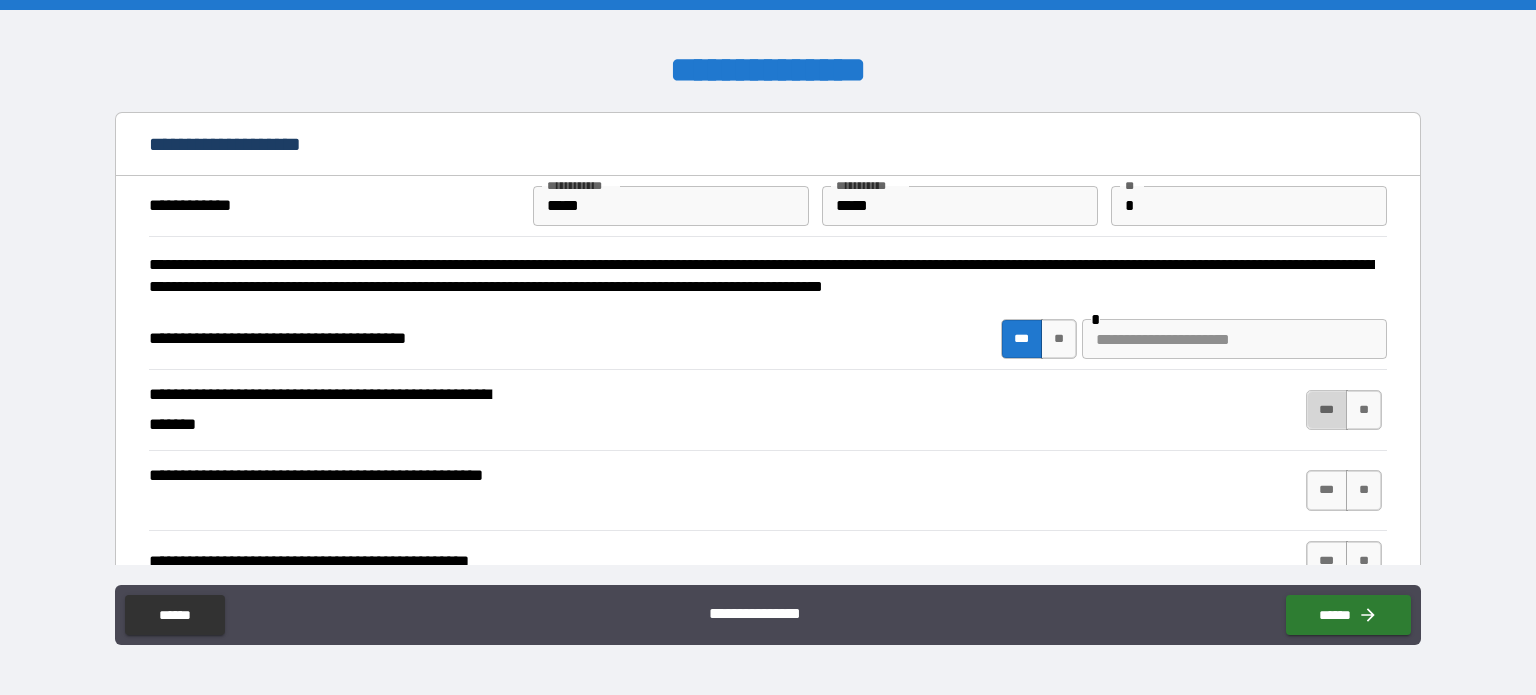 click on "***" at bounding box center [1327, 410] 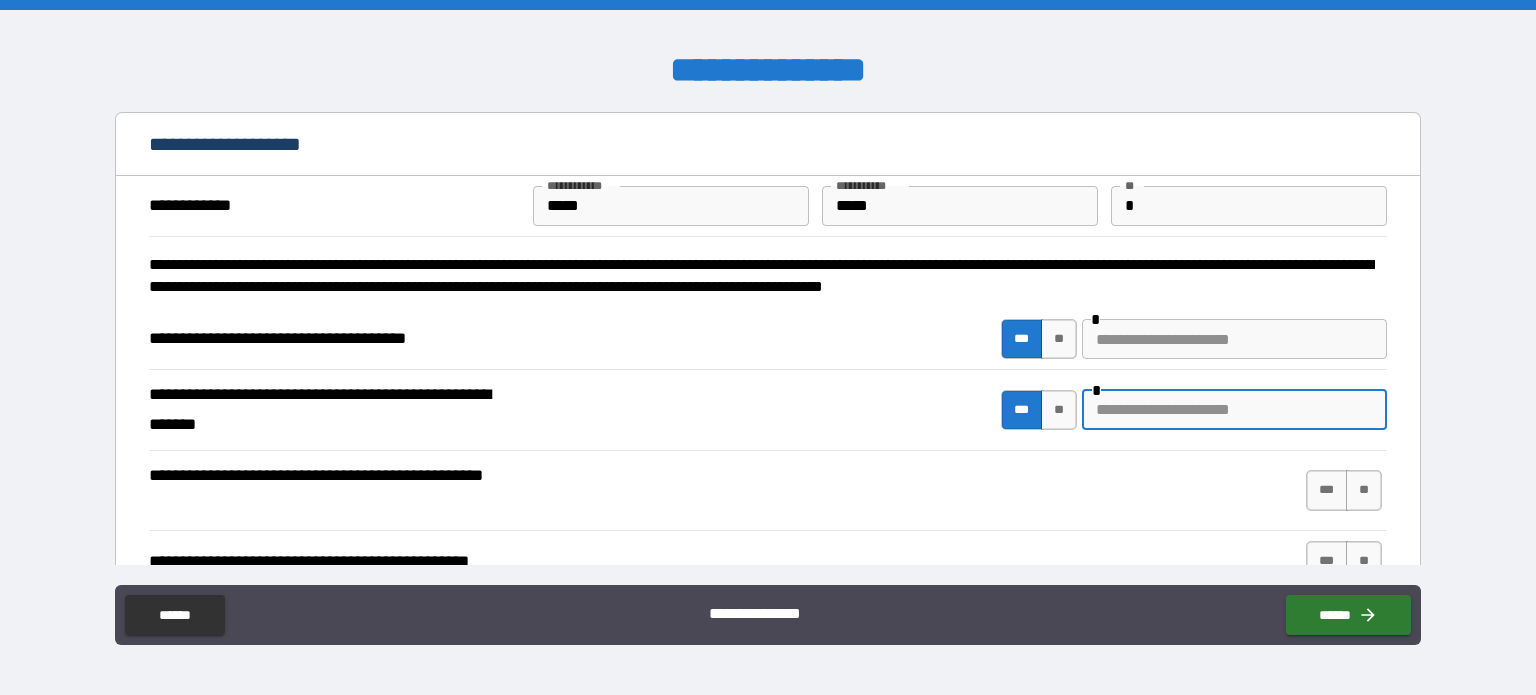 click at bounding box center (1234, 410) 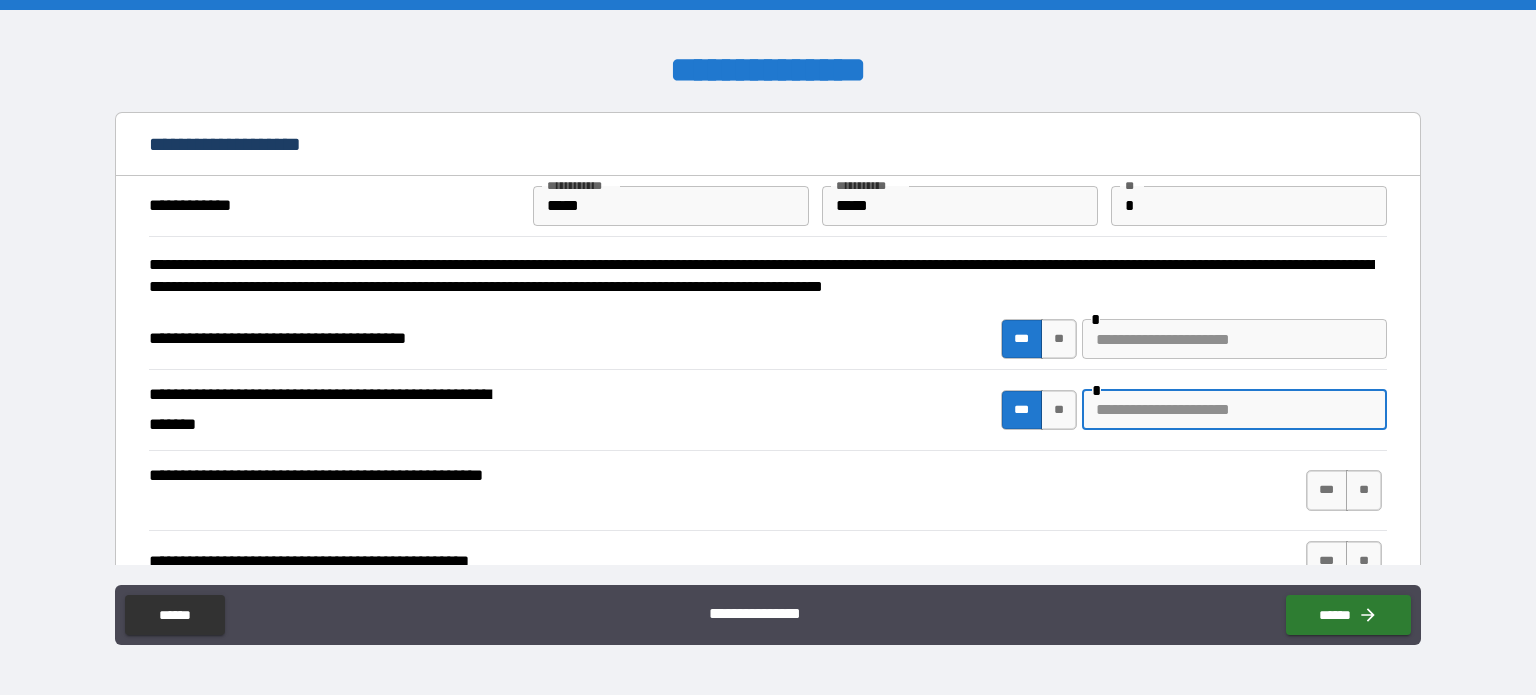 click at bounding box center (1234, 410) 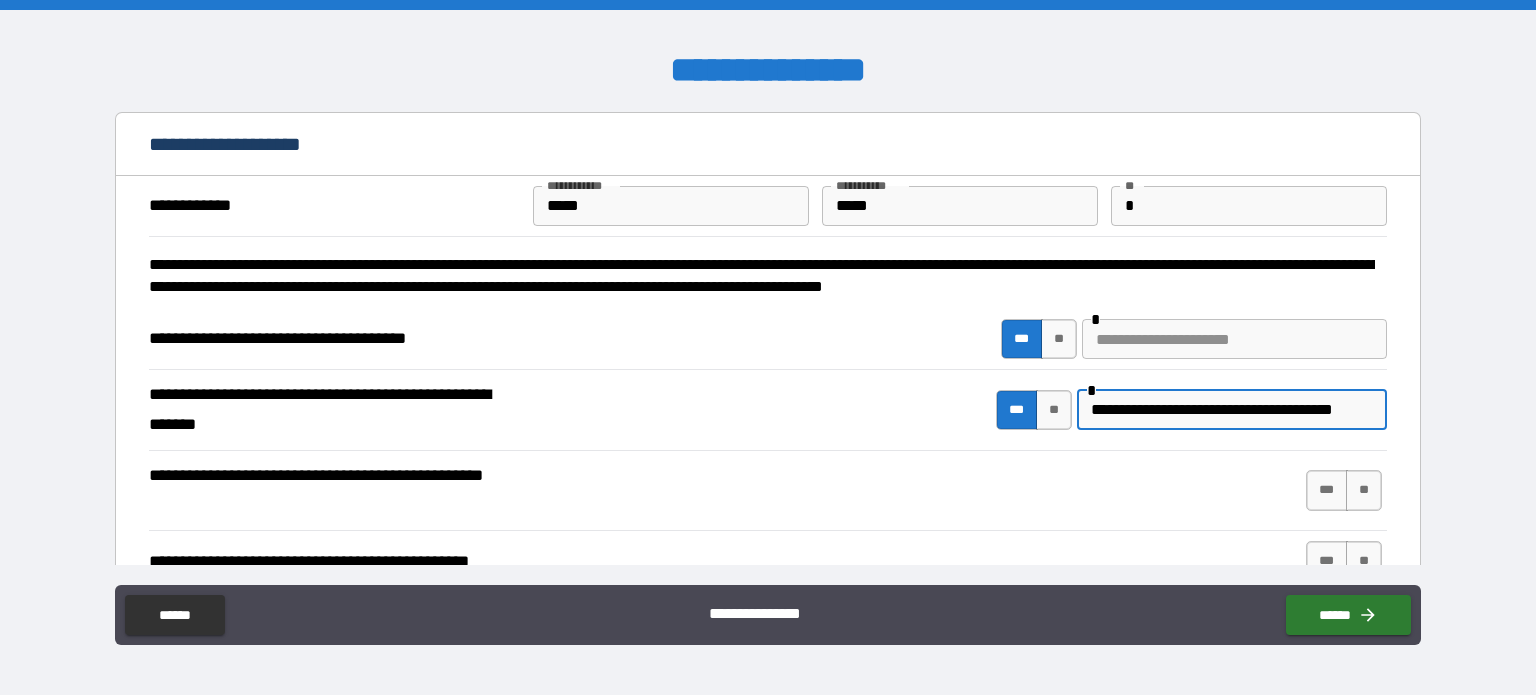 scroll, scrollTop: 0, scrollLeft: 0, axis: both 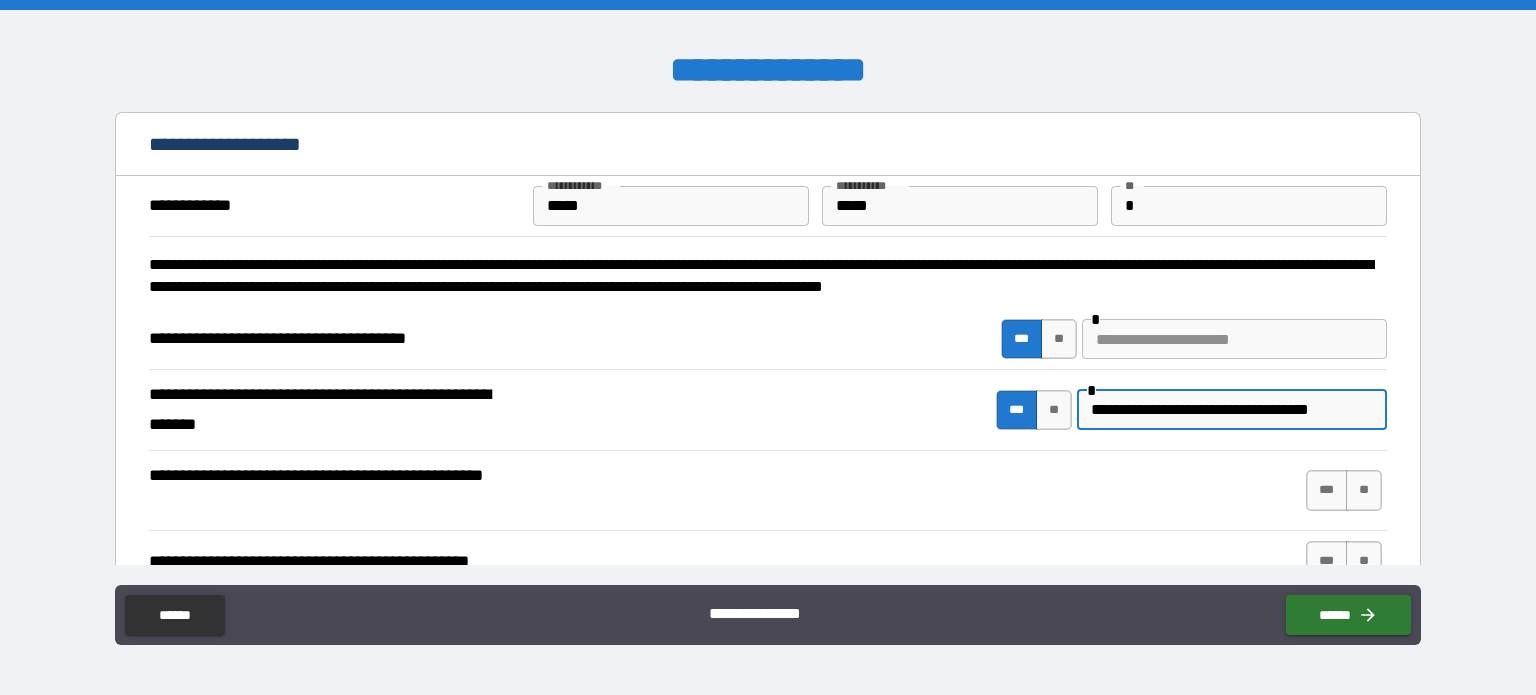 click on "**********" at bounding box center (768, 350) 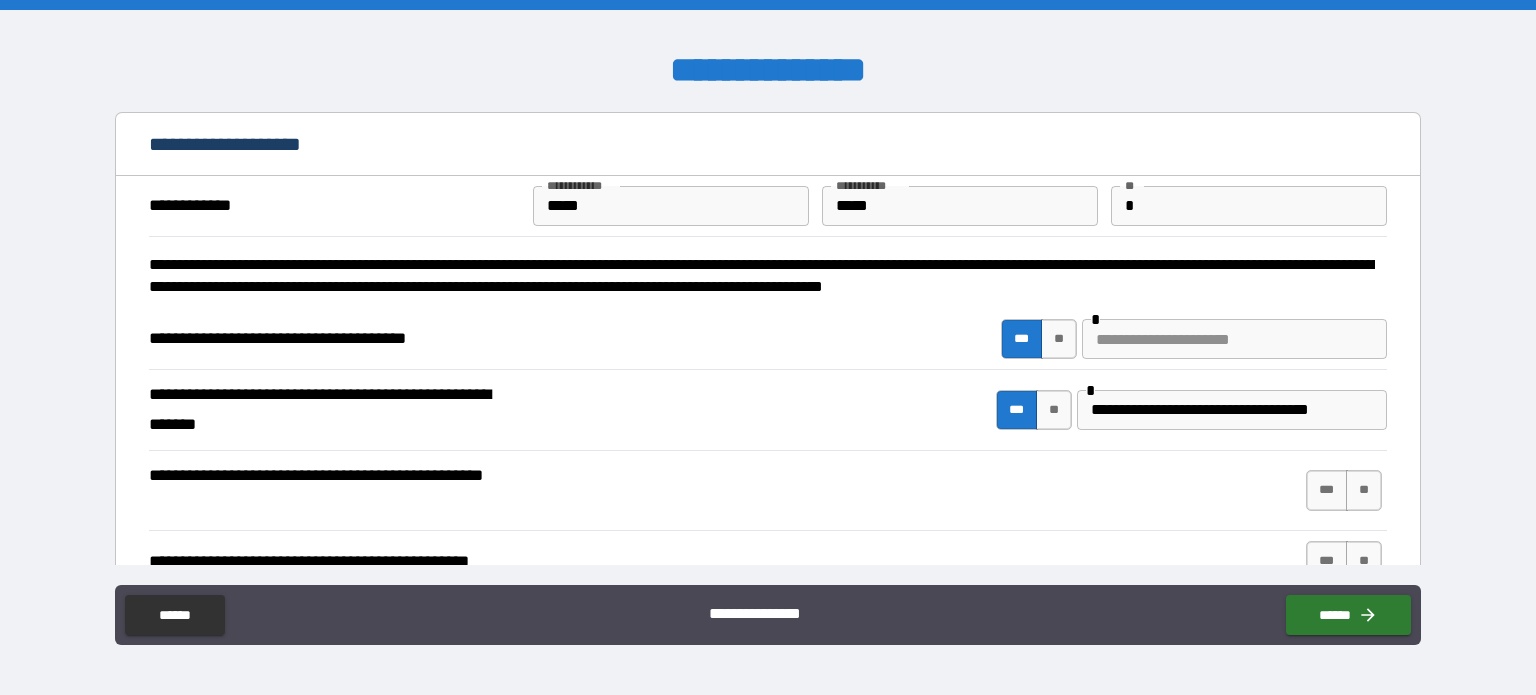 click on "**********" at bounding box center (768, 350) 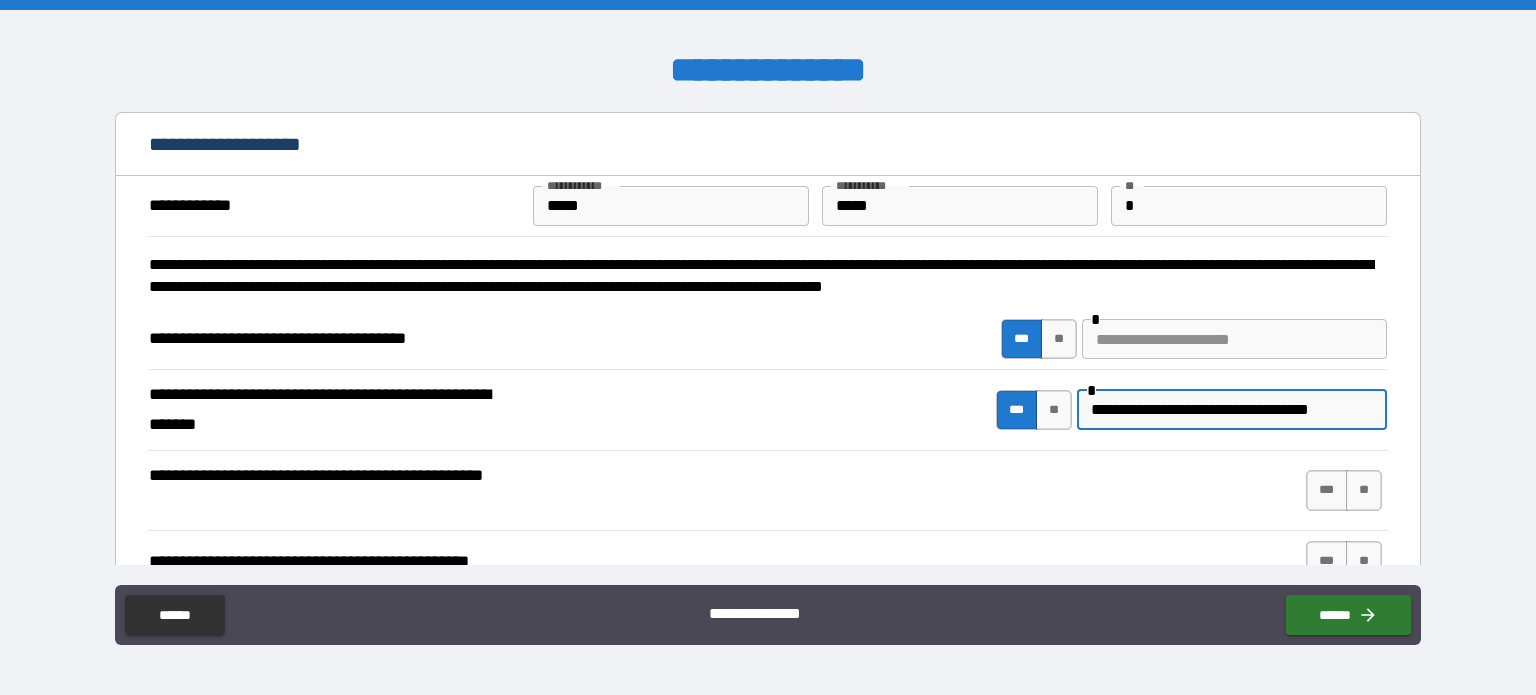 click on "**********" at bounding box center [1229, 410] 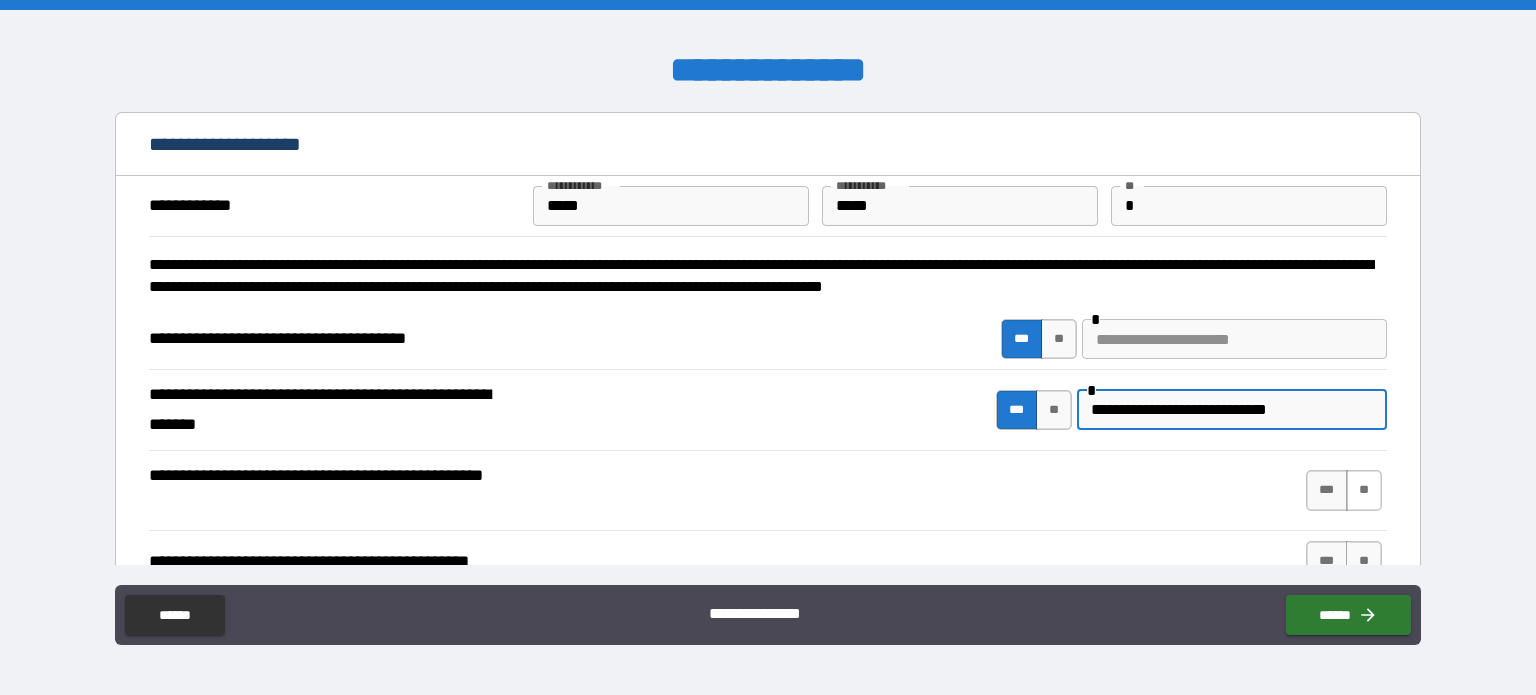 type on "**********" 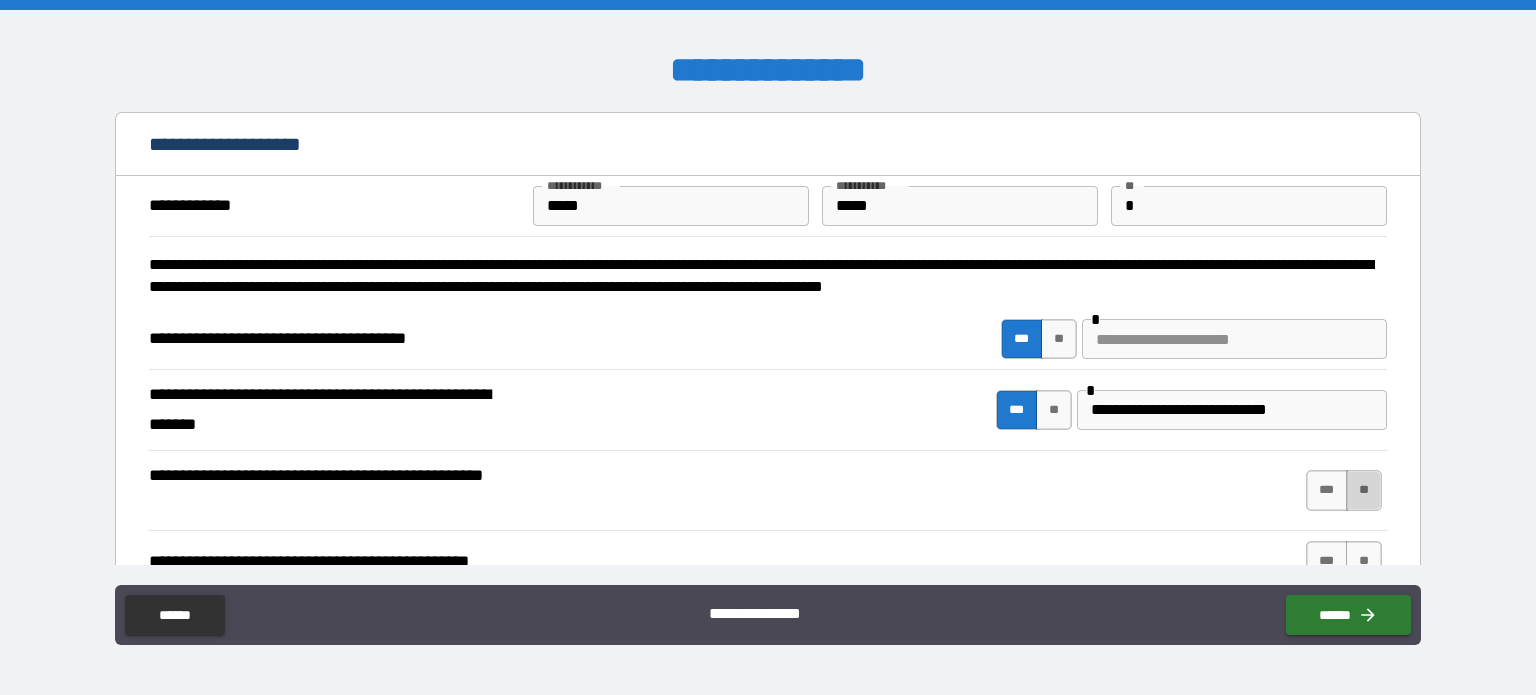 click on "**" at bounding box center [1364, 490] 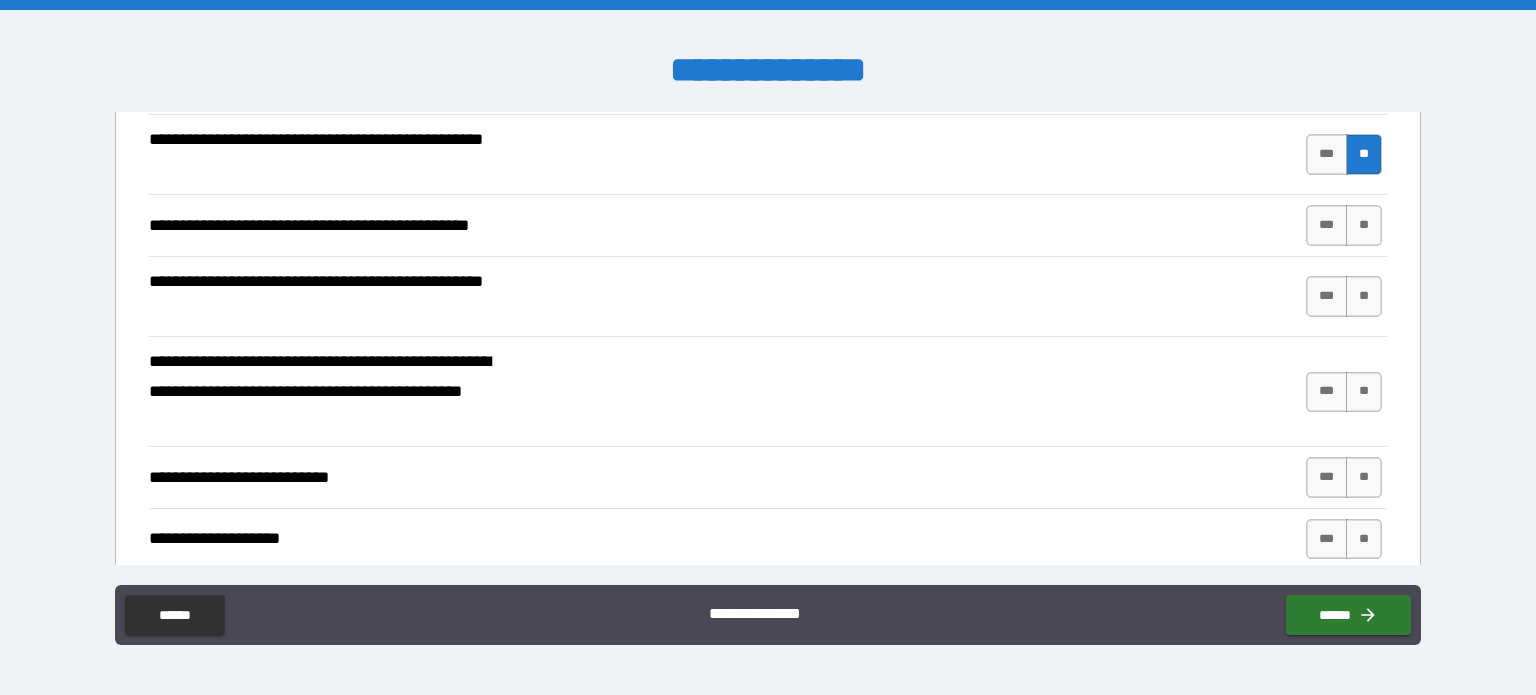 scroll, scrollTop: 320, scrollLeft: 0, axis: vertical 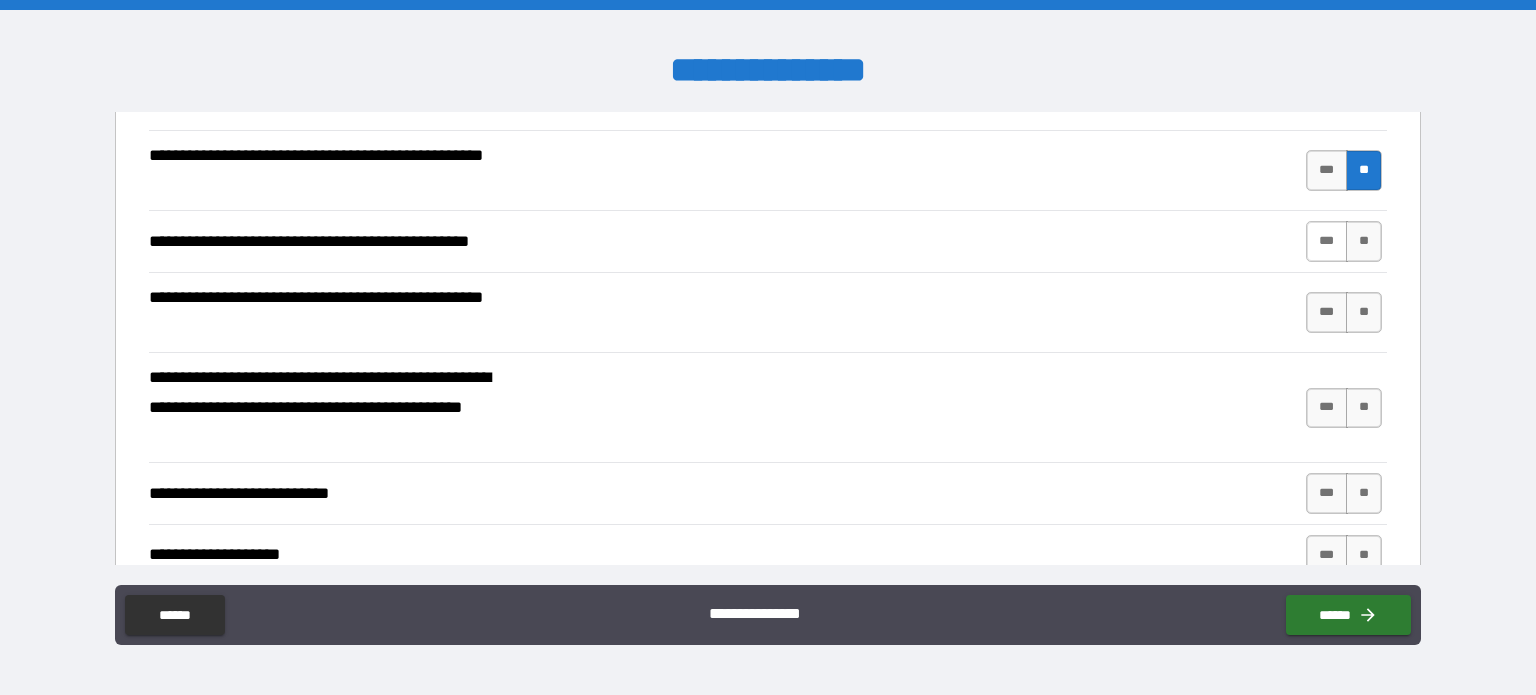 click on "***" at bounding box center (1327, 241) 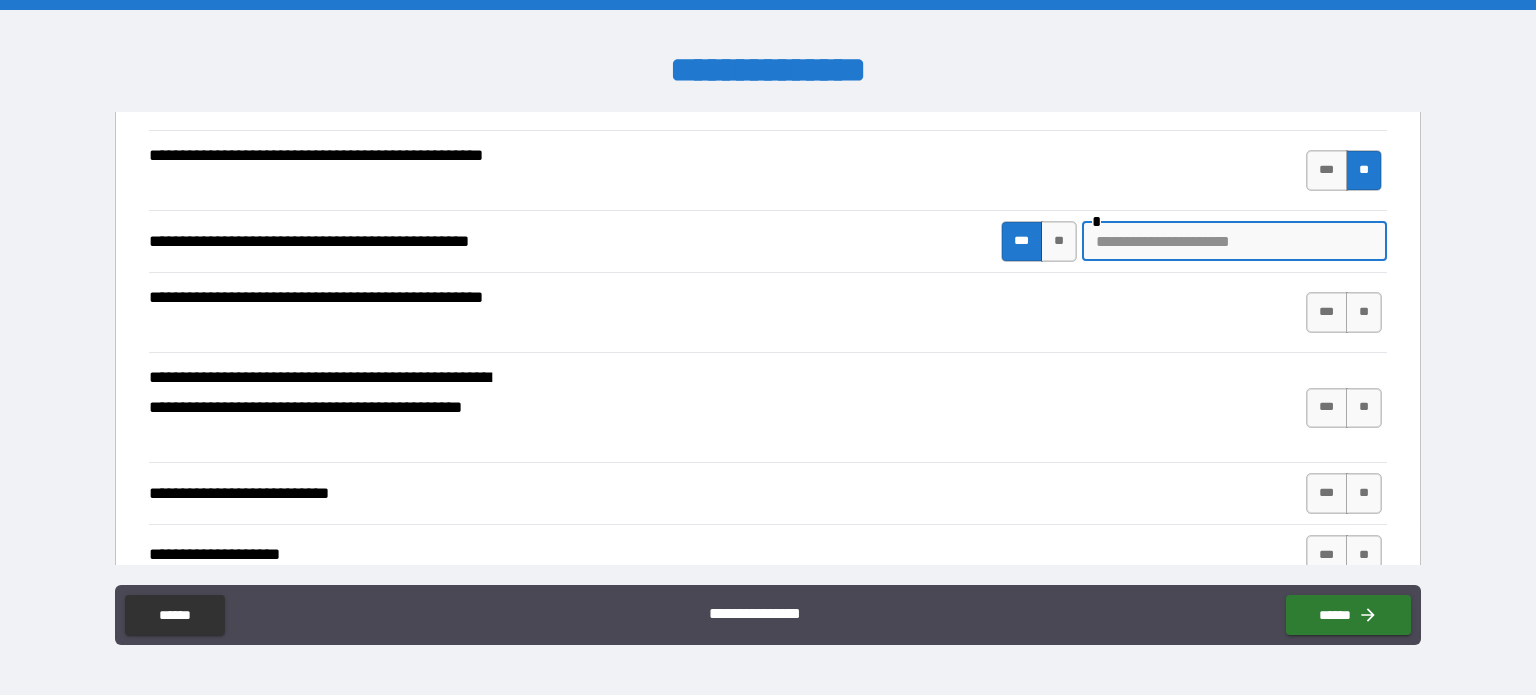 click at bounding box center [1234, 241] 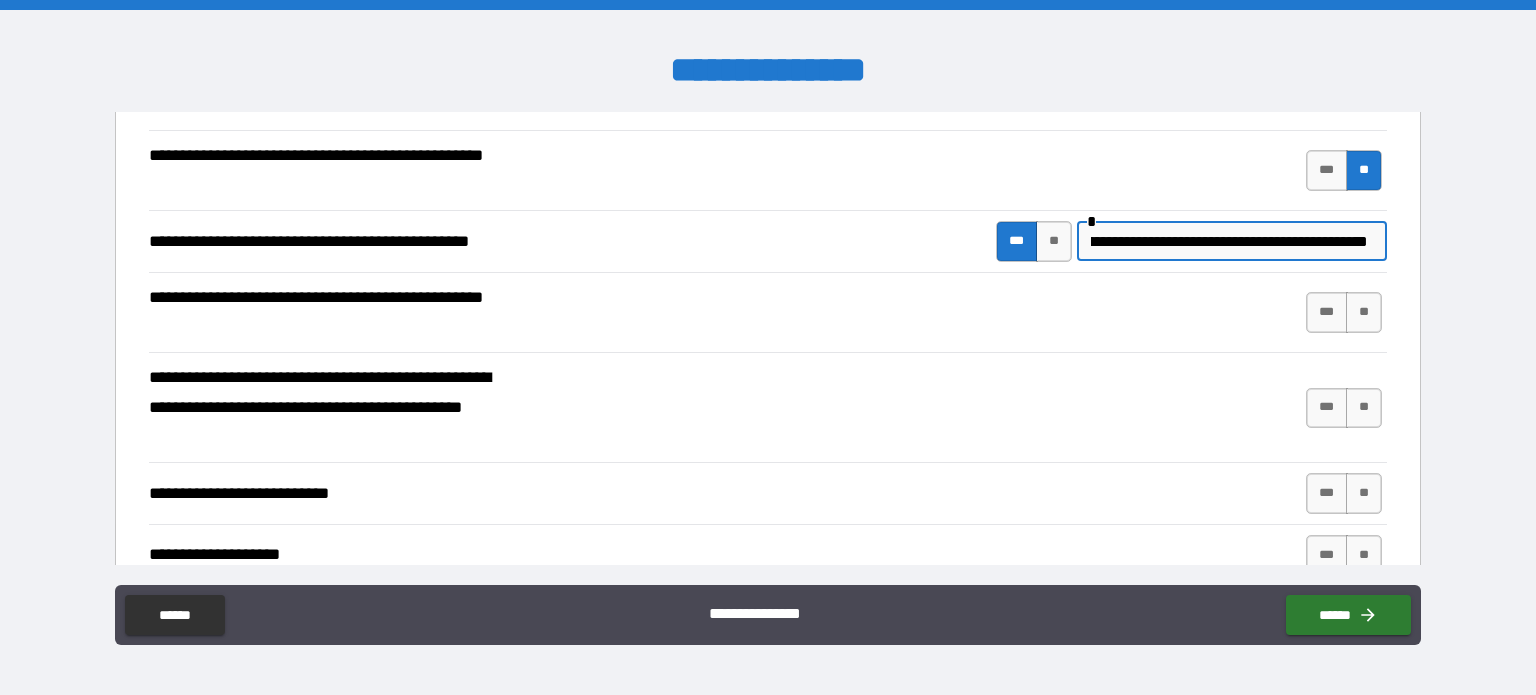 scroll, scrollTop: 0, scrollLeft: 358, axis: horizontal 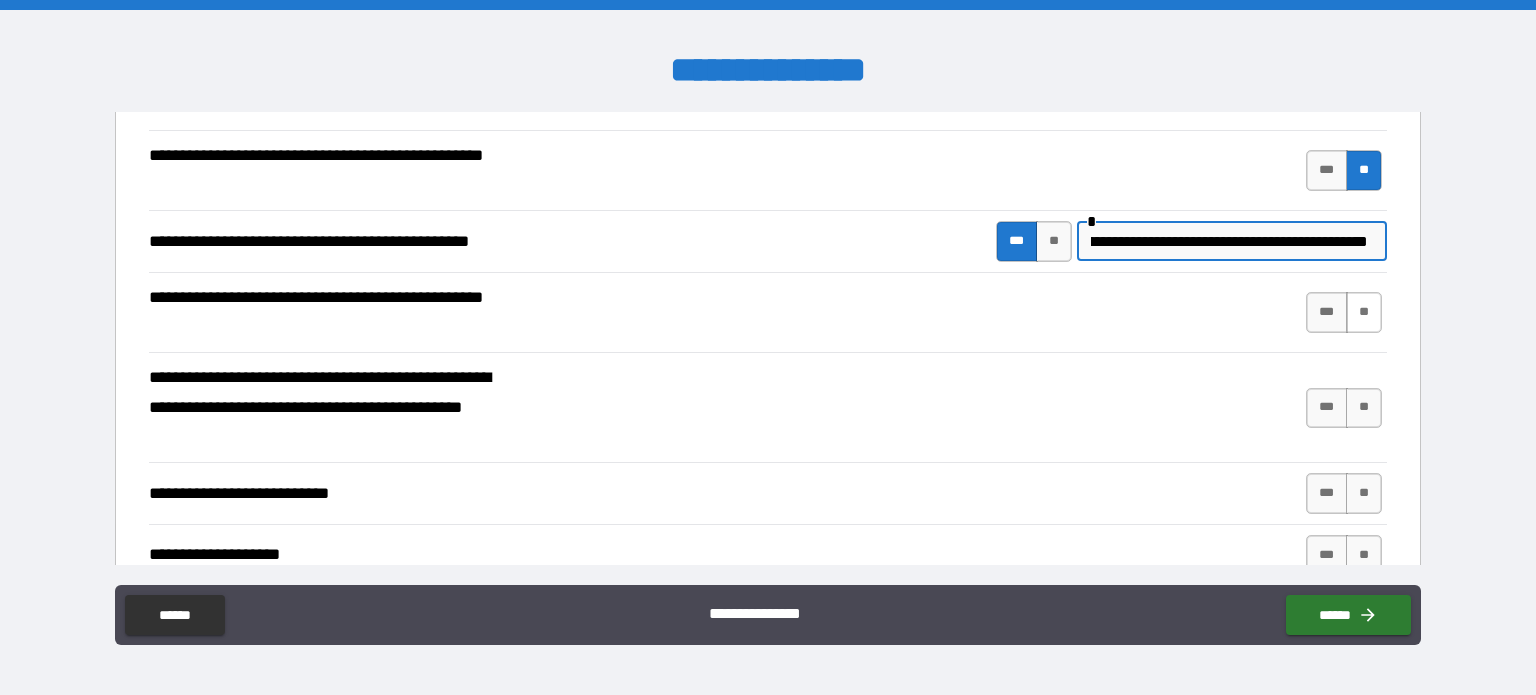 type on "**********" 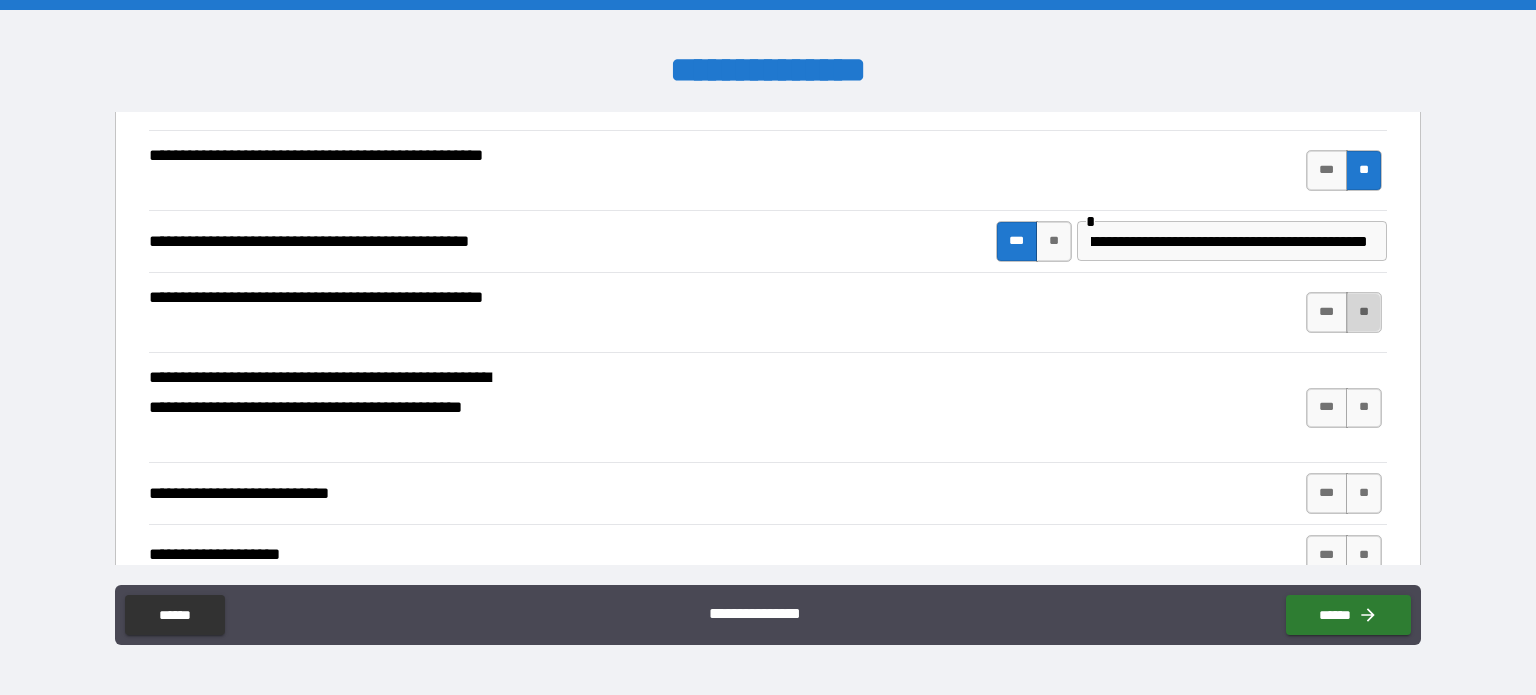 click on "**" at bounding box center (1364, 312) 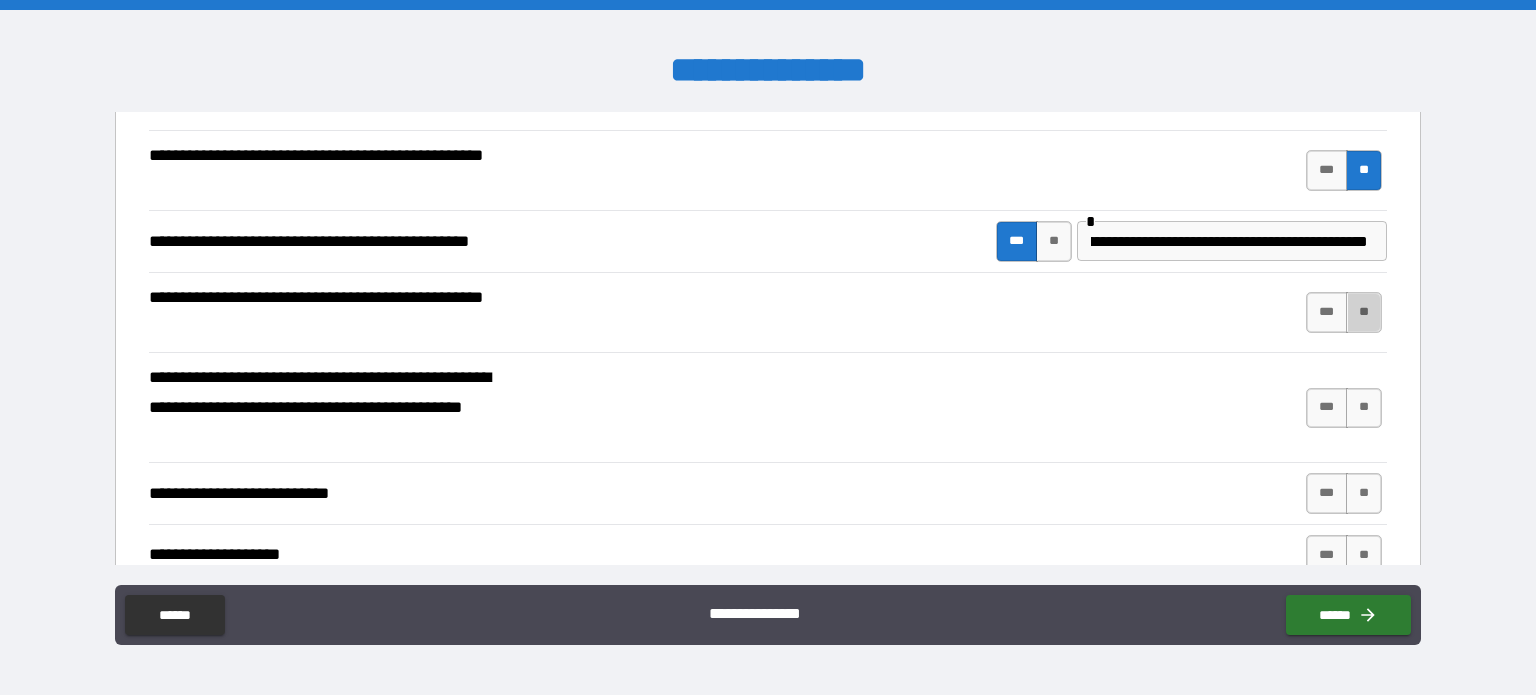 scroll, scrollTop: 0, scrollLeft: 0, axis: both 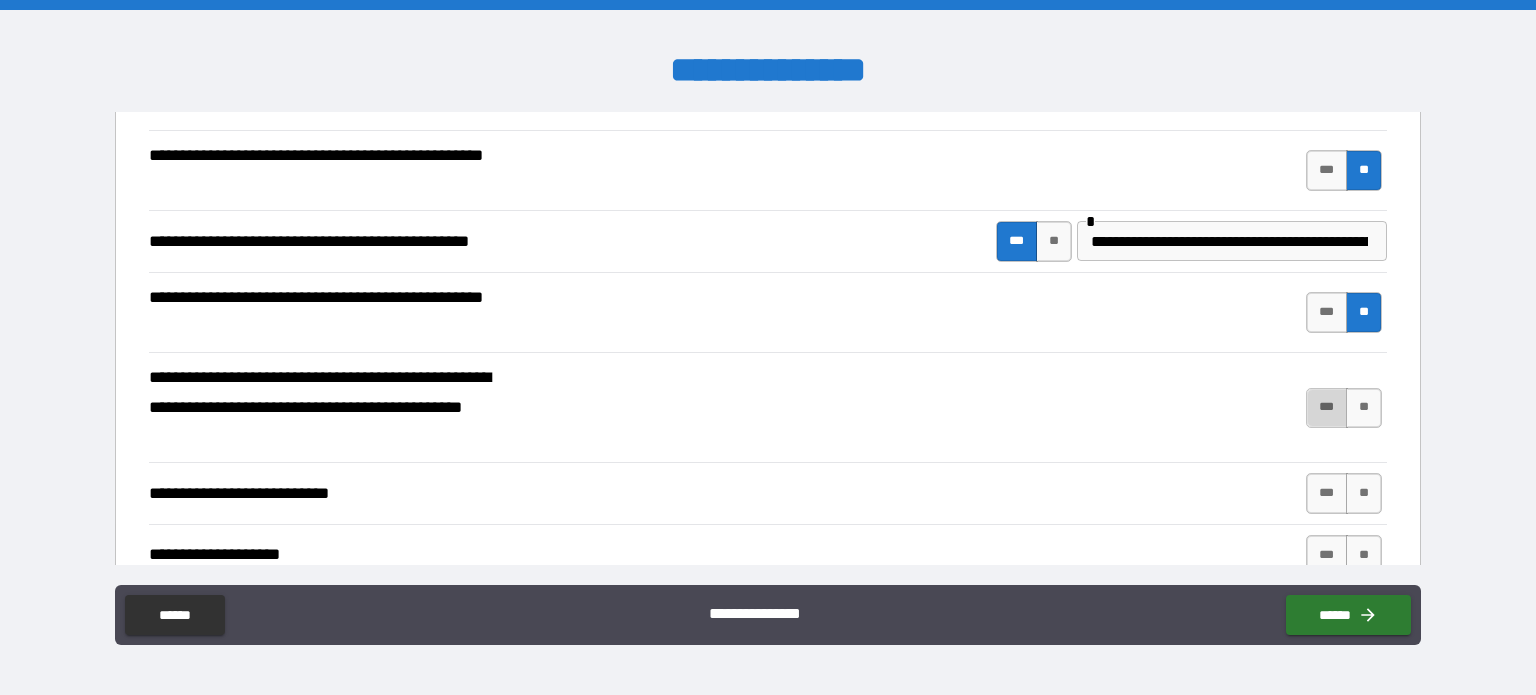 click on "***" at bounding box center (1327, 408) 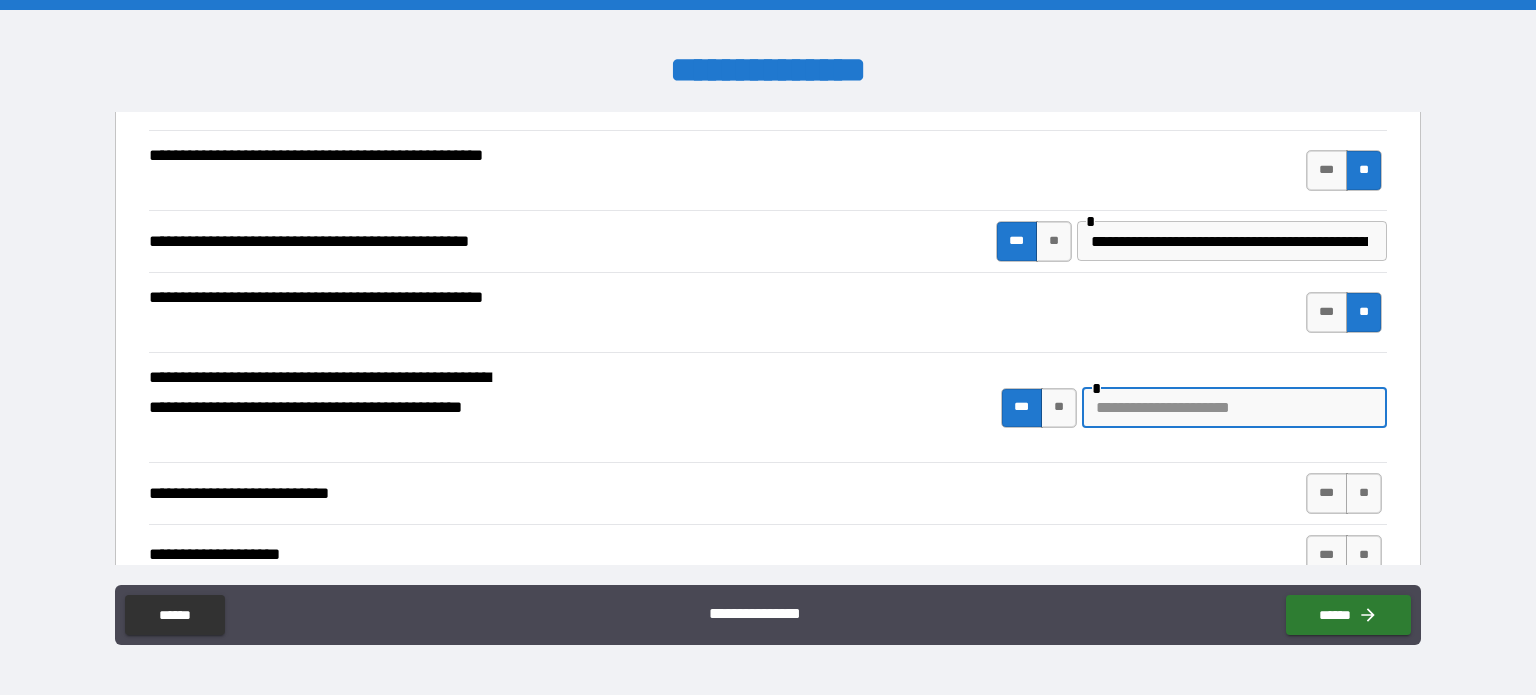 click at bounding box center [1234, 408] 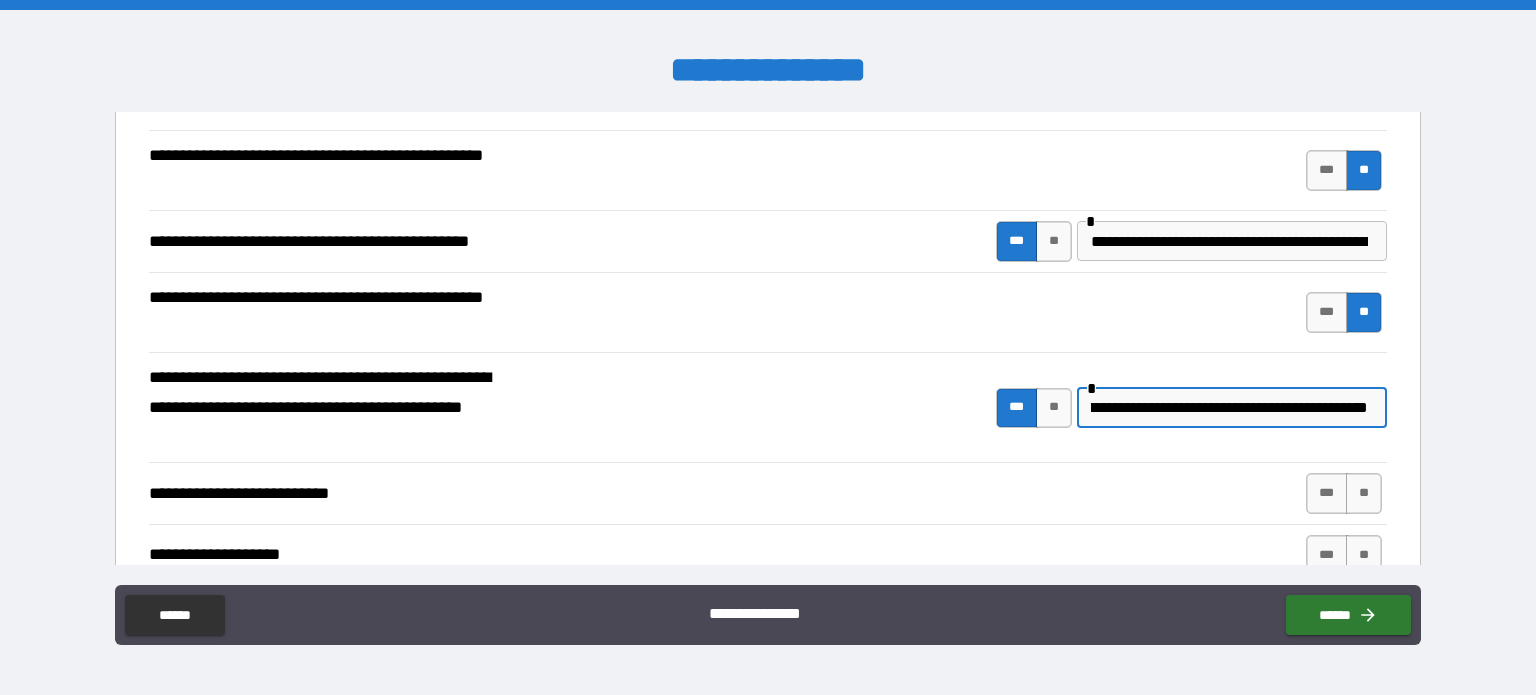 scroll, scrollTop: 0, scrollLeft: 185, axis: horizontal 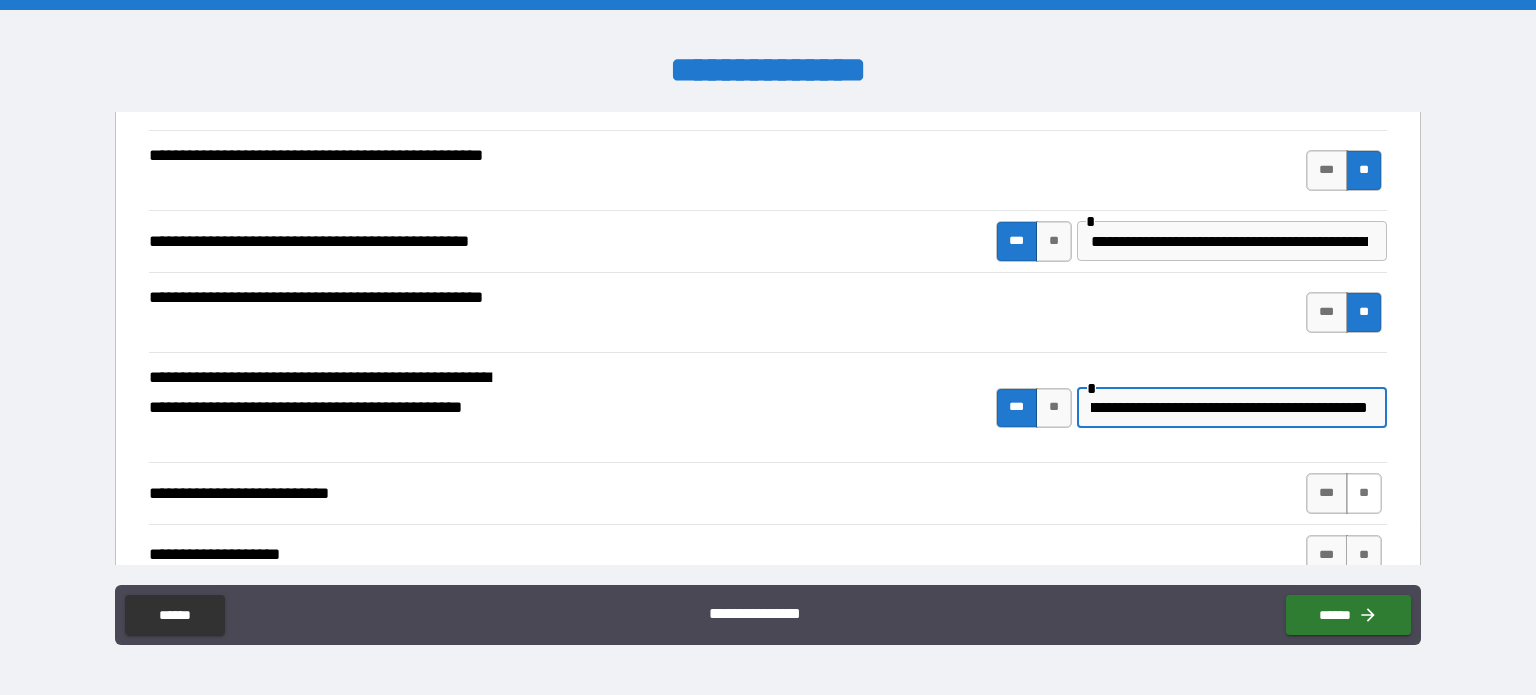 type on "**********" 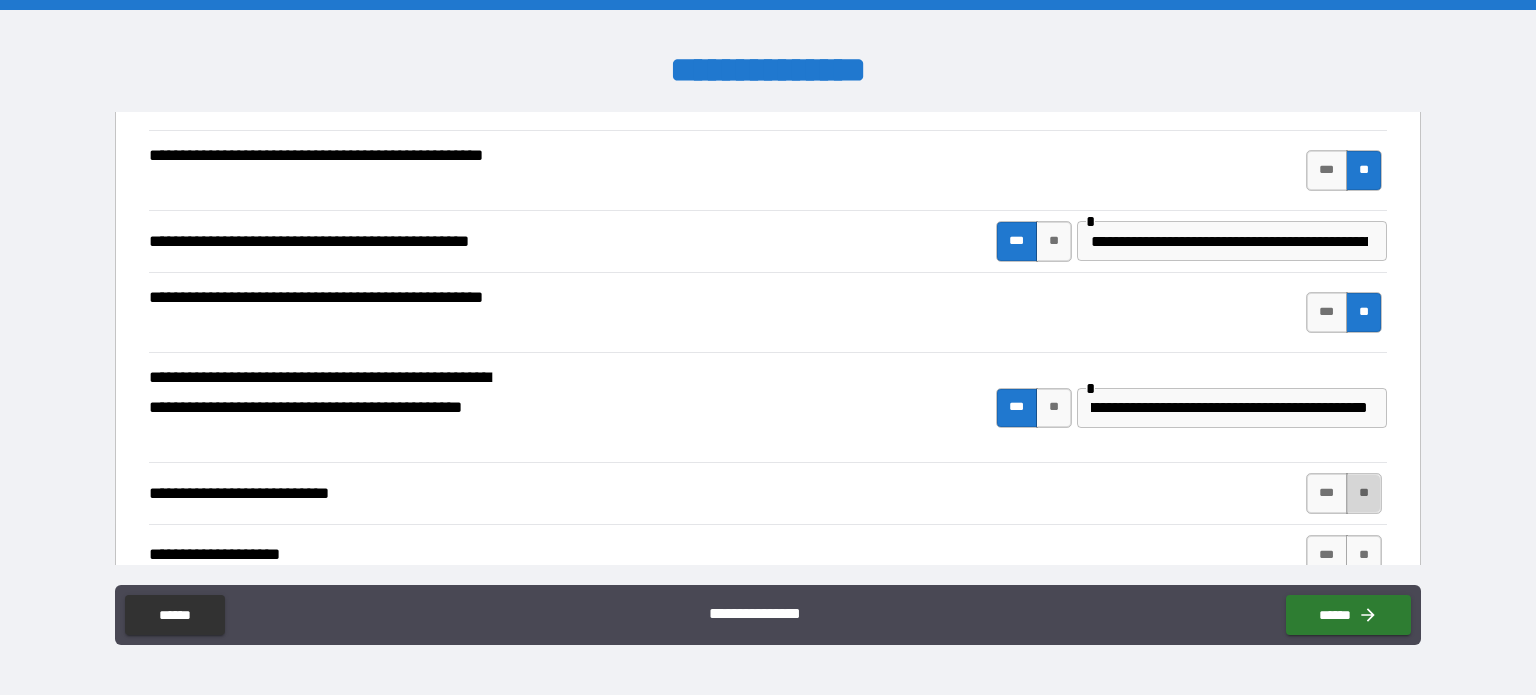scroll, scrollTop: 0, scrollLeft: 0, axis: both 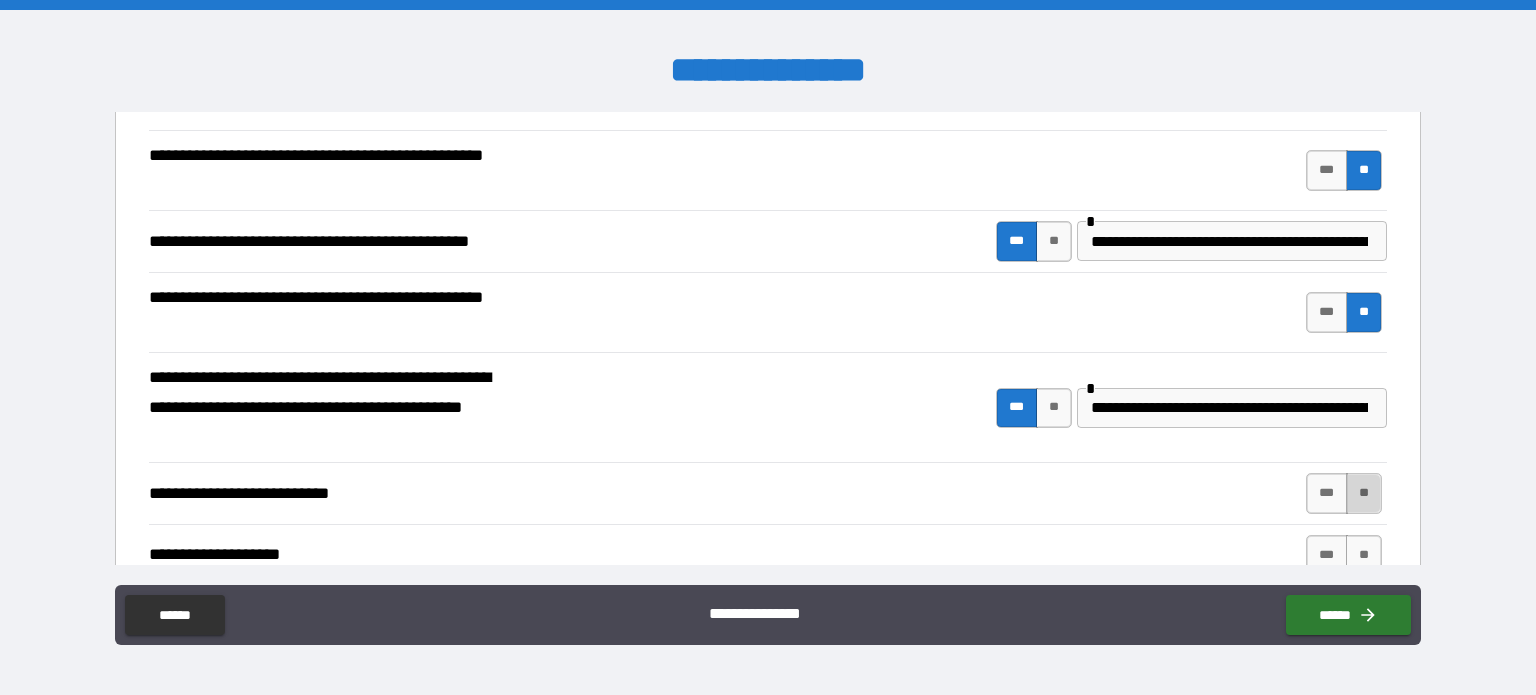 click on "**" at bounding box center (1364, 493) 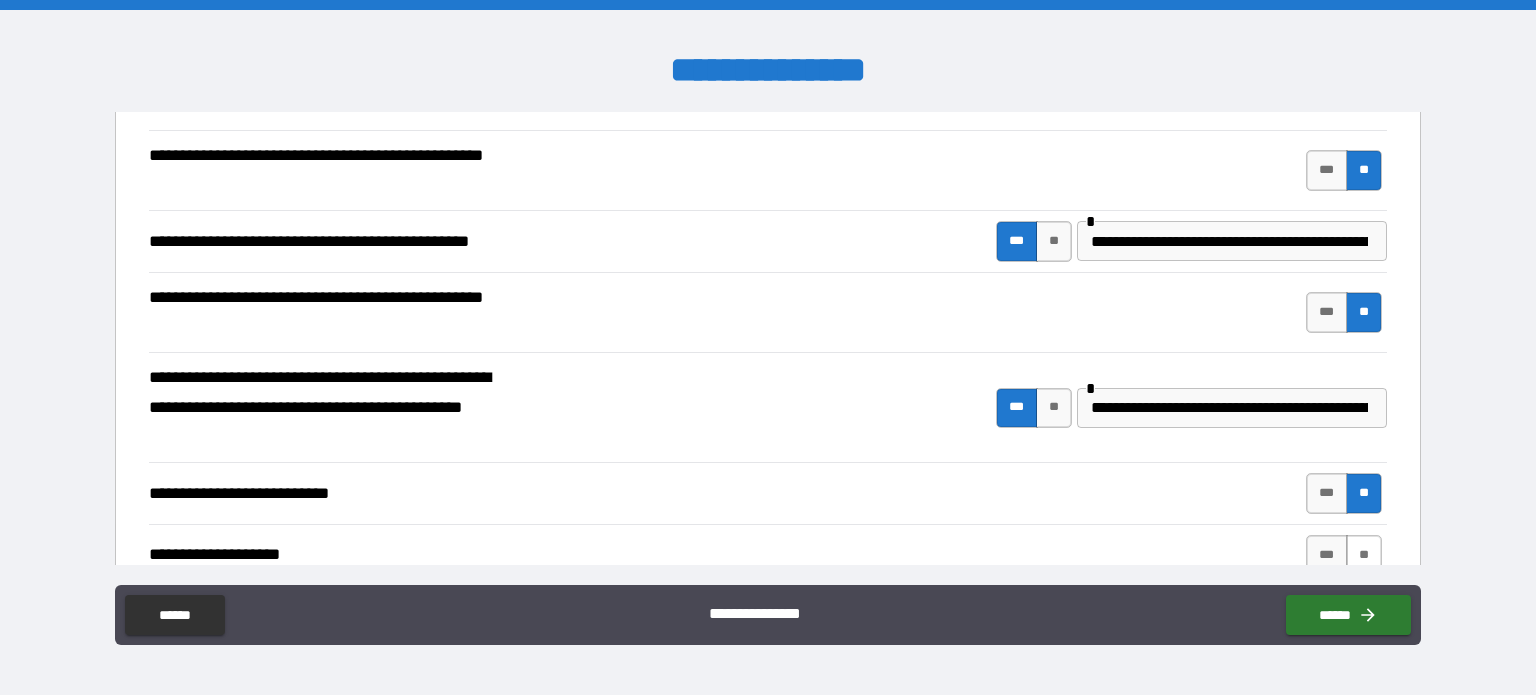 click on "**" at bounding box center [1364, 555] 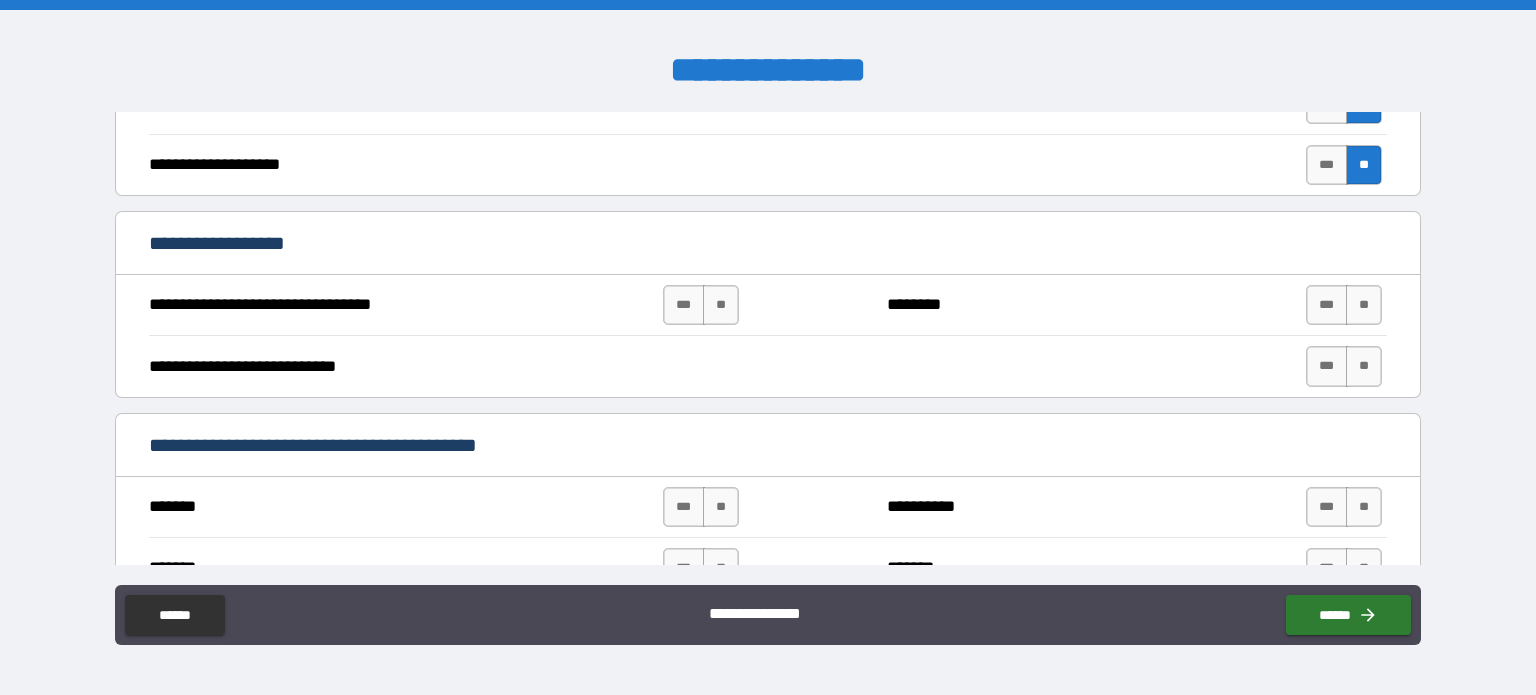 scroll, scrollTop: 720, scrollLeft: 0, axis: vertical 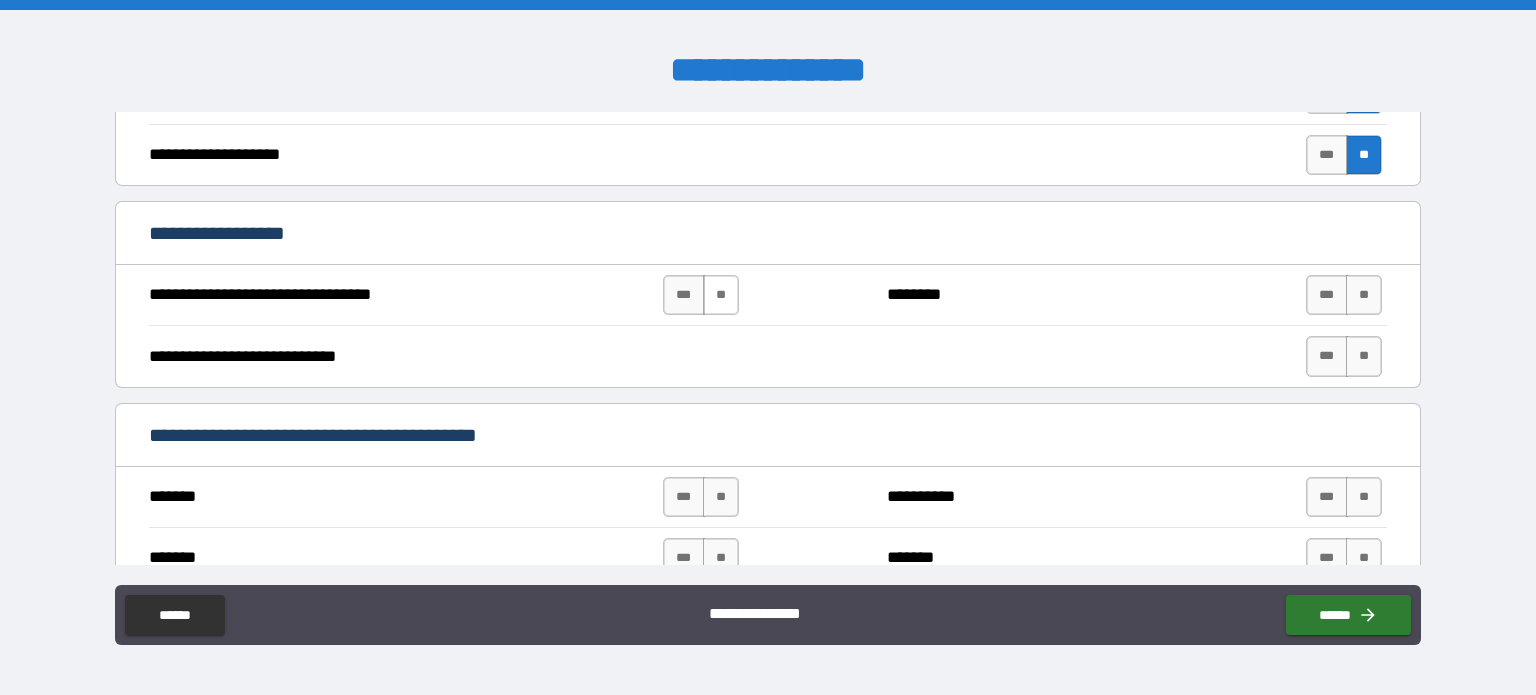 click on "**" at bounding box center (721, 295) 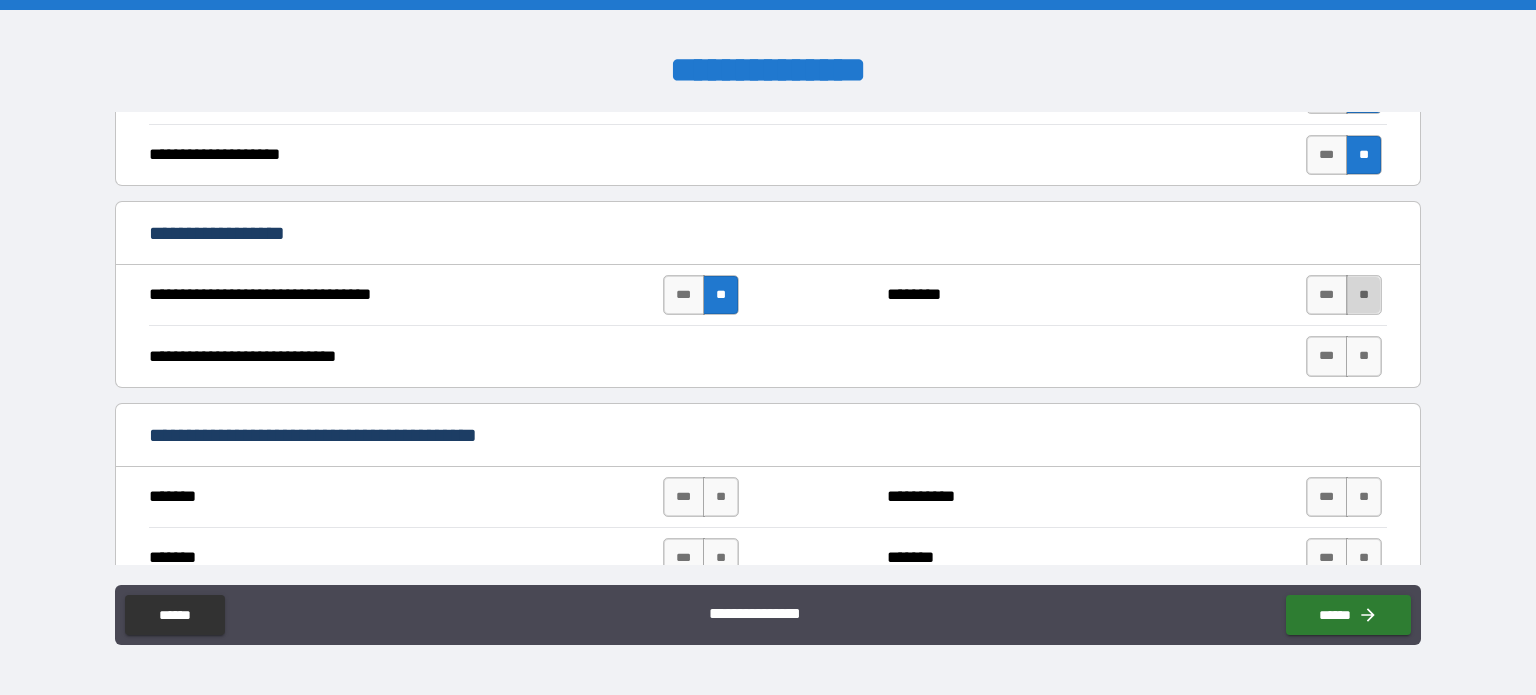 click on "**" at bounding box center [1364, 295] 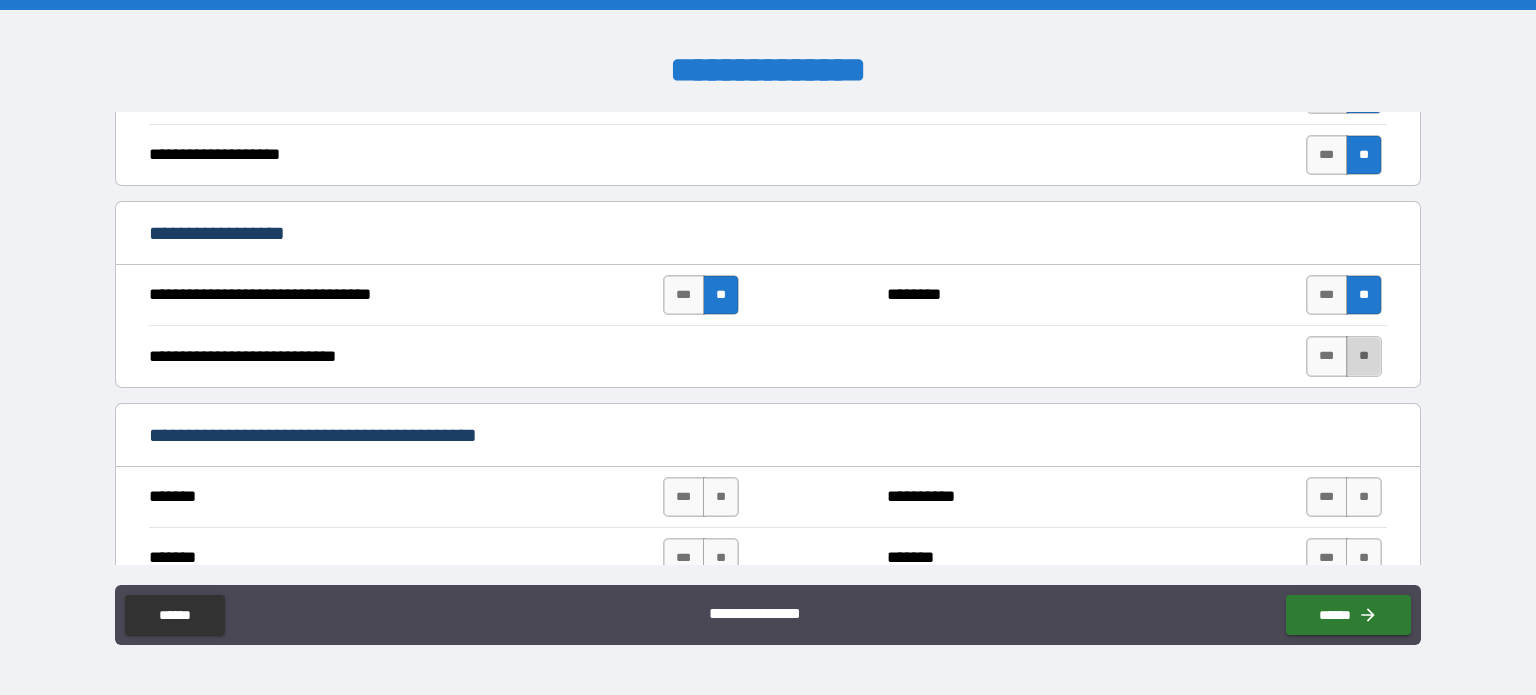 click on "**" at bounding box center [1364, 356] 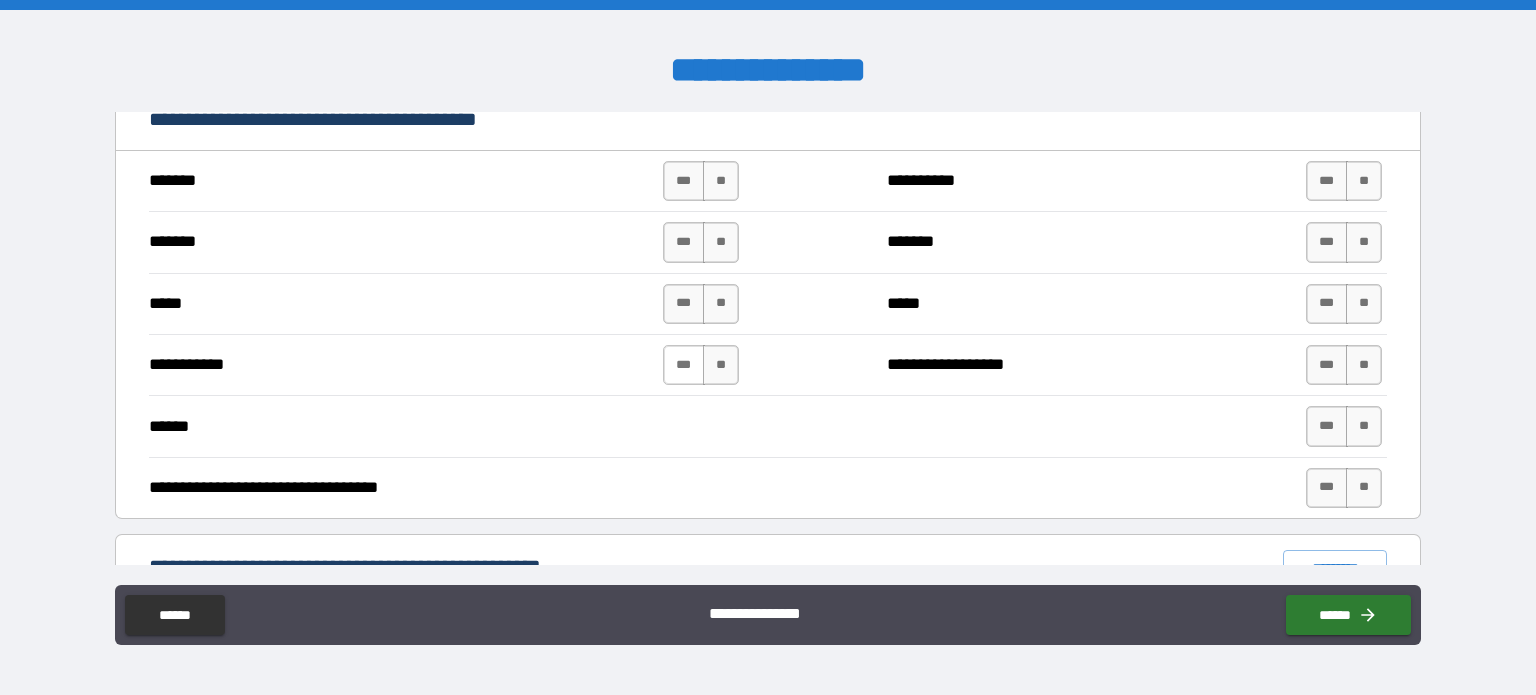 scroll, scrollTop: 920, scrollLeft: 0, axis: vertical 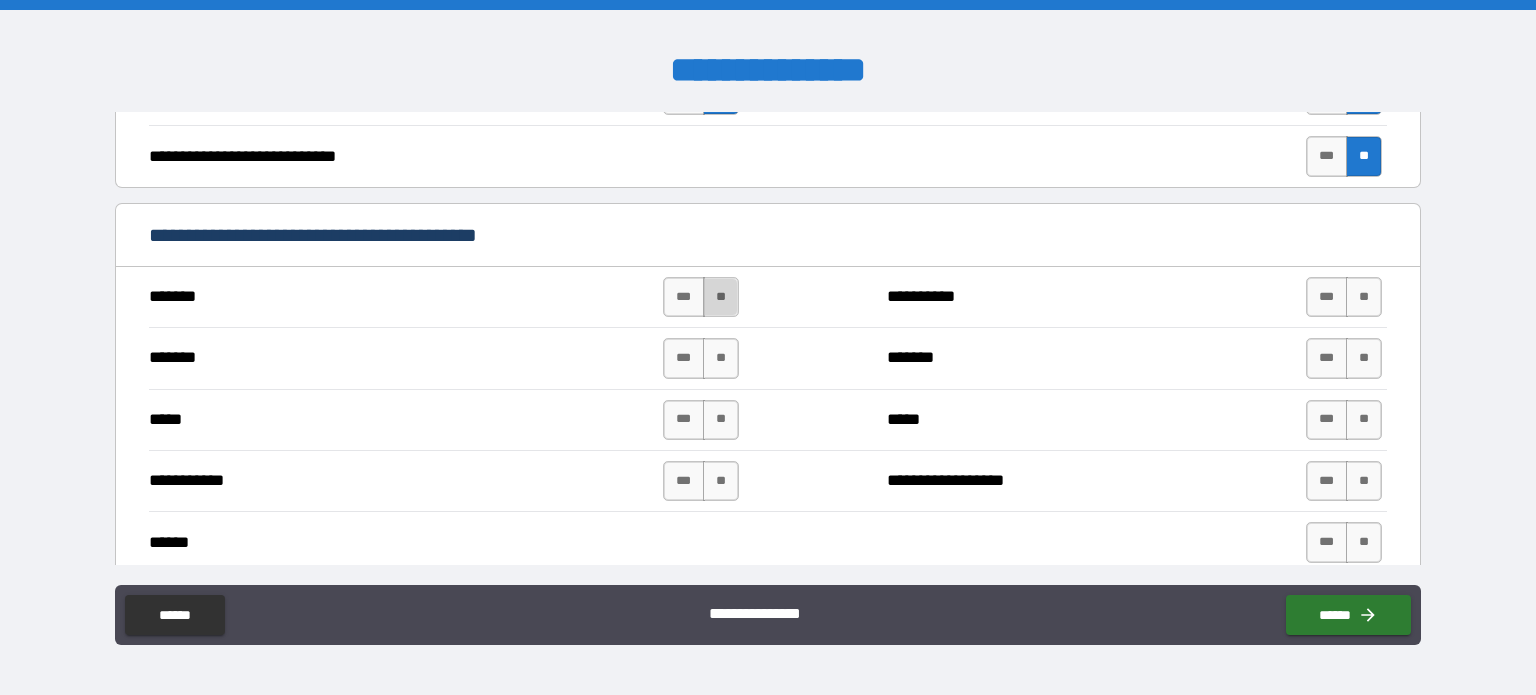 click on "**" at bounding box center (721, 297) 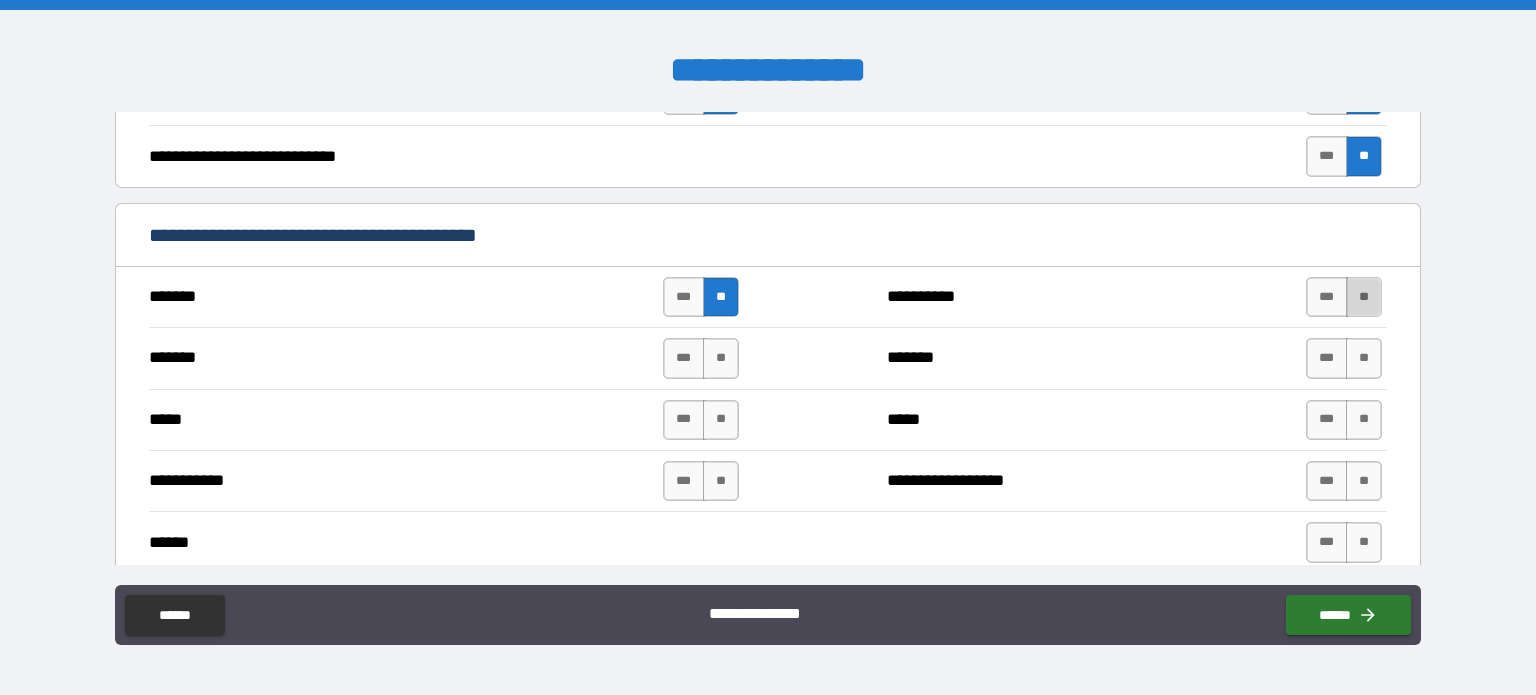 click on "**" at bounding box center [1364, 297] 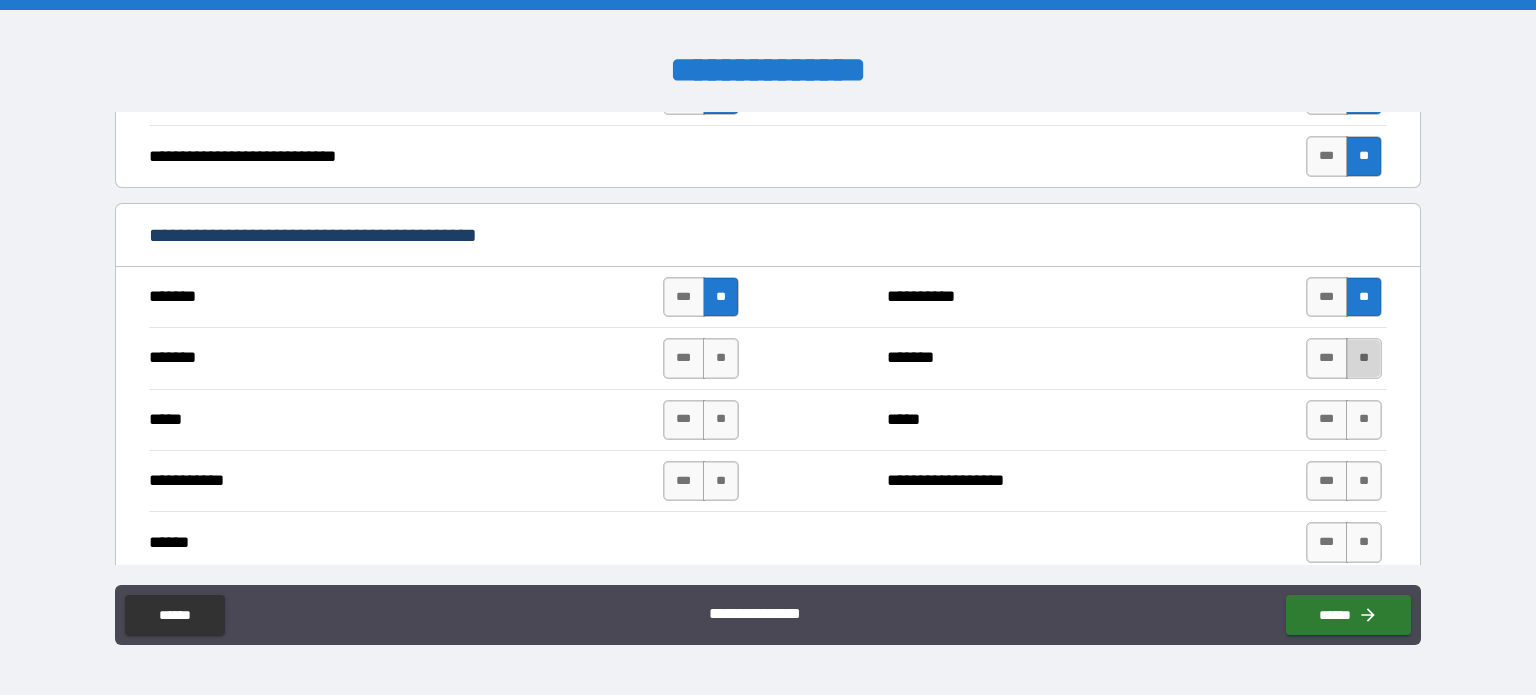 click on "**" at bounding box center (1364, 358) 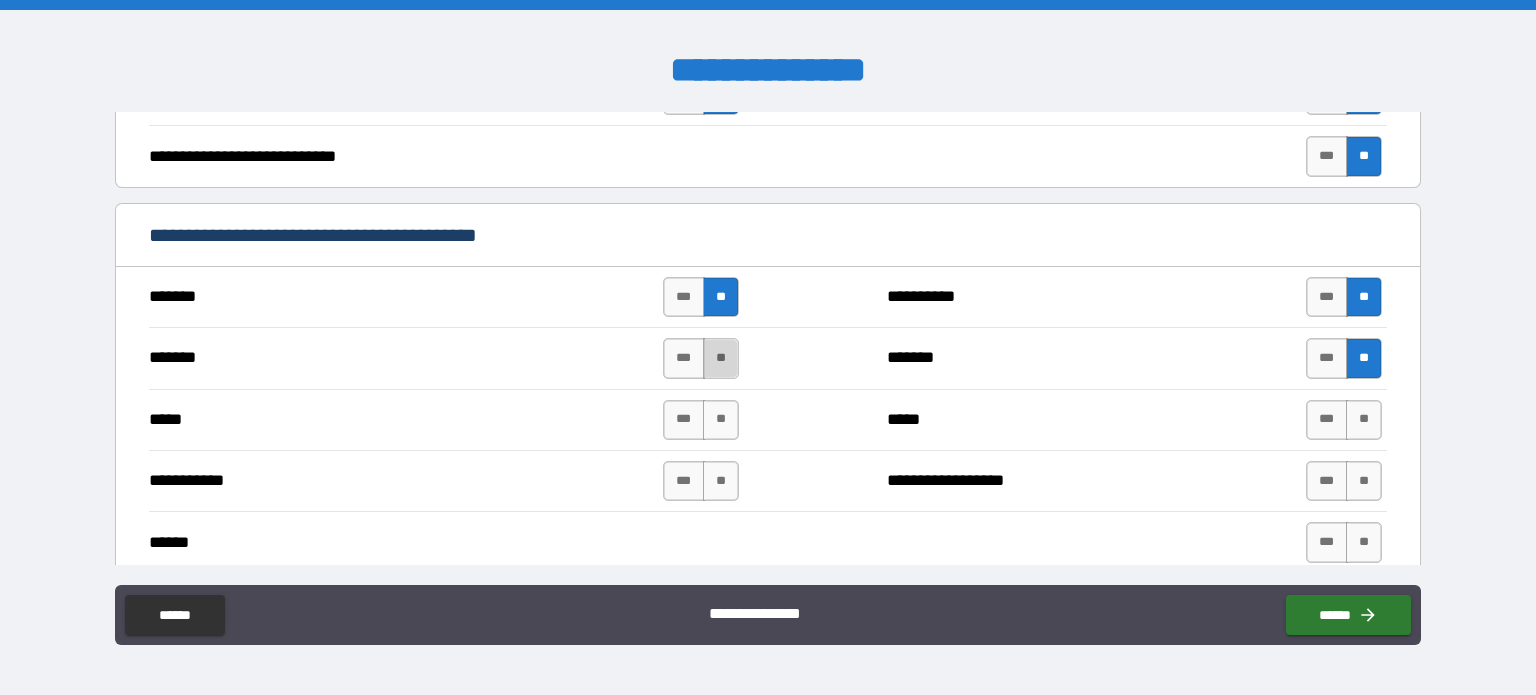 click on "**" at bounding box center [721, 358] 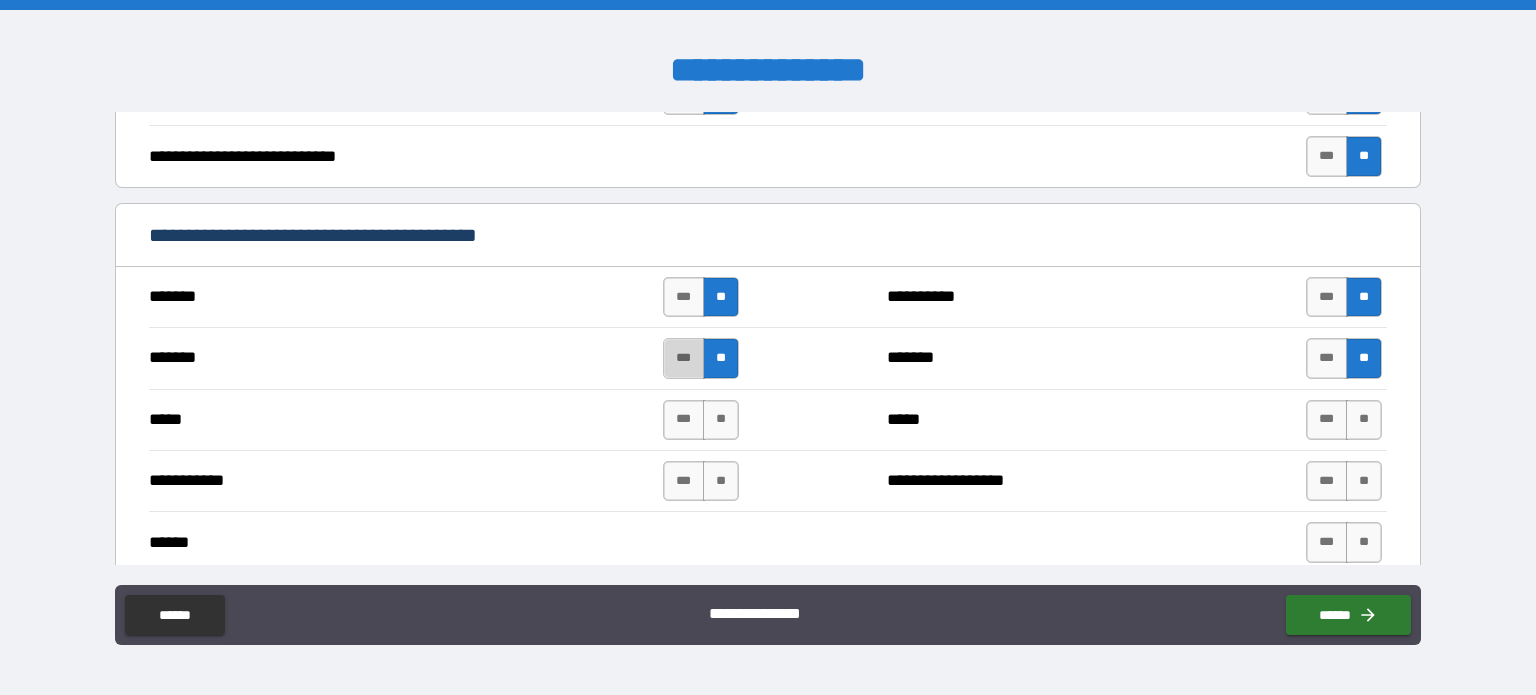 click on "***" at bounding box center [684, 358] 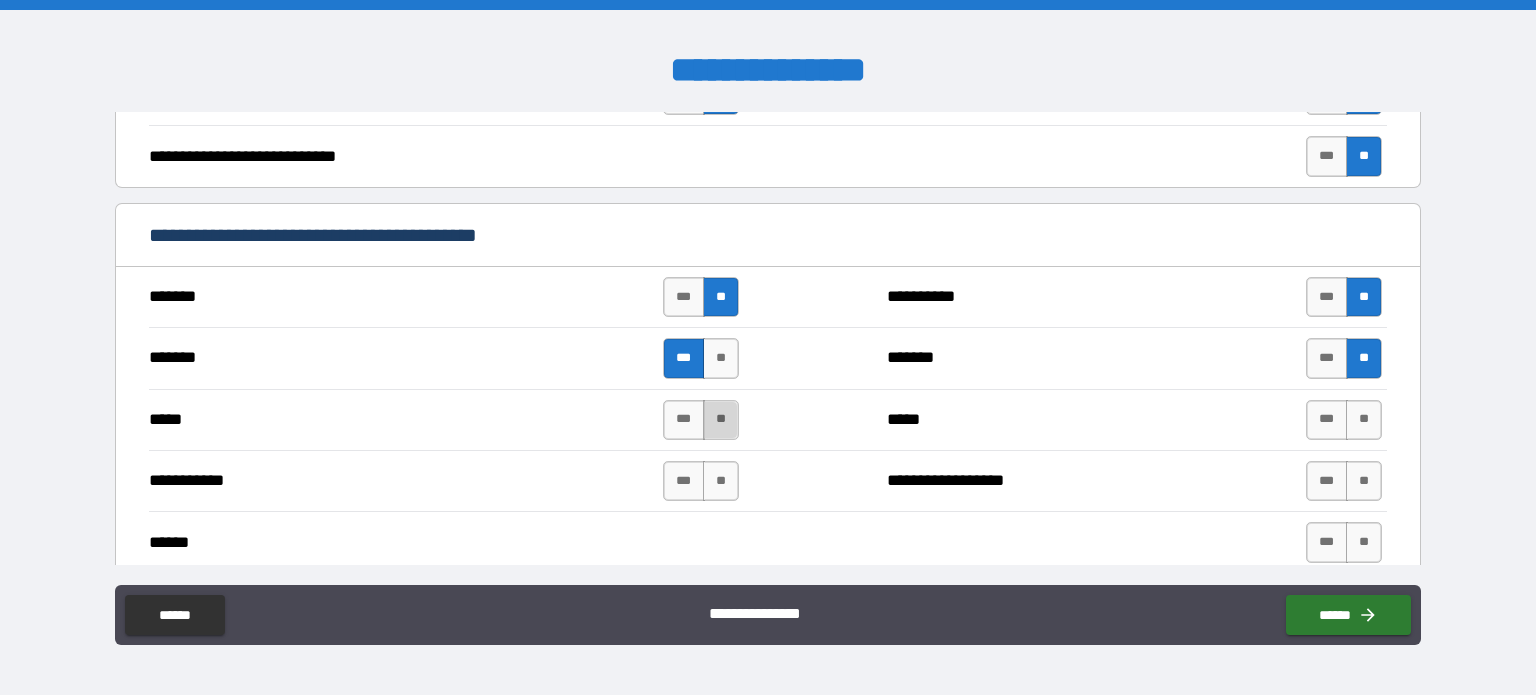click on "**" at bounding box center [721, 420] 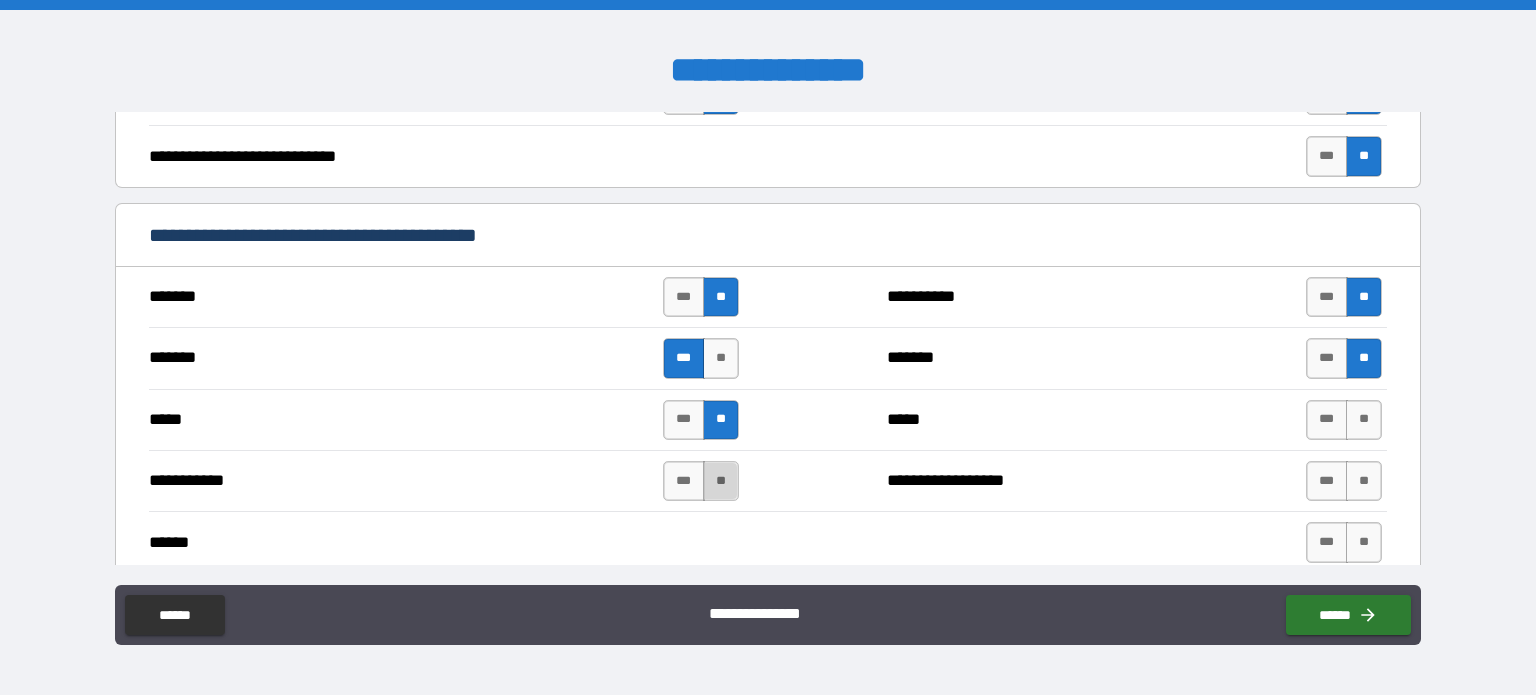 click on "**" at bounding box center [721, 481] 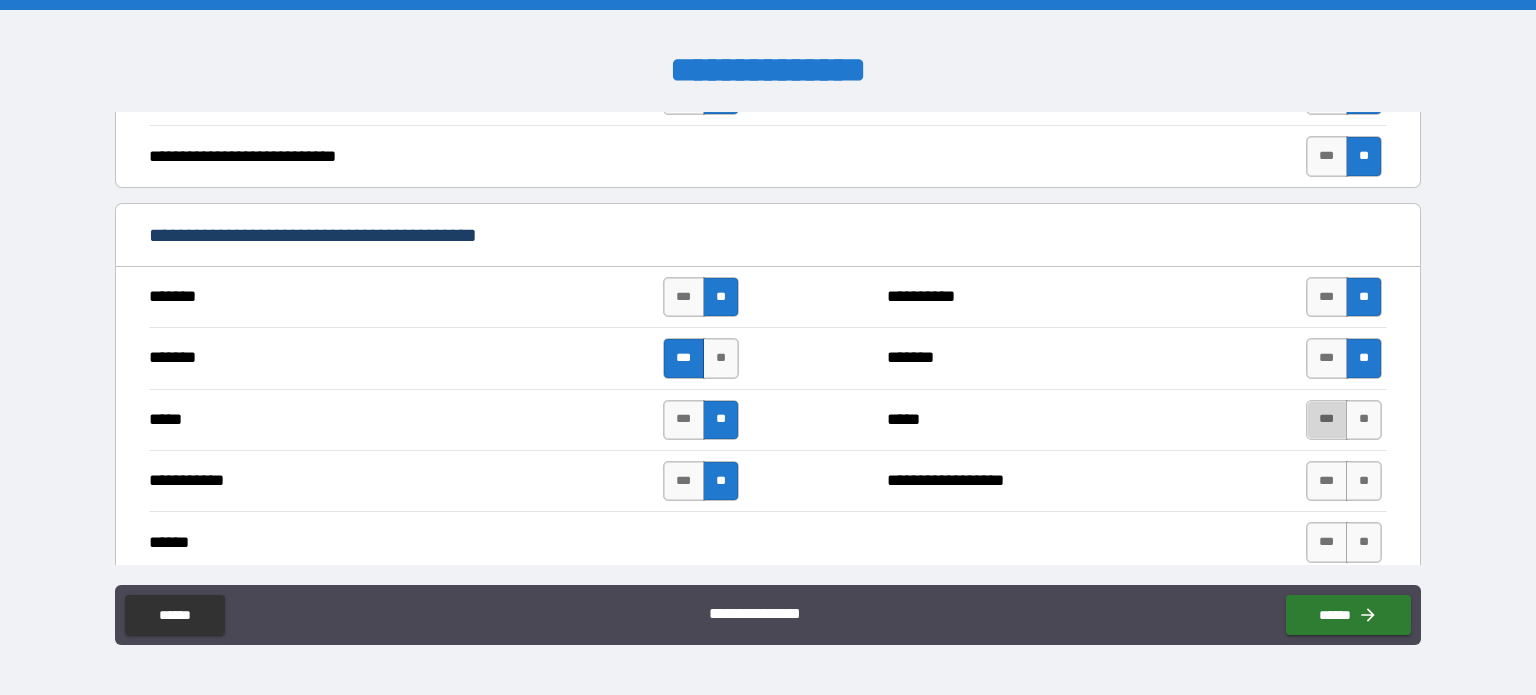 click on "***" at bounding box center [1327, 420] 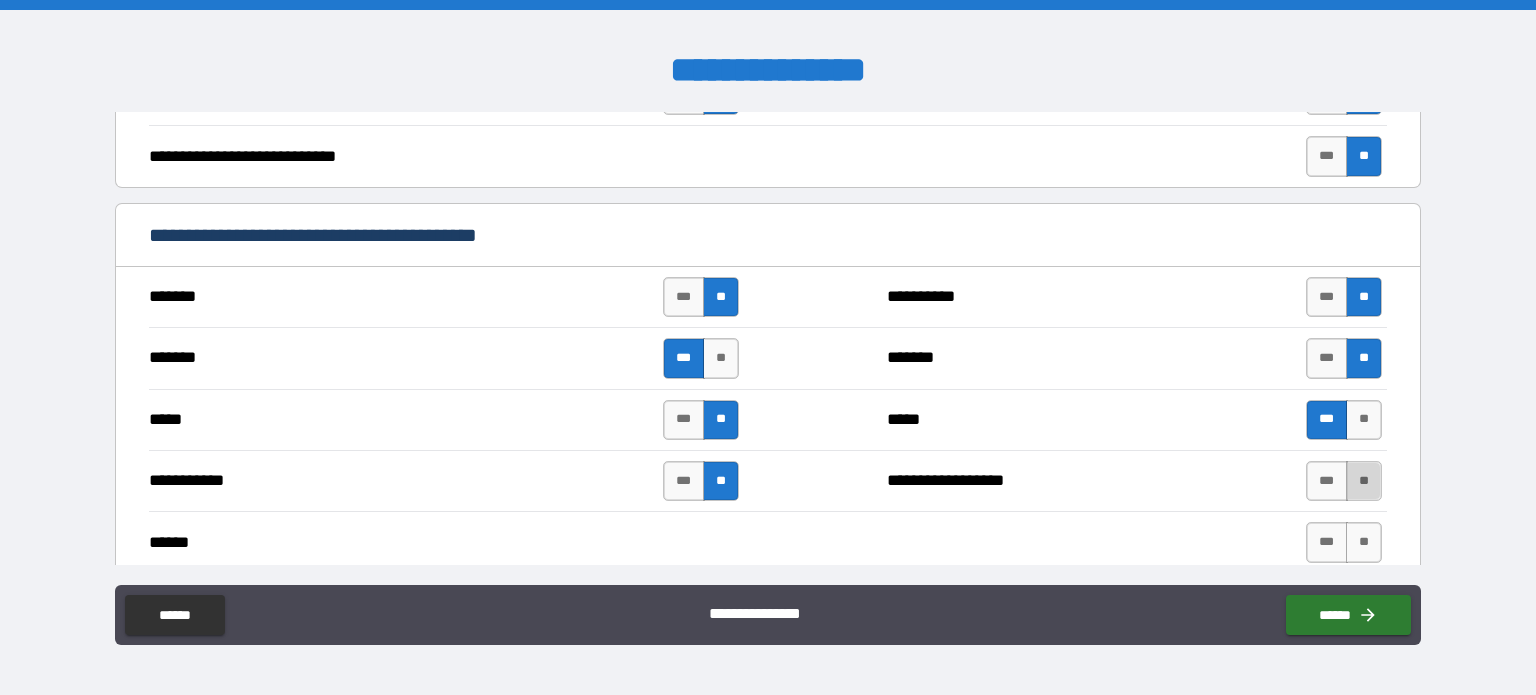 click on "**" at bounding box center [1364, 481] 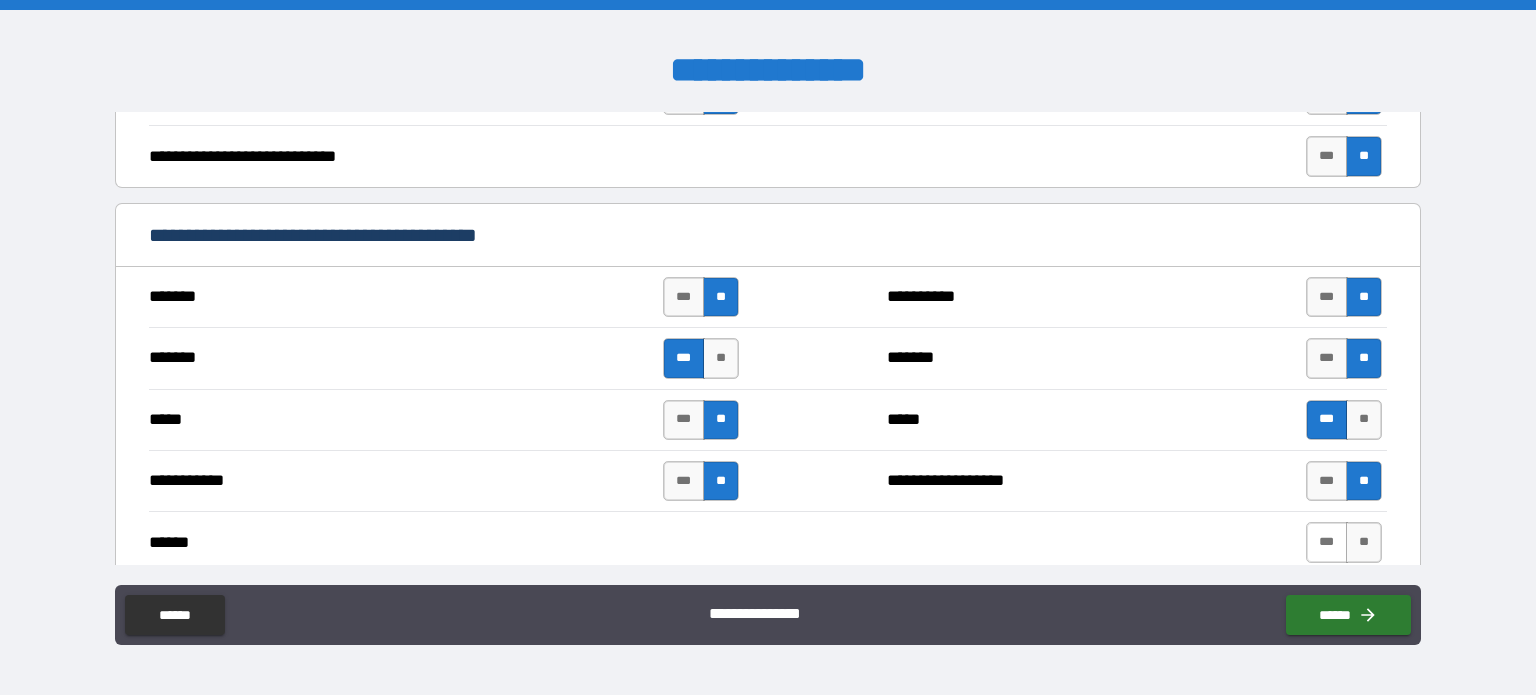click on "***" at bounding box center [1327, 542] 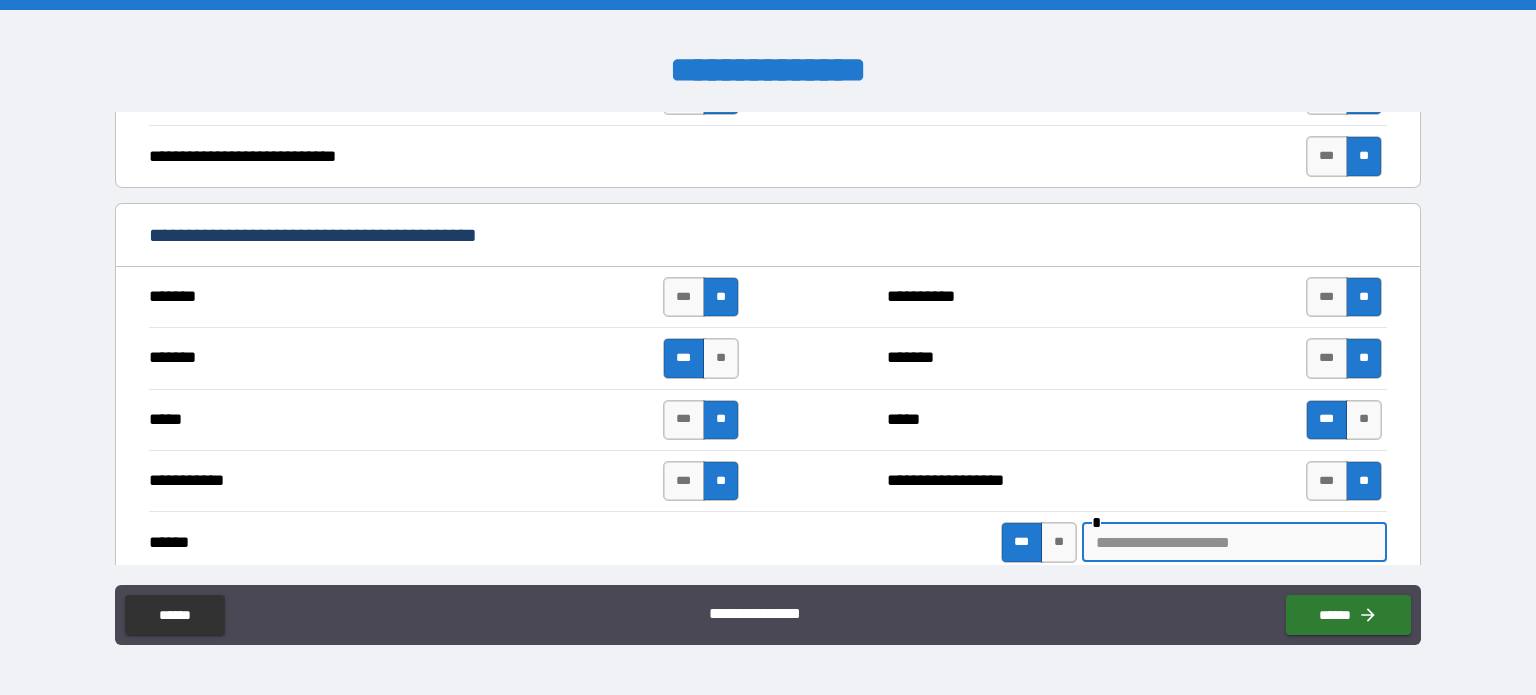 click at bounding box center [1234, 542] 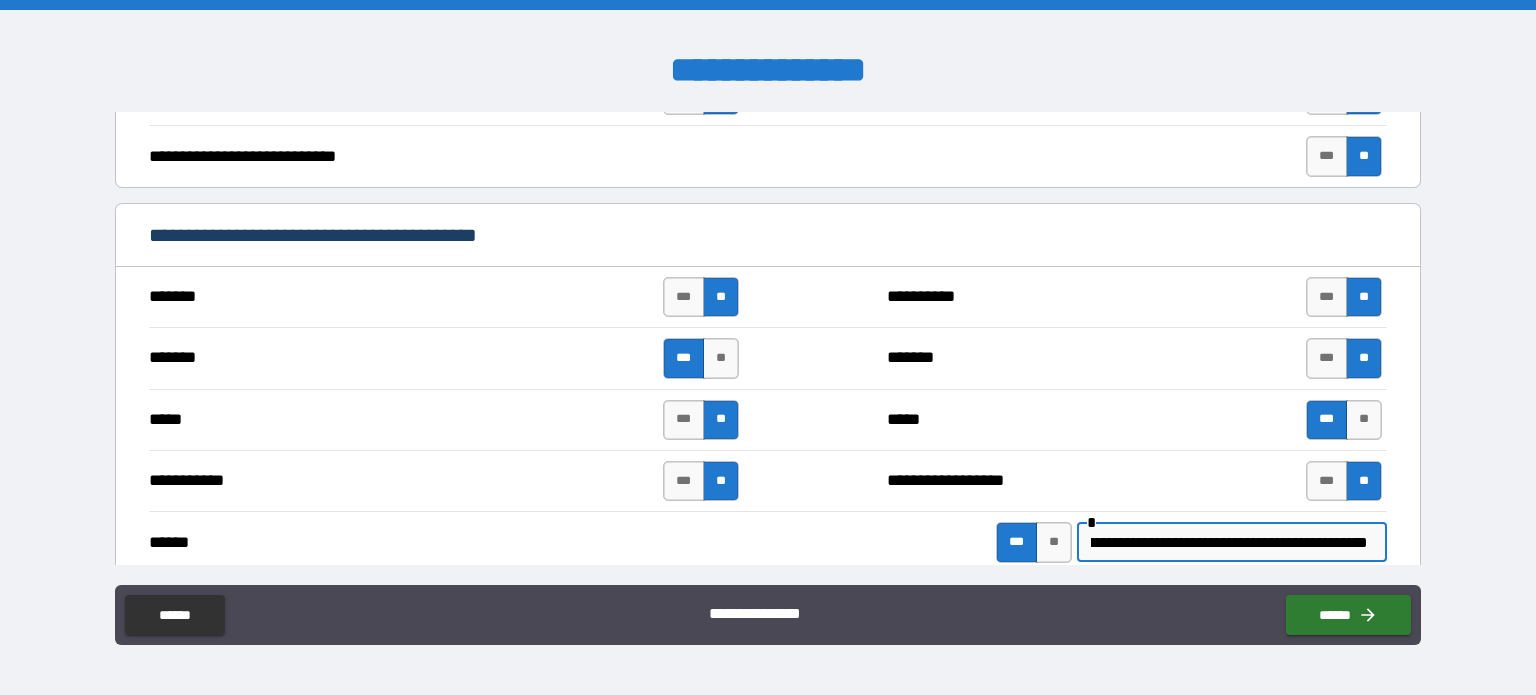 scroll, scrollTop: 0, scrollLeft: 390, axis: horizontal 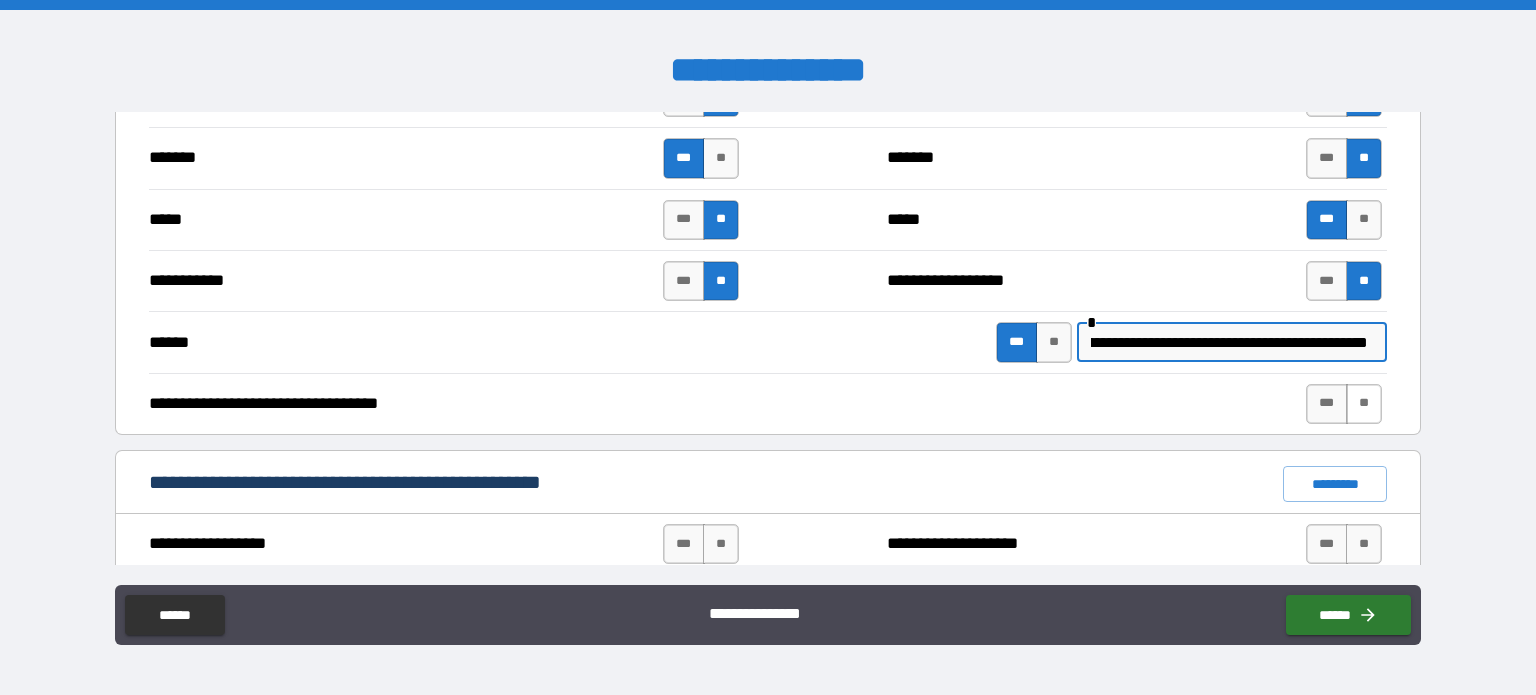 type on "**********" 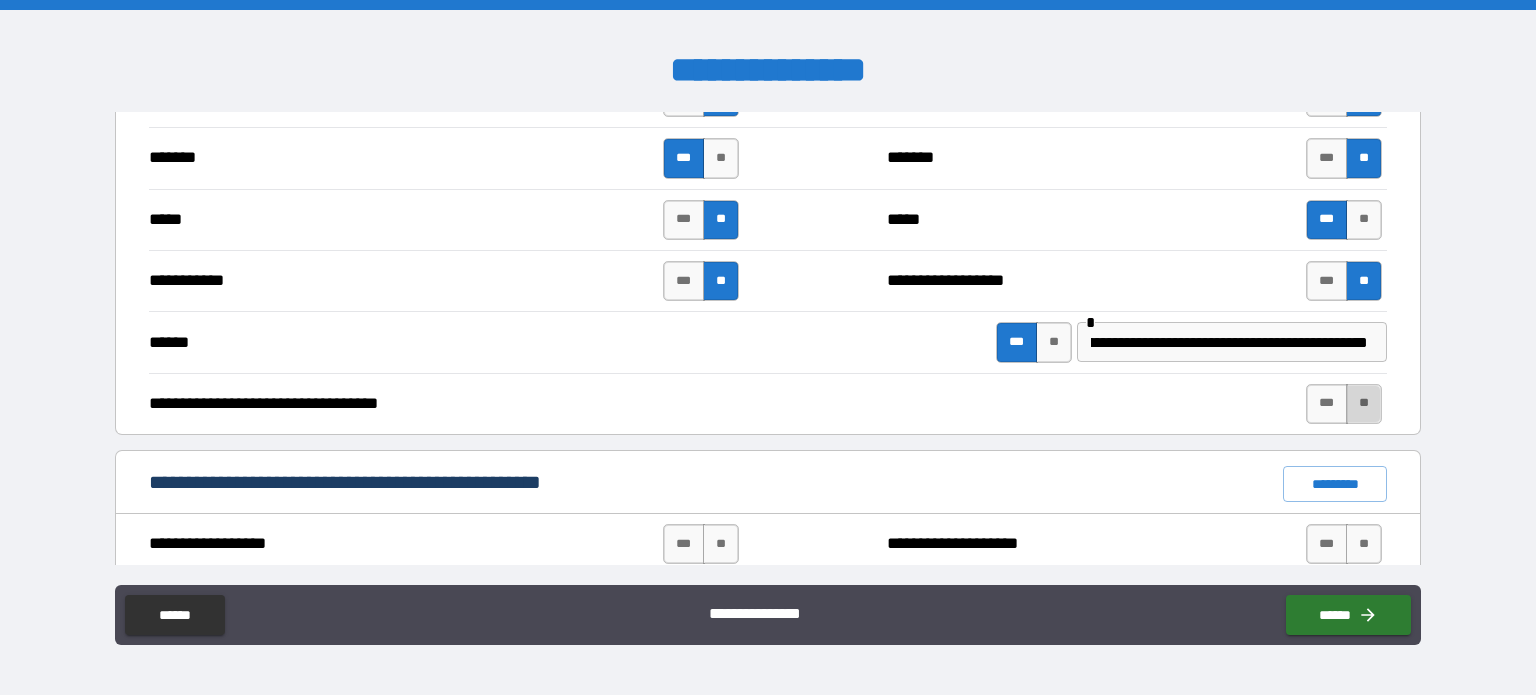 click on "**" at bounding box center (1364, 404) 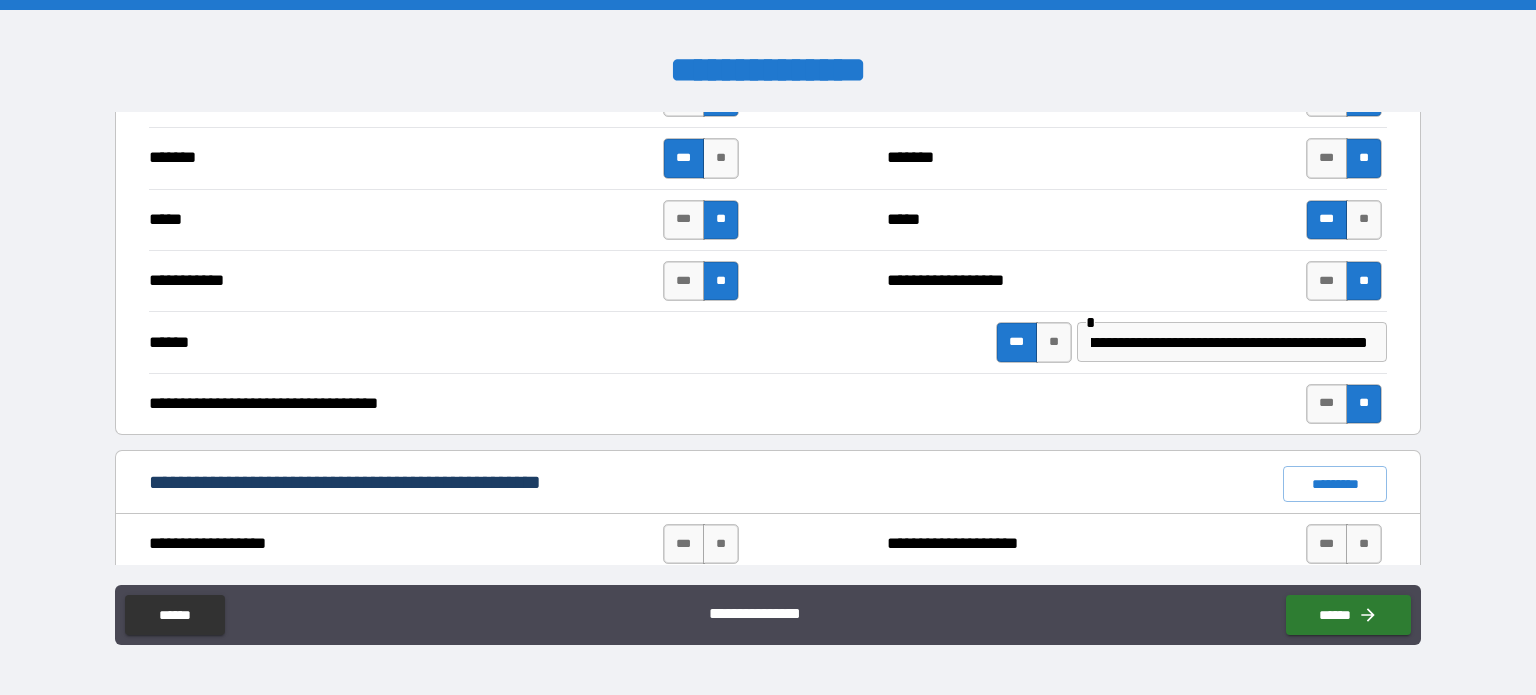 scroll, scrollTop: 0, scrollLeft: 0, axis: both 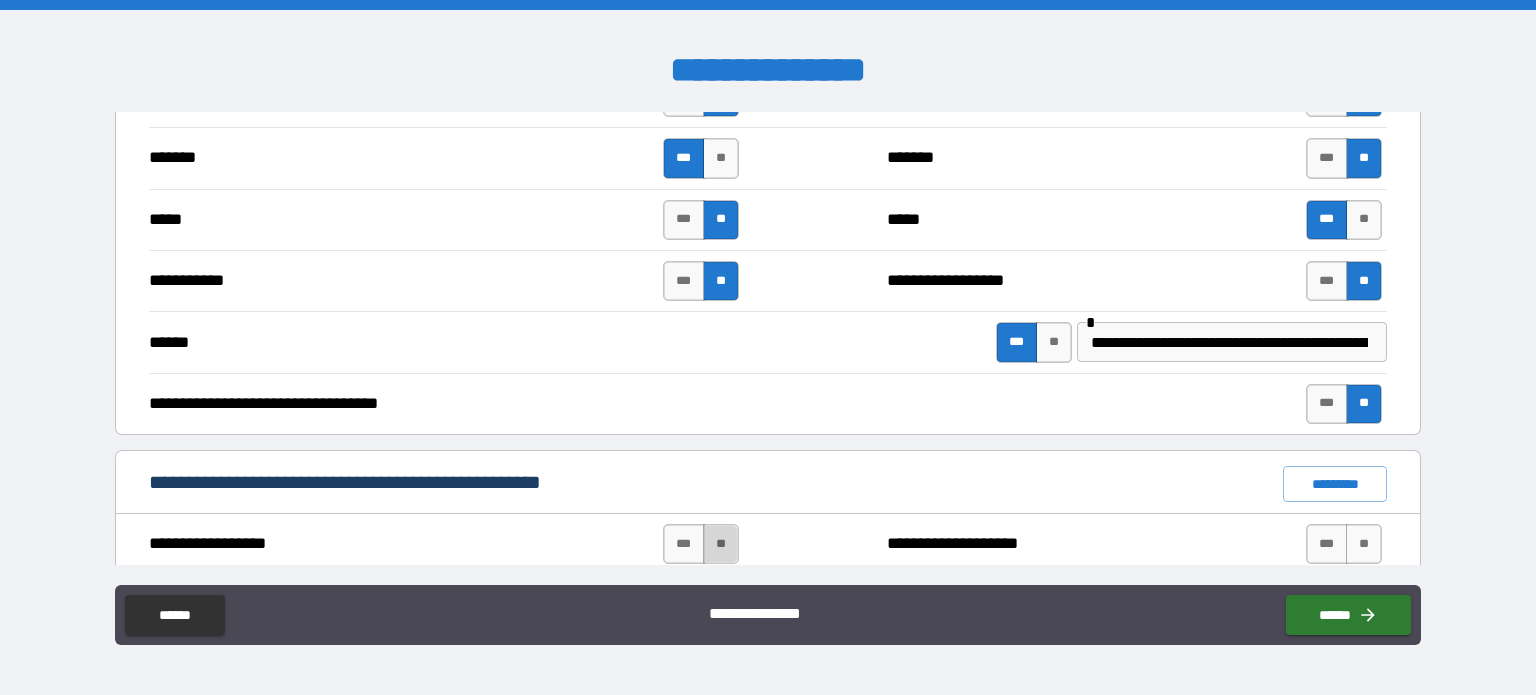 click on "**" at bounding box center [721, 544] 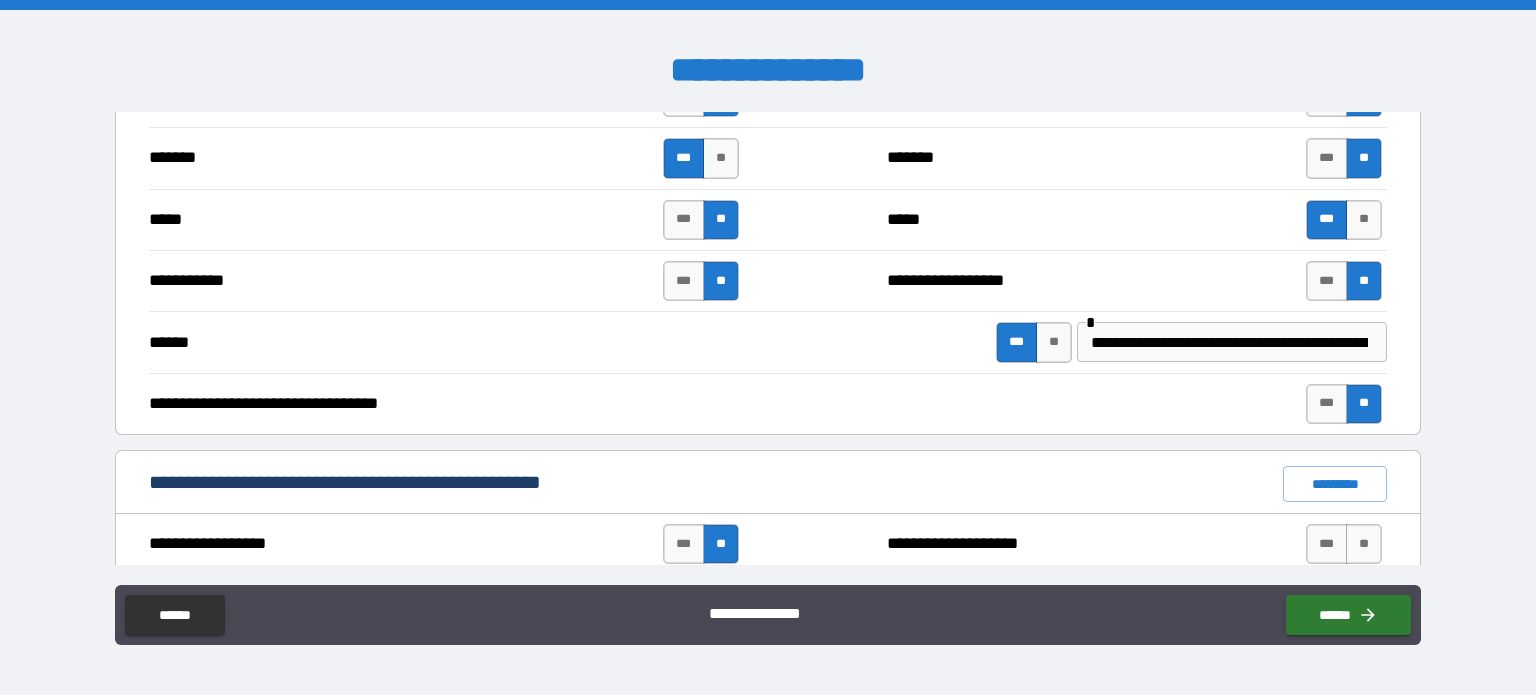 click on "**" at bounding box center [721, 544] 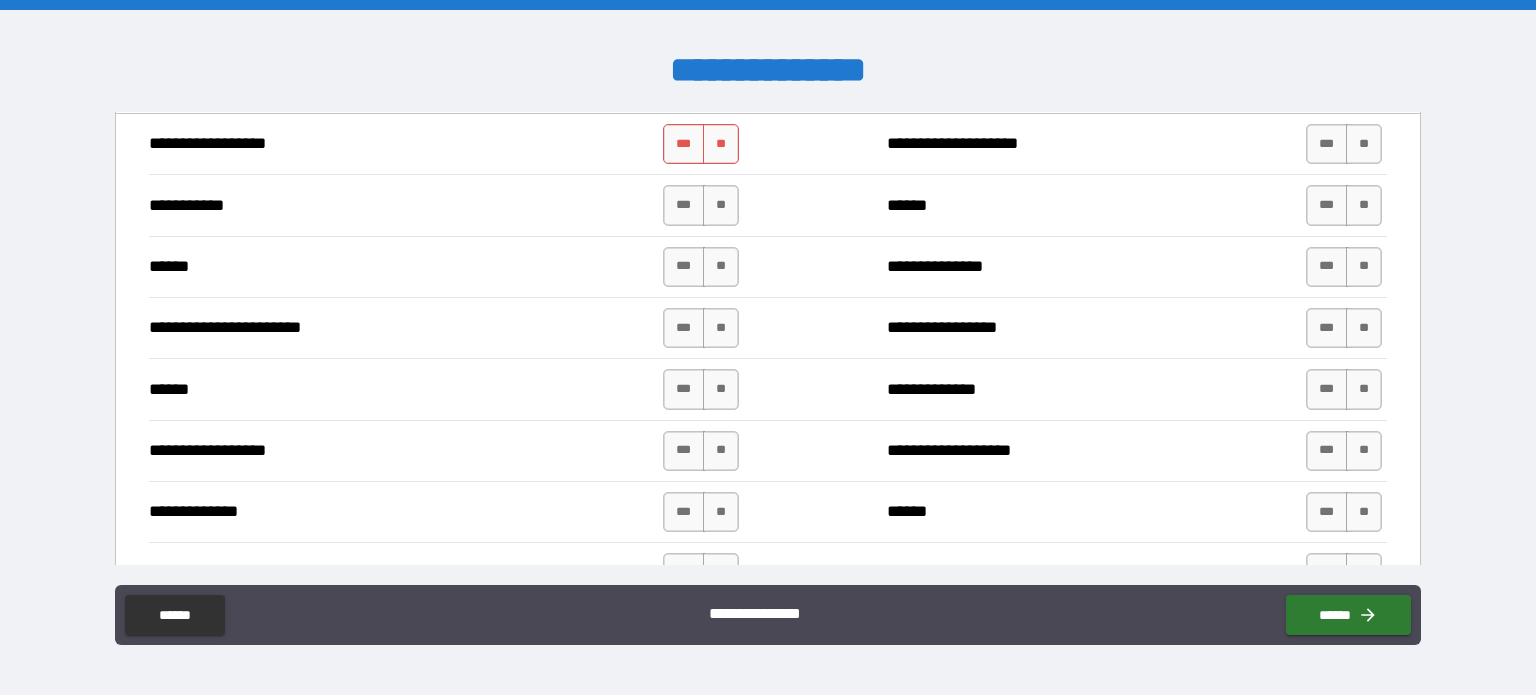 scroll, scrollTop: 1420, scrollLeft: 0, axis: vertical 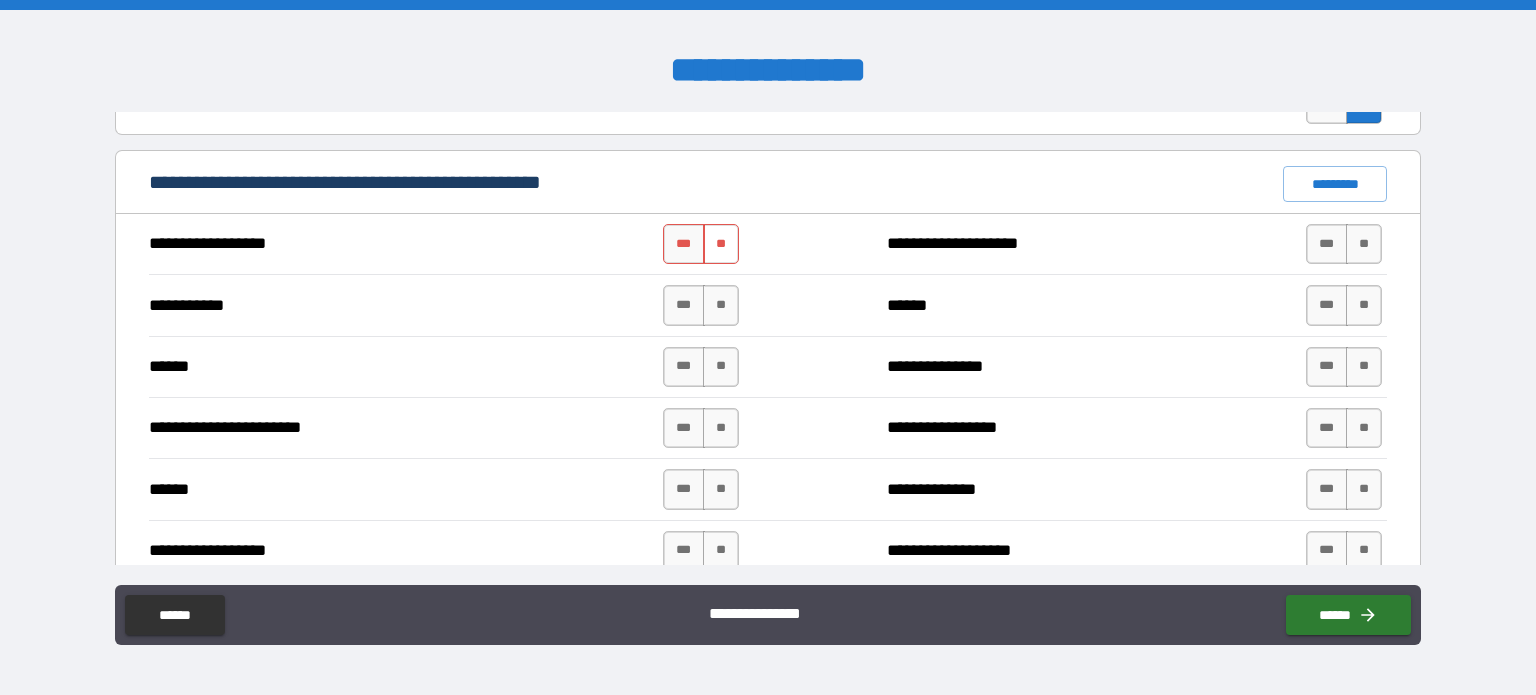 click on "**" at bounding box center (721, 244) 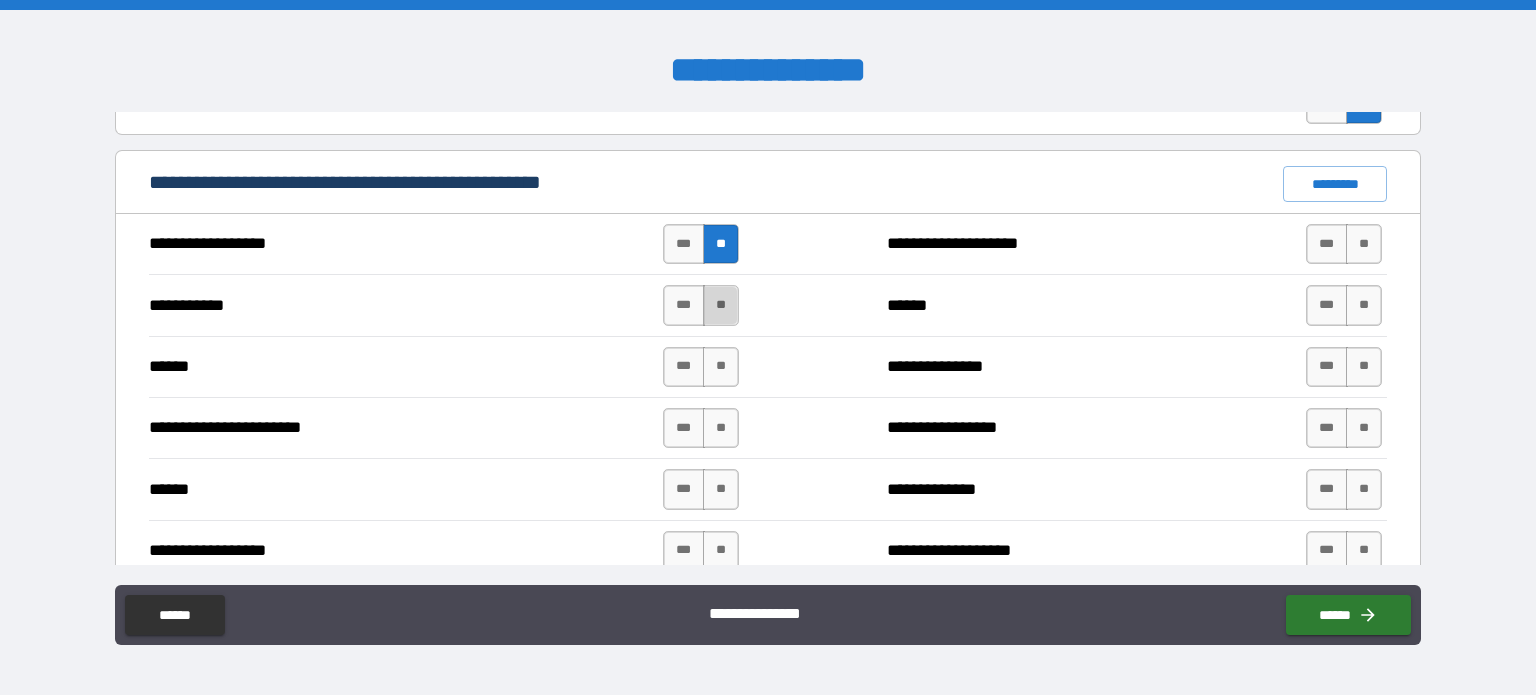 click on "**" at bounding box center (721, 305) 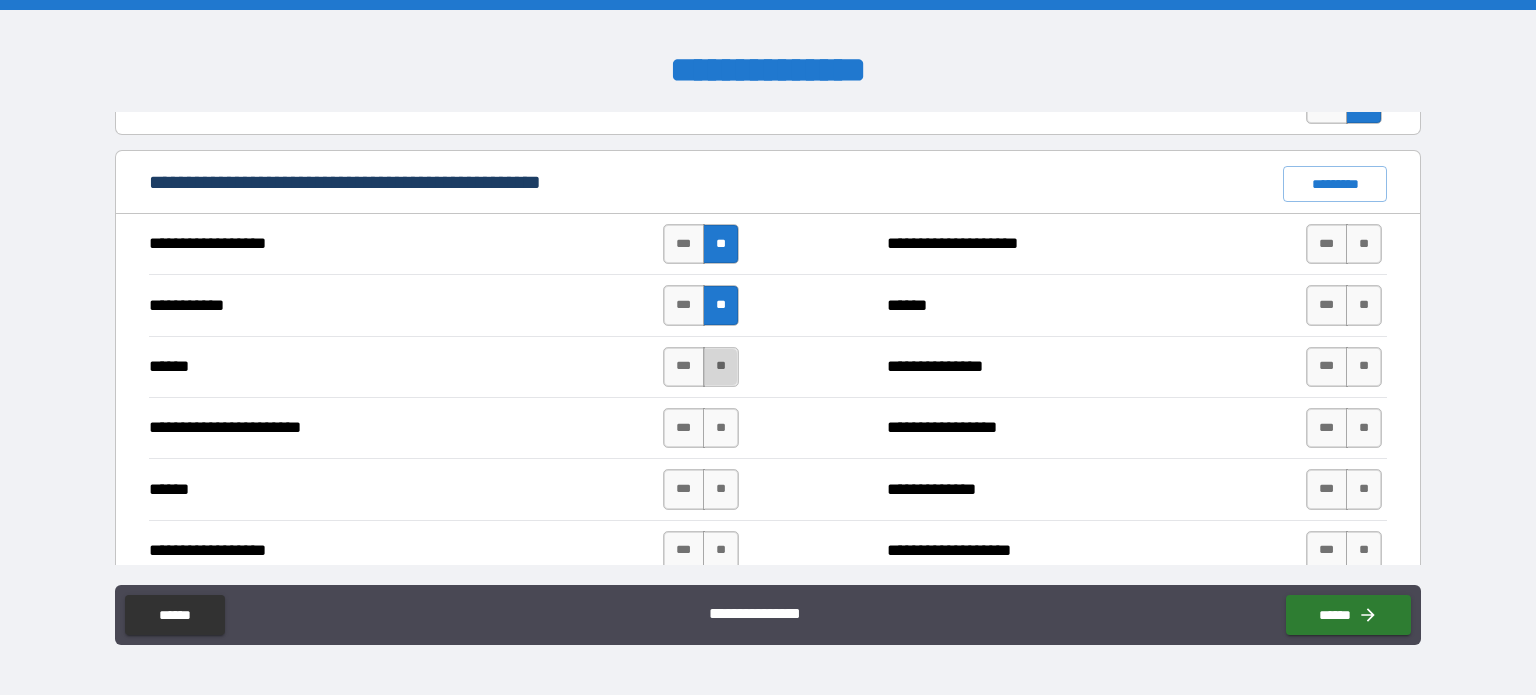 click on "**" at bounding box center [721, 367] 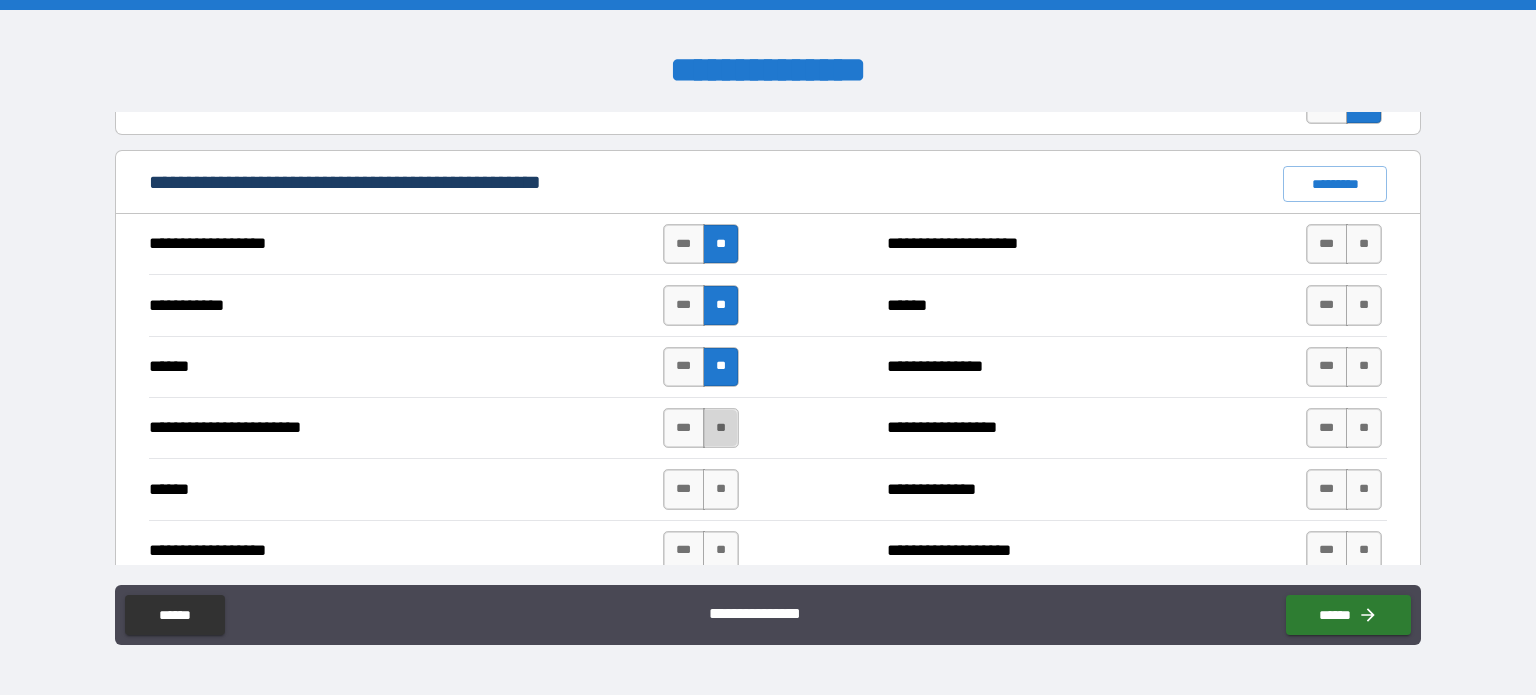 click on "**" at bounding box center [721, 428] 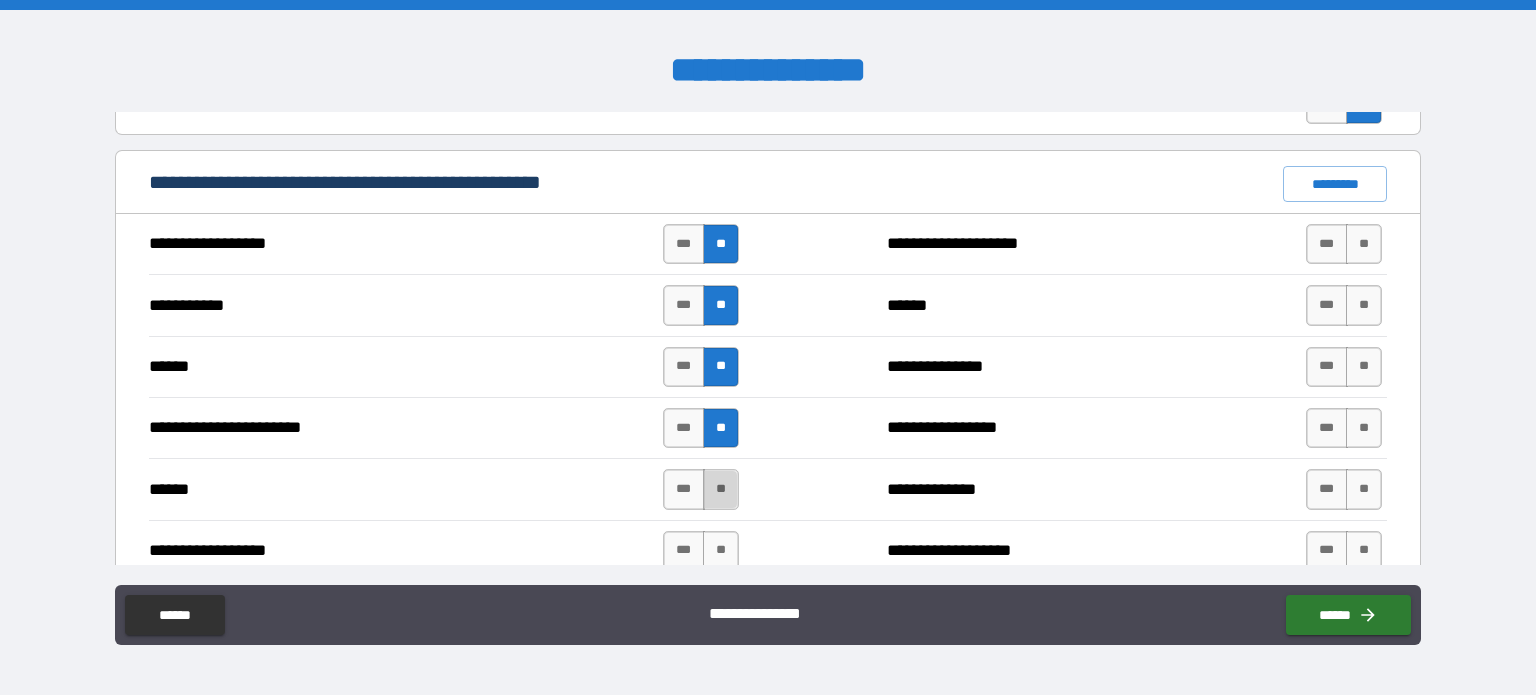 click on "**" at bounding box center [721, 489] 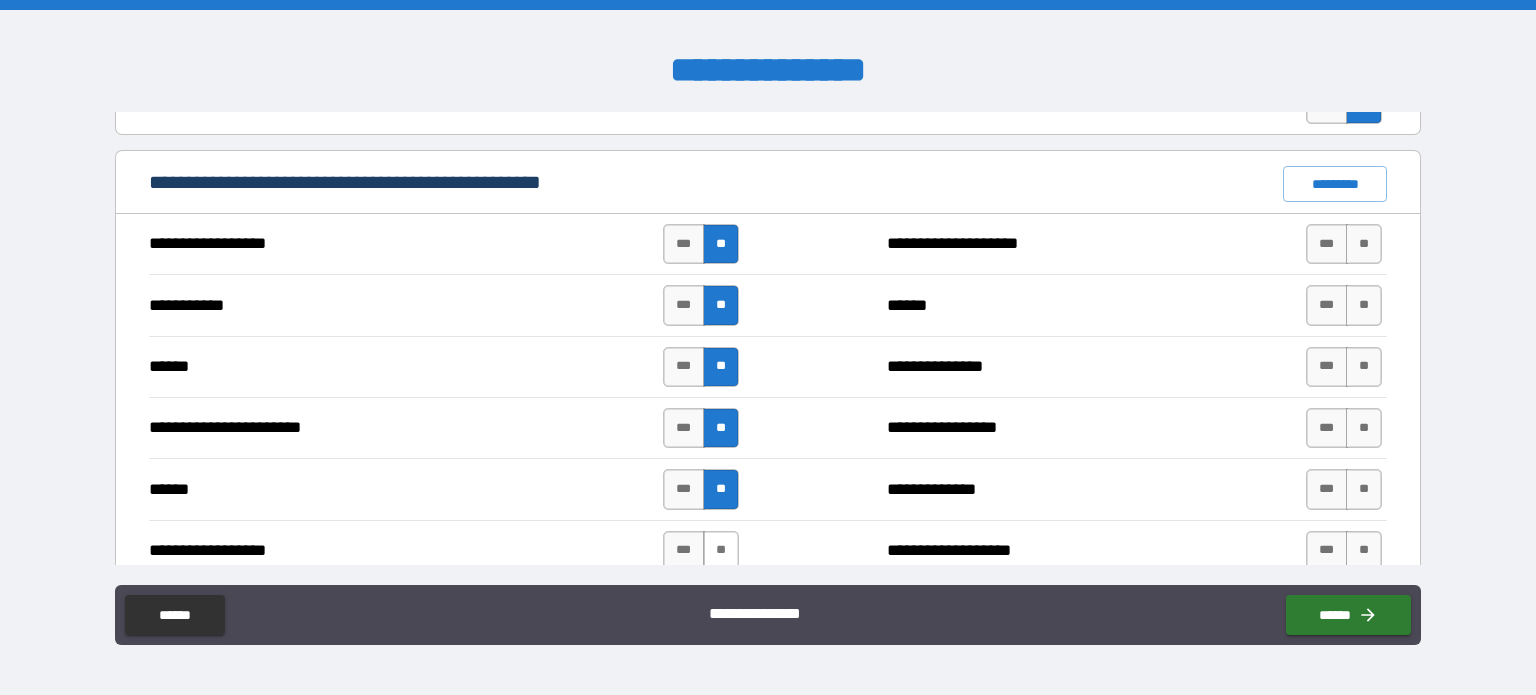 click on "**" at bounding box center (721, 551) 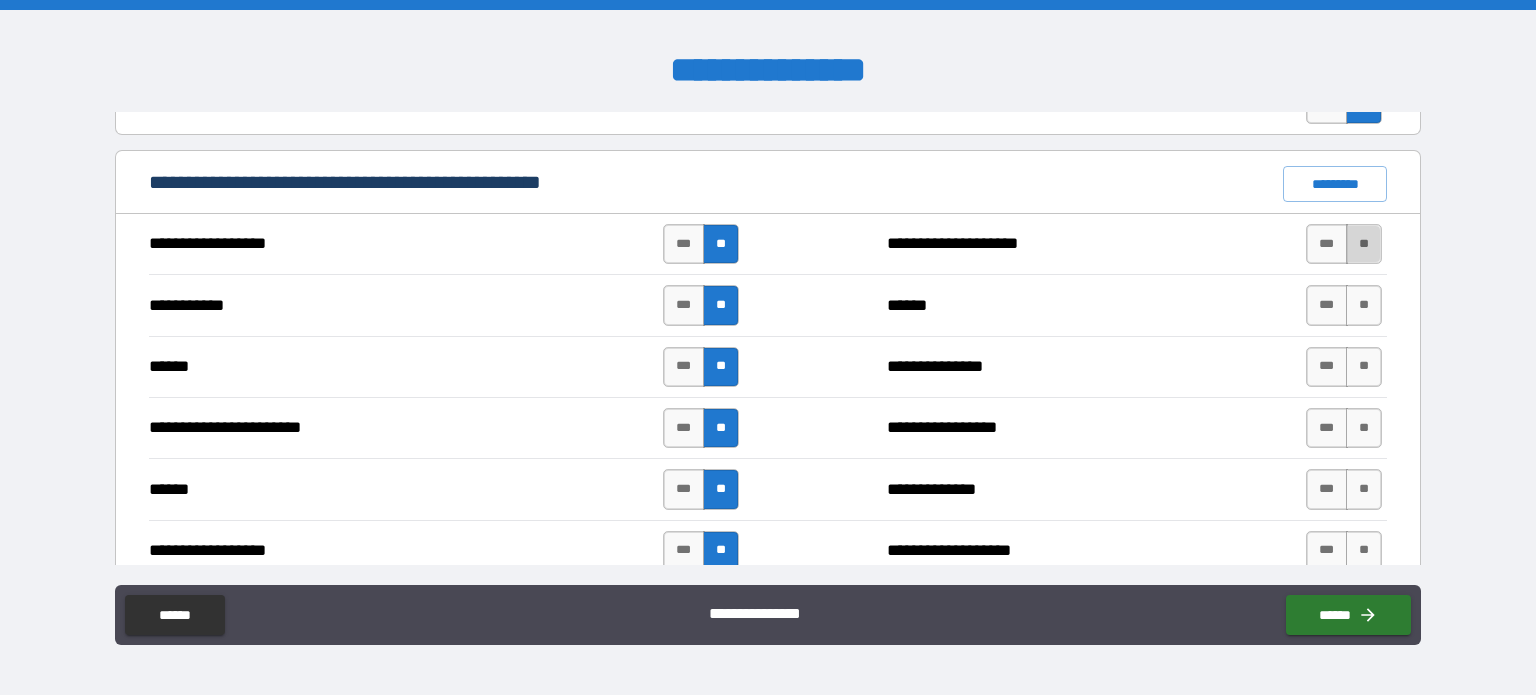 click on "**" at bounding box center [1364, 244] 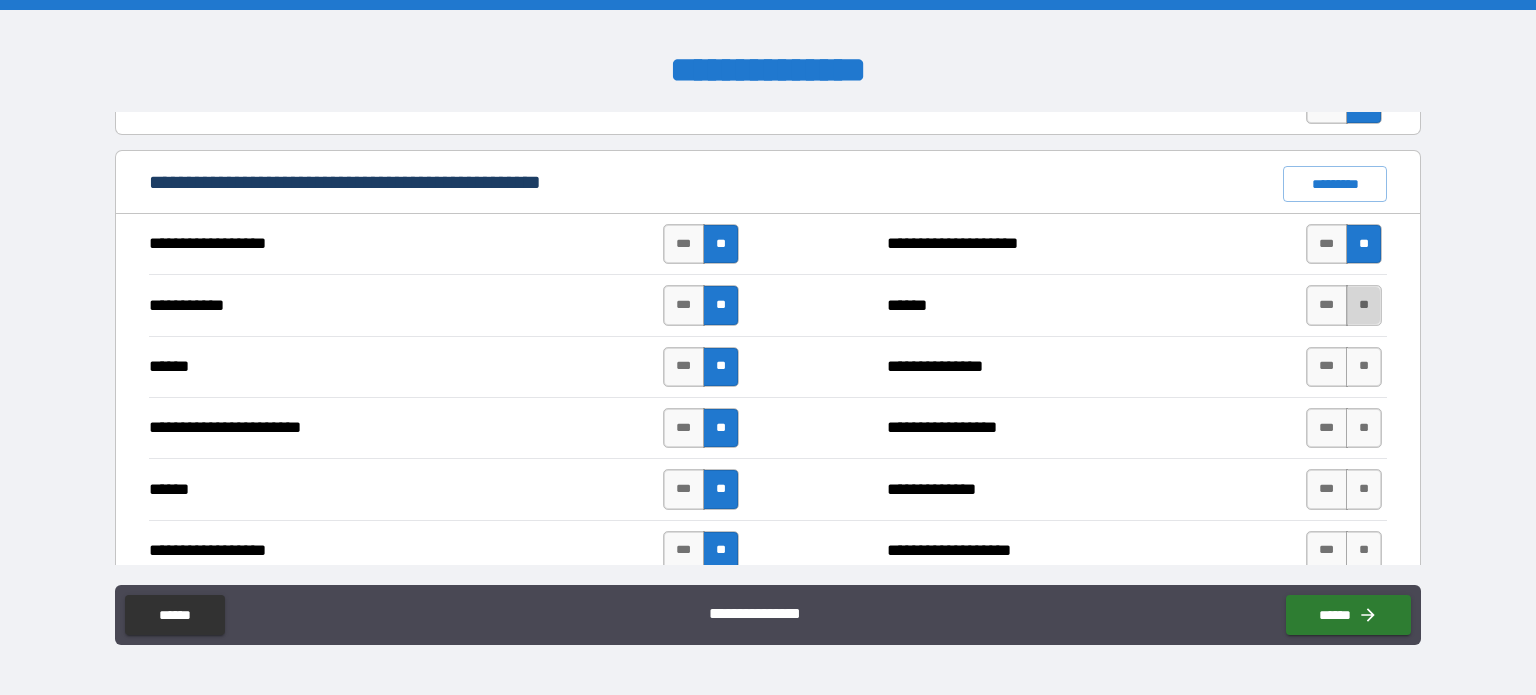 click on "**" at bounding box center (1364, 305) 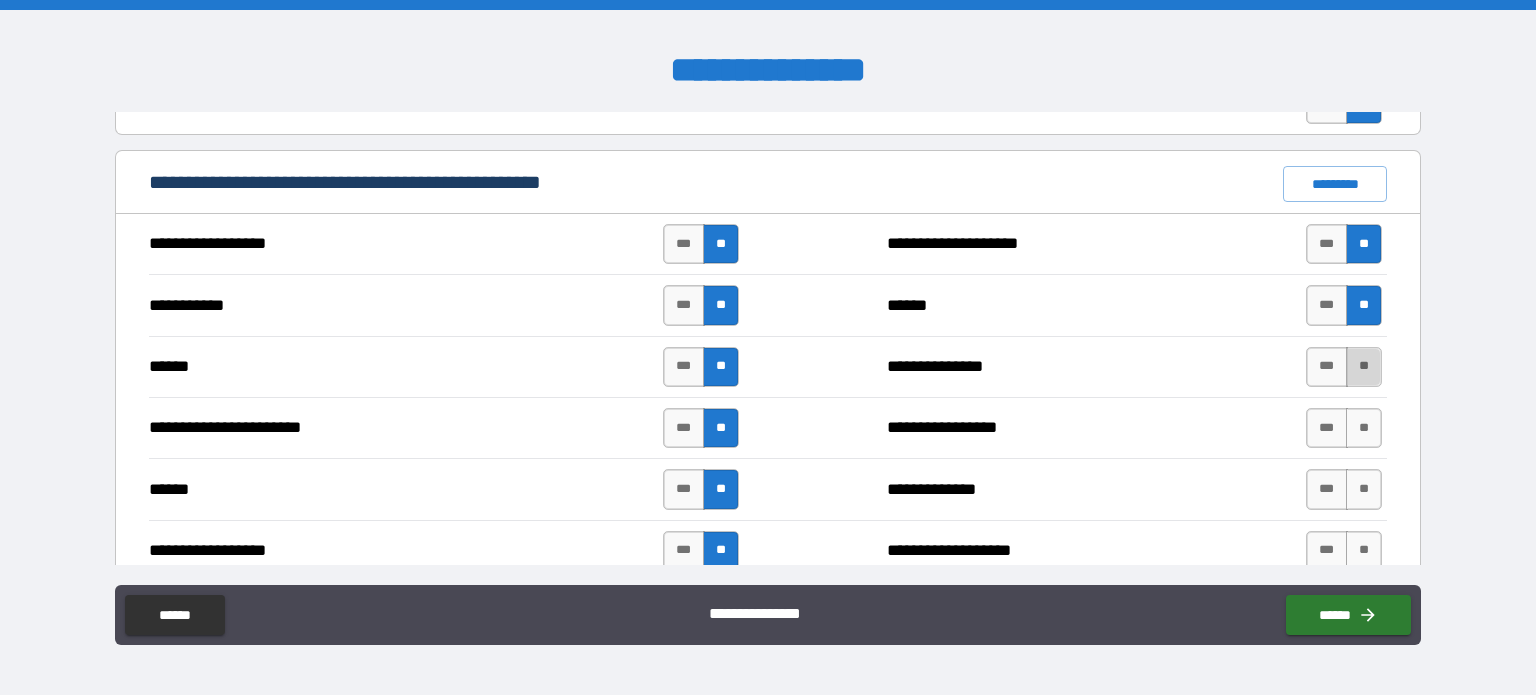 click on "**" at bounding box center [1364, 367] 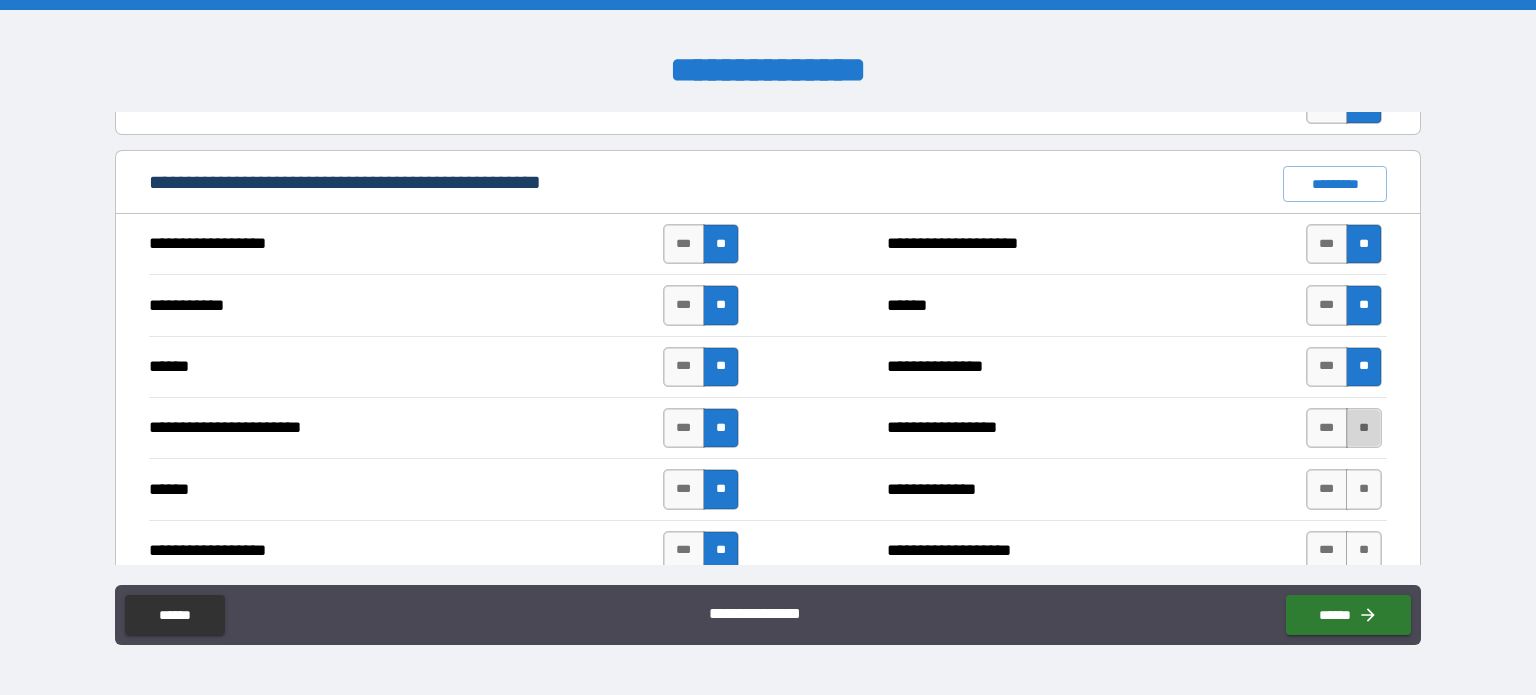 click on "**" at bounding box center [1364, 428] 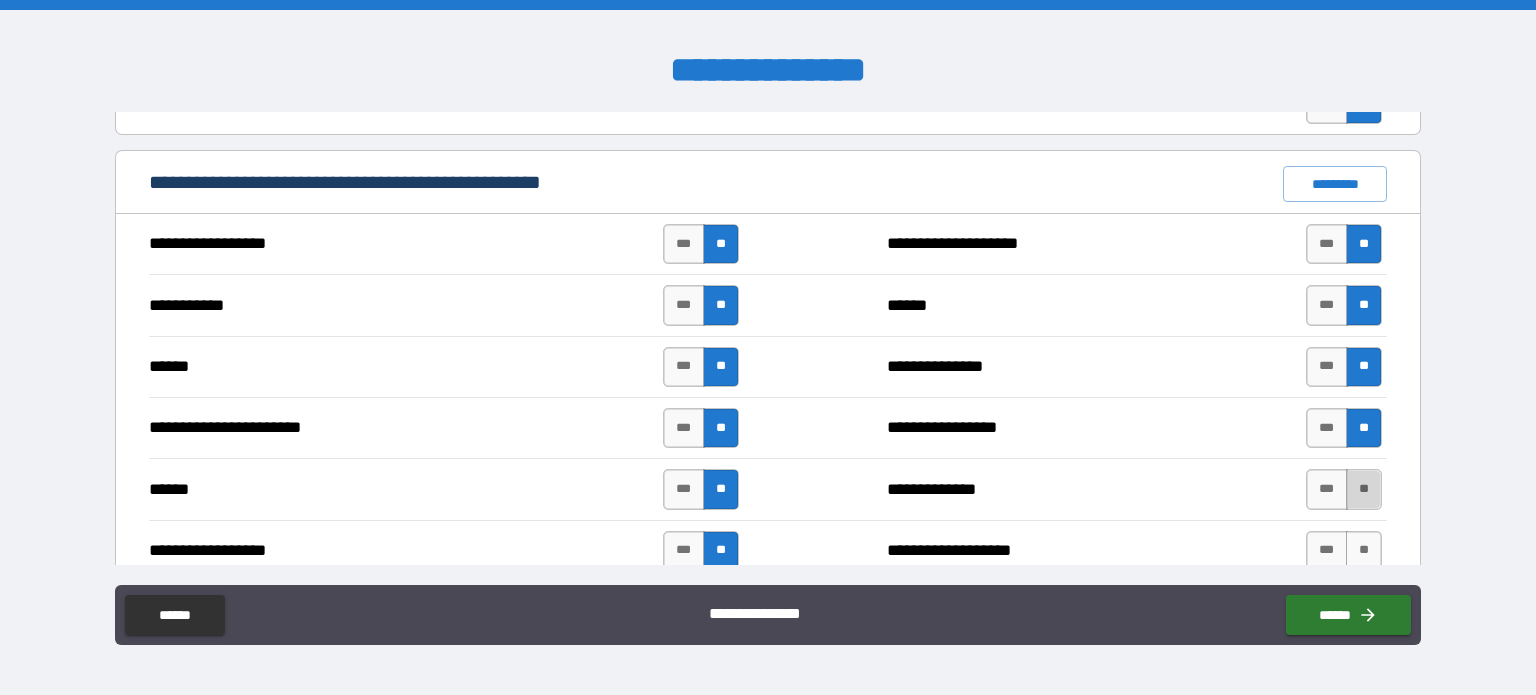 click on "**" at bounding box center [1364, 489] 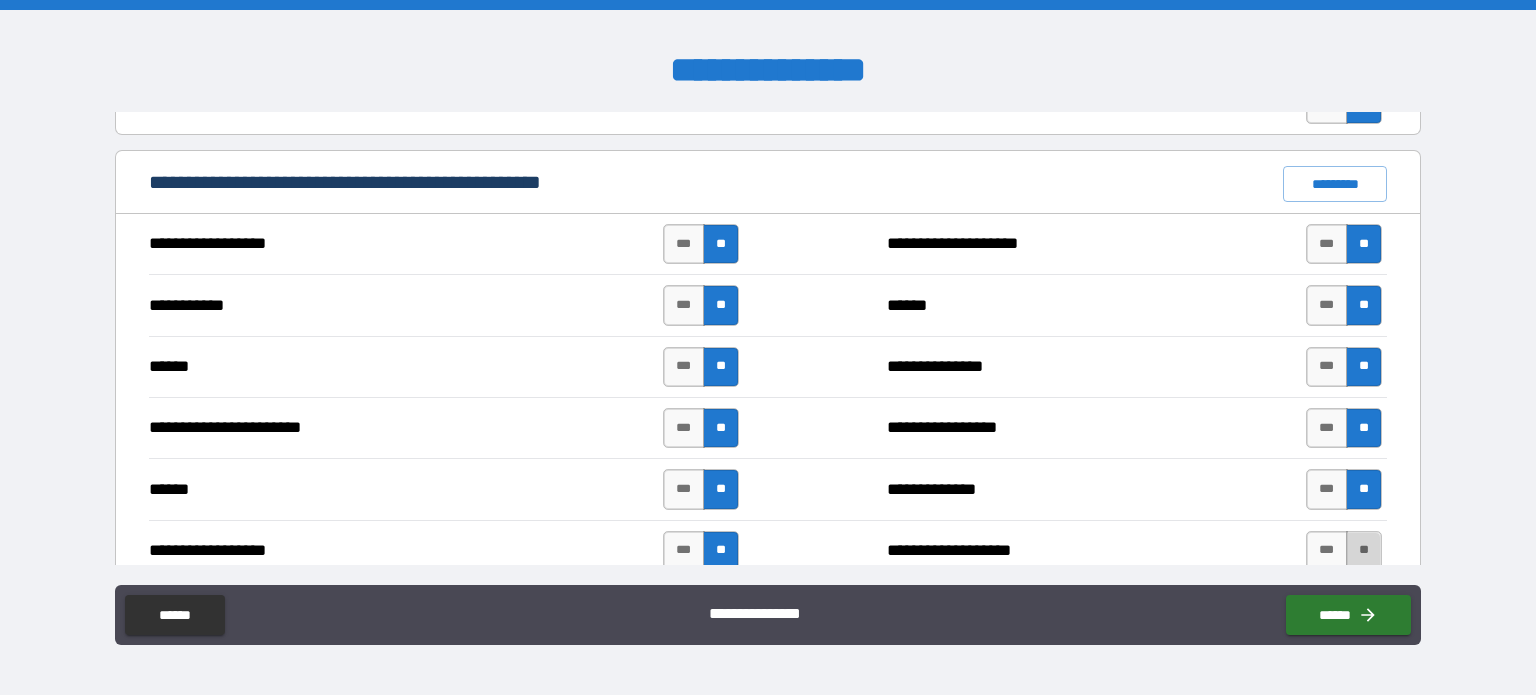 click on "**" at bounding box center (1364, 551) 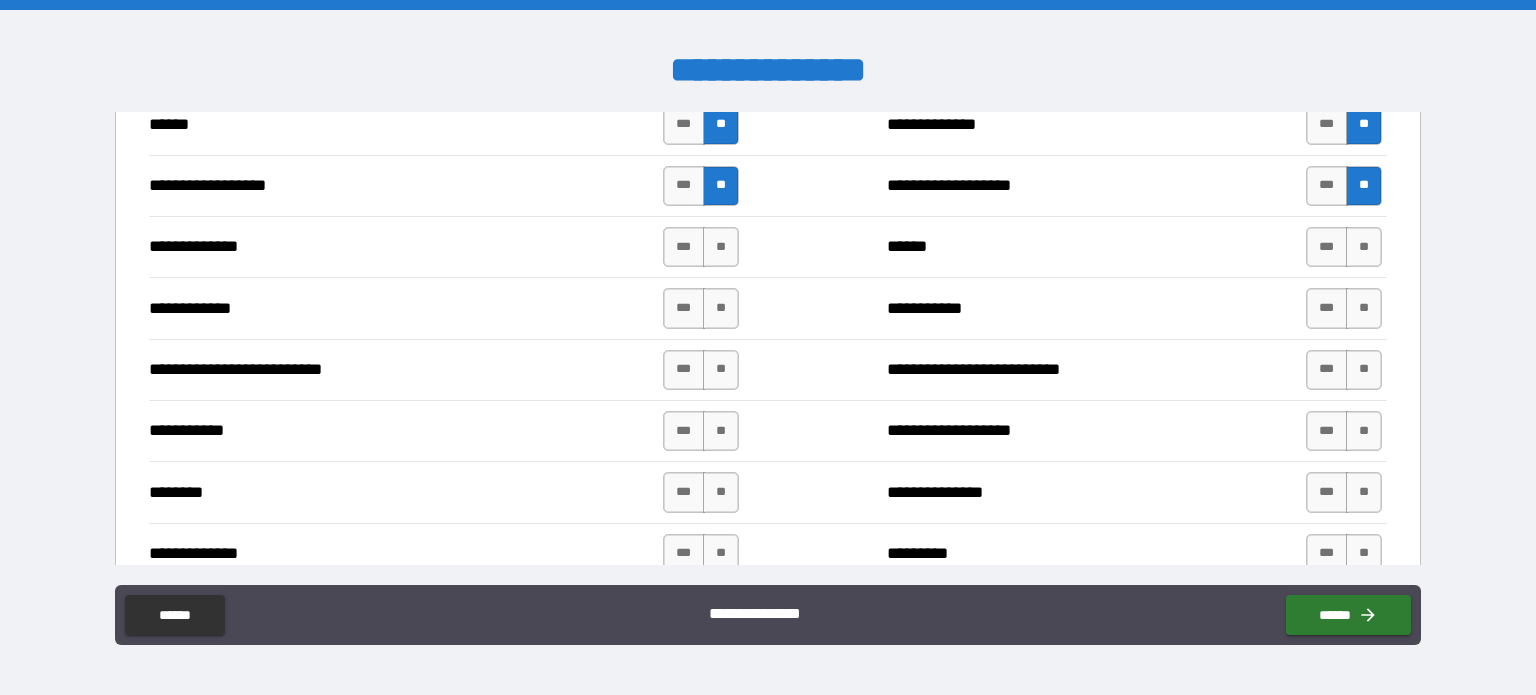 scroll, scrollTop: 1820, scrollLeft: 0, axis: vertical 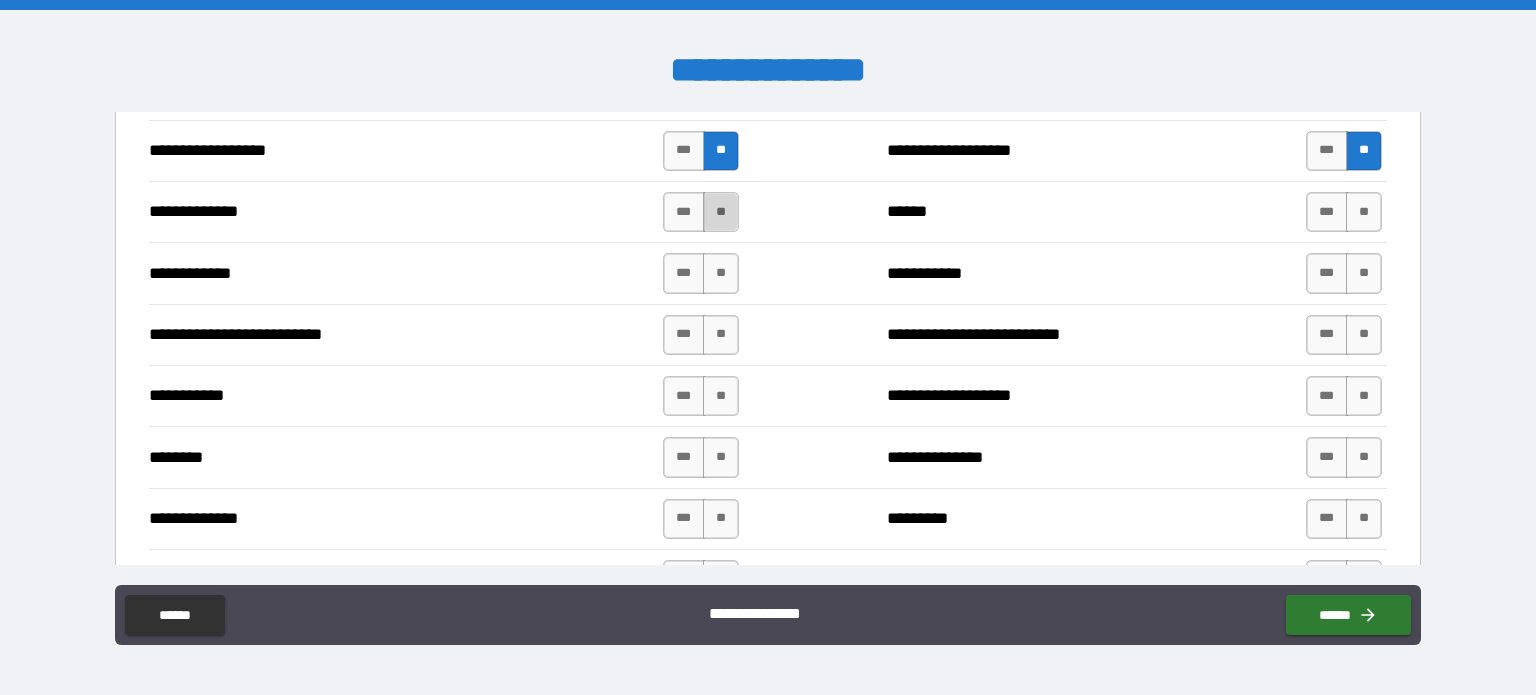 click on "**" at bounding box center (721, 212) 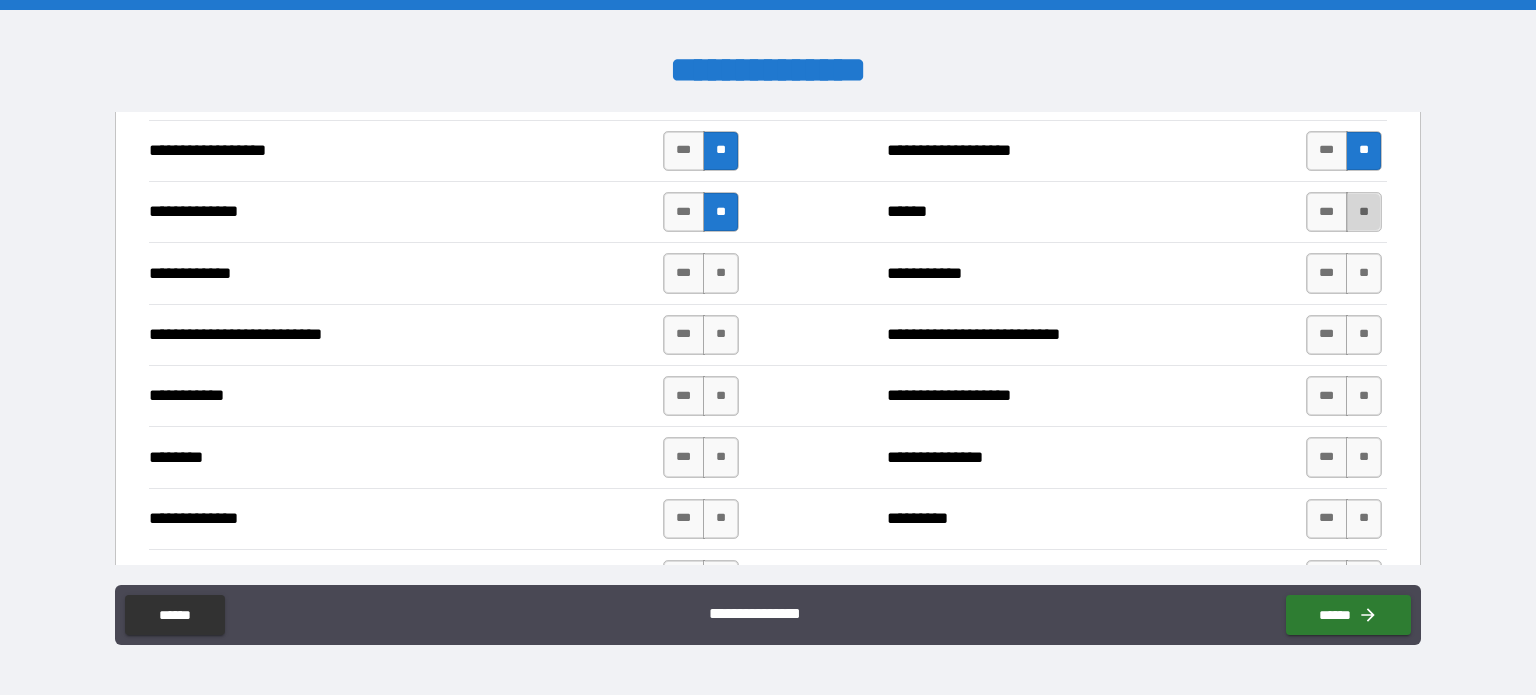 click on "**" at bounding box center [1364, 212] 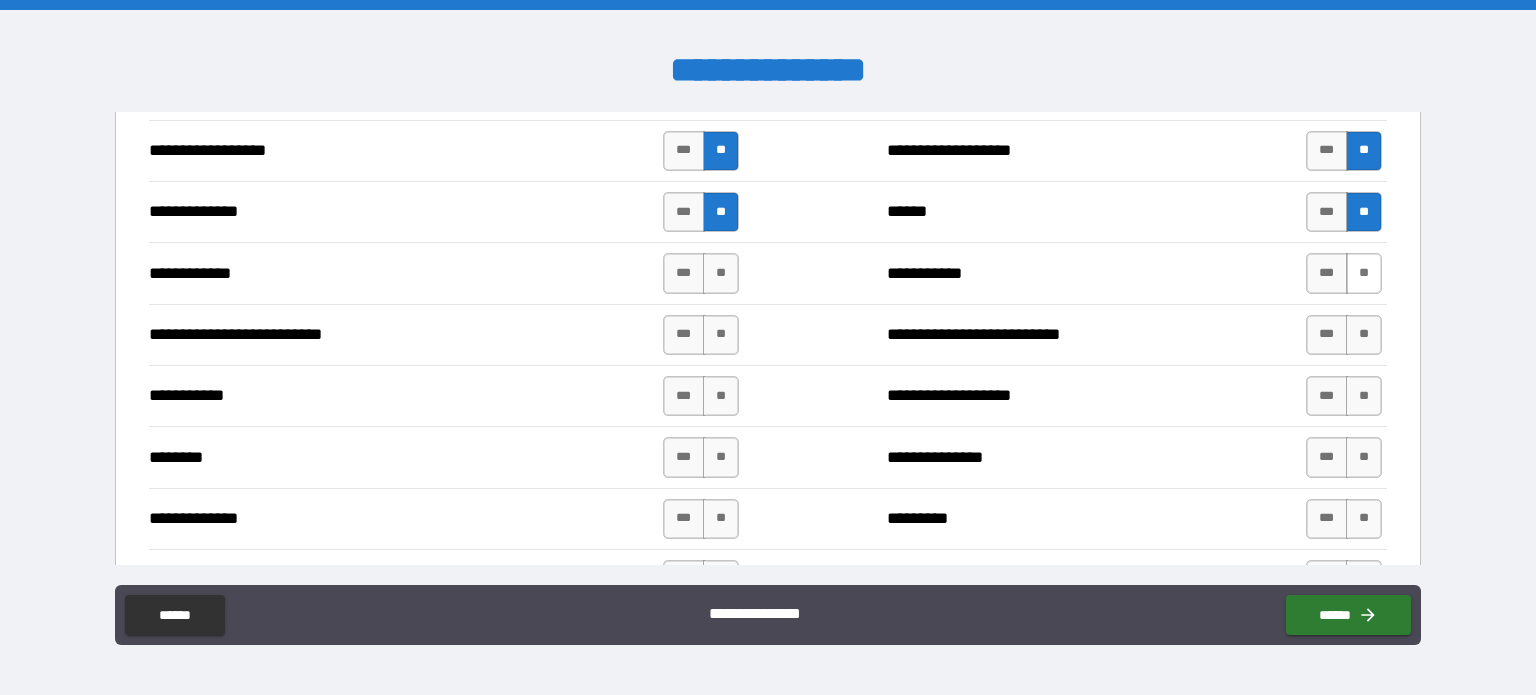 click on "**" at bounding box center [1364, 273] 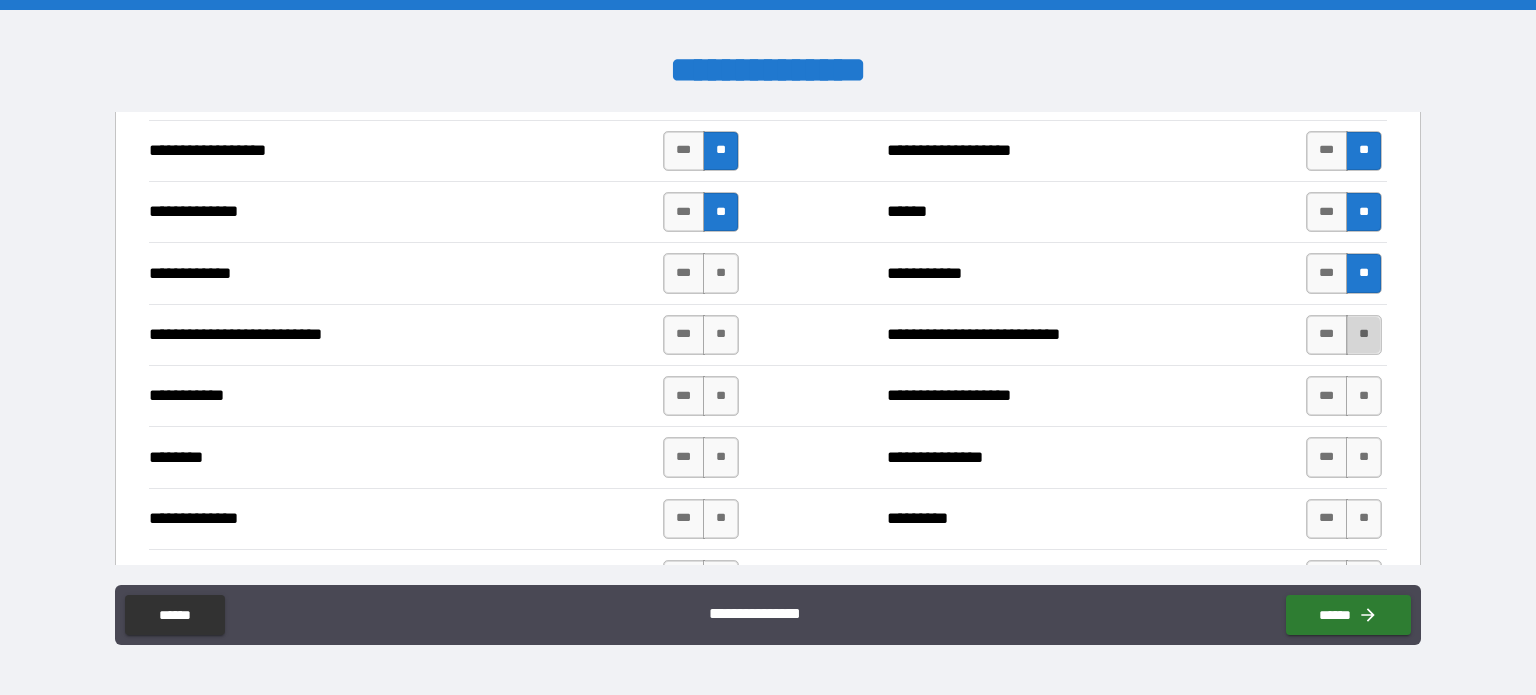 click on "**" at bounding box center [1364, 335] 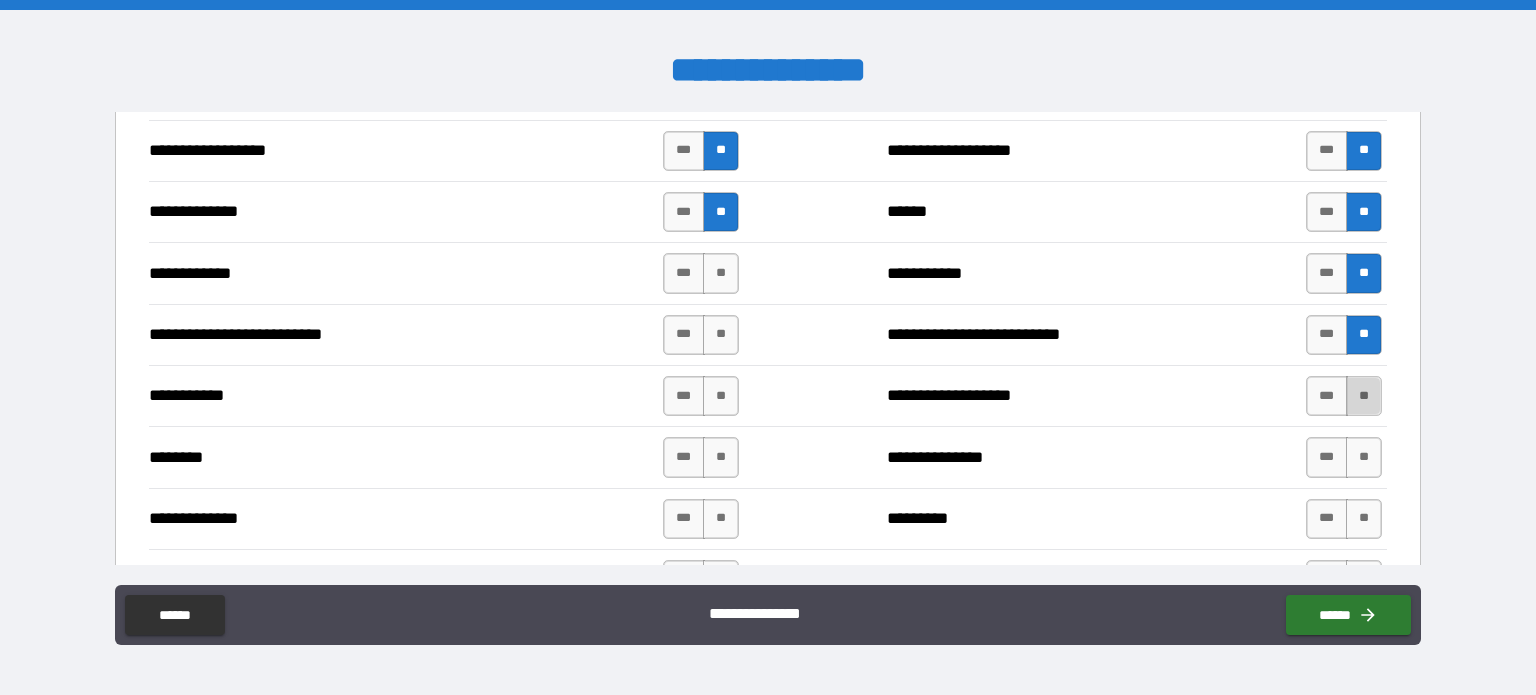 click on "**" at bounding box center (1364, 396) 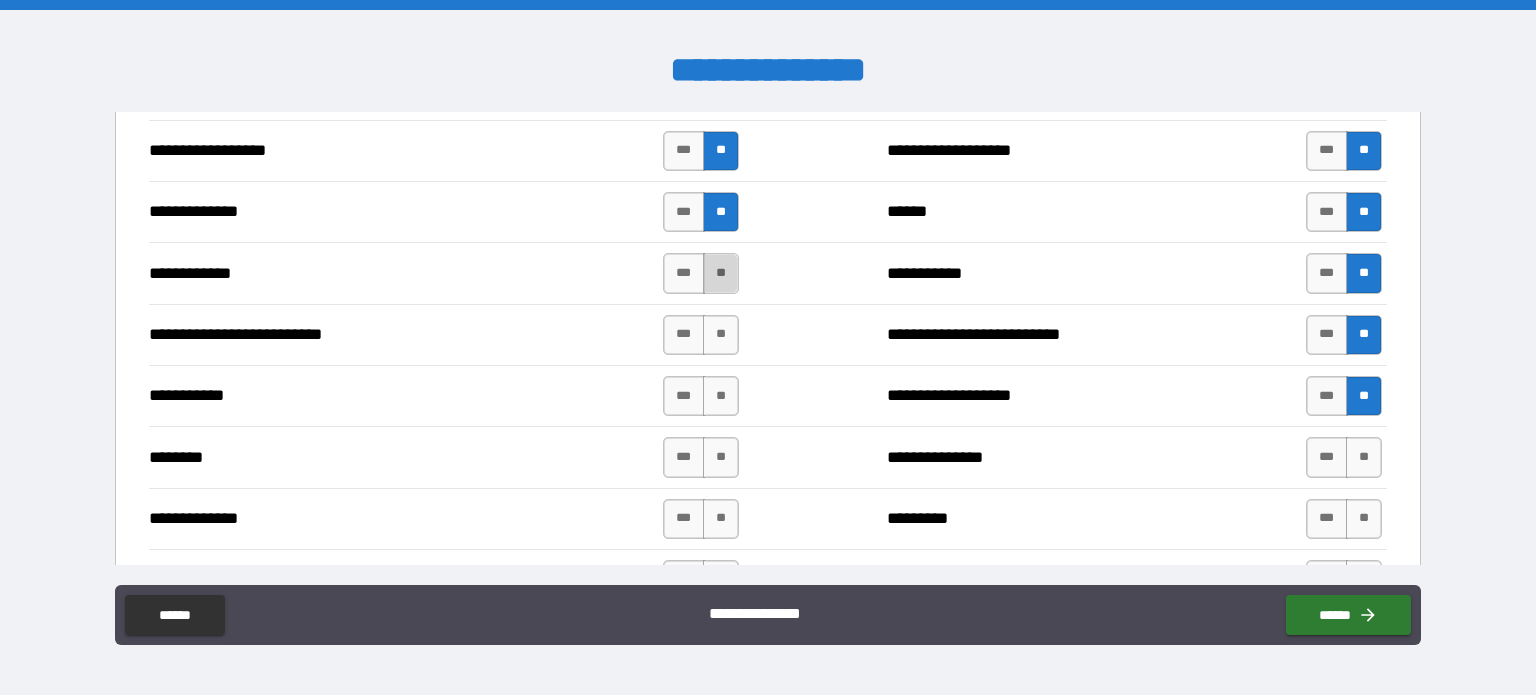 click on "**" at bounding box center [721, 273] 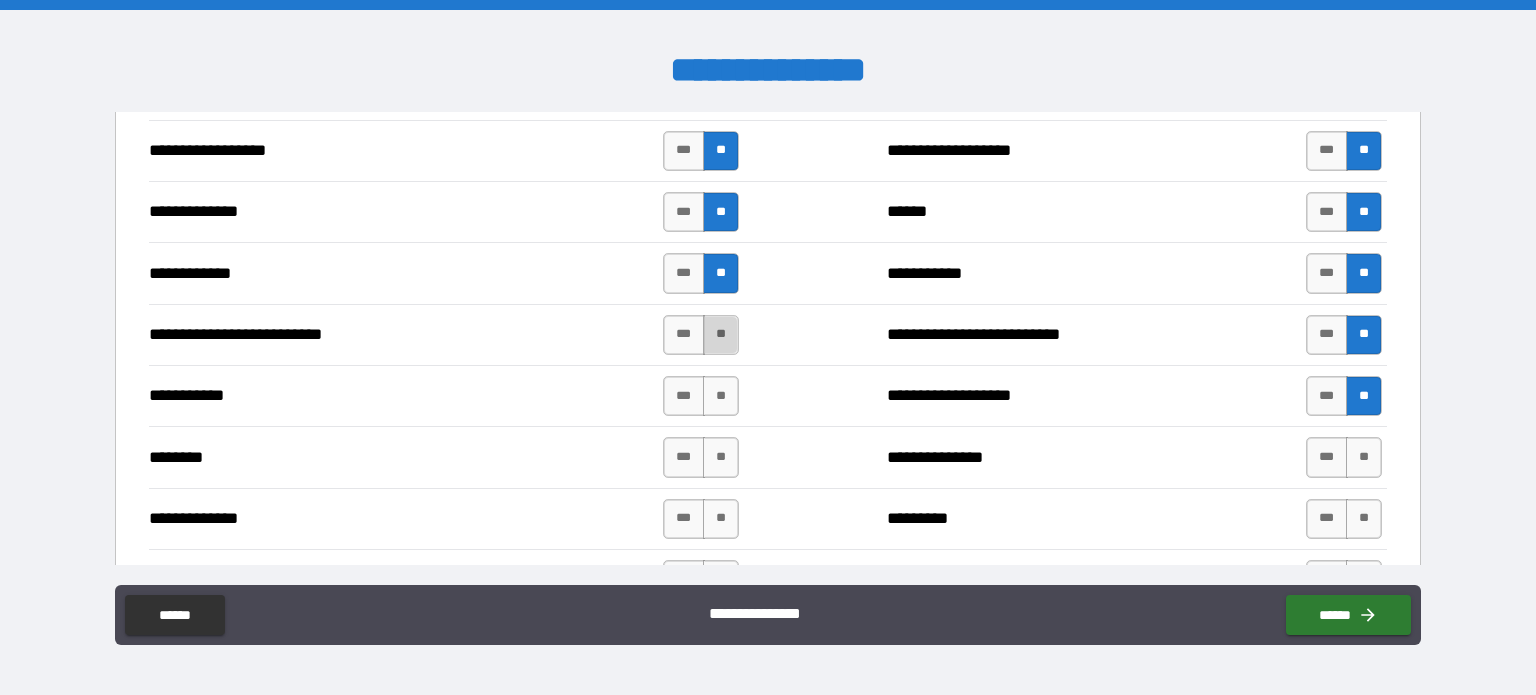 click on "**" at bounding box center (721, 335) 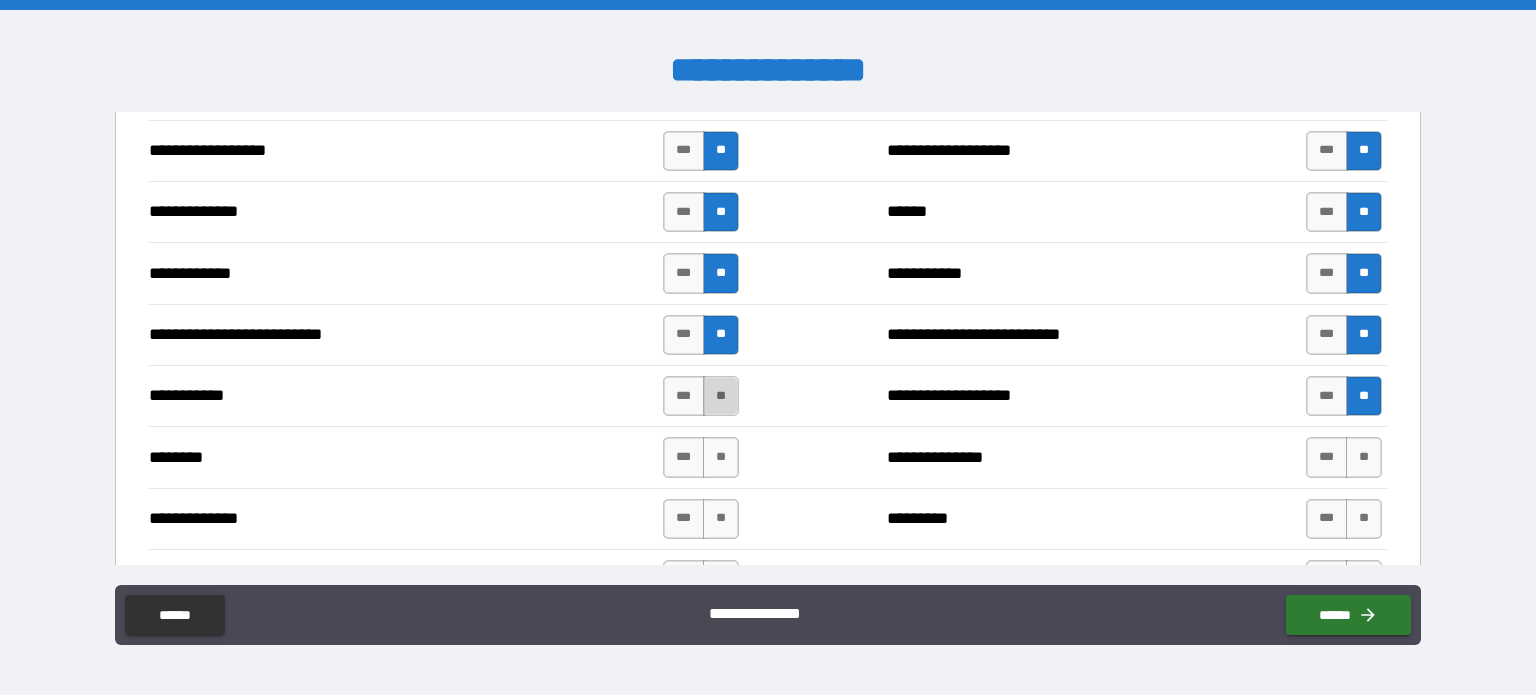 click on "**" at bounding box center (721, 396) 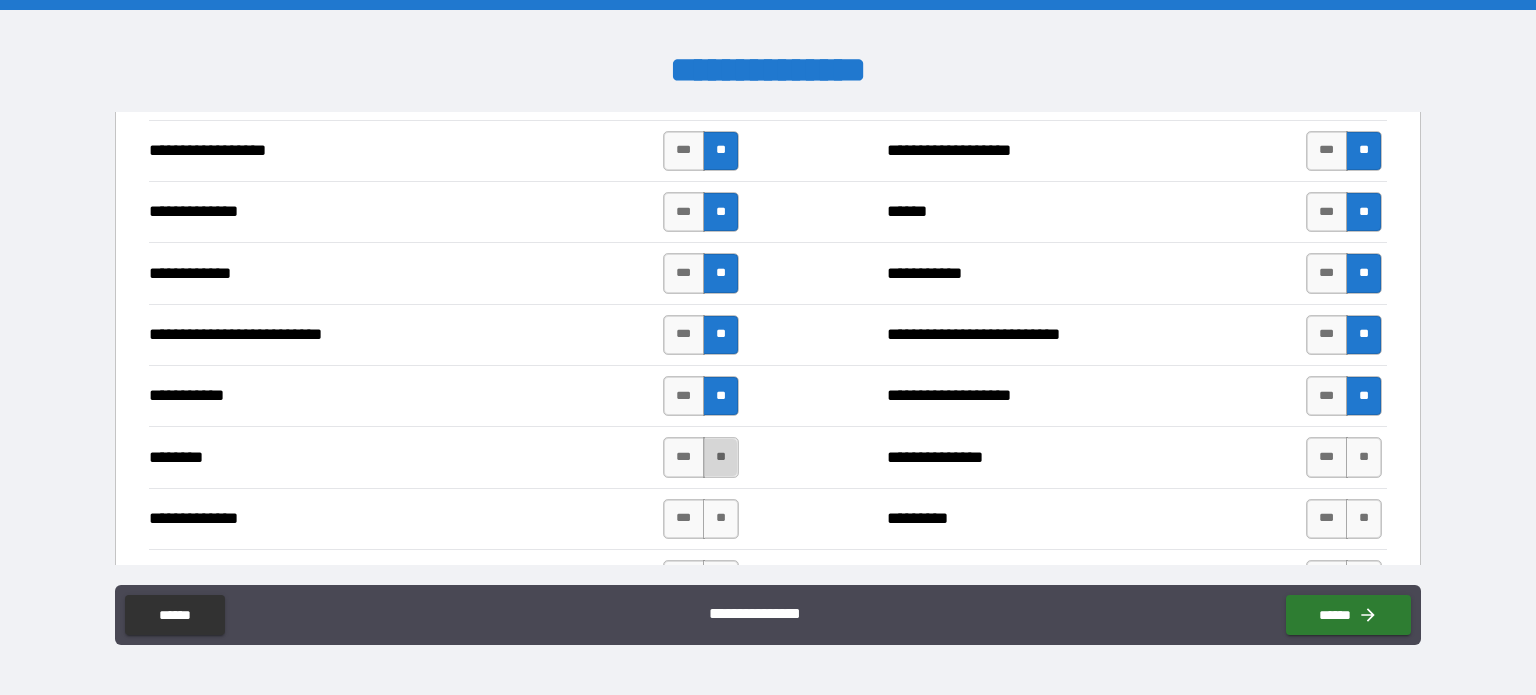 click on "**" at bounding box center (721, 457) 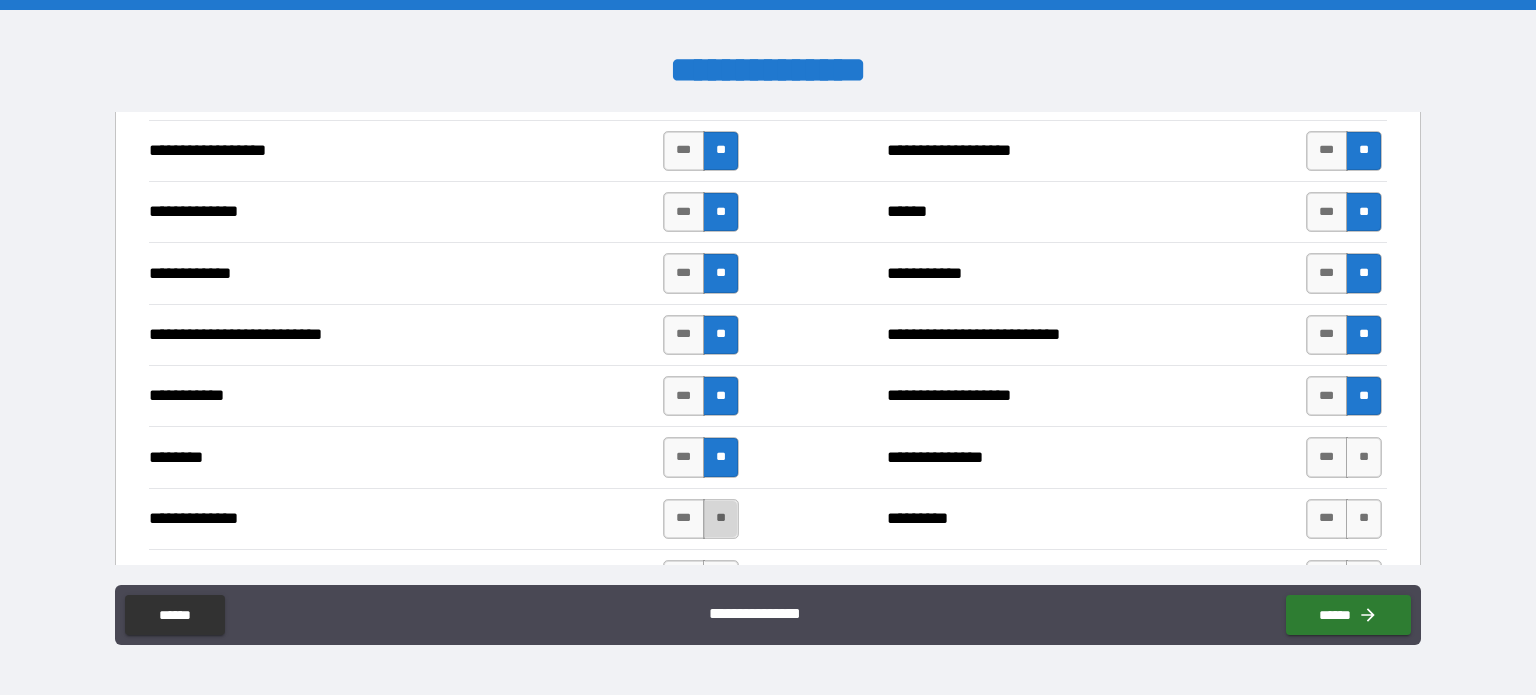 click on "**" at bounding box center [721, 519] 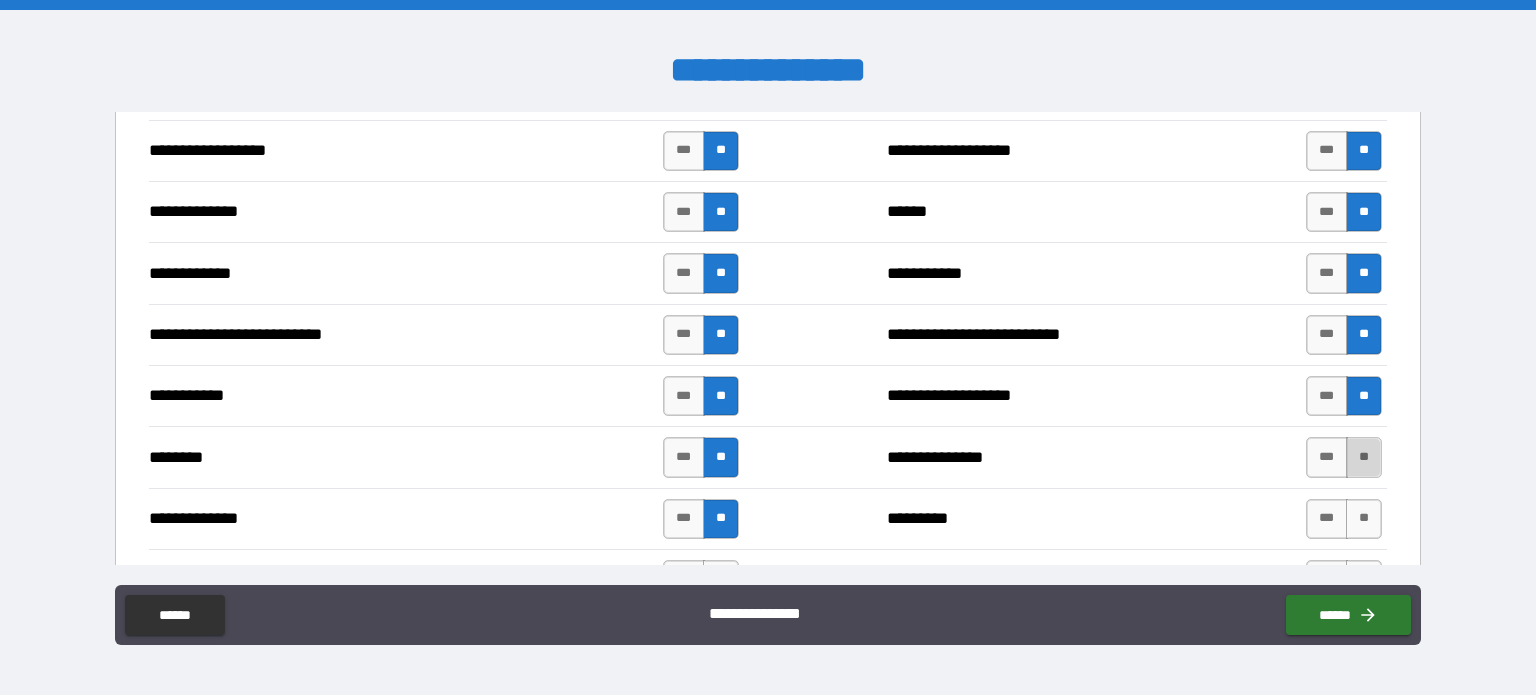 click on "**" at bounding box center (1364, 457) 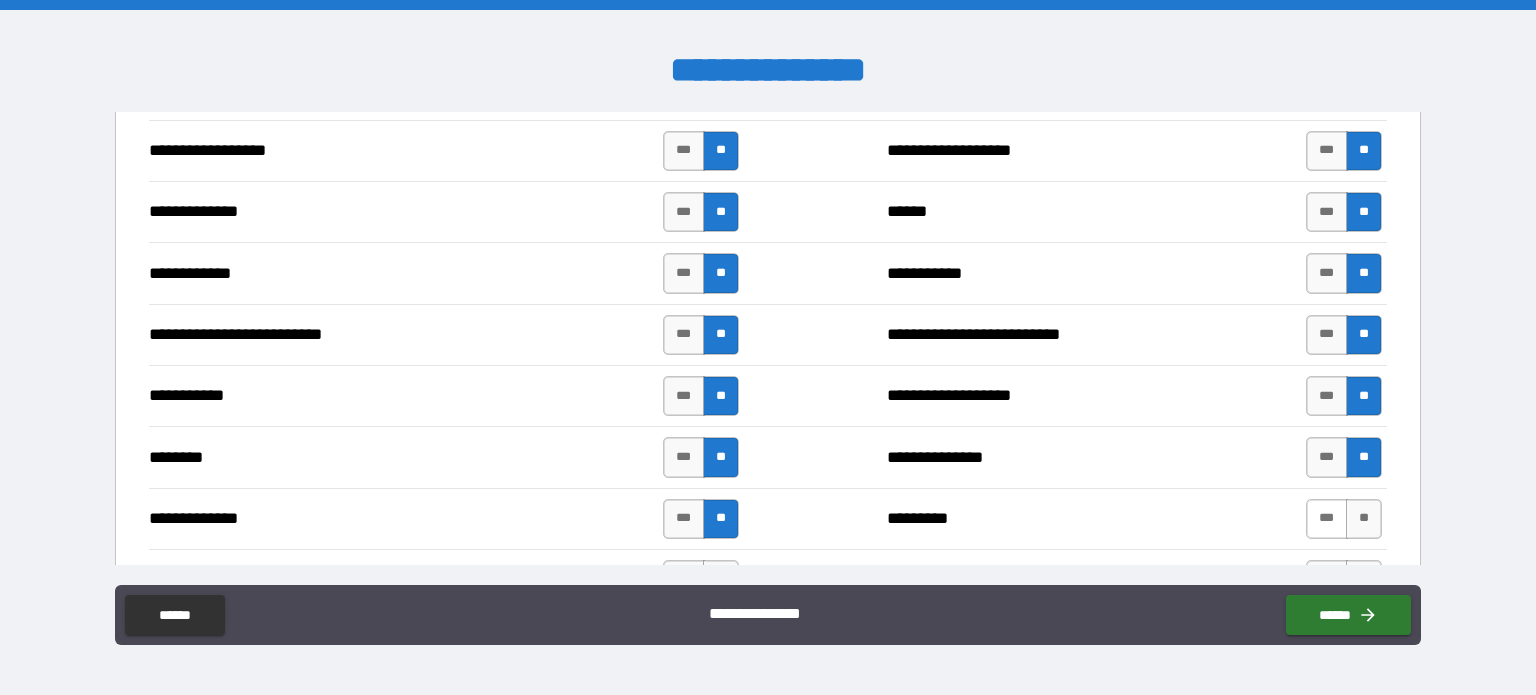 drag, startPoint x: 1350, startPoint y: 509, endPoint x: 1304, endPoint y: 498, distance: 47.296936 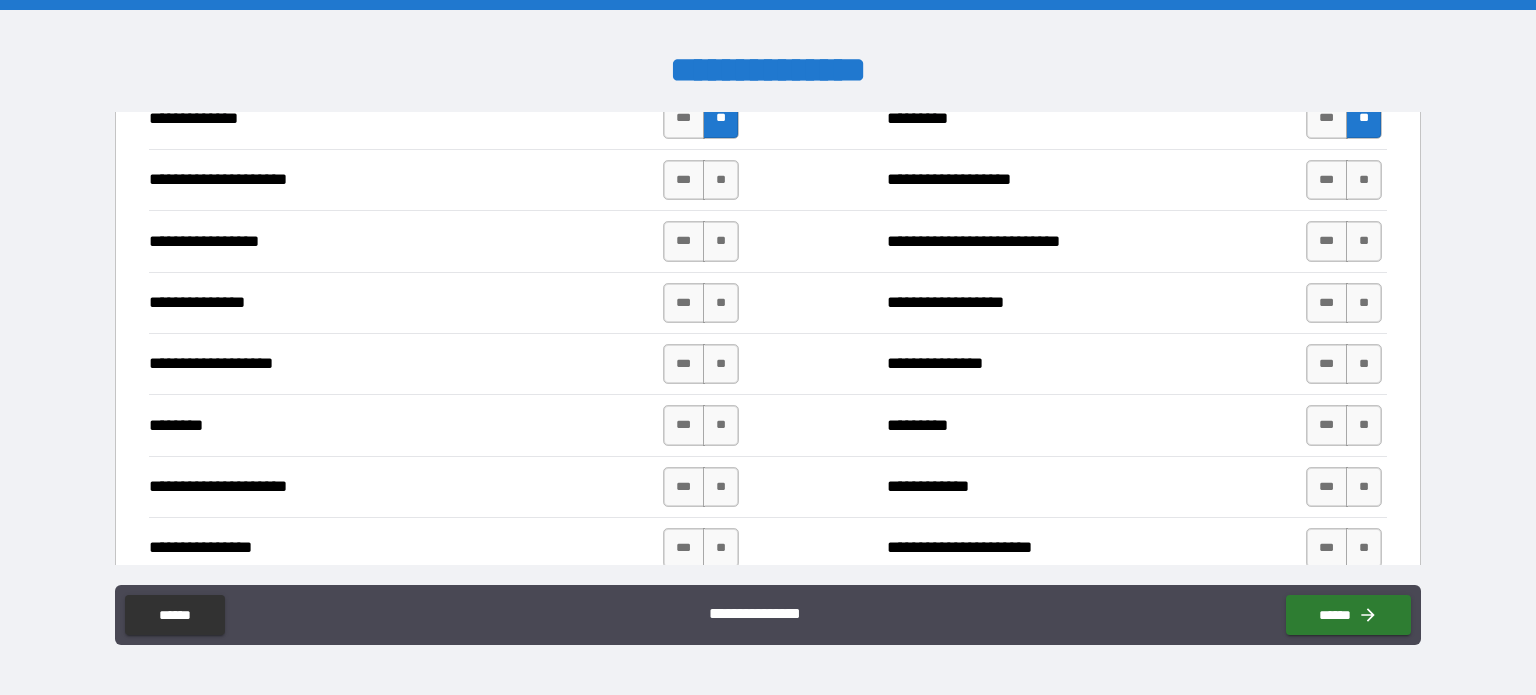 scroll, scrollTop: 2220, scrollLeft: 0, axis: vertical 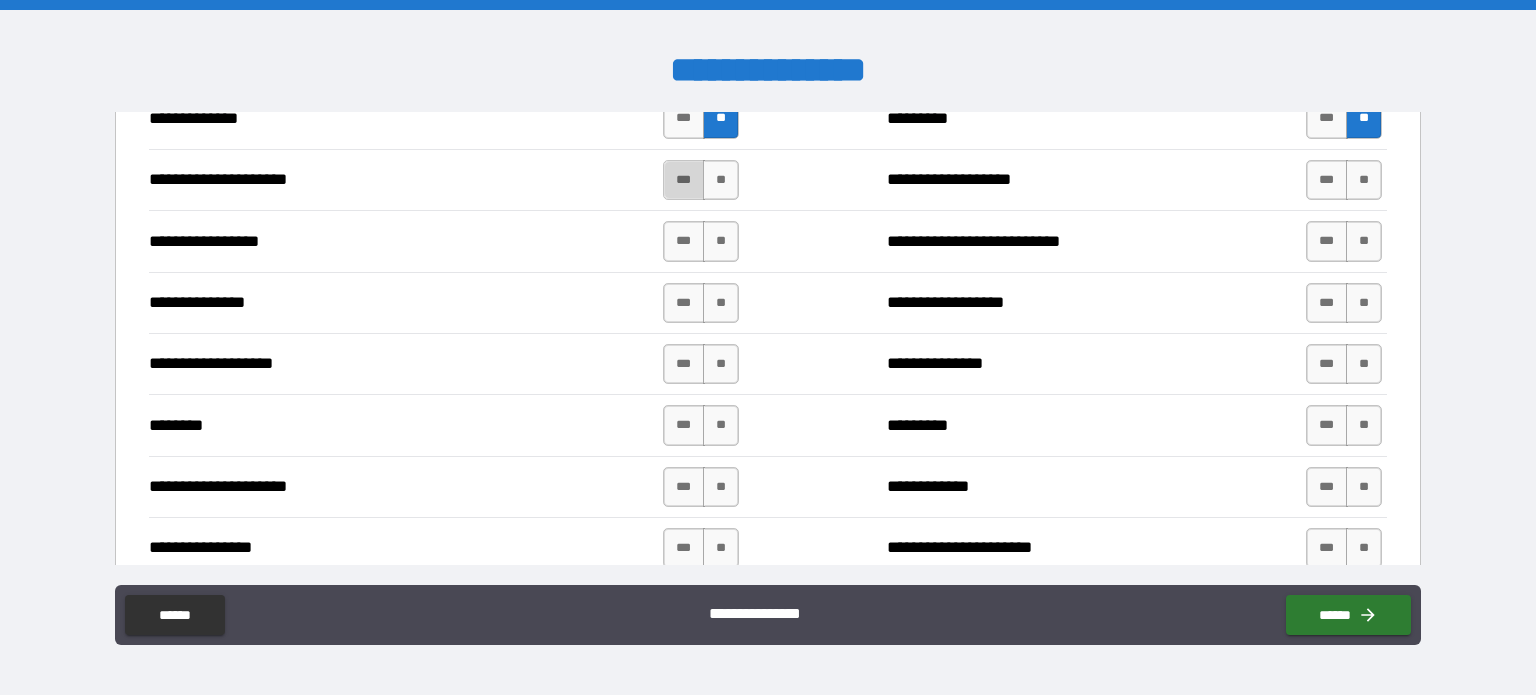 click on "***" at bounding box center [684, 180] 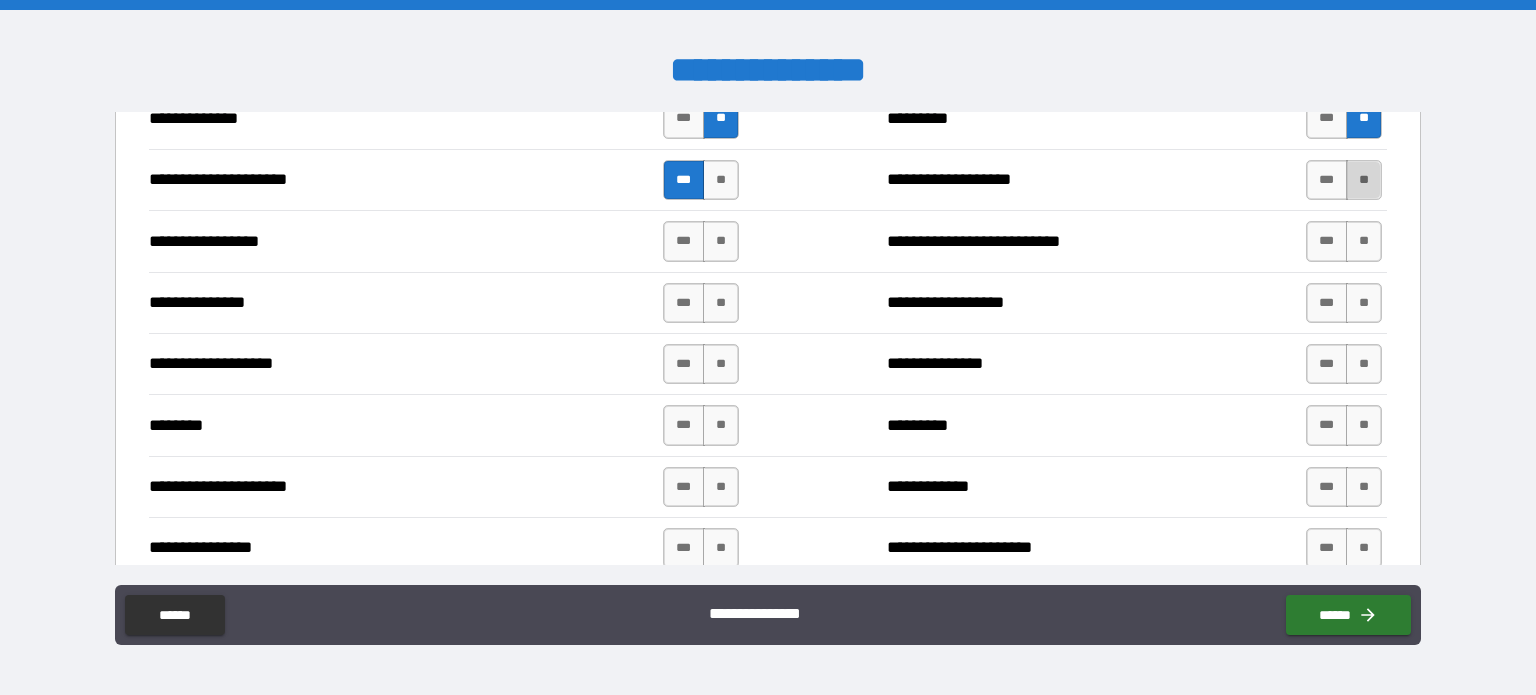 click on "**" at bounding box center [1364, 180] 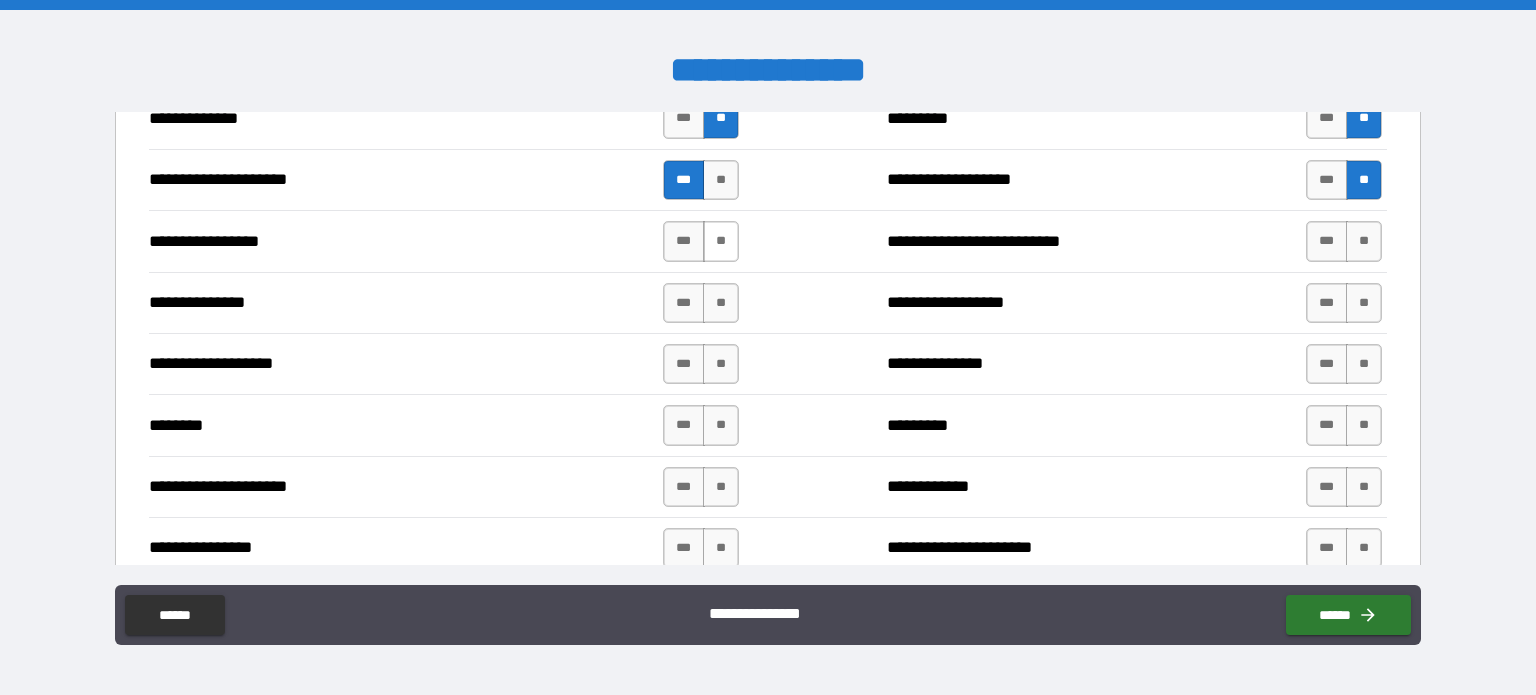 click on "**" at bounding box center [721, 241] 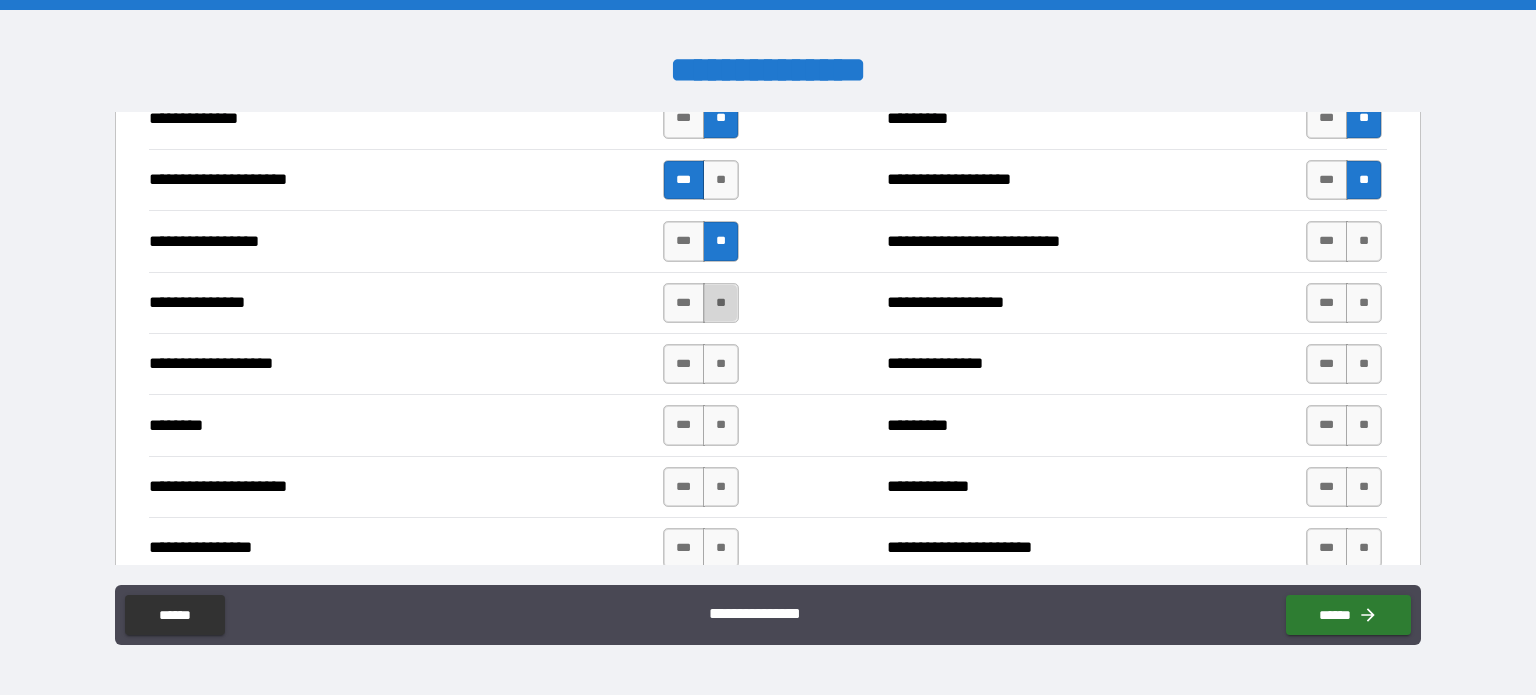 click on "**" at bounding box center (721, 303) 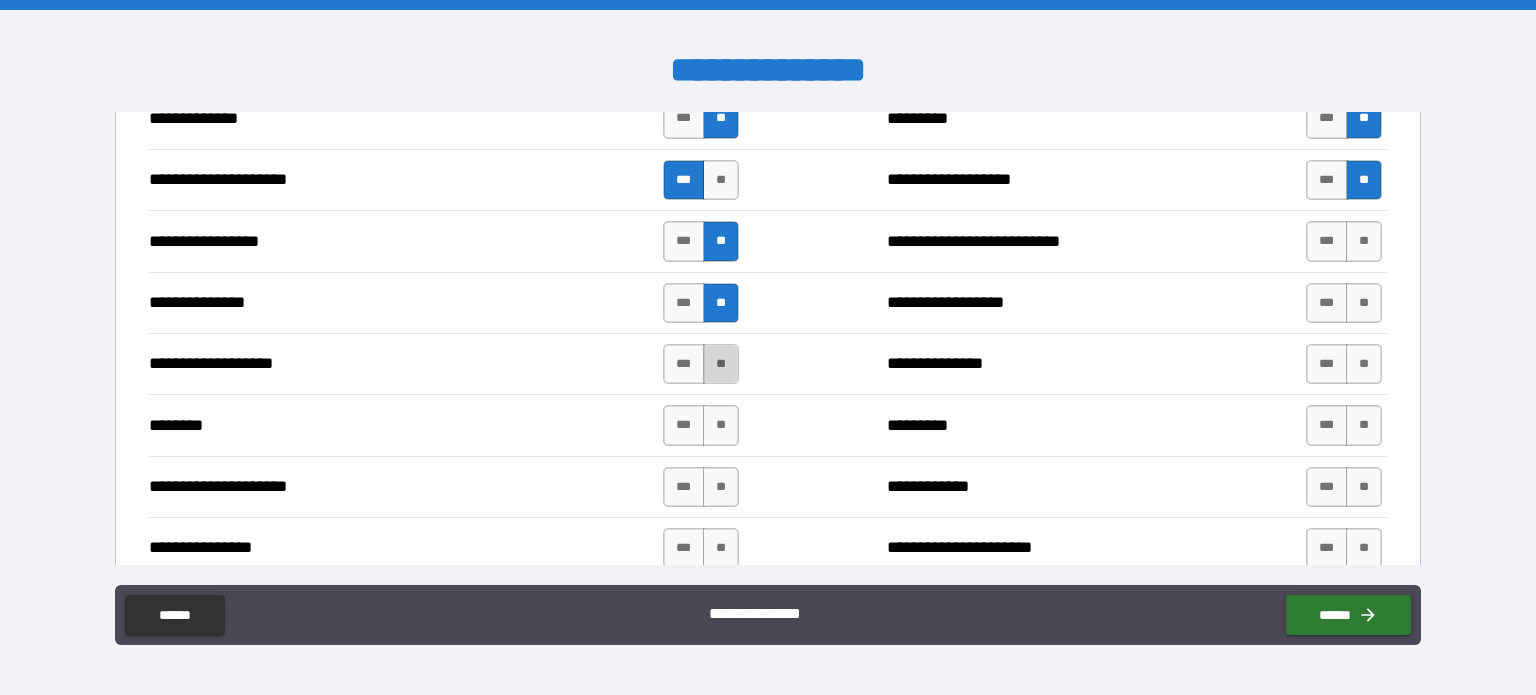 click on "**" at bounding box center (721, 364) 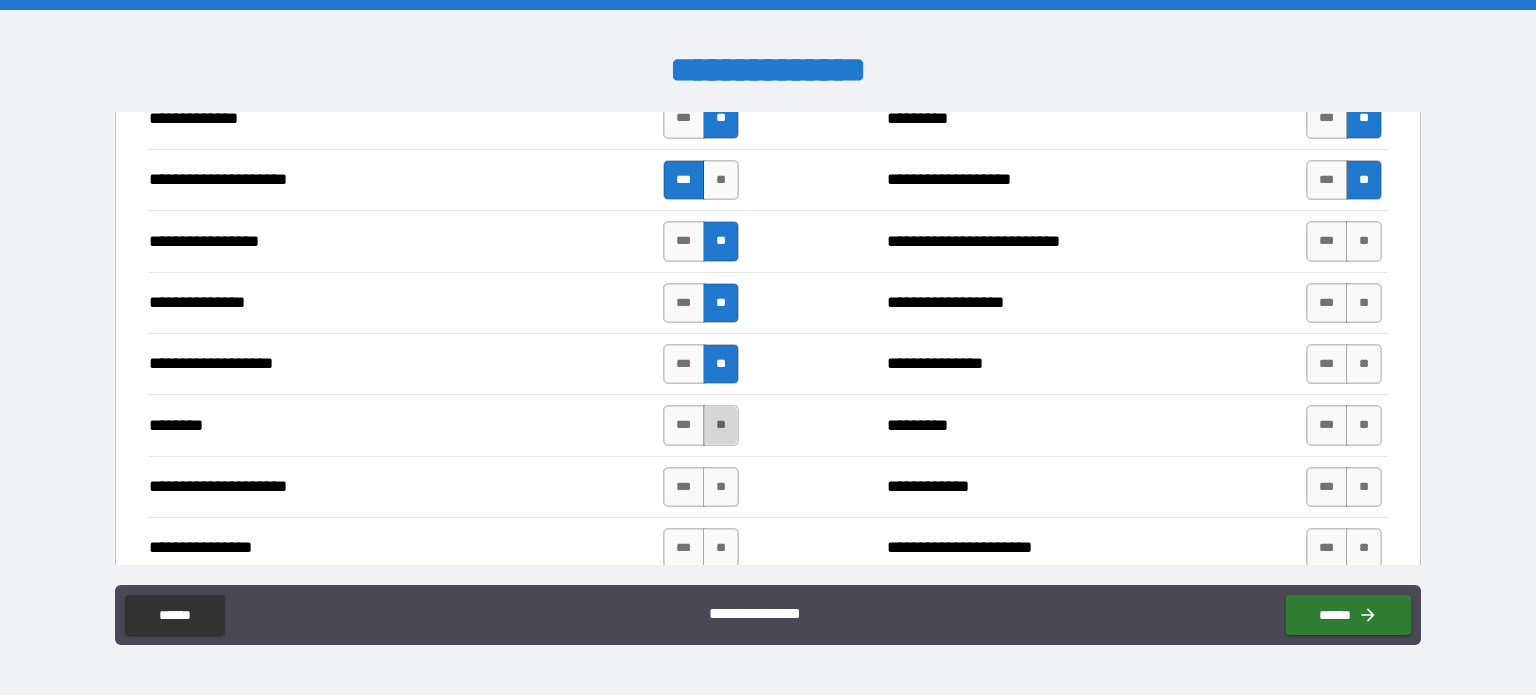 click on "**" at bounding box center (721, 425) 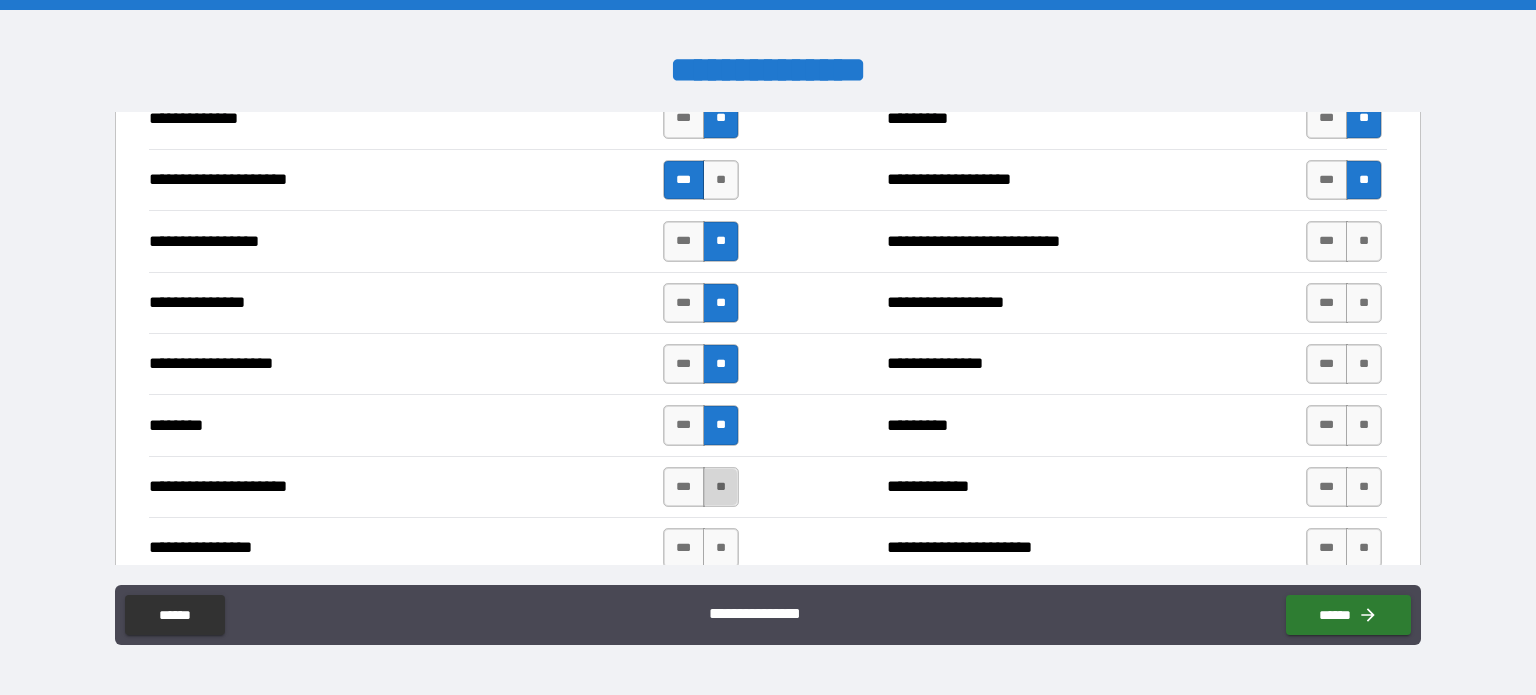 click on "**" at bounding box center [721, 487] 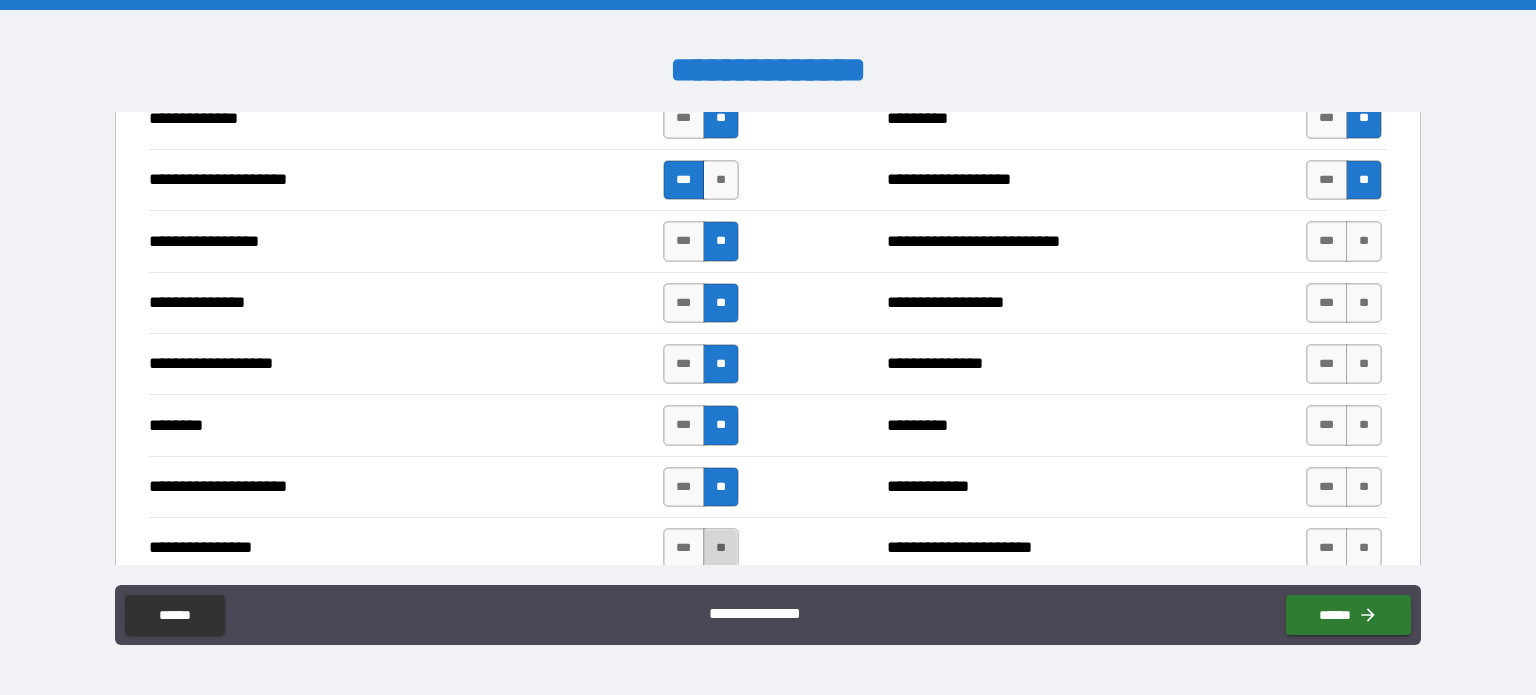 click on "**" at bounding box center [721, 548] 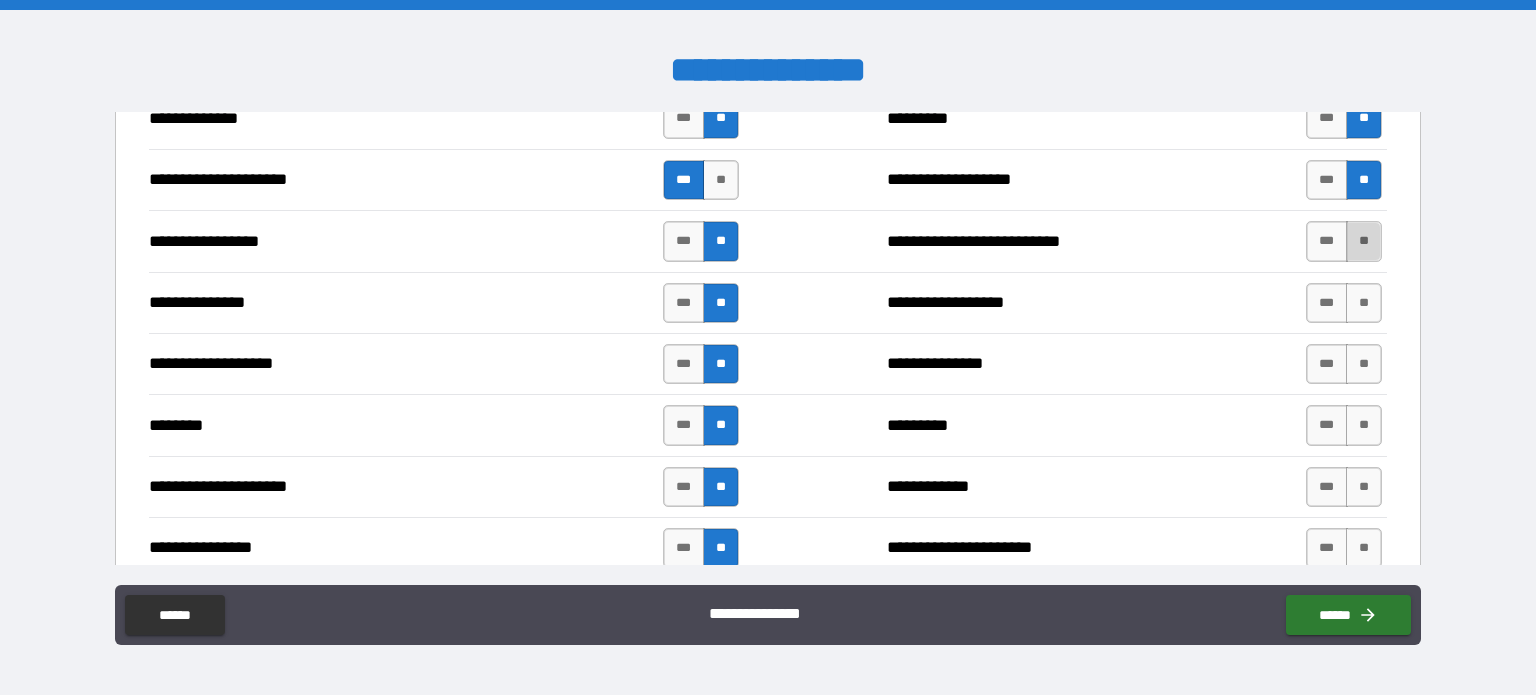 click on "**" at bounding box center (1364, 241) 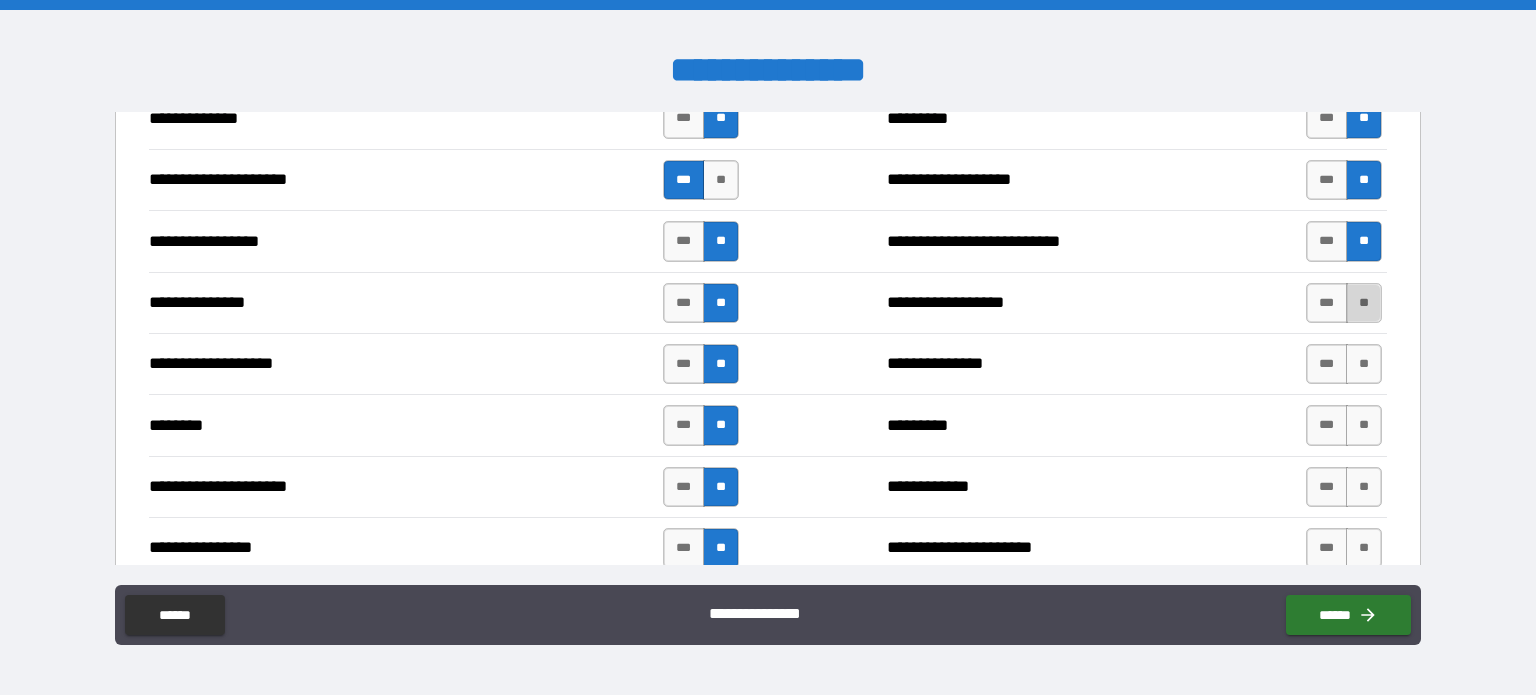 click on "**" at bounding box center [1364, 303] 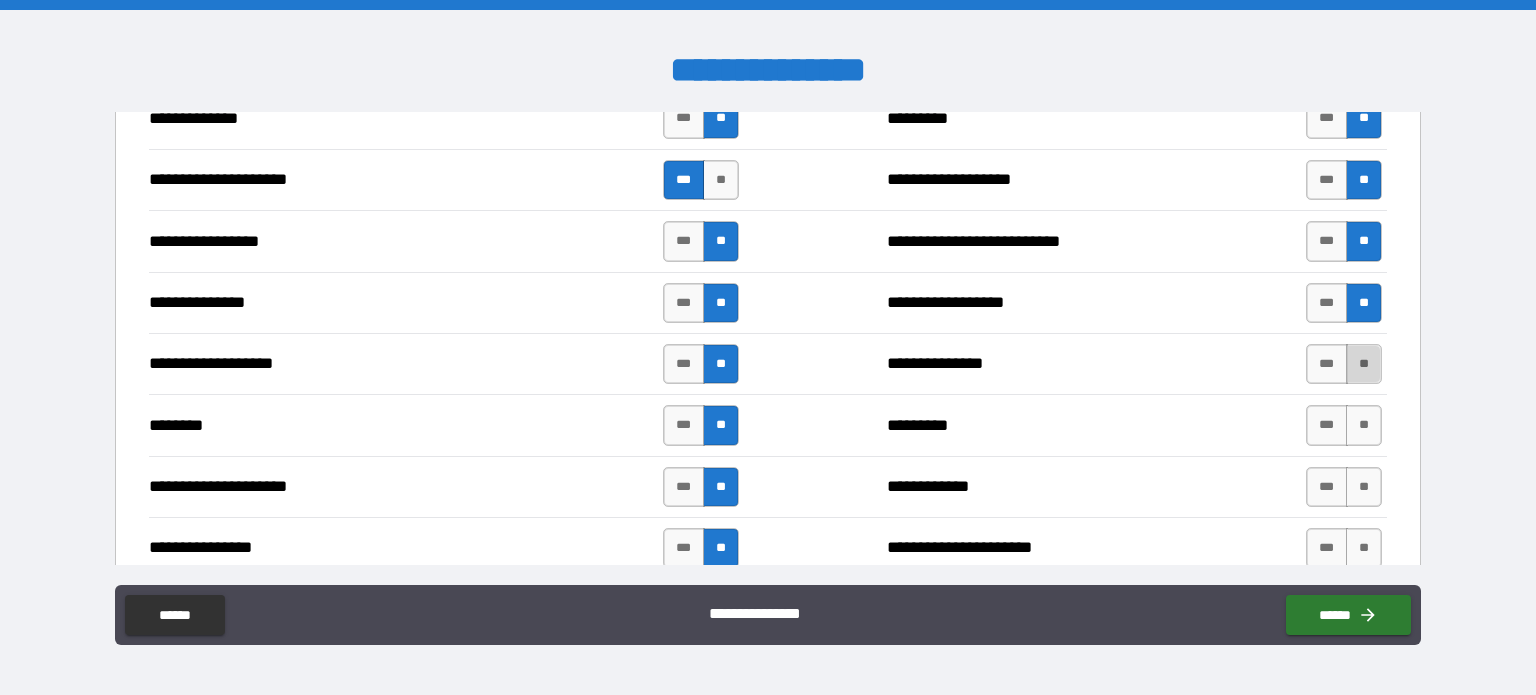 click on "**" at bounding box center [1364, 364] 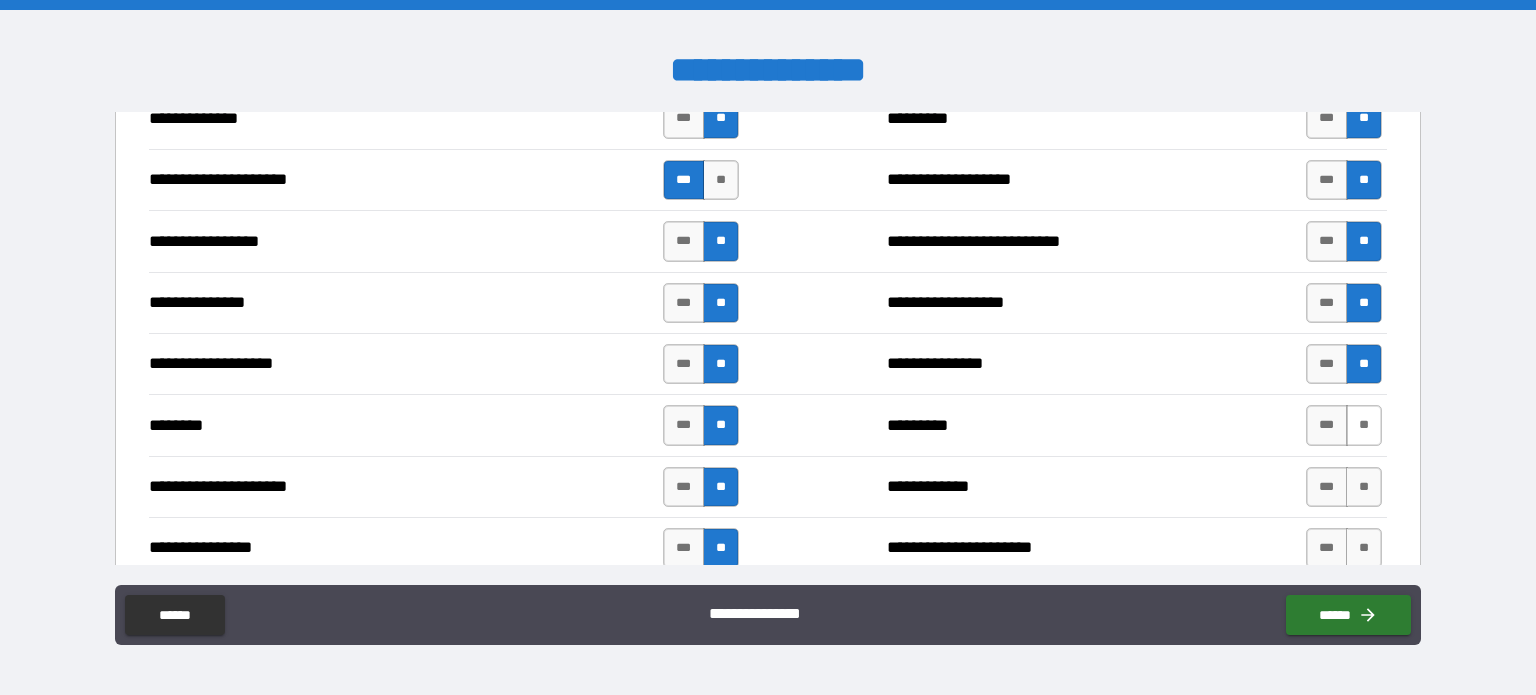 click on "******** *** ** ********* *** **" at bounding box center (768, 424) 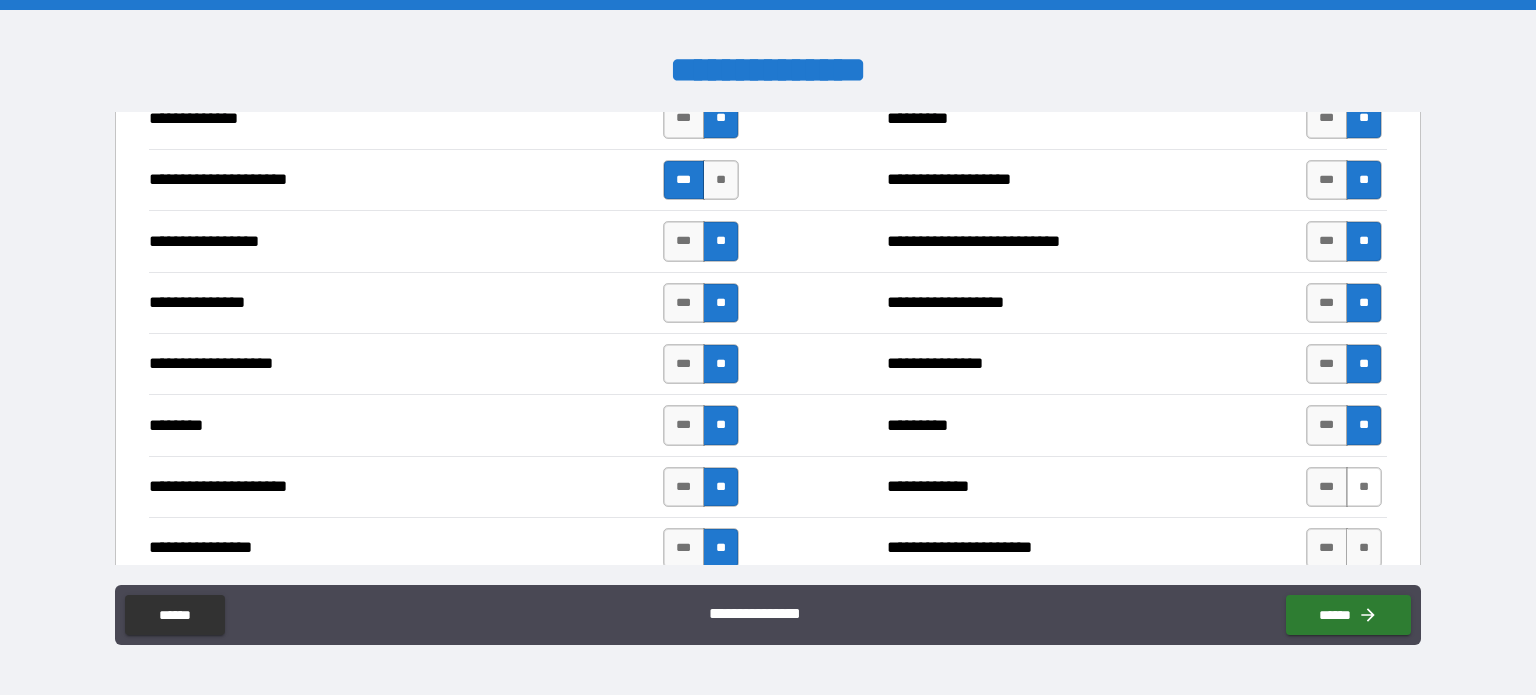 click on "**" at bounding box center (1364, 487) 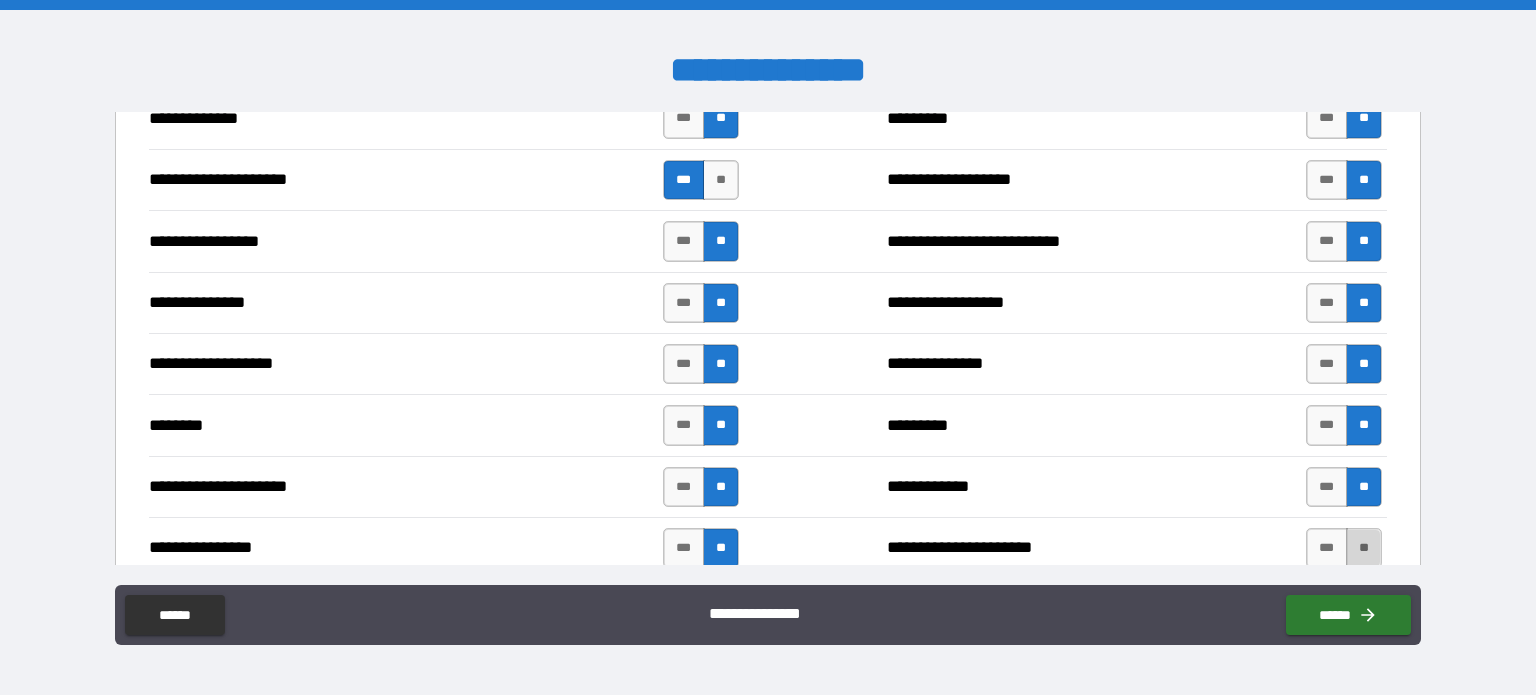 click on "**" at bounding box center [1364, 548] 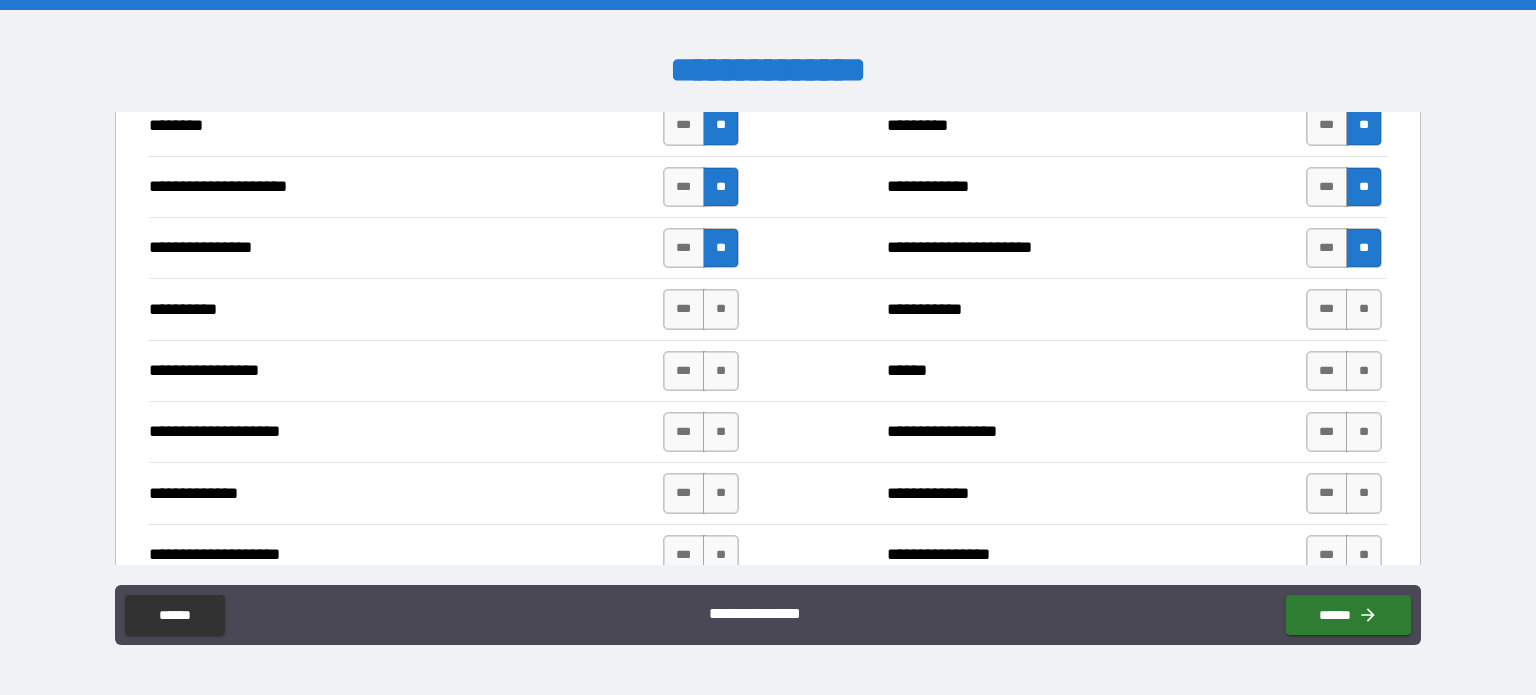 scroll, scrollTop: 2620, scrollLeft: 0, axis: vertical 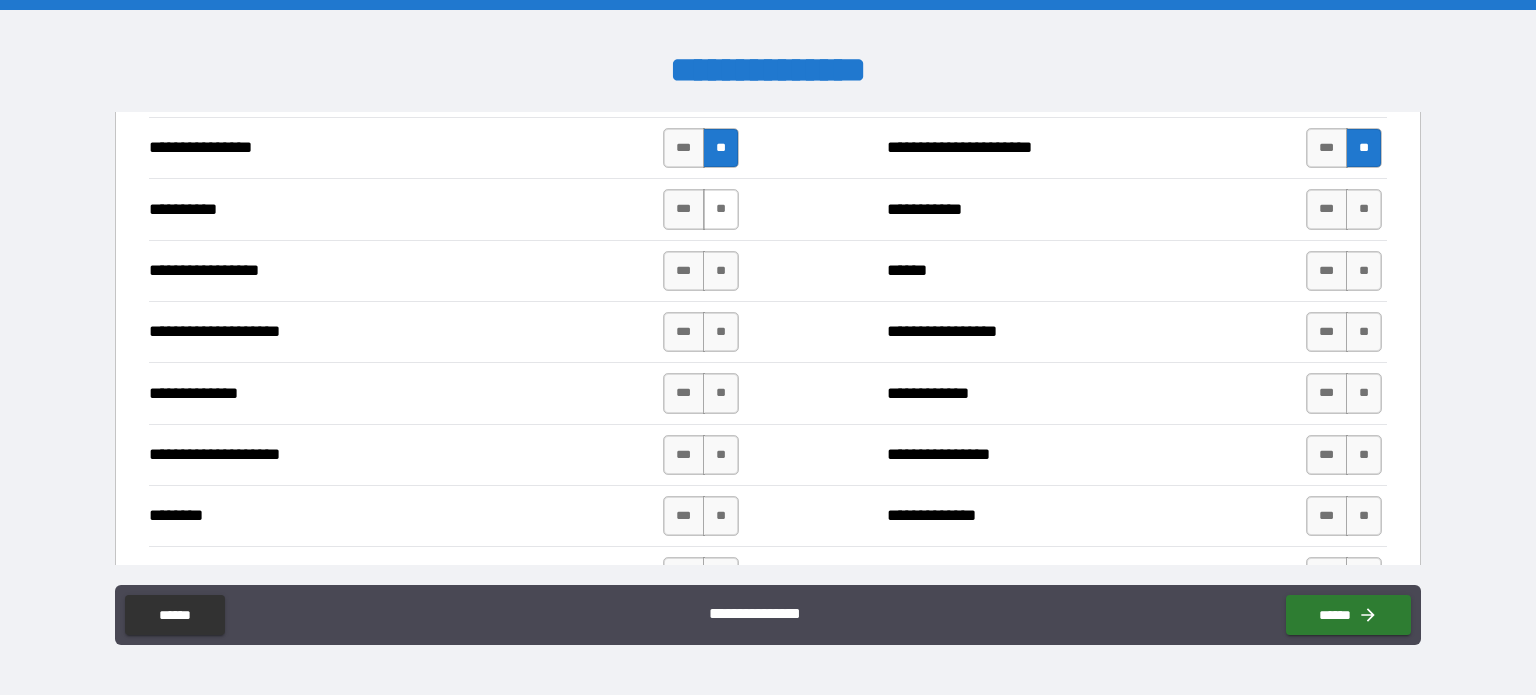 click on "**" at bounding box center (721, 209) 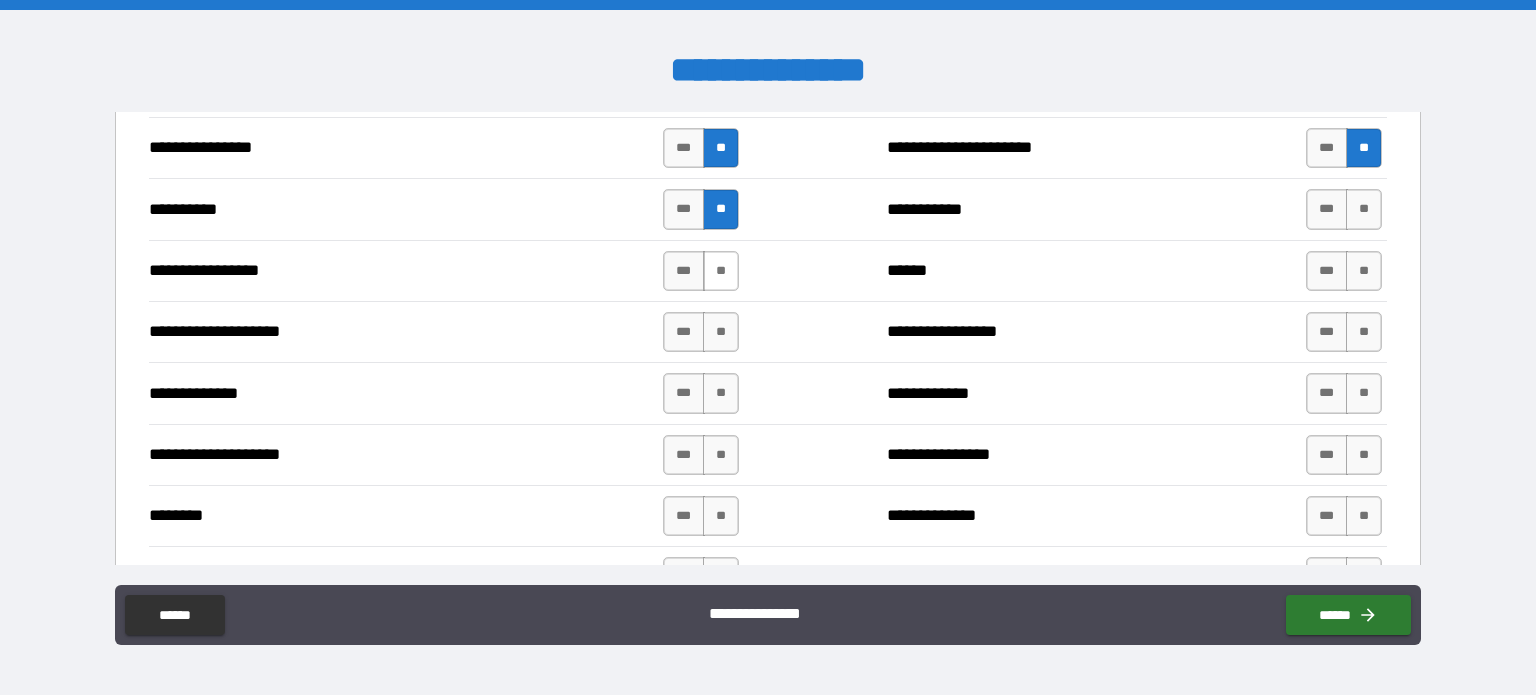 click on "**" at bounding box center (721, 271) 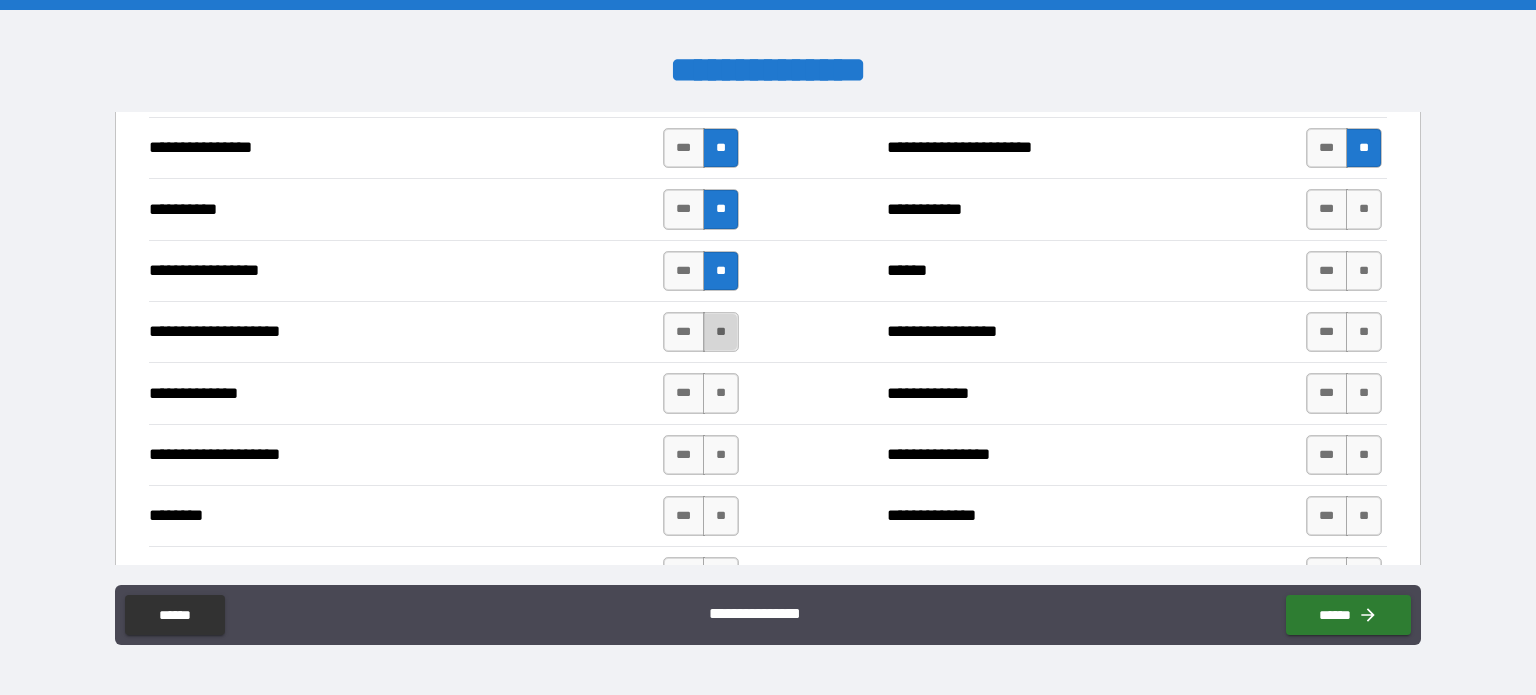 click on "**" at bounding box center [721, 332] 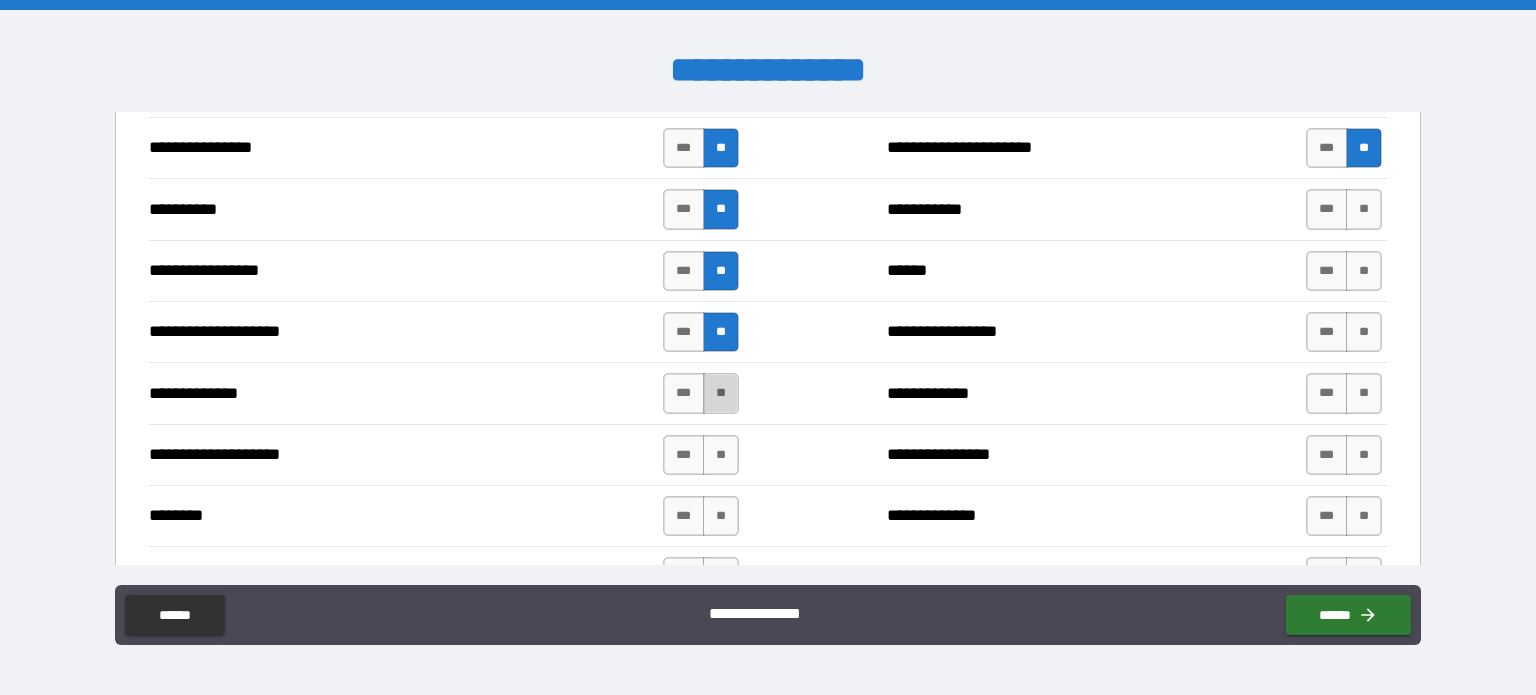 click on "**" at bounding box center [721, 393] 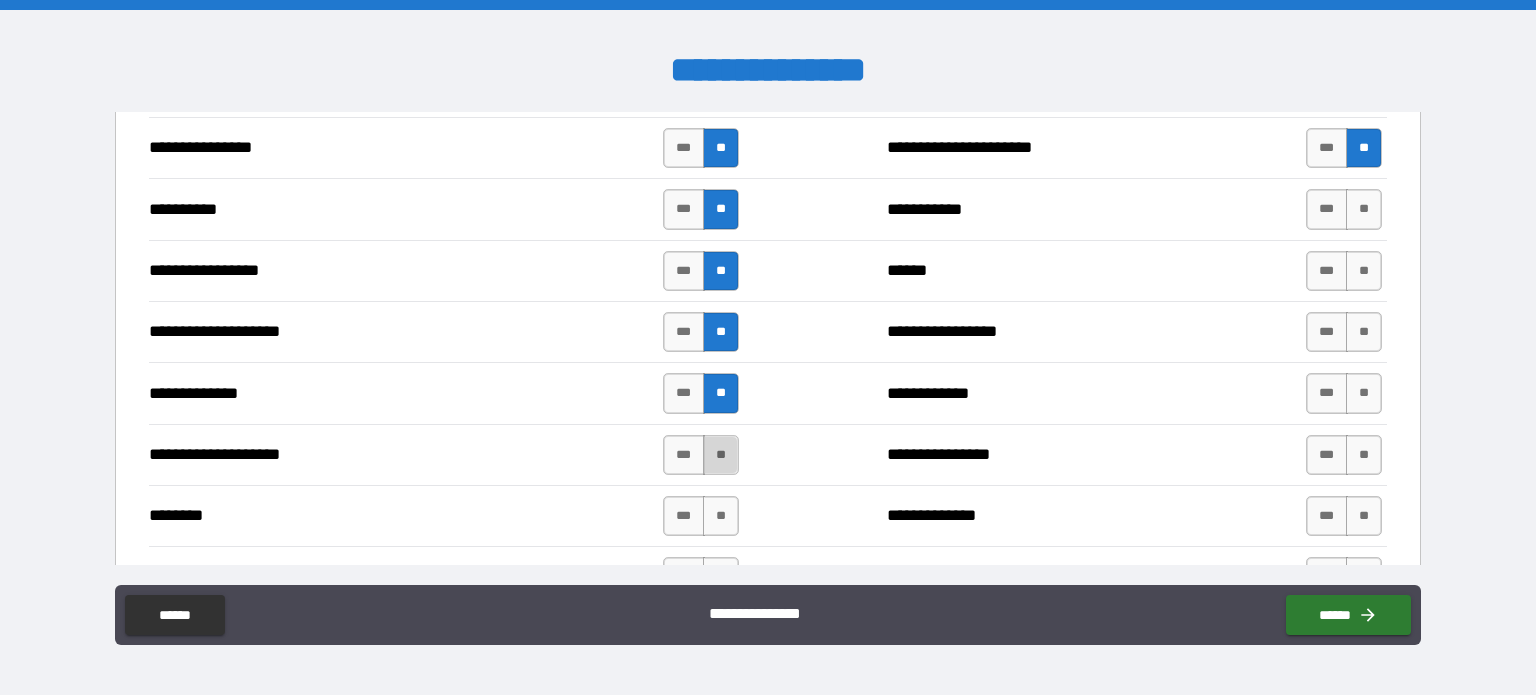 click on "**" at bounding box center [721, 455] 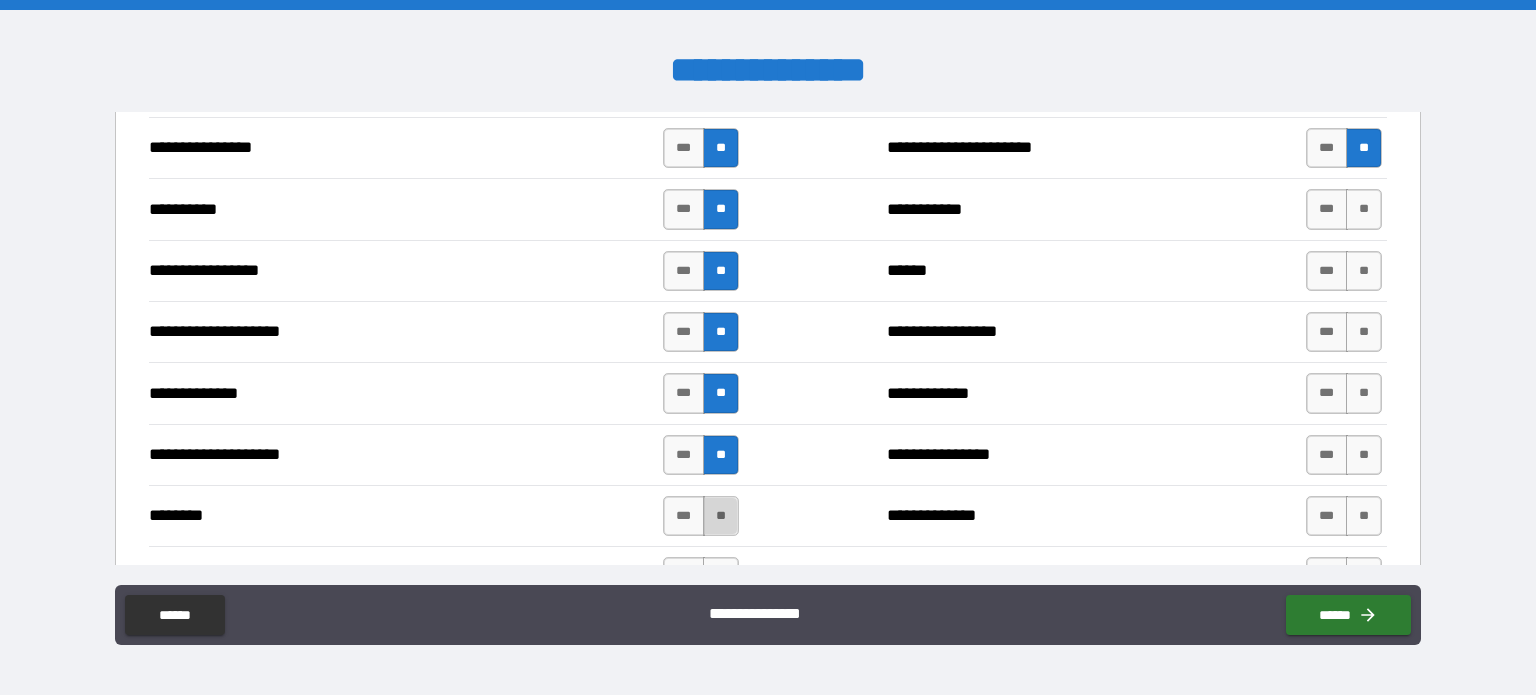 click on "**" at bounding box center (721, 516) 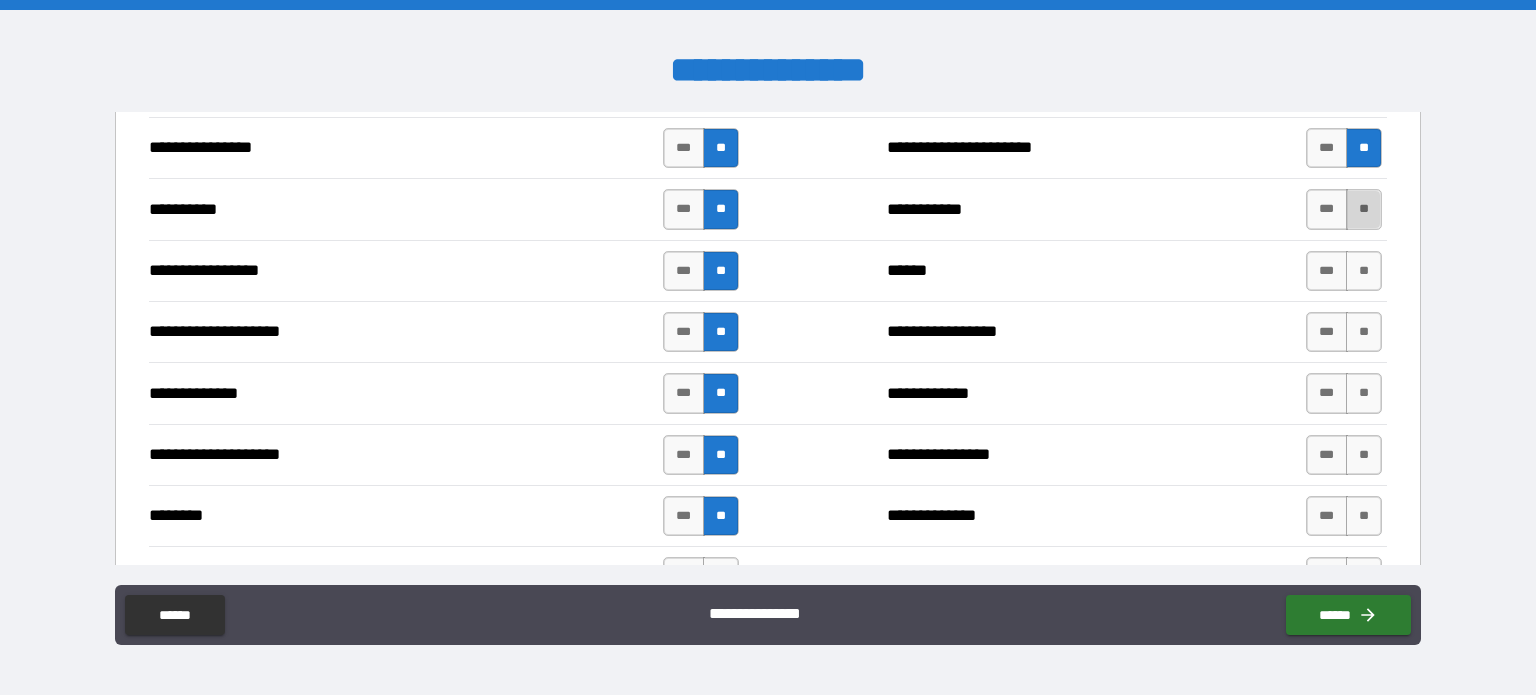 drag, startPoint x: 1352, startPoint y: 197, endPoint x: 1347, endPoint y: 210, distance: 13.928389 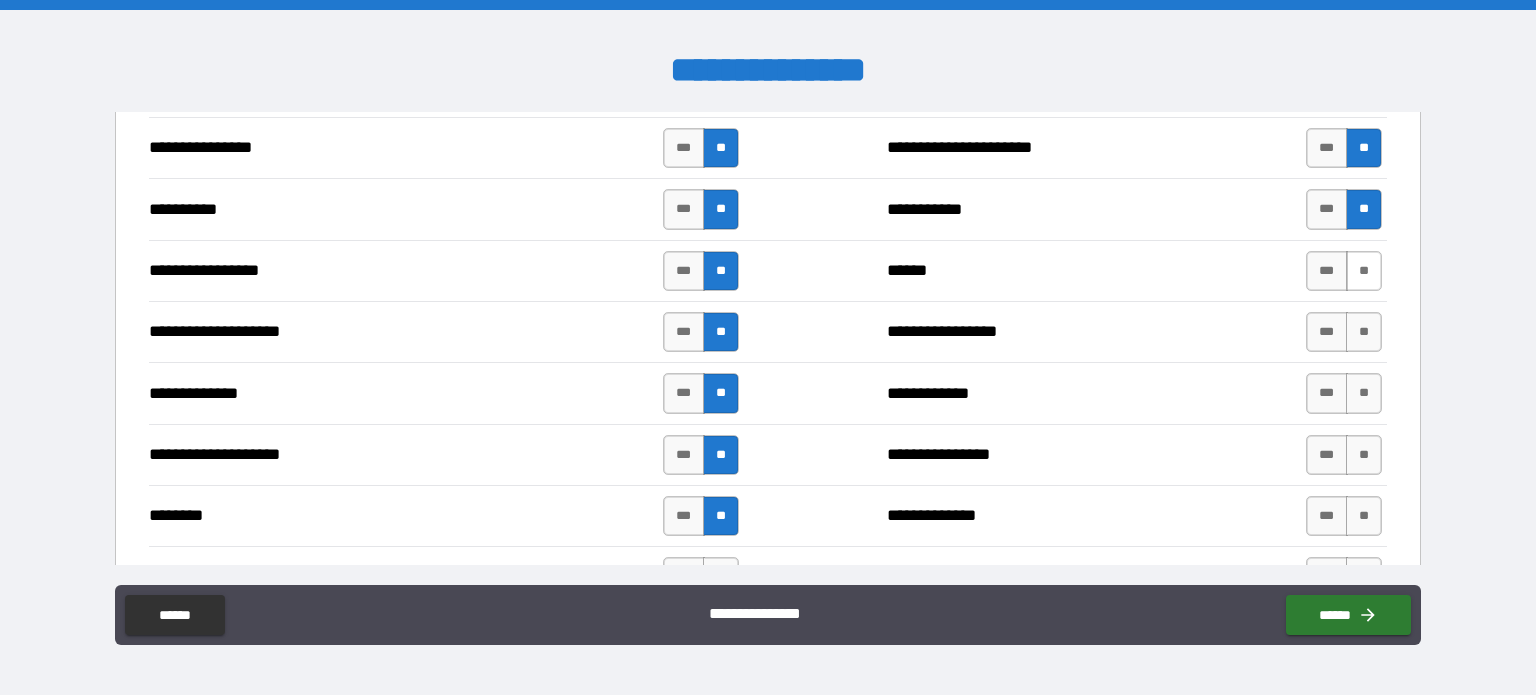 drag, startPoint x: 1351, startPoint y: 250, endPoint x: 1344, endPoint y: 279, distance: 29.832869 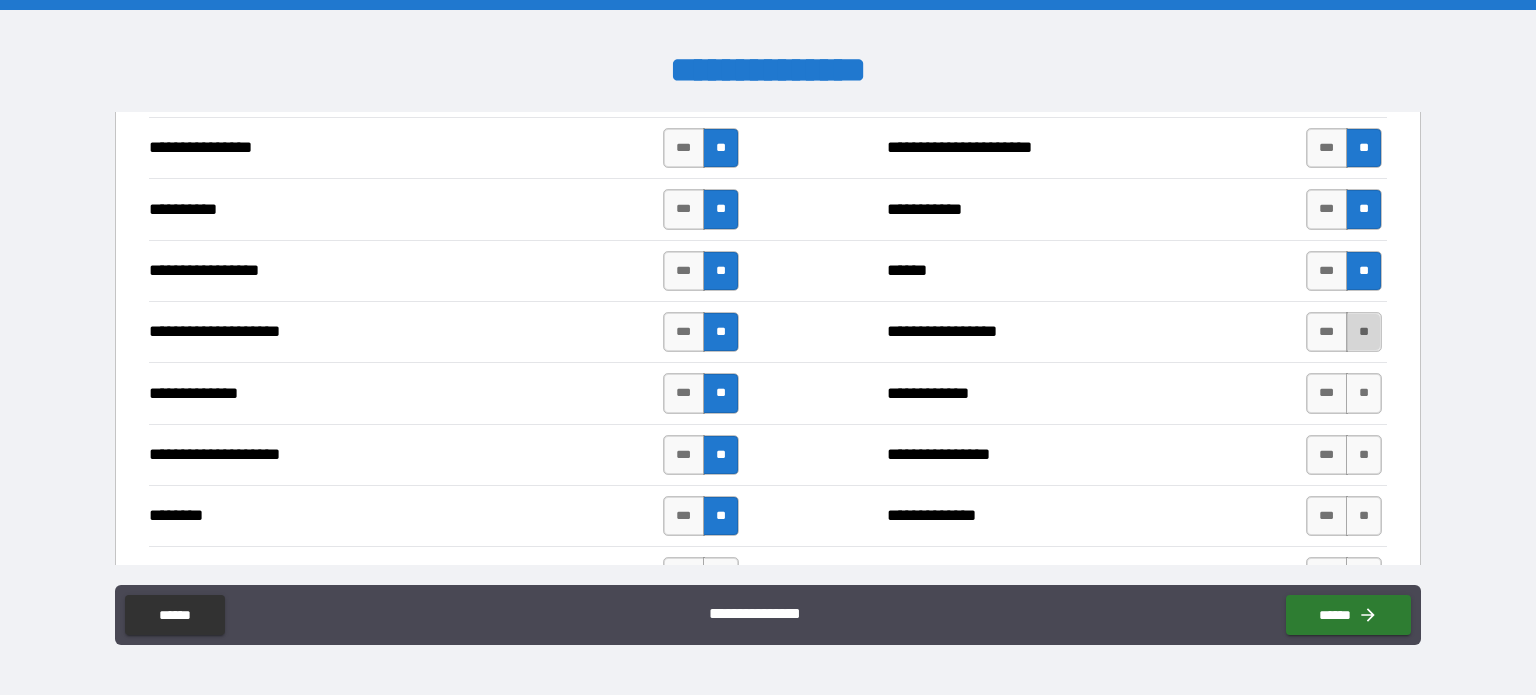 click on "**" at bounding box center (1364, 332) 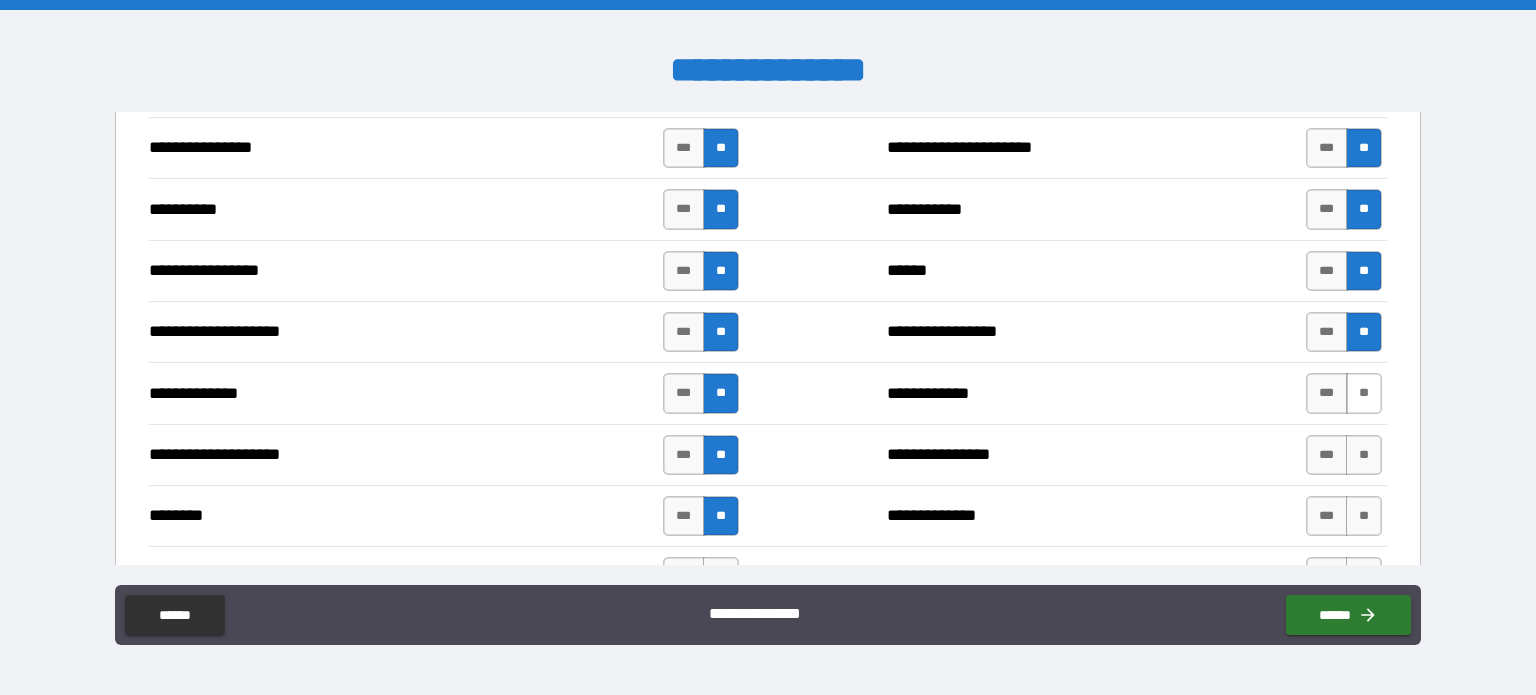 click on "**" at bounding box center (1364, 393) 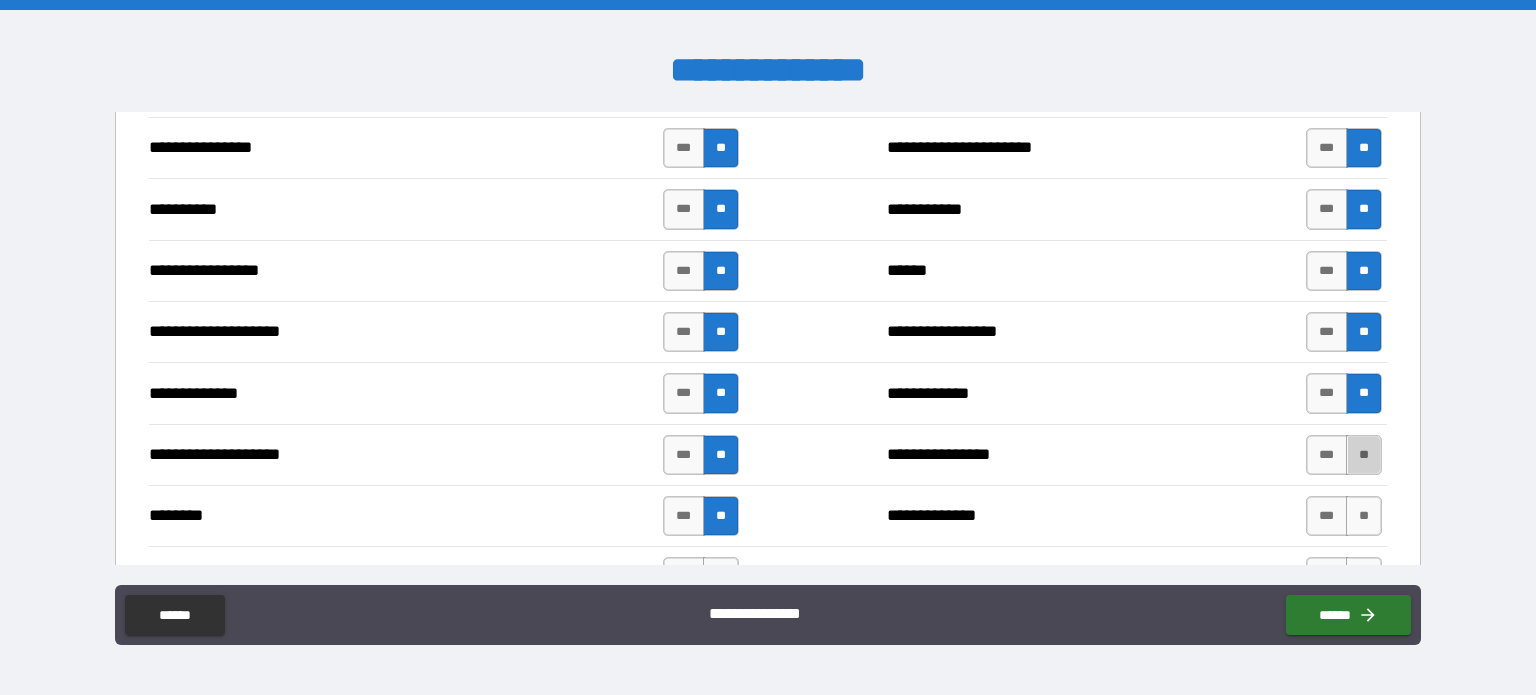 drag, startPoint x: 1361, startPoint y: 448, endPoint x: 1350, endPoint y: 472, distance: 26.400757 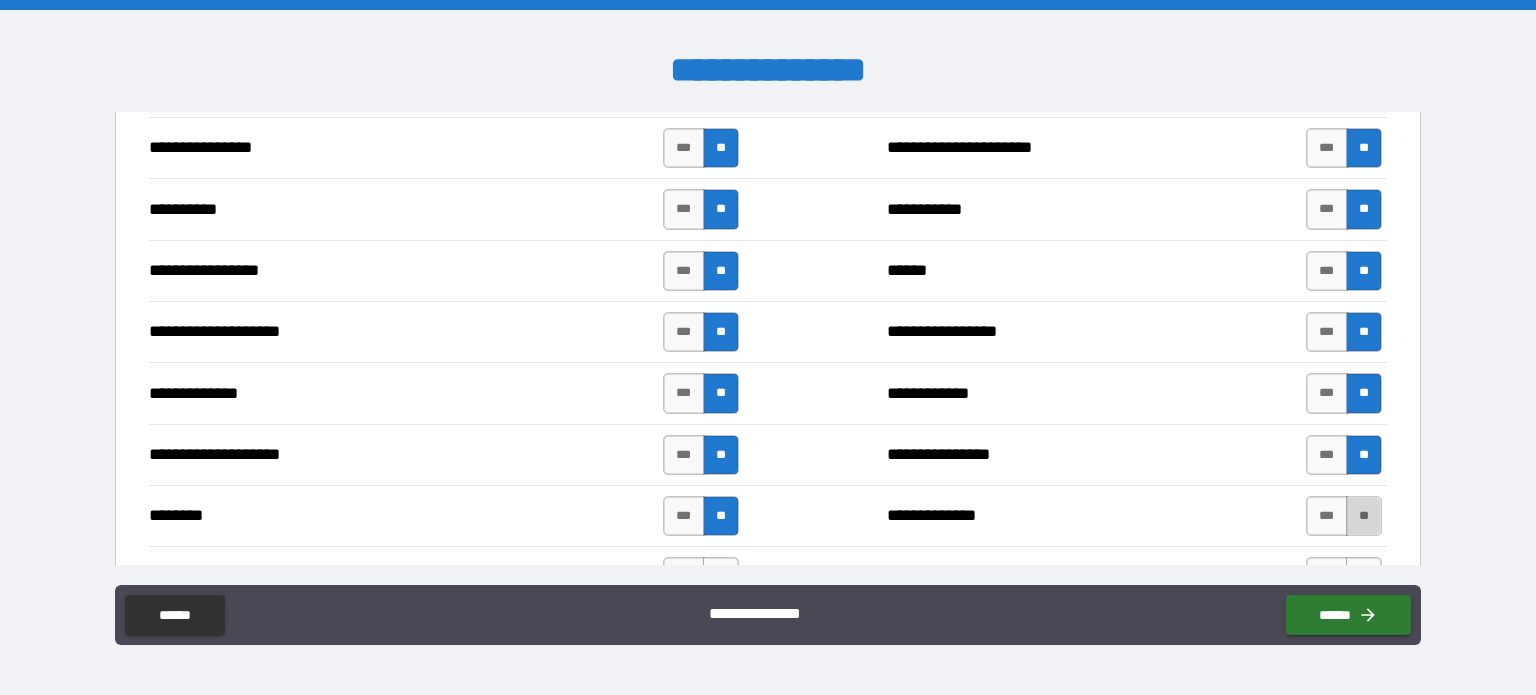 click on "**" at bounding box center [1364, 516] 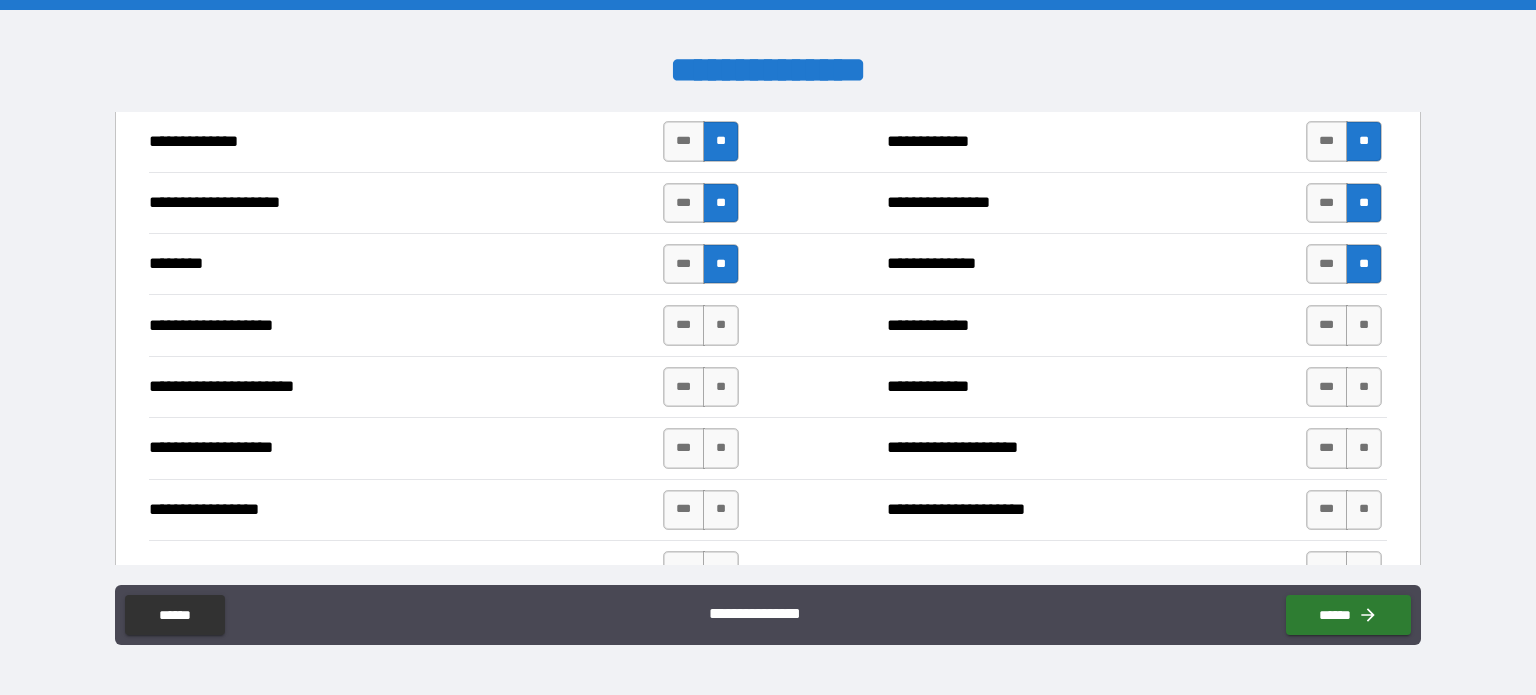 scroll, scrollTop: 3020, scrollLeft: 0, axis: vertical 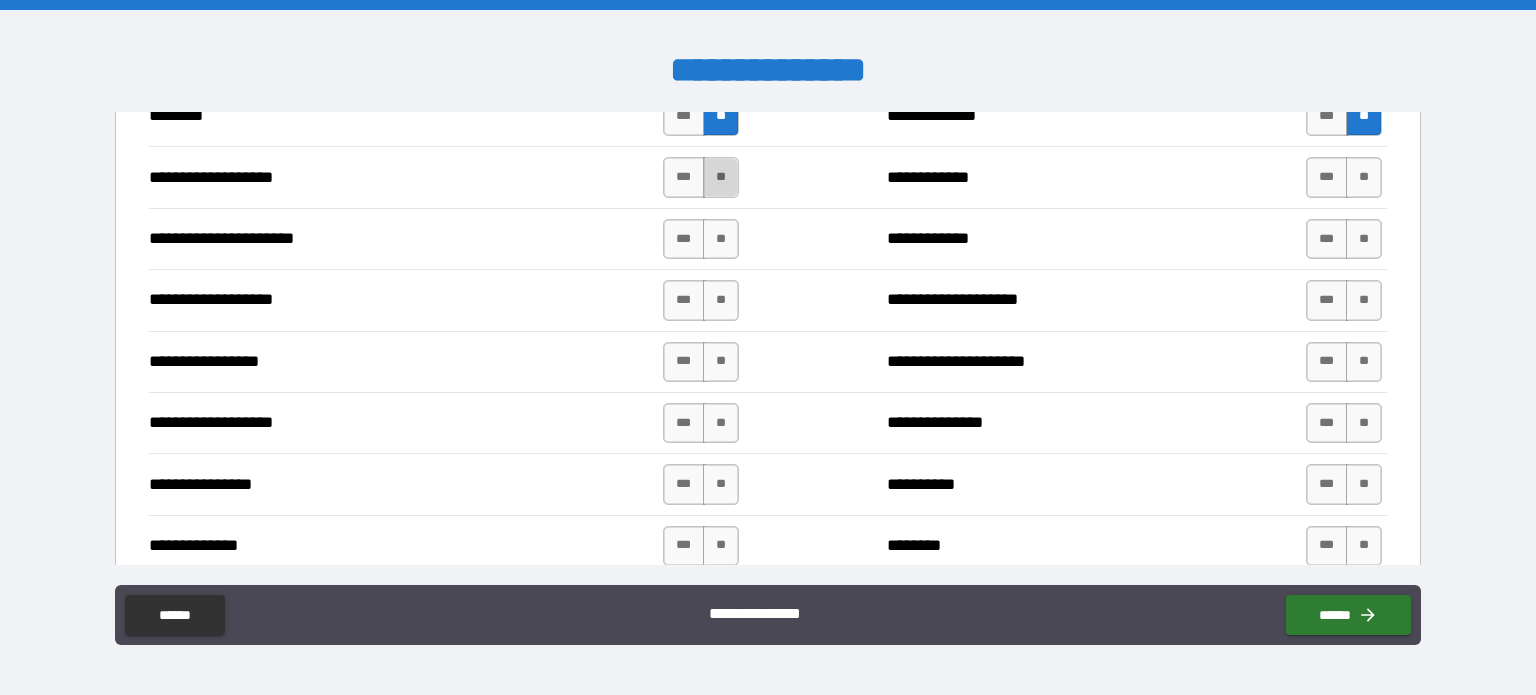 click on "**" at bounding box center [721, 177] 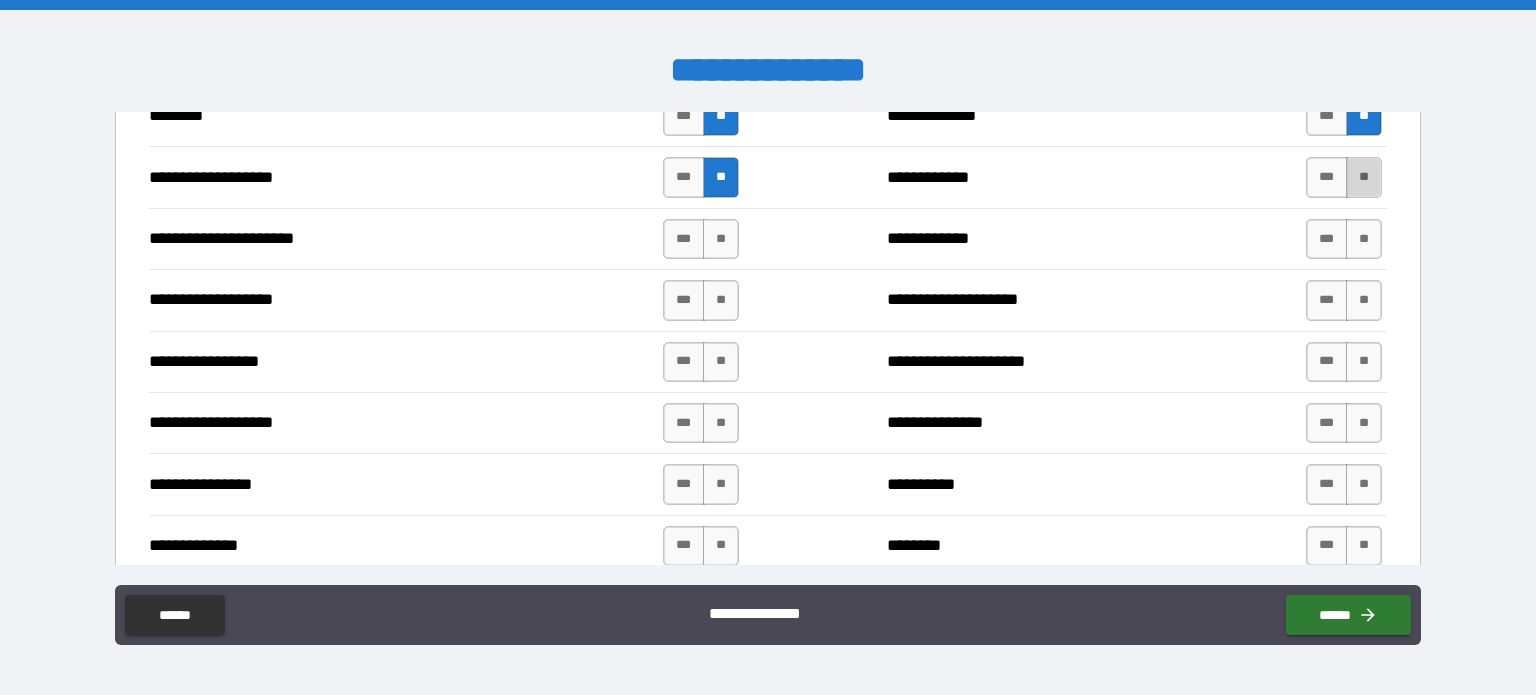 click on "**" at bounding box center [1364, 177] 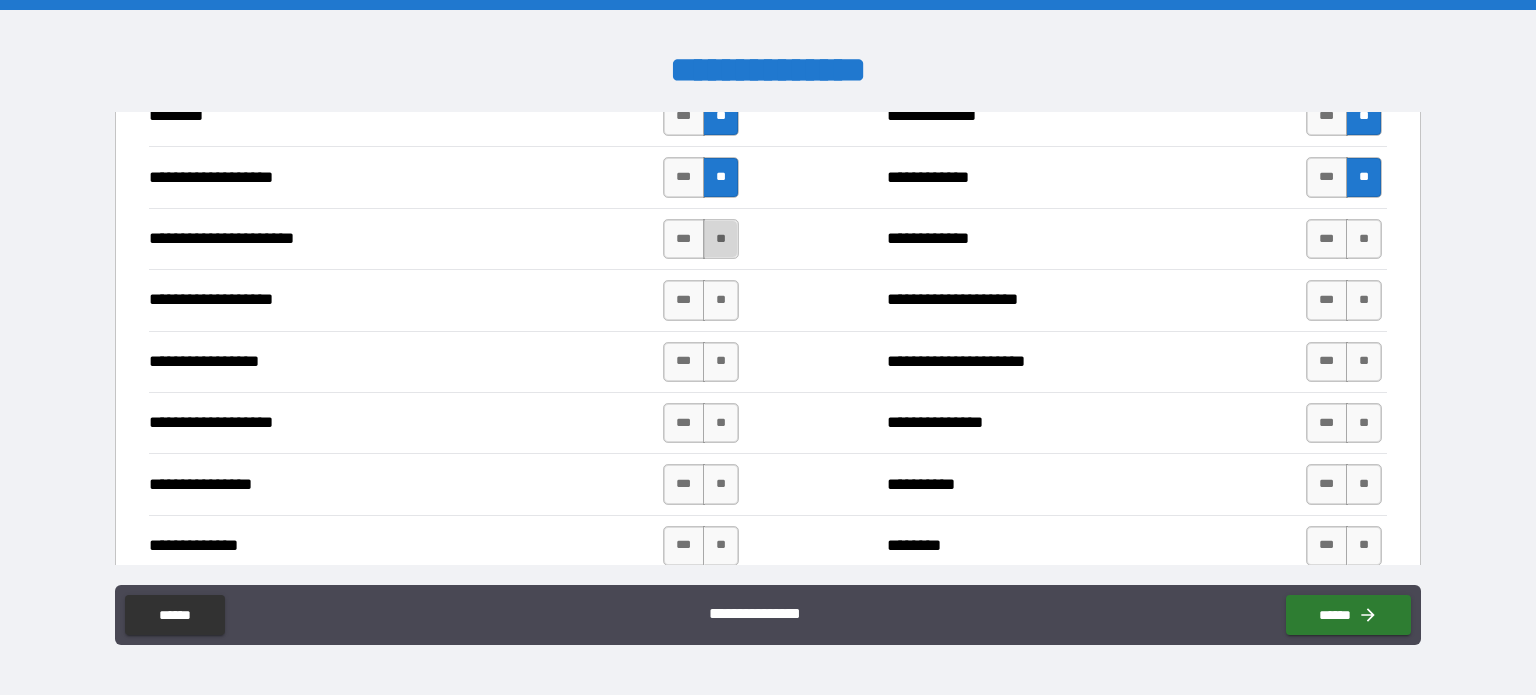click on "**" at bounding box center (721, 239) 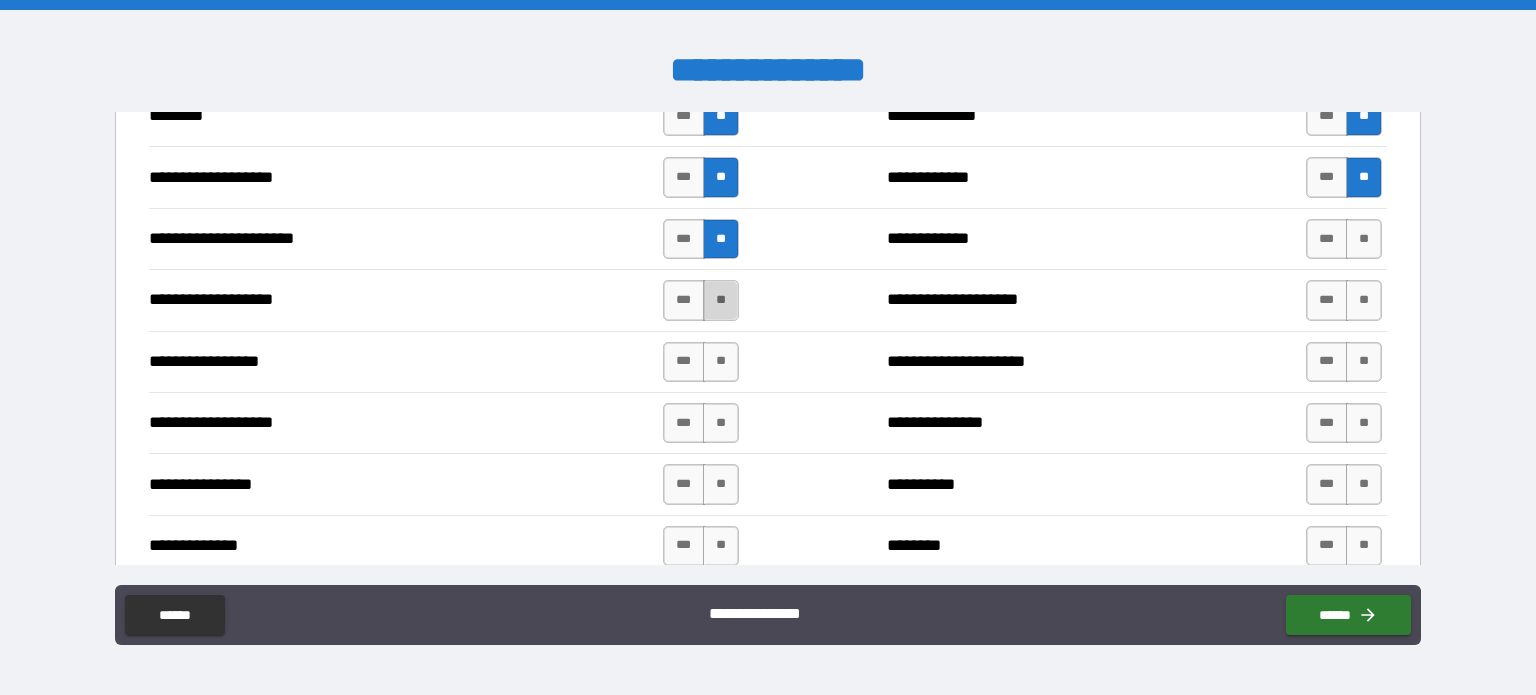 click on "**" at bounding box center [721, 300] 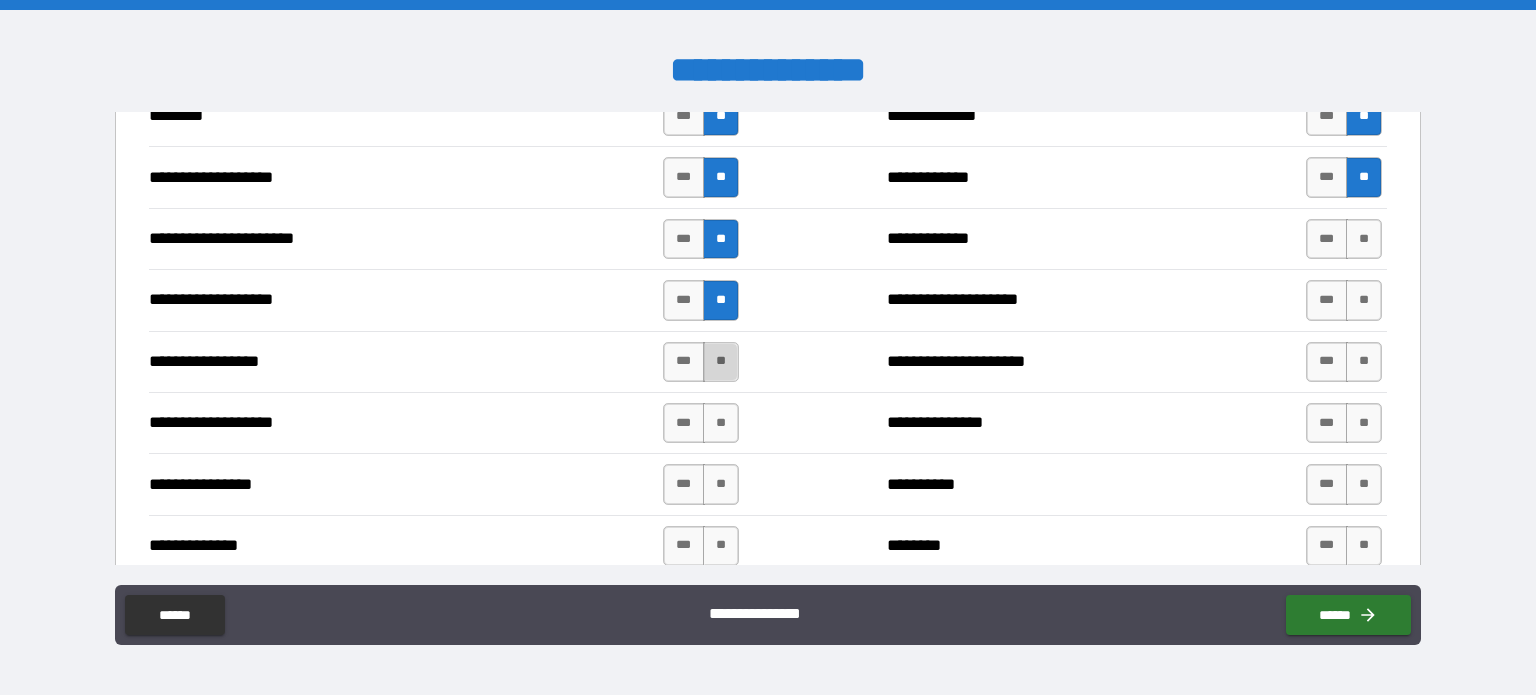 click on "**" at bounding box center [721, 362] 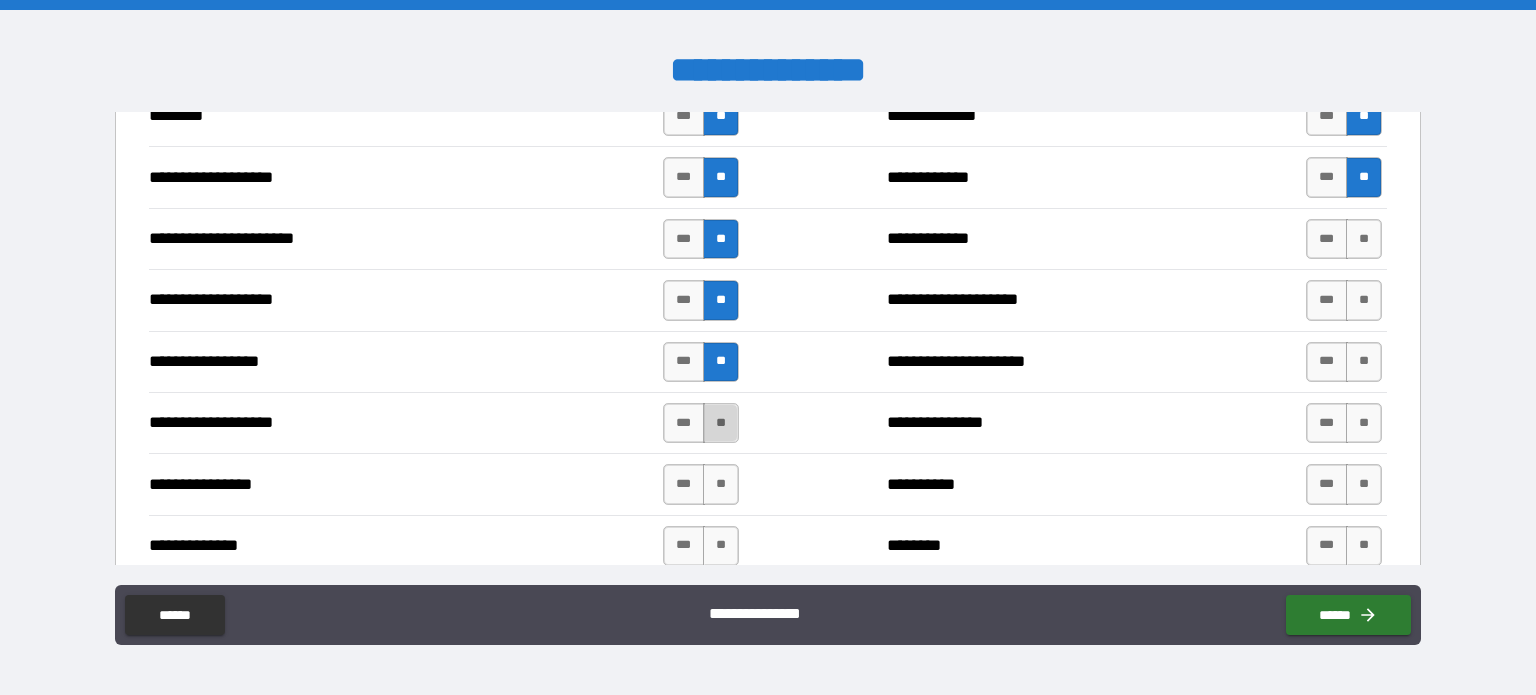 click on "**" at bounding box center (721, 423) 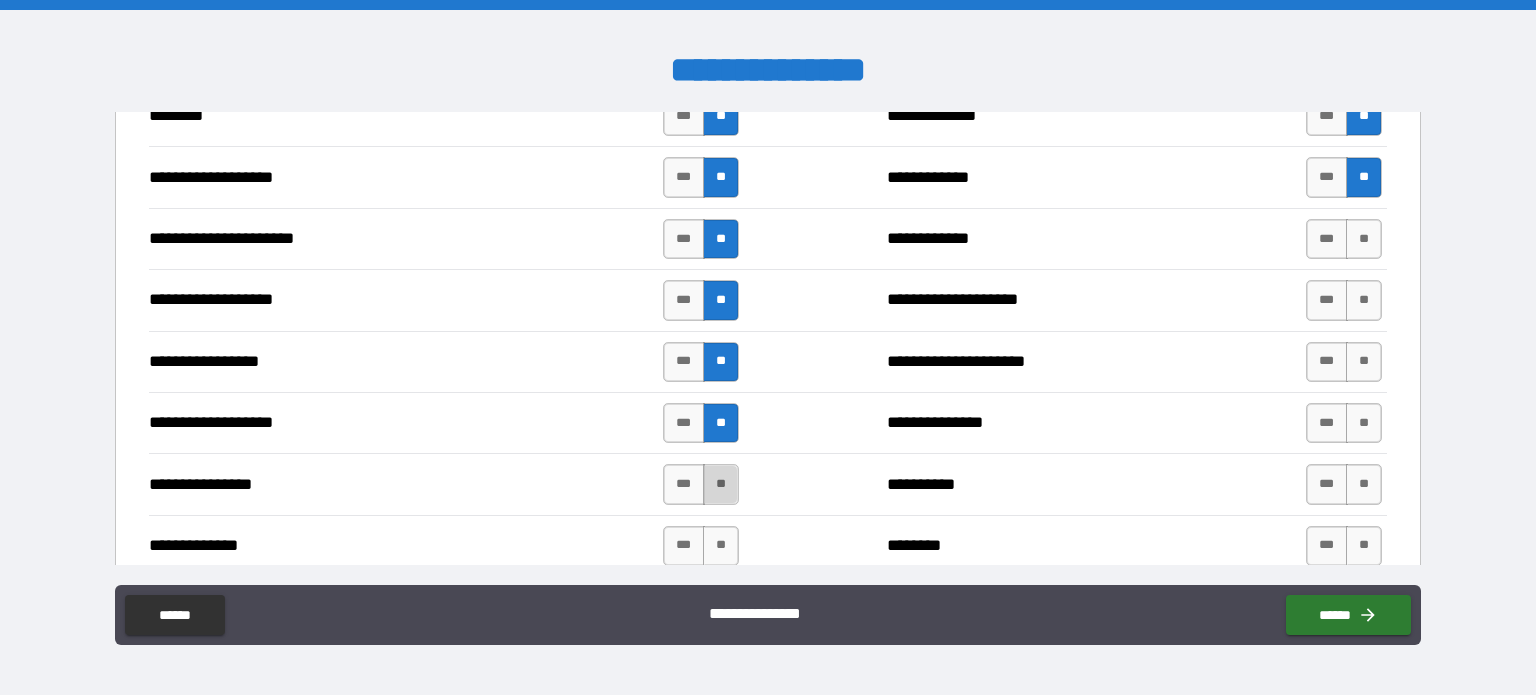 click on "**" at bounding box center [721, 484] 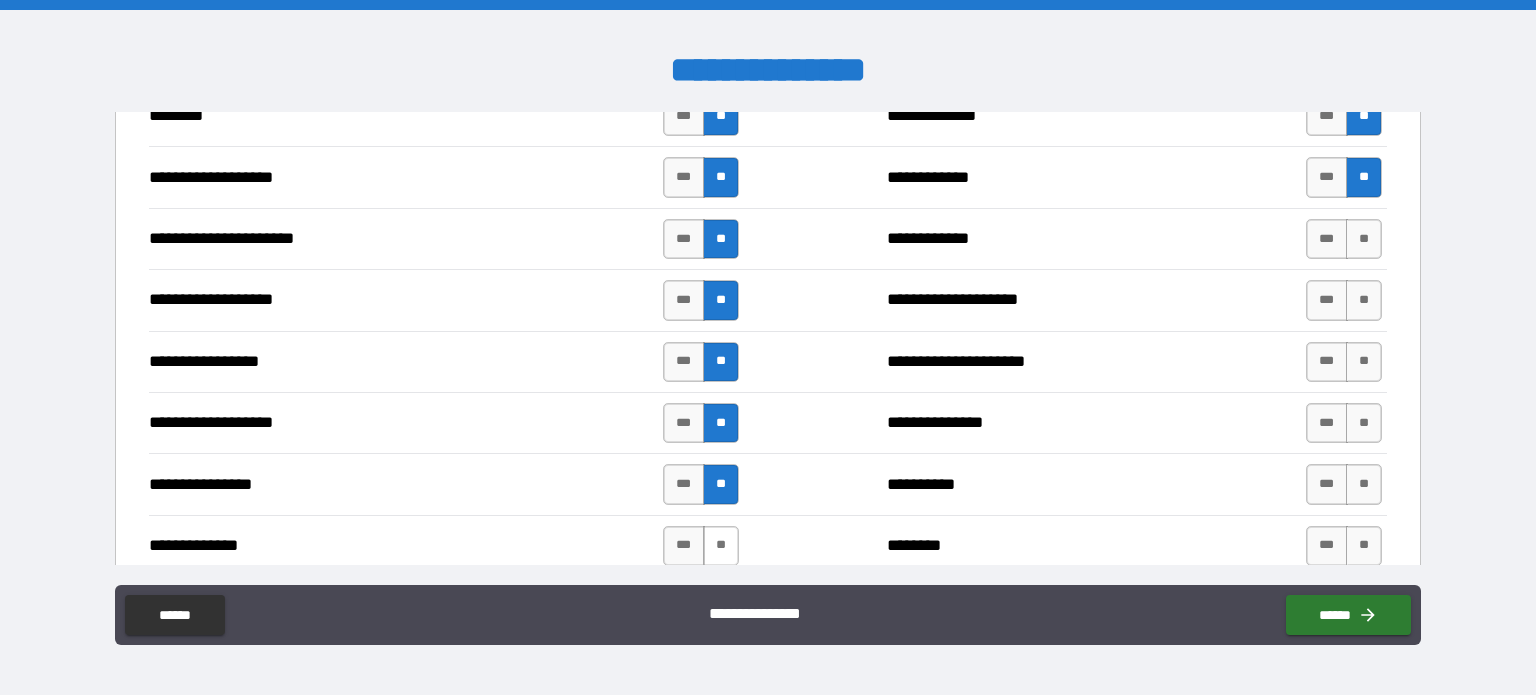 click on "**" at bounding box center [721, 546] 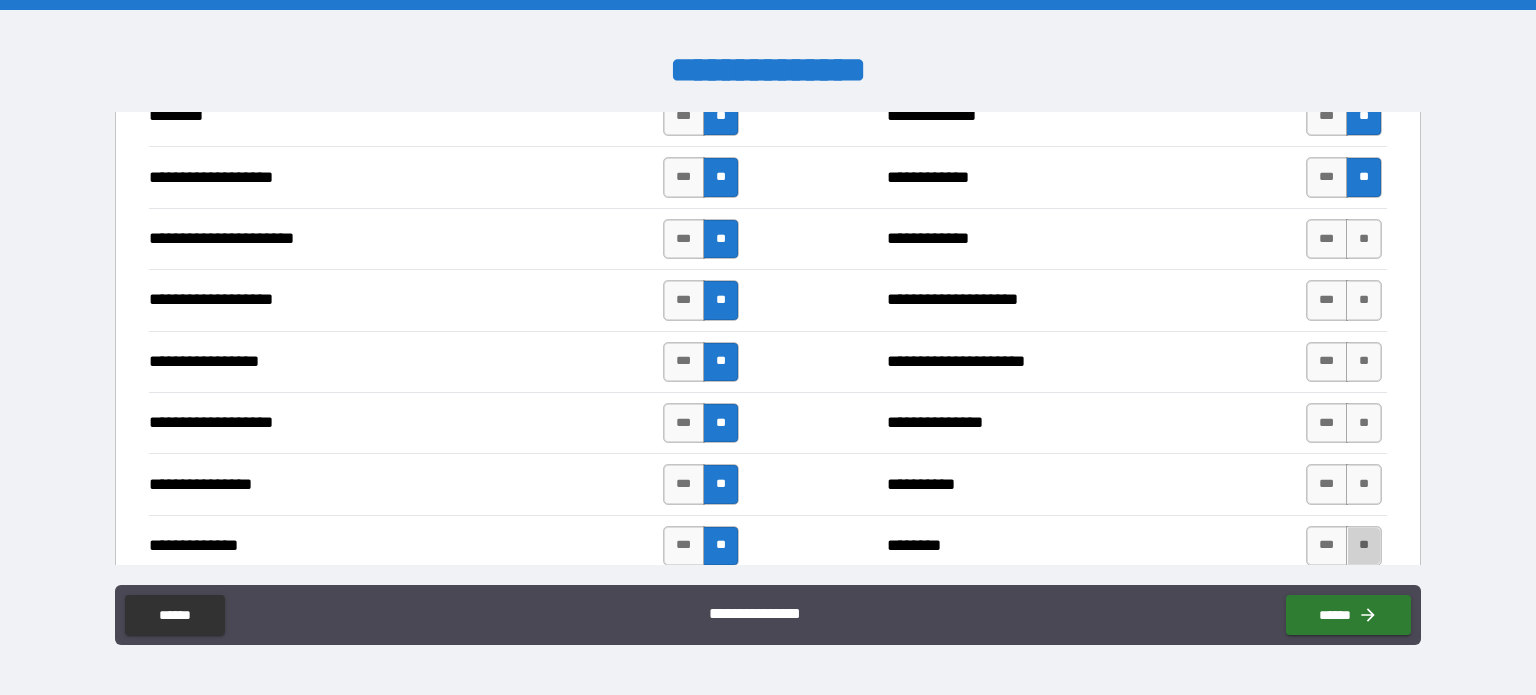drag, startPoint x: 1364, startPoint y: 522, endPoint x: 1360, endPoint y: 507, distance: 15.524175 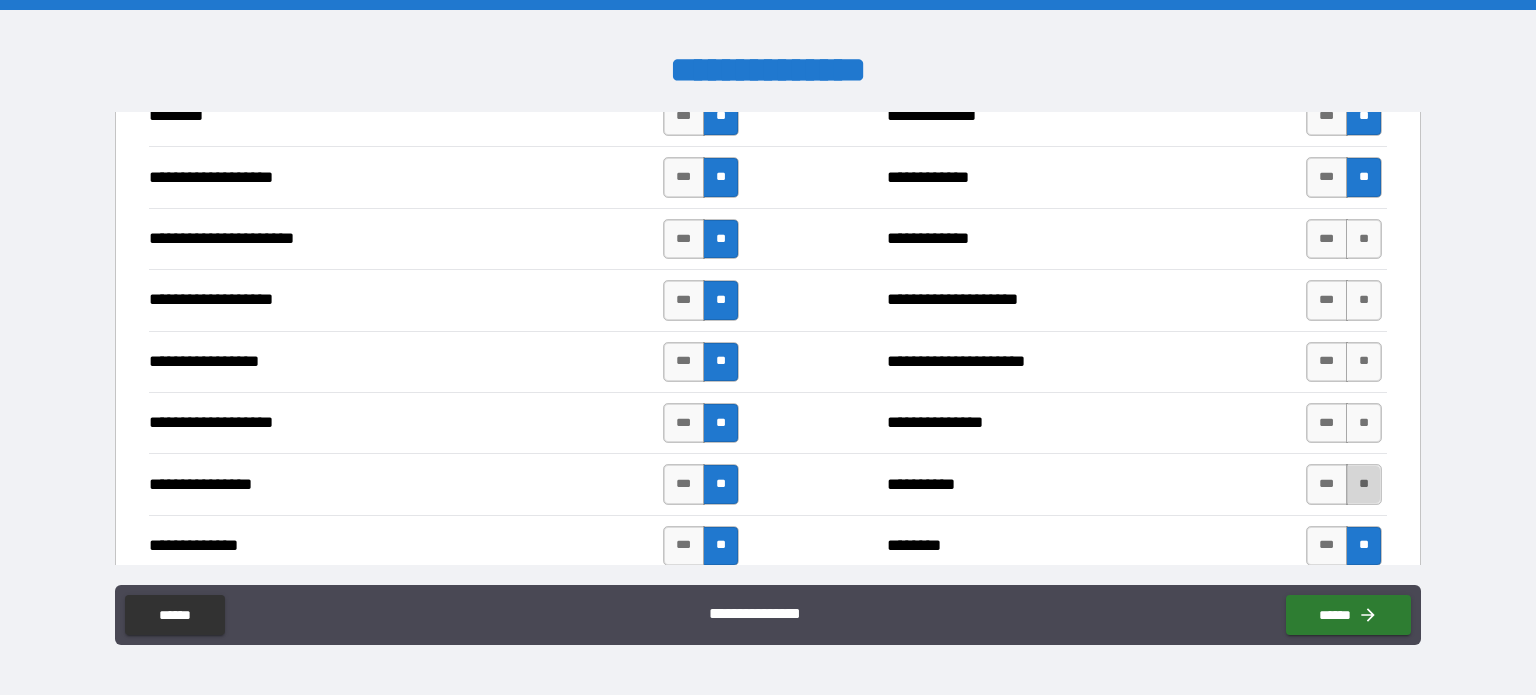 click on "**" at bounding box center (1364, 484) 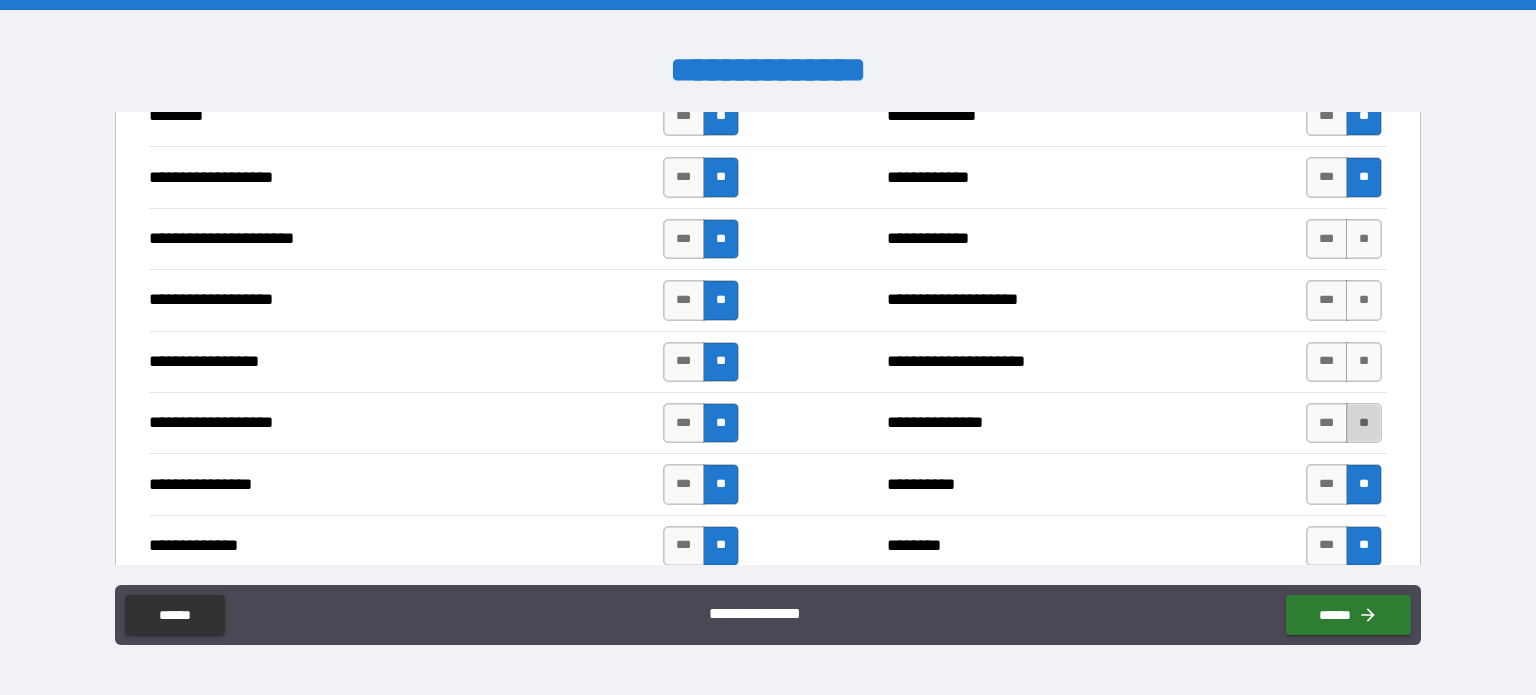 drag, startPoint x: 1364, startPoint y: 414, endPoint x: 1362, endPoint y: 395, distance: 19.104973 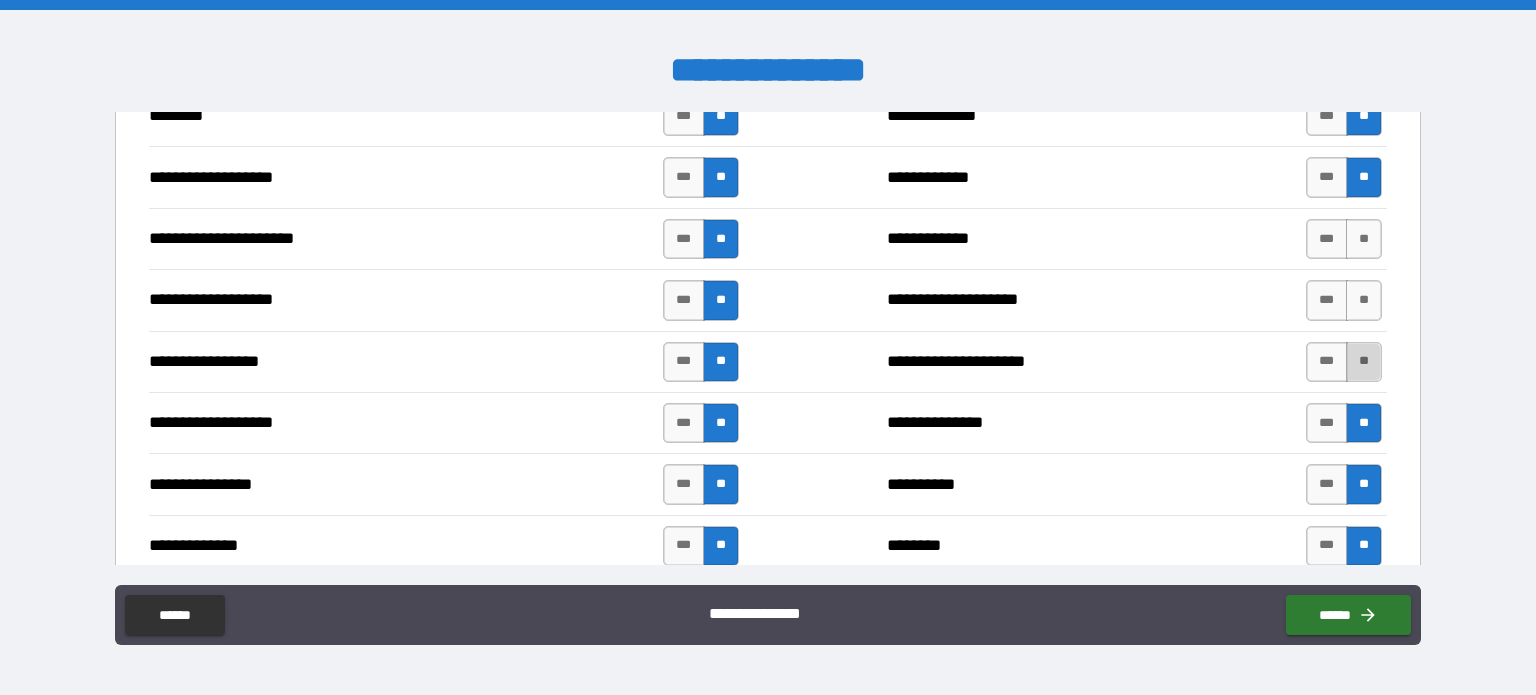 click on "**" at bounding box center [1364, 362] 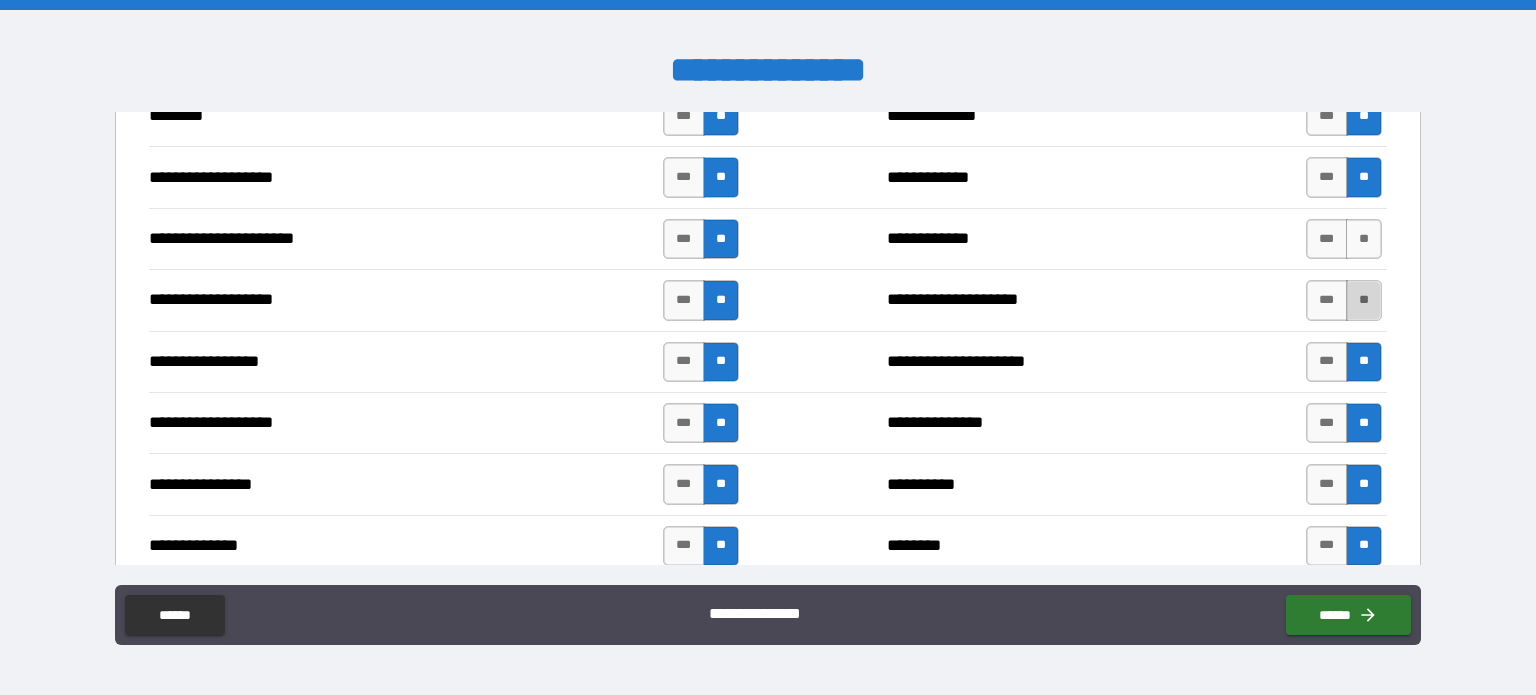 click on "**" at bounding box center [1364, 300] 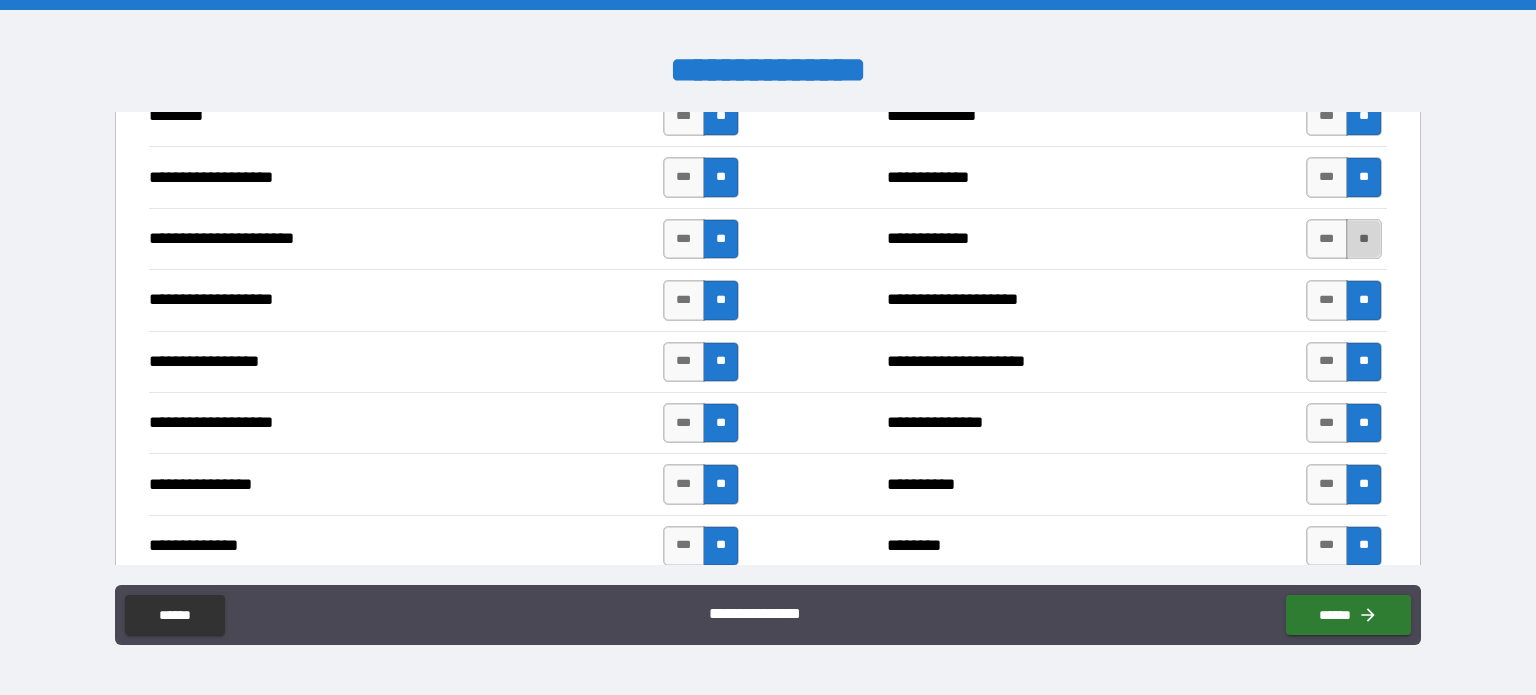click on "**" at bounding box center [1364, 239] 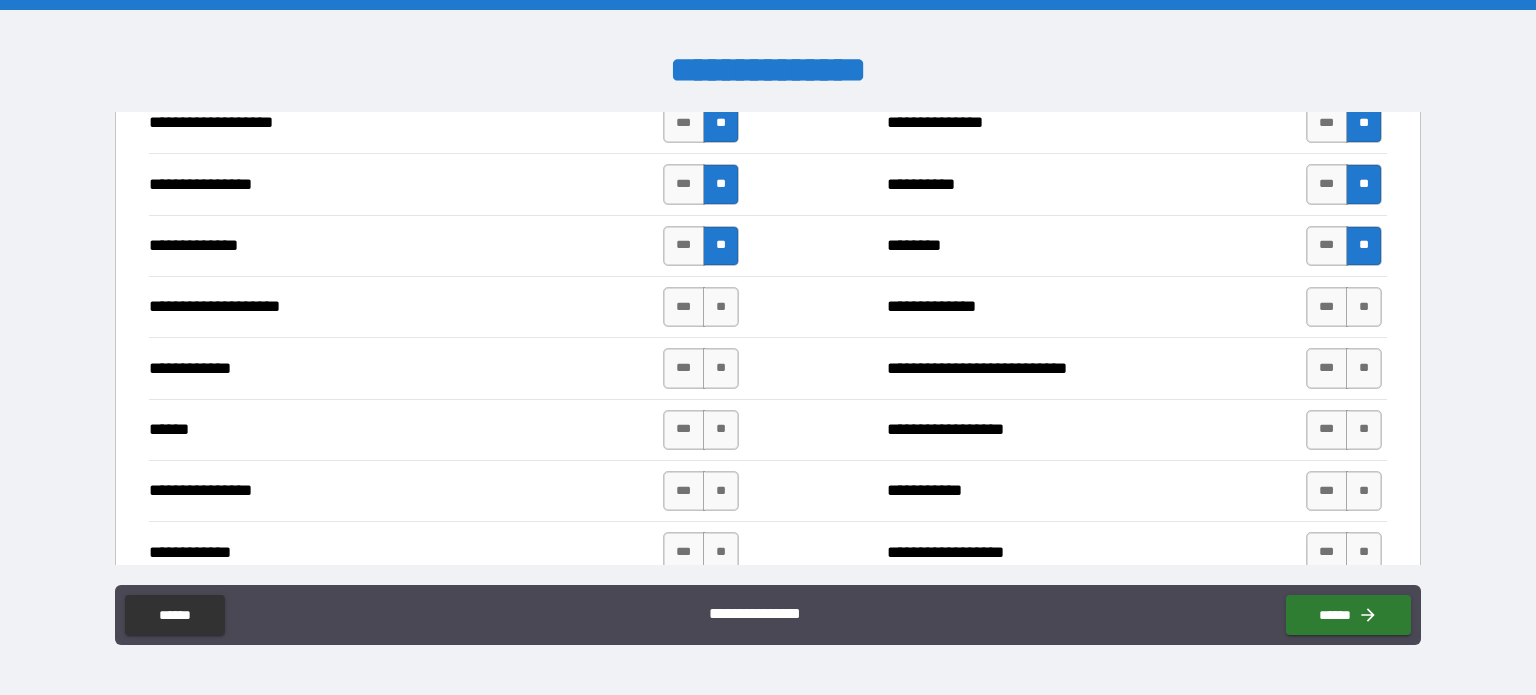 scroll, scrollTop: 3320, scrollLeft: 0, axis: vertical 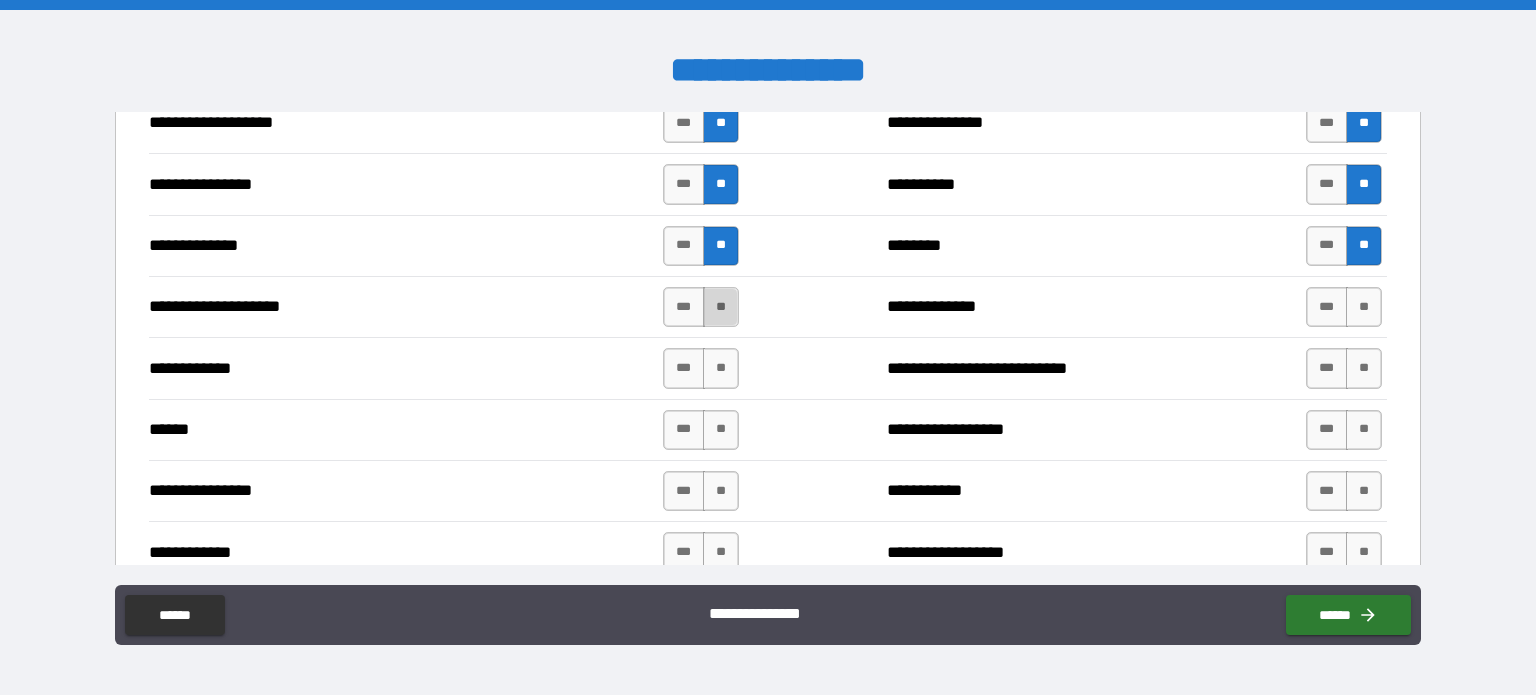 click on "**" at bounding box center [721, 307] 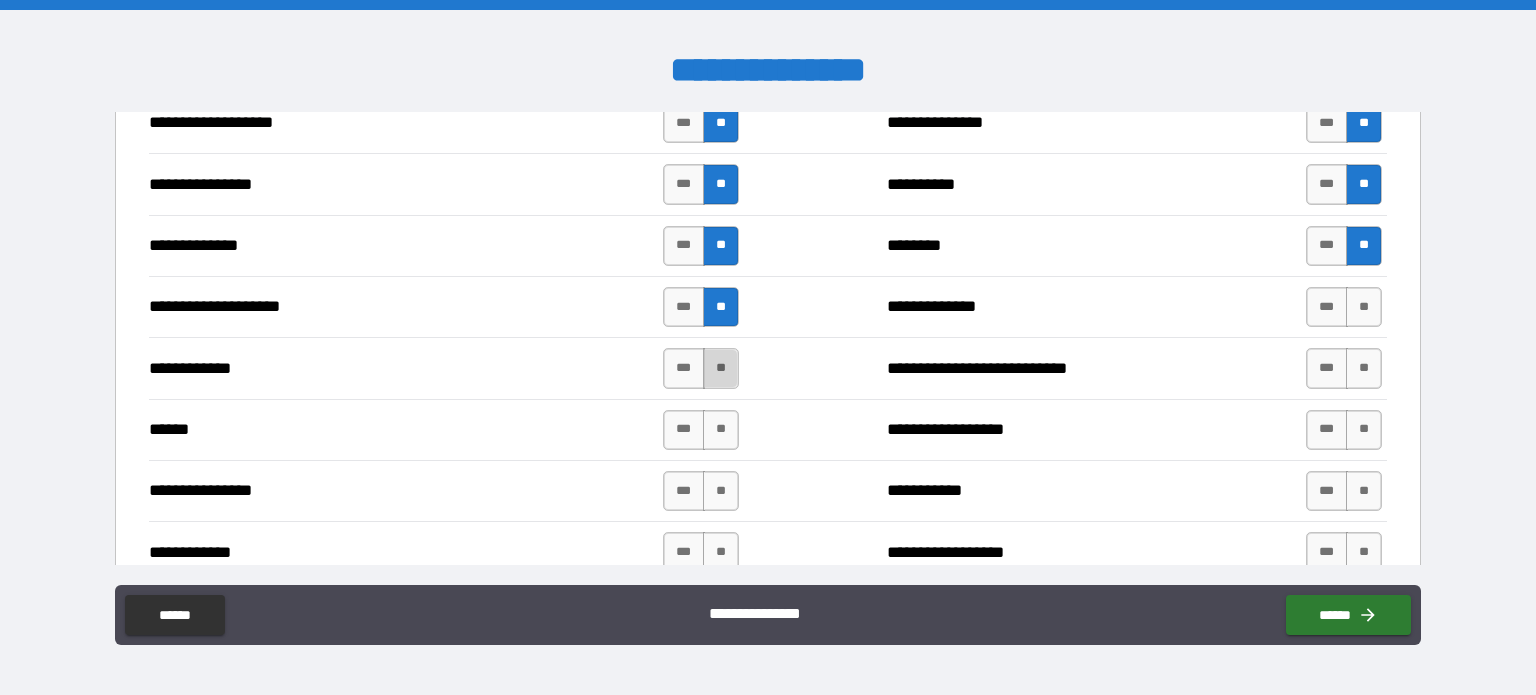 click on "**" at bounding box center [721, 368] 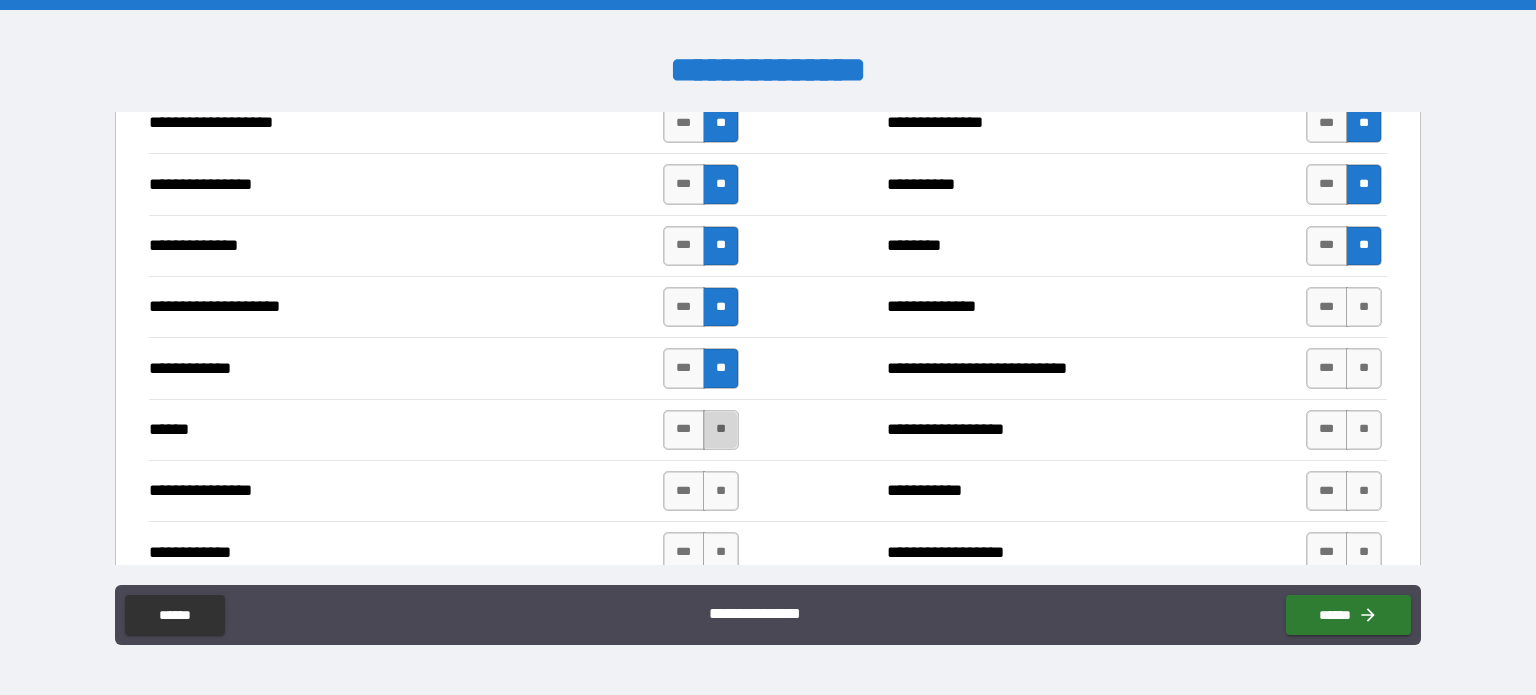 click on "**" at bounding box center (721, 430) 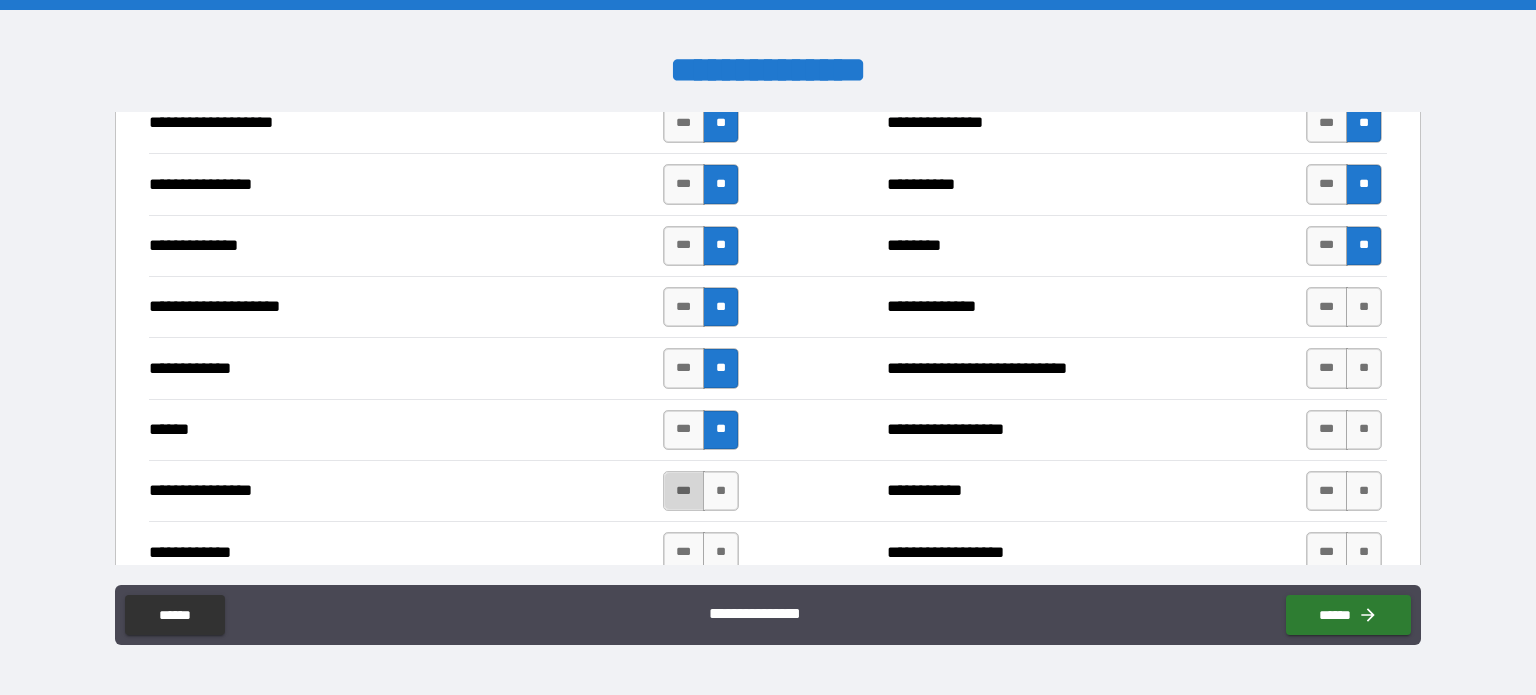 click on "***" at bounding box center (684, 491) 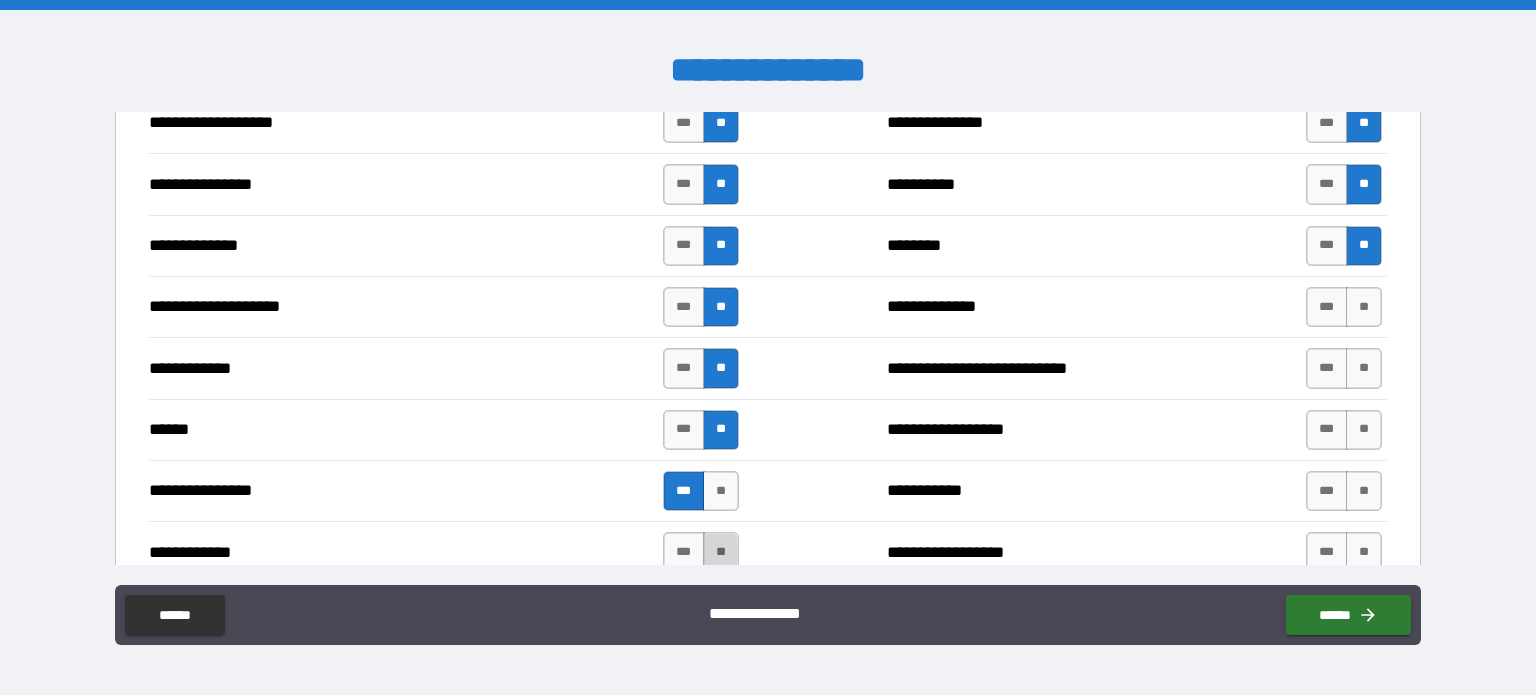 click on "**" at bounding box center (721, 552) 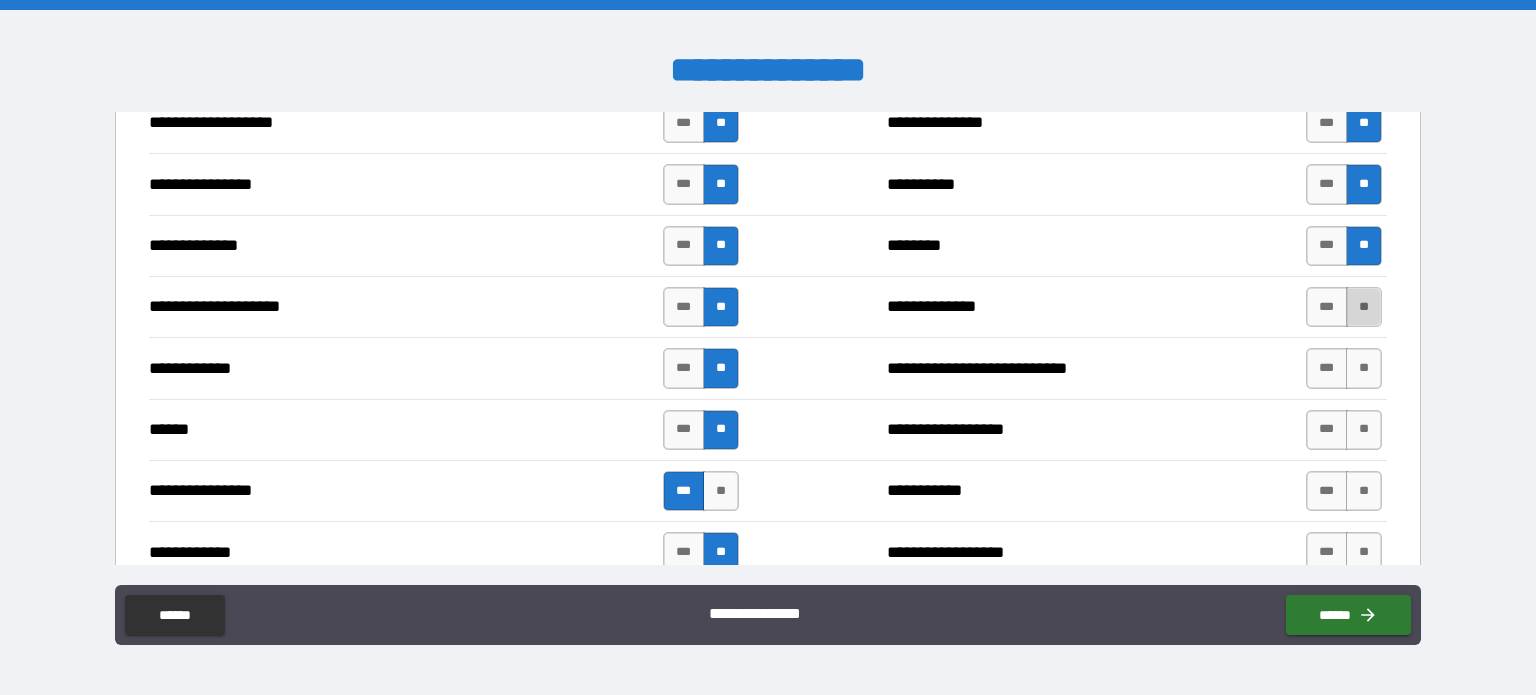 drag, startPoint x: 1349, startPoint y: 290, endPoint x: 1344, endPoint y: 311, distance: 21.587032 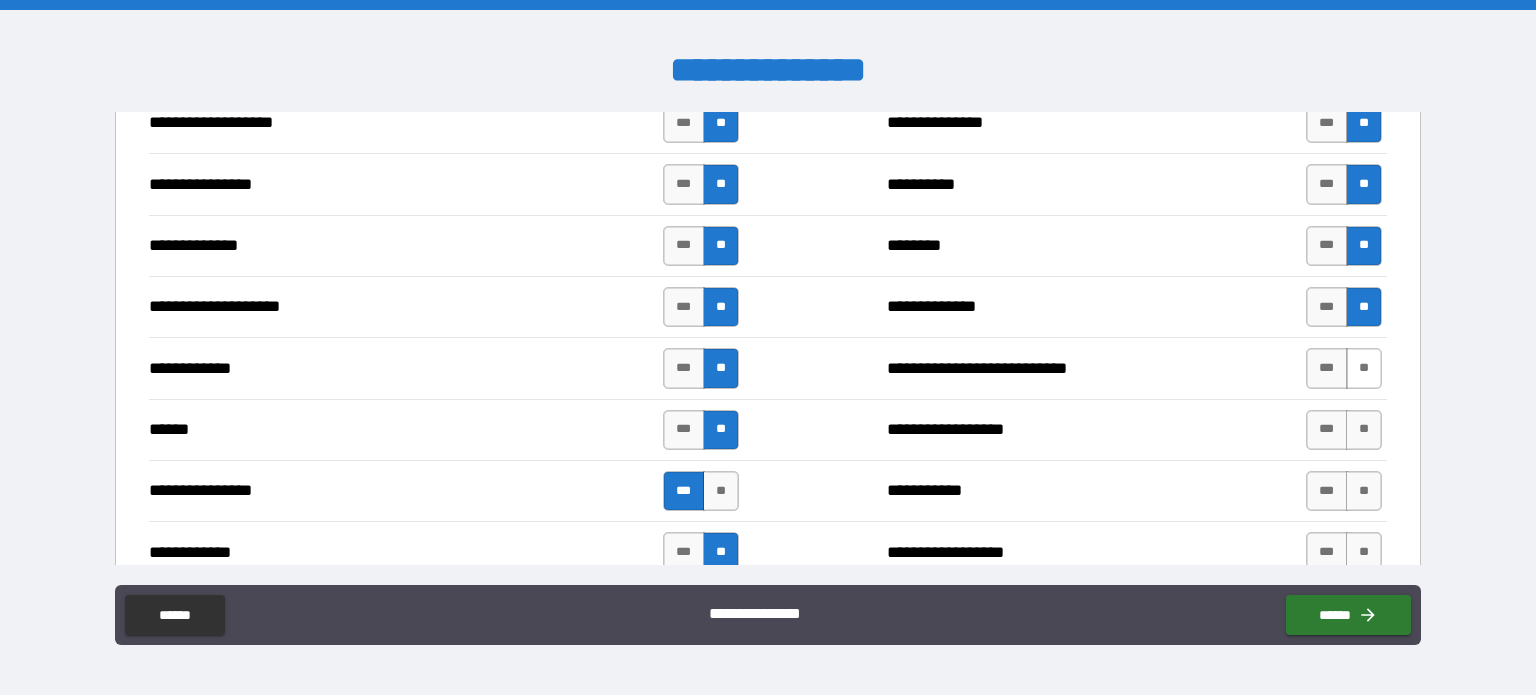click on "**" at bounding box center [1364, 368] 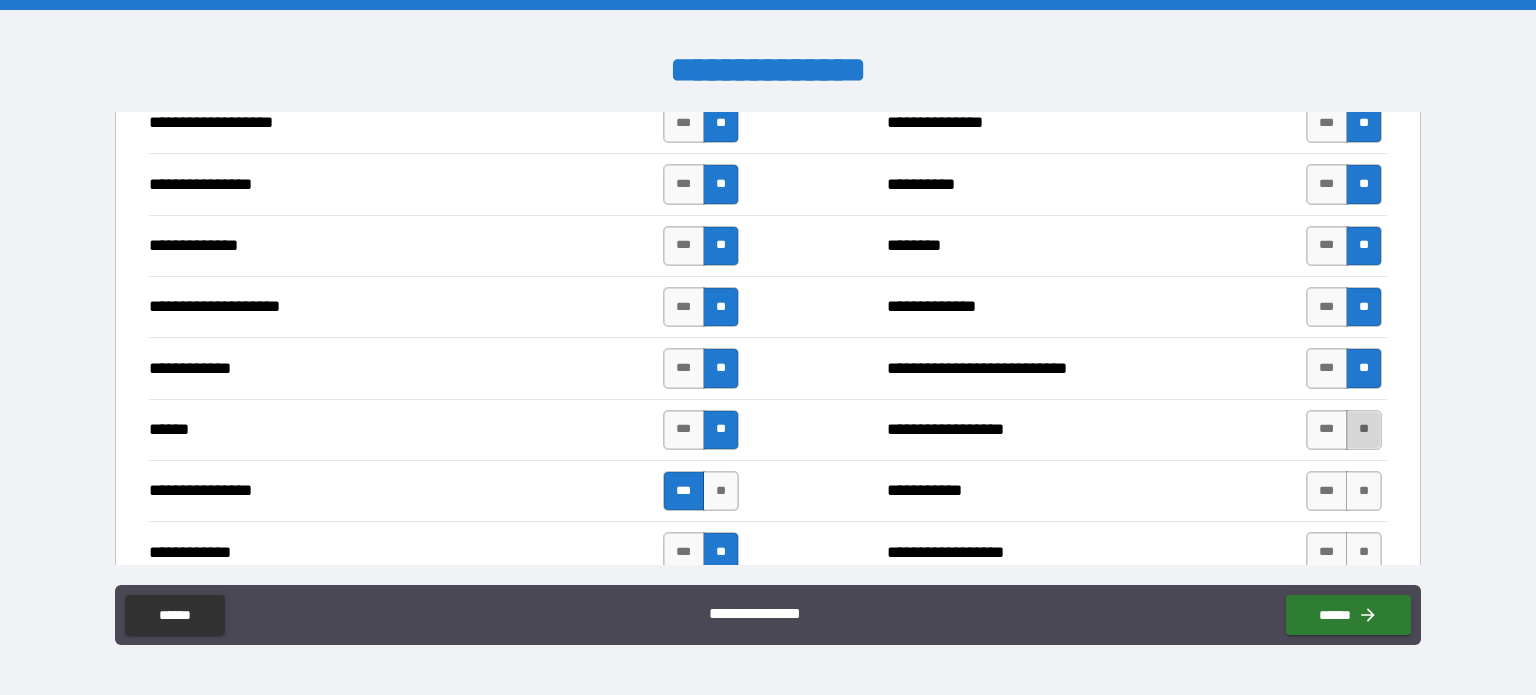drag, startPoint x: 1355, startPoint y: 409, endPoint x: 1350, endPoint y: 419, distance: 11.18034 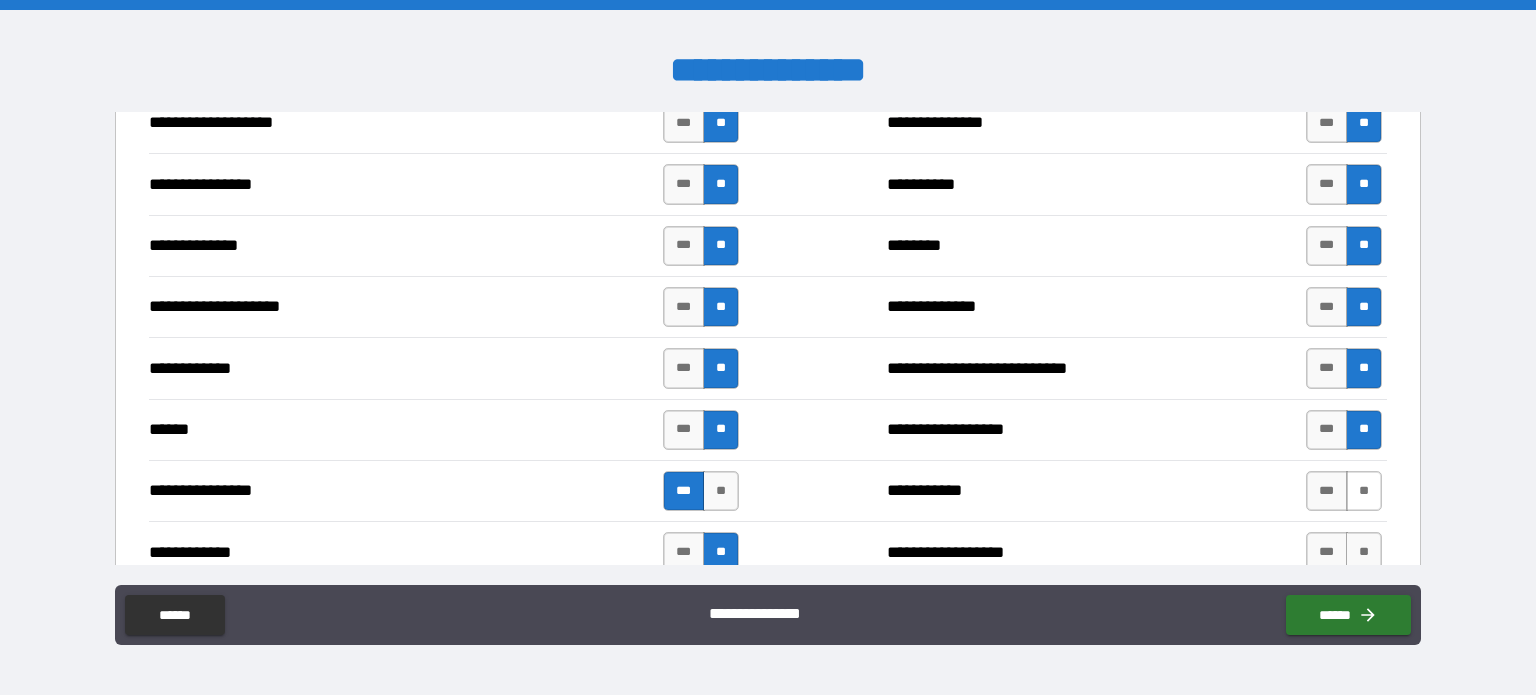 click on "**" at bounding box center [1364, 491] 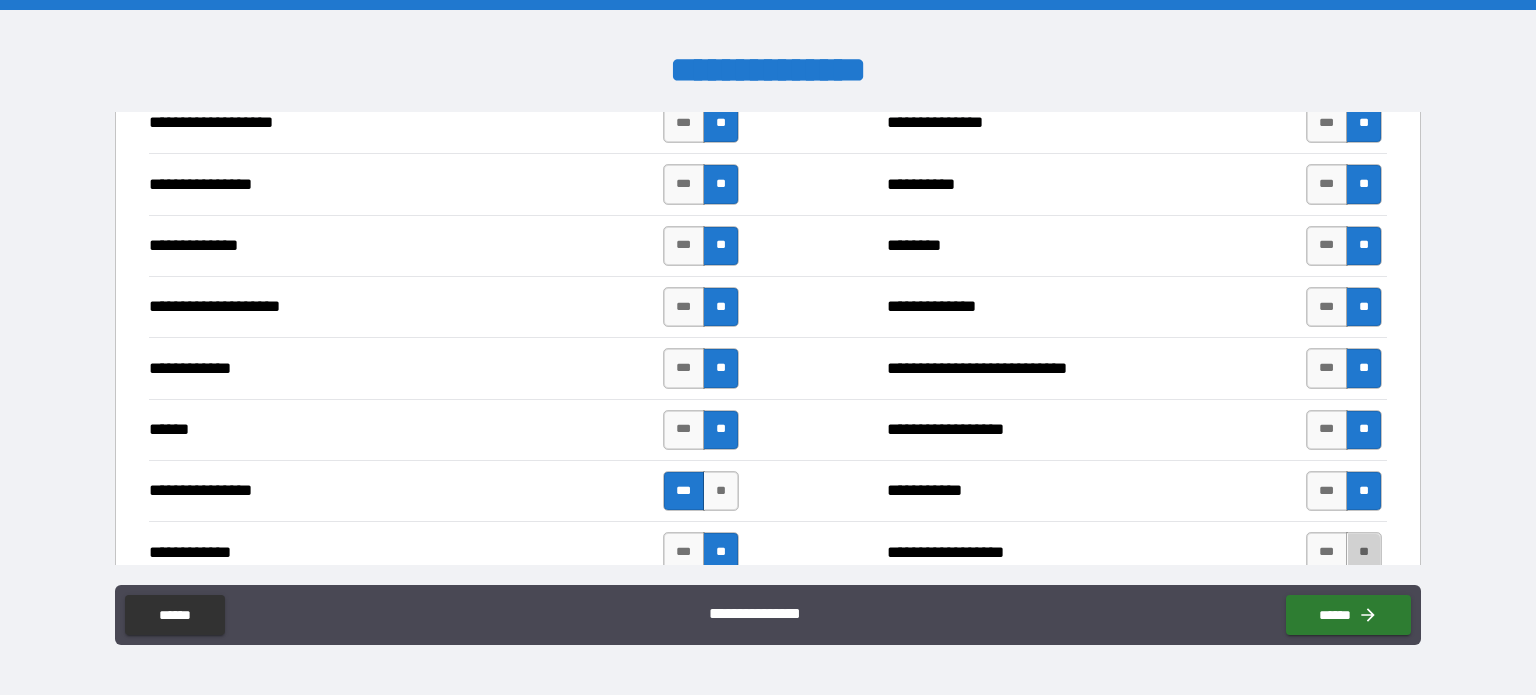 drag, startPoint x: 1344, startPoint y: 541, endPoint x: 1226, endPoint y: 536, distance: 118.10589 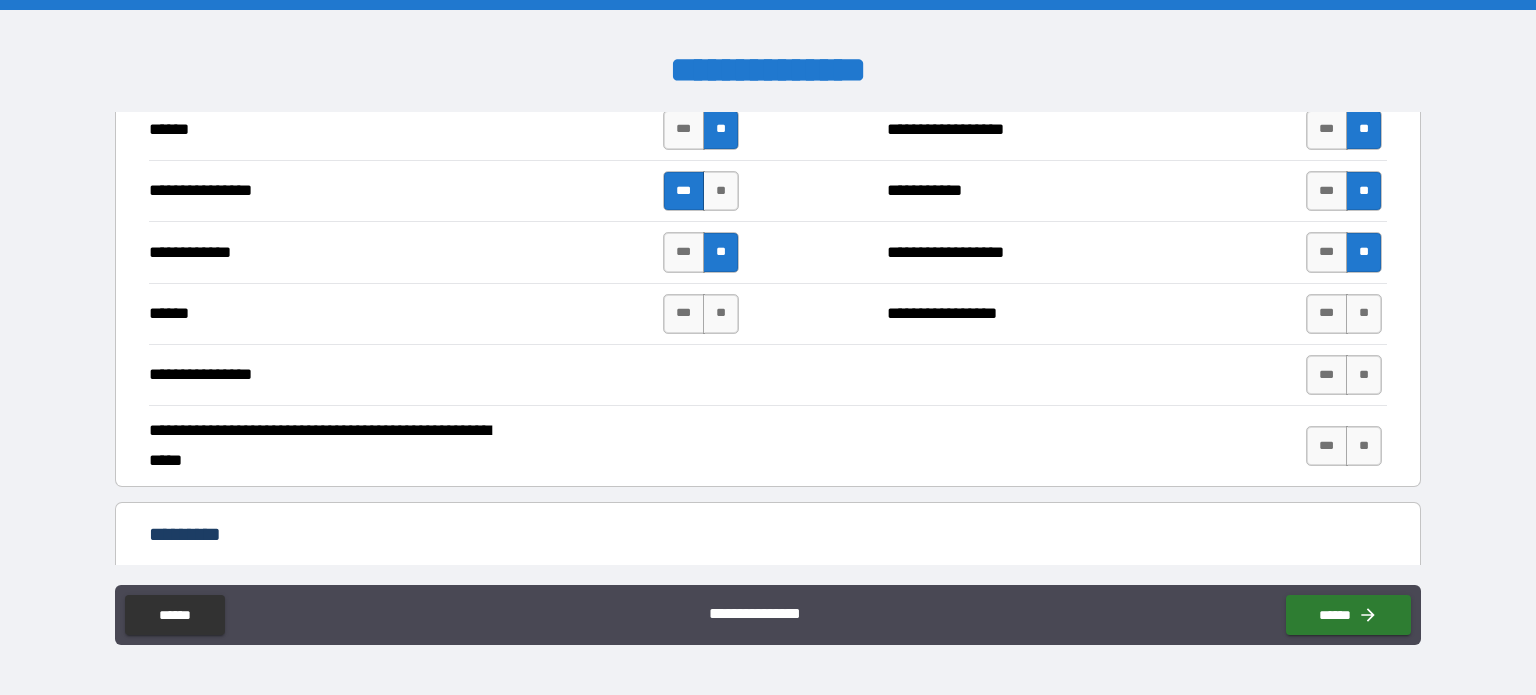 scroll, scrollTop: 3720, scrollLeft: 0, axis: vertical 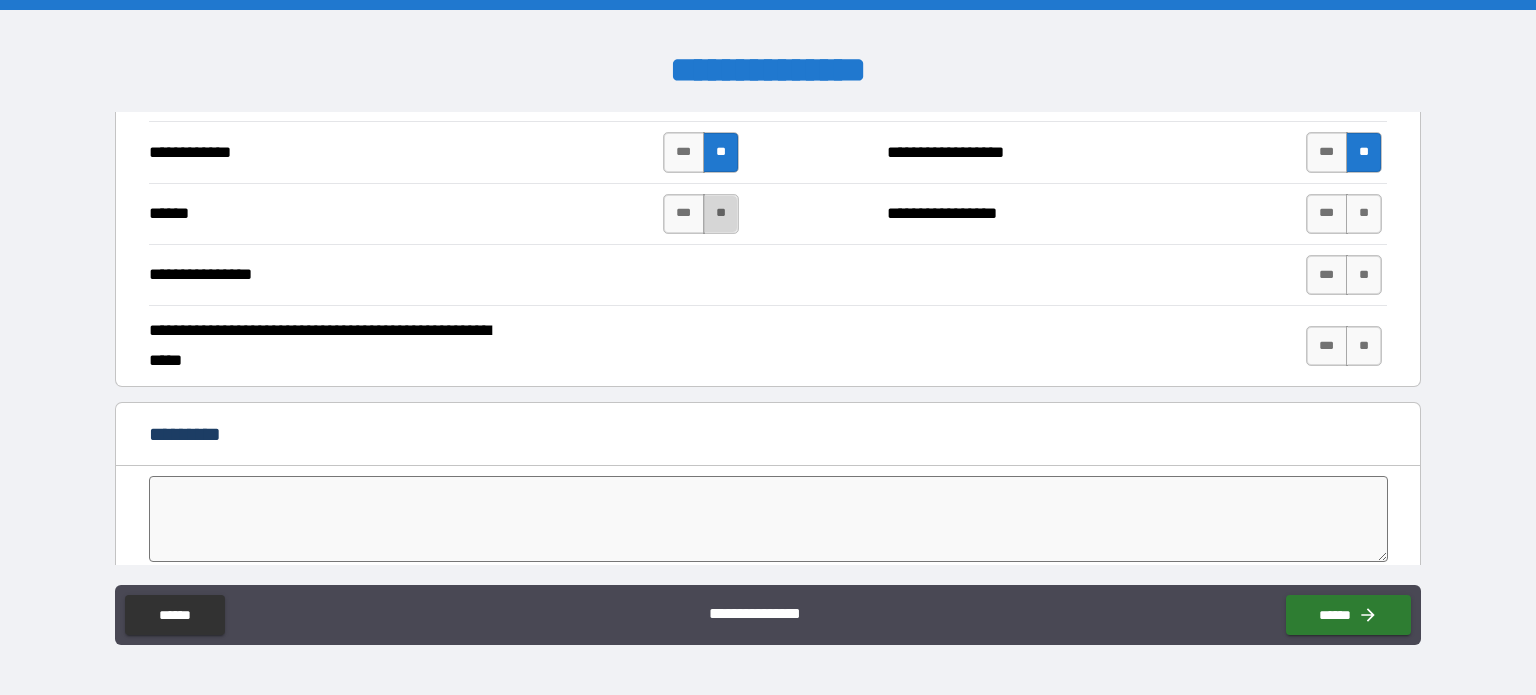 click on "**" at bounding box center [721, 214] 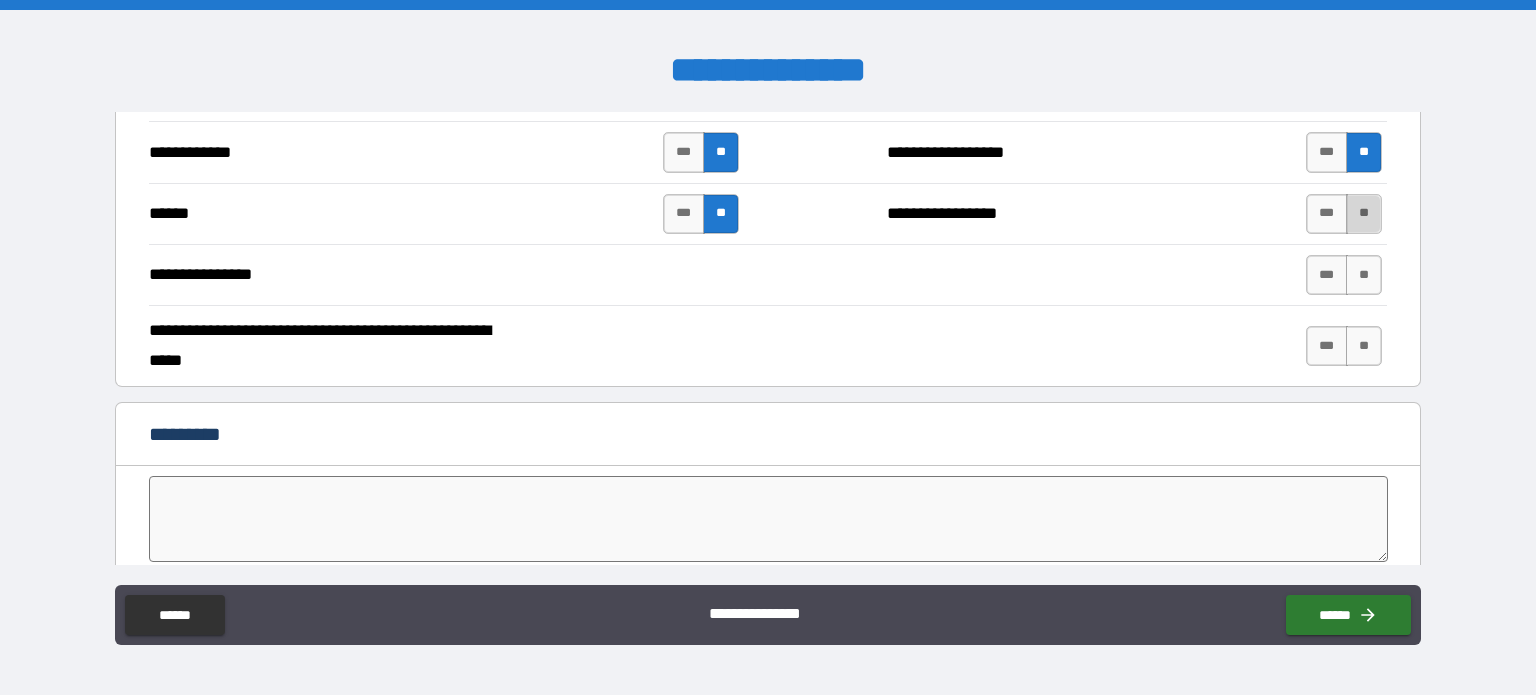 click on "**" at bounding box center [1364, 214] 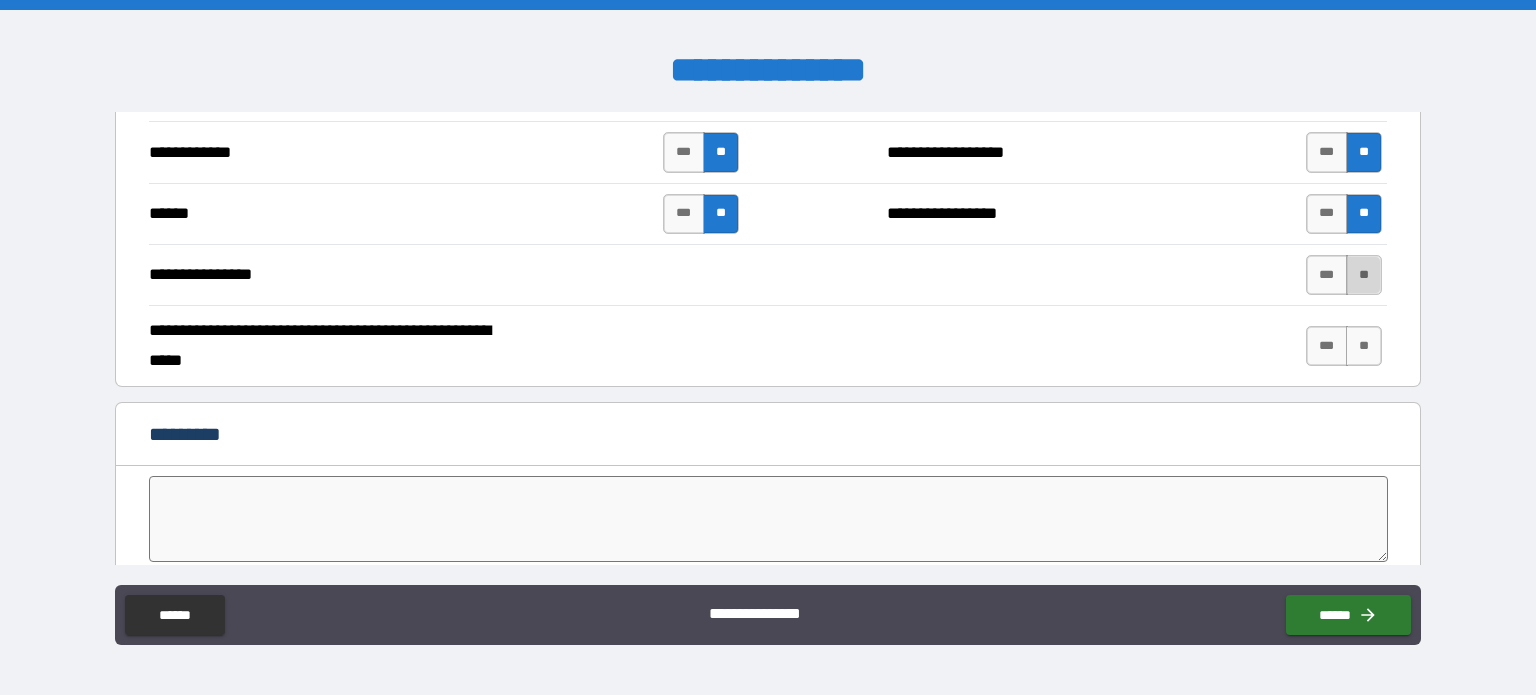click on "**" at bounding box center (1364, 275) 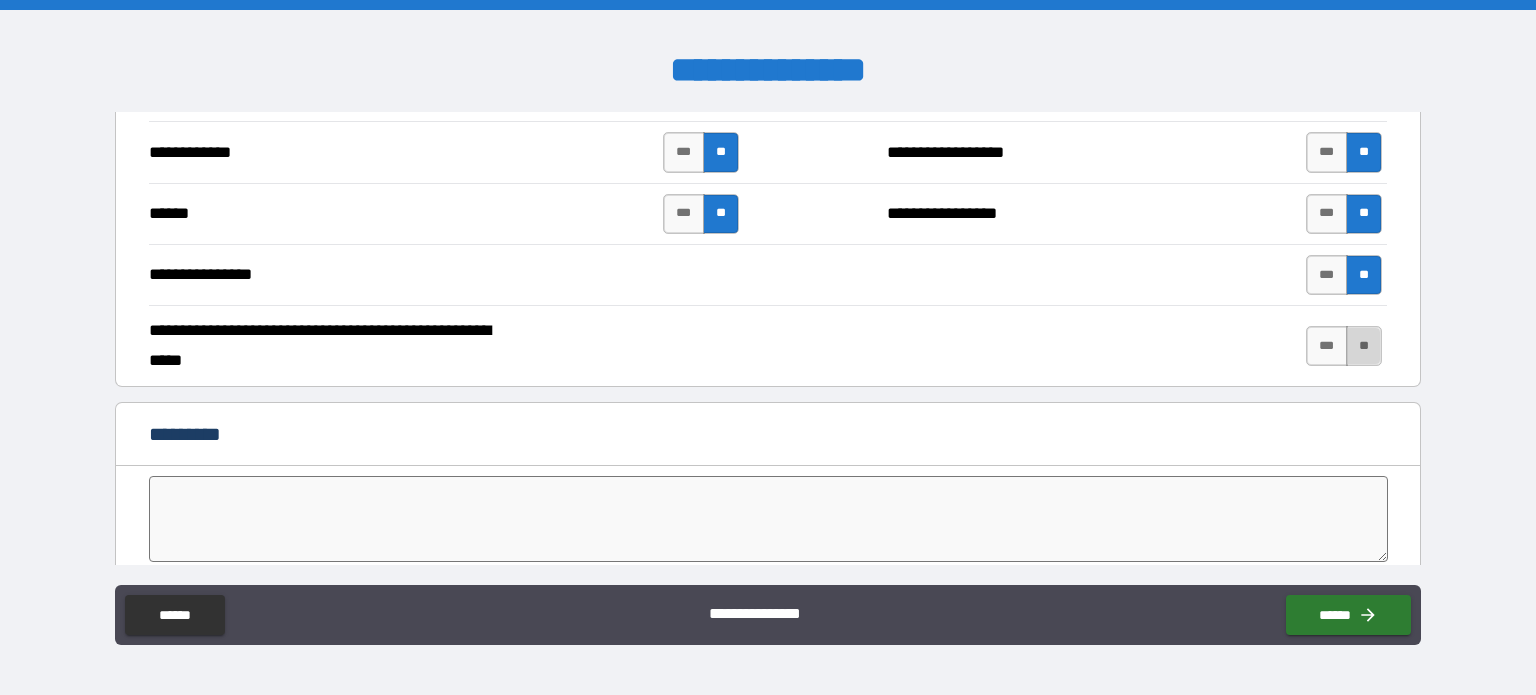 click on "**" at bounding box center (1364, 346) 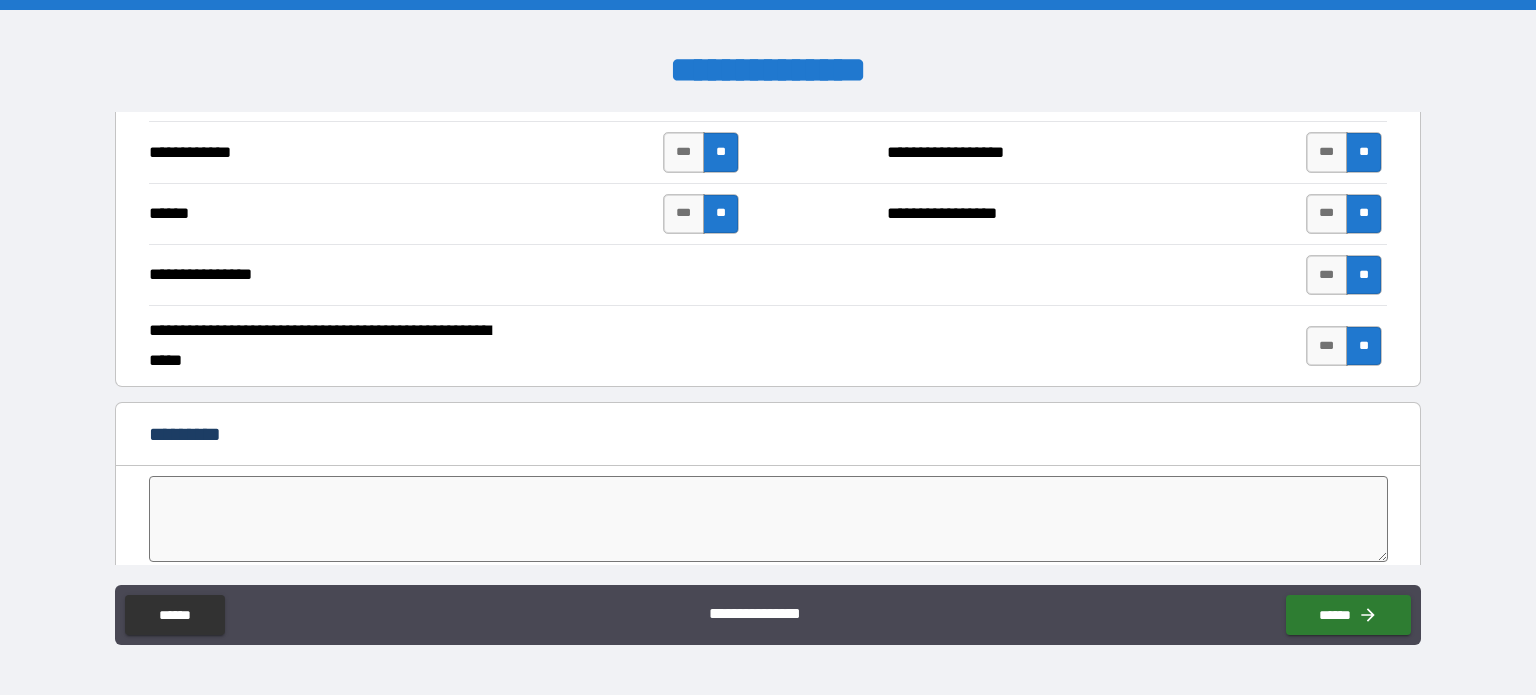 click at bounding box center [768, 519] 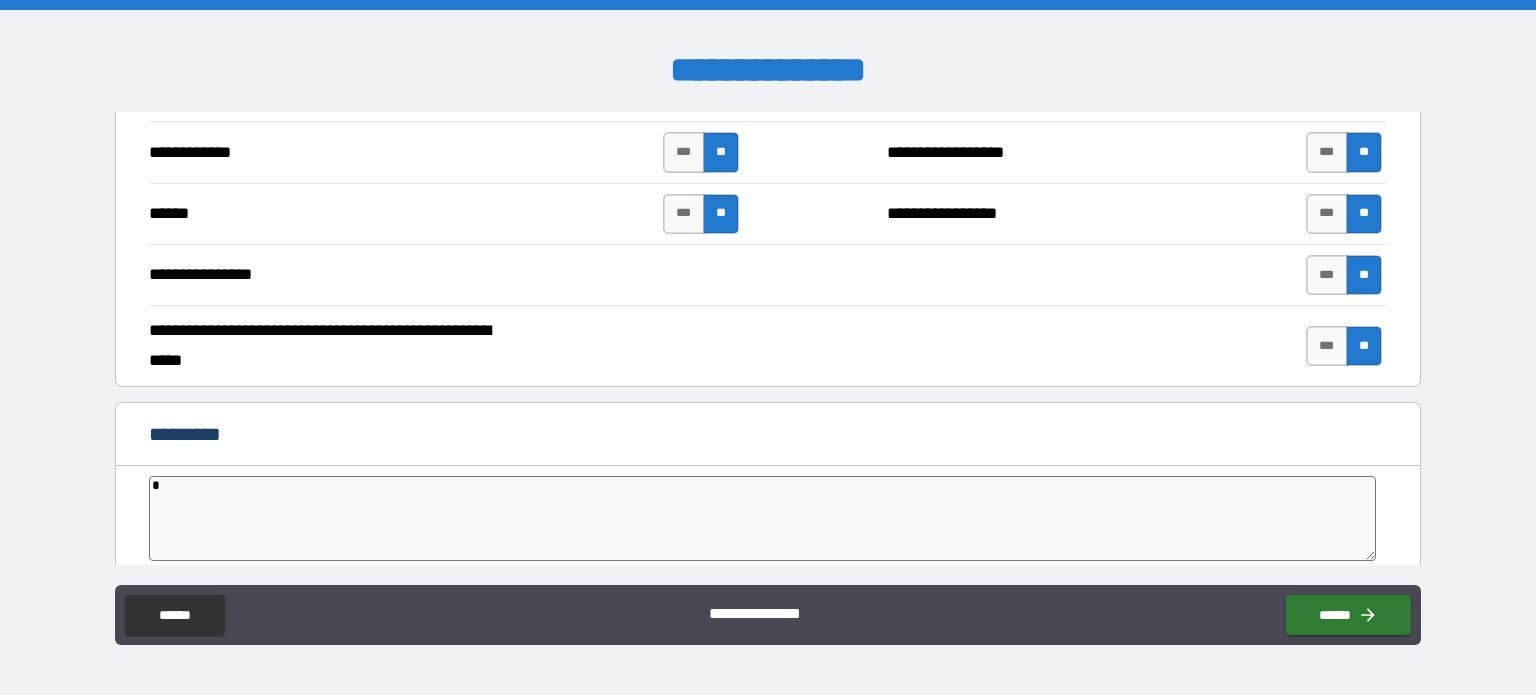 type on "**" 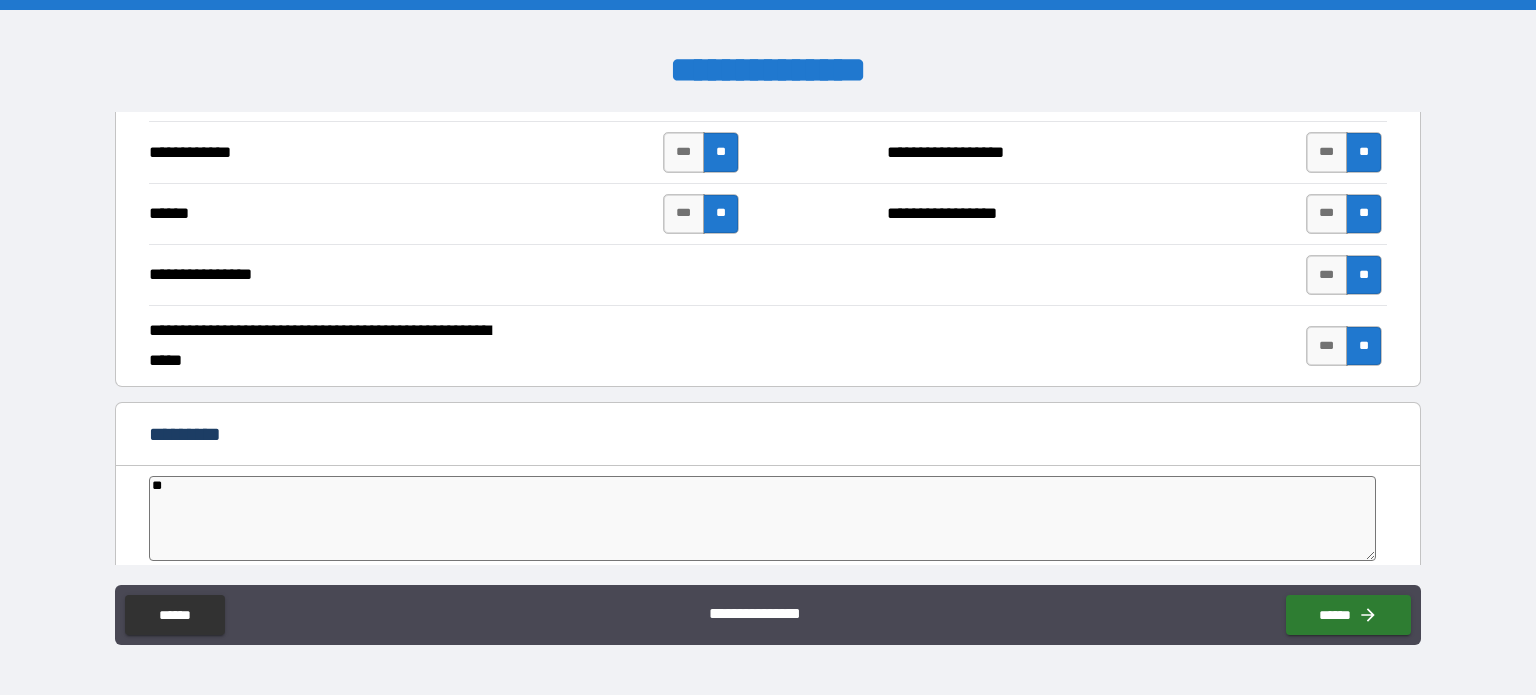 type on "*" 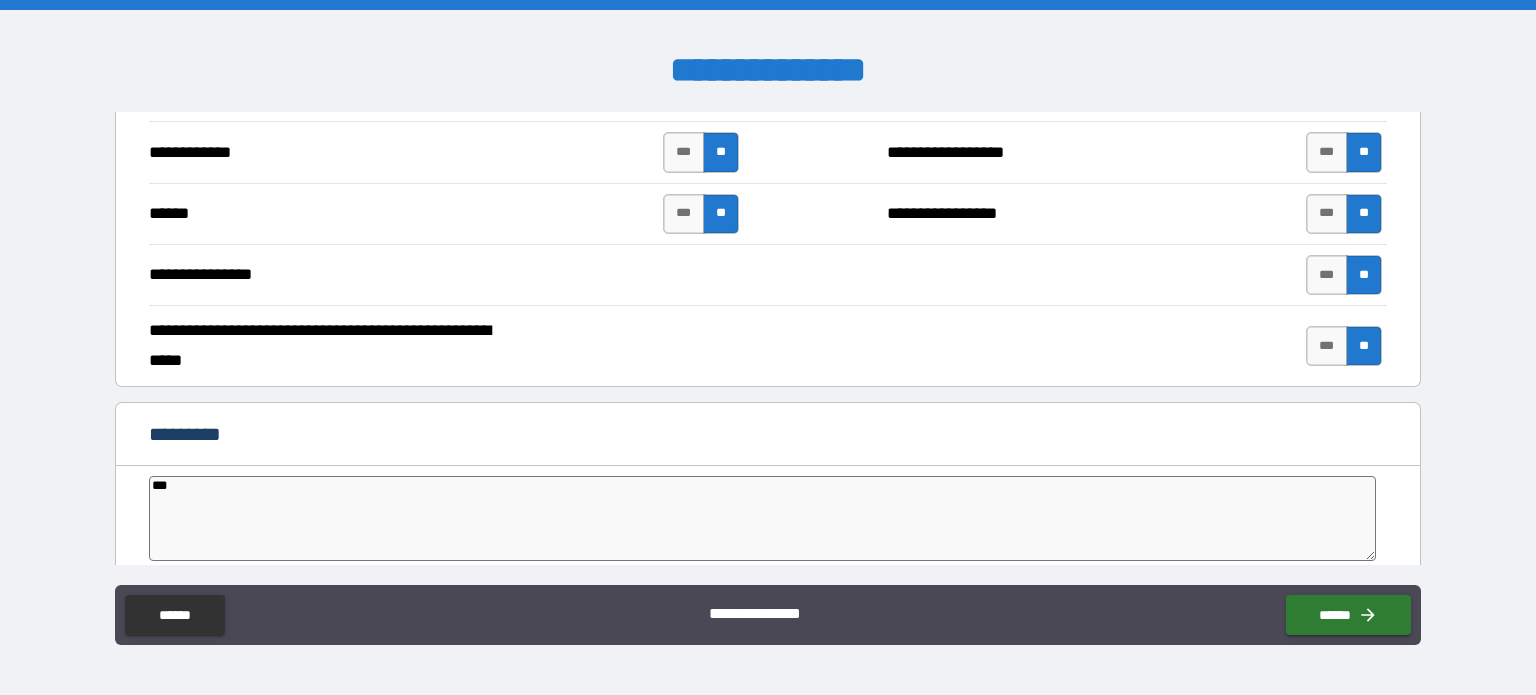 type on "***" 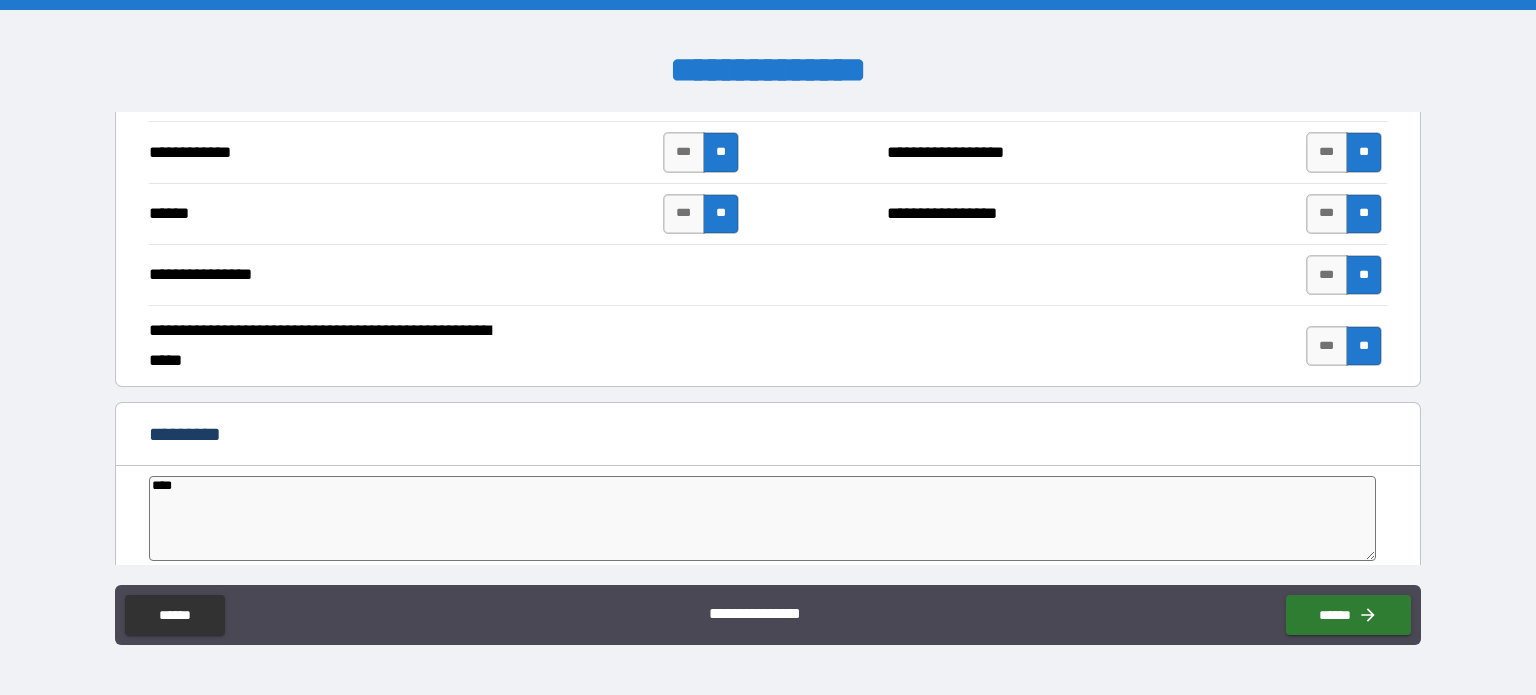 type on "*" 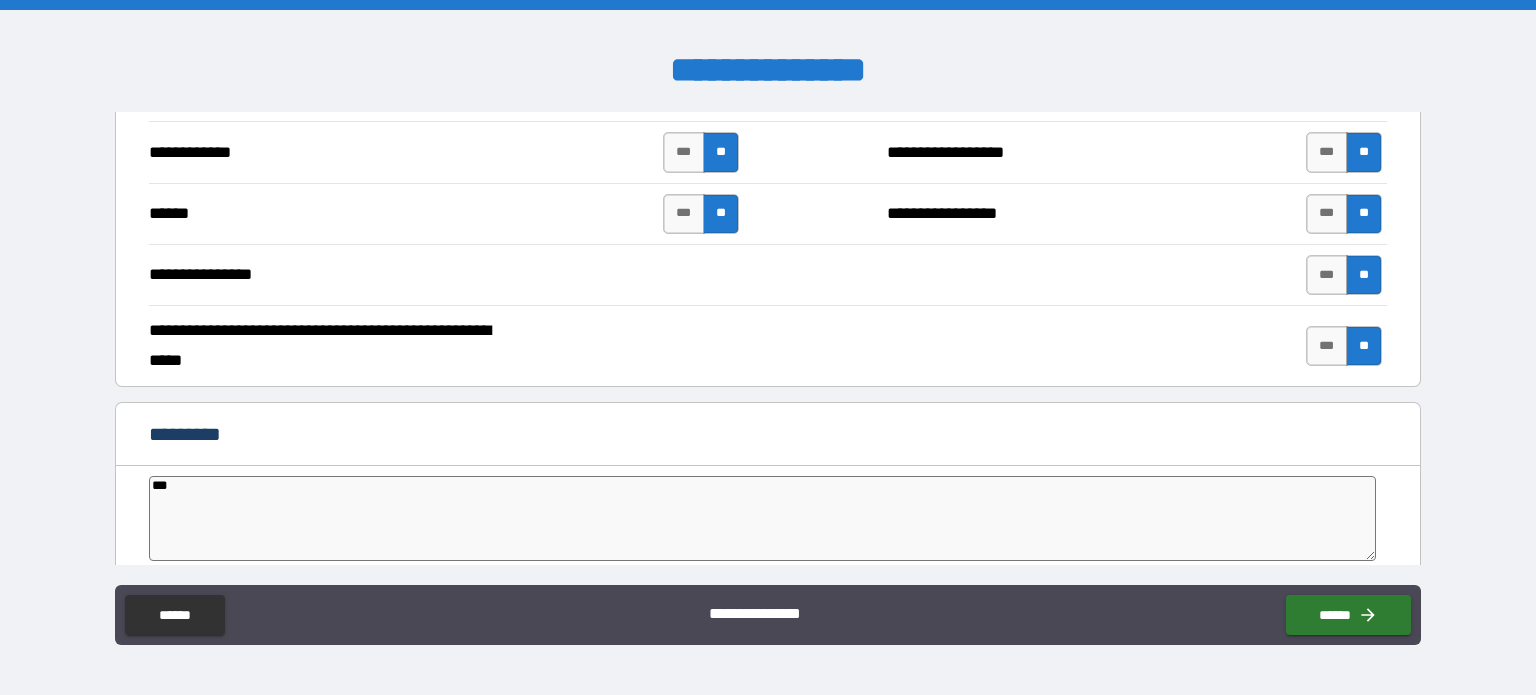 type on "*" 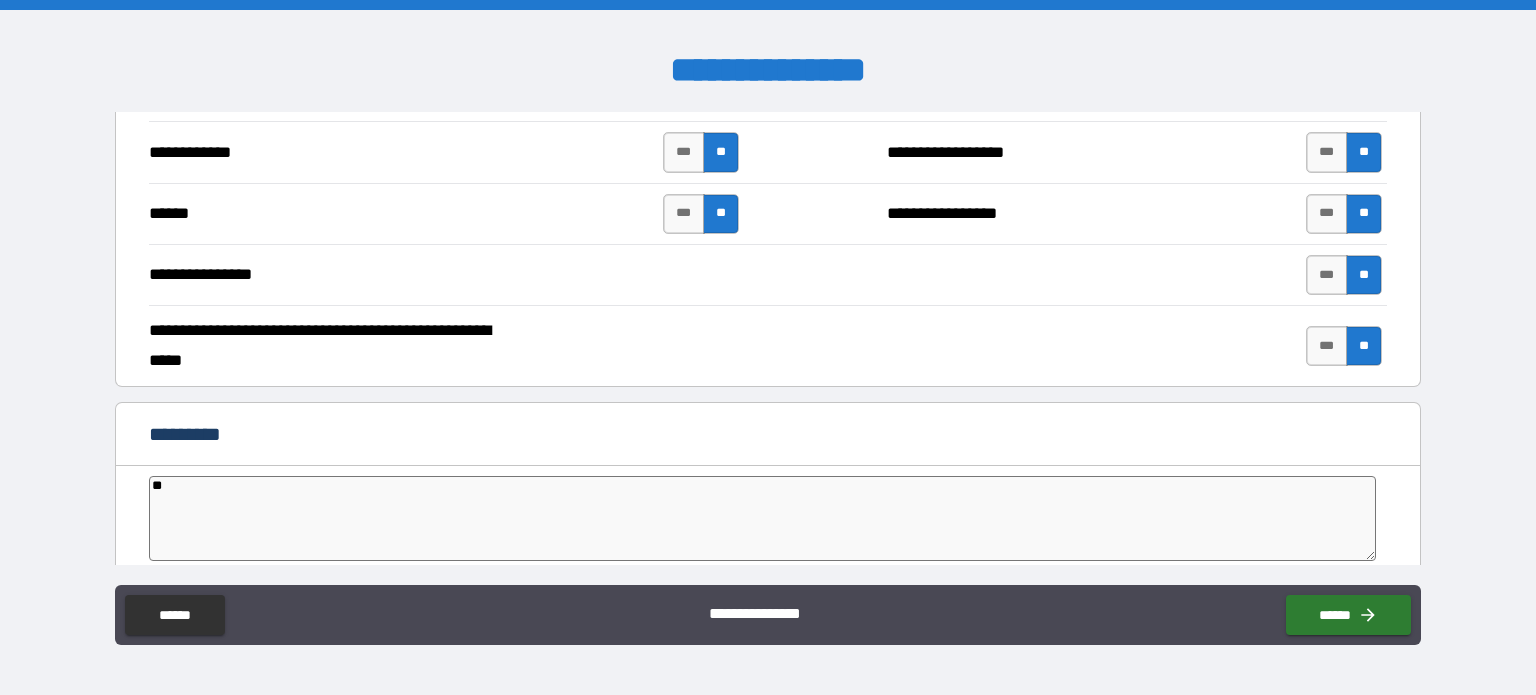 type on "*" 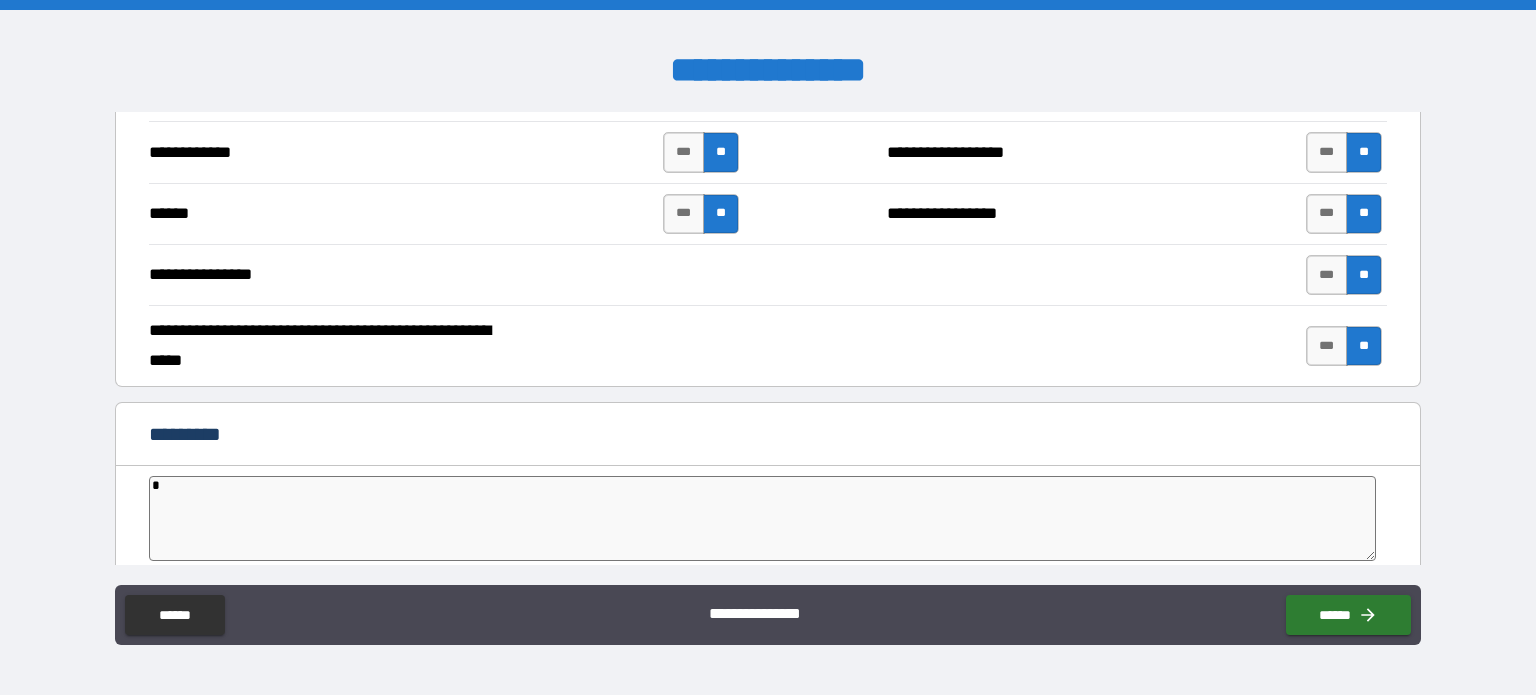 type on "*" 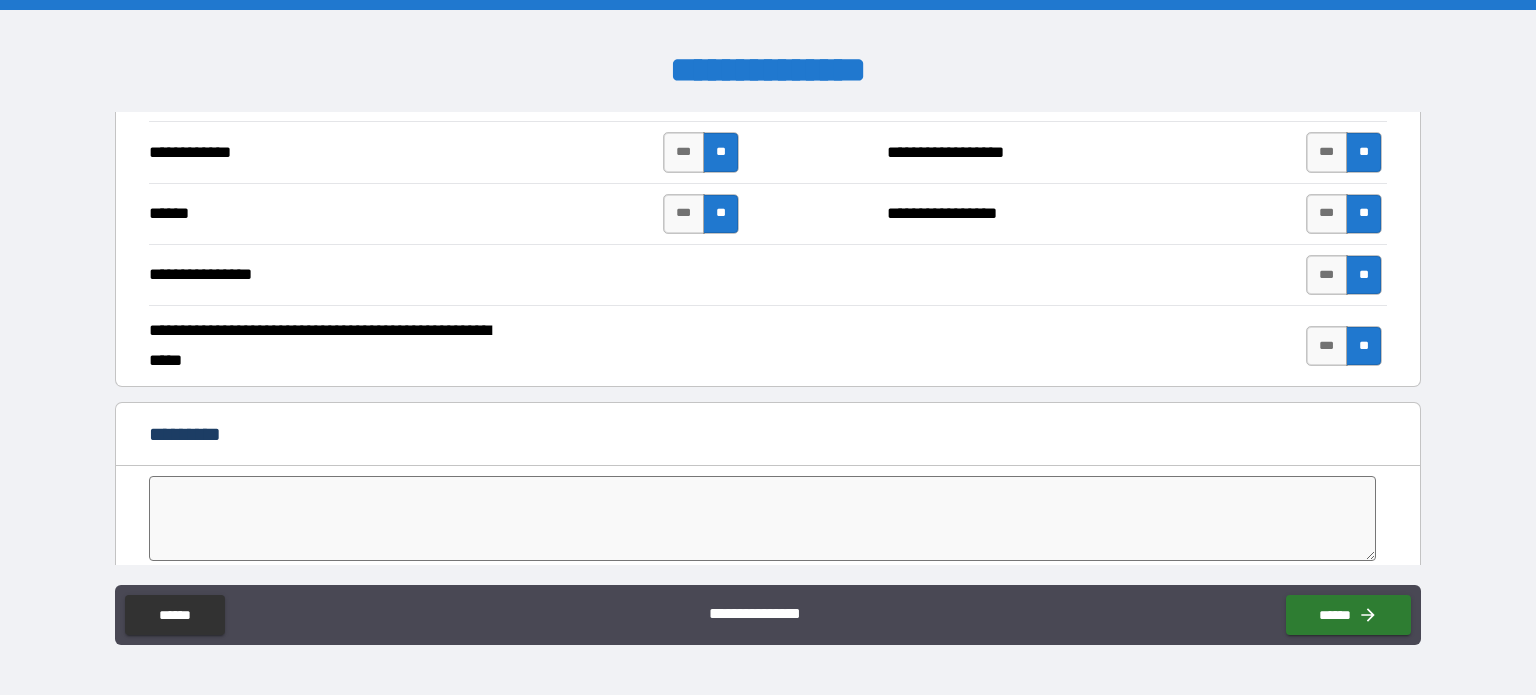 type on "*" 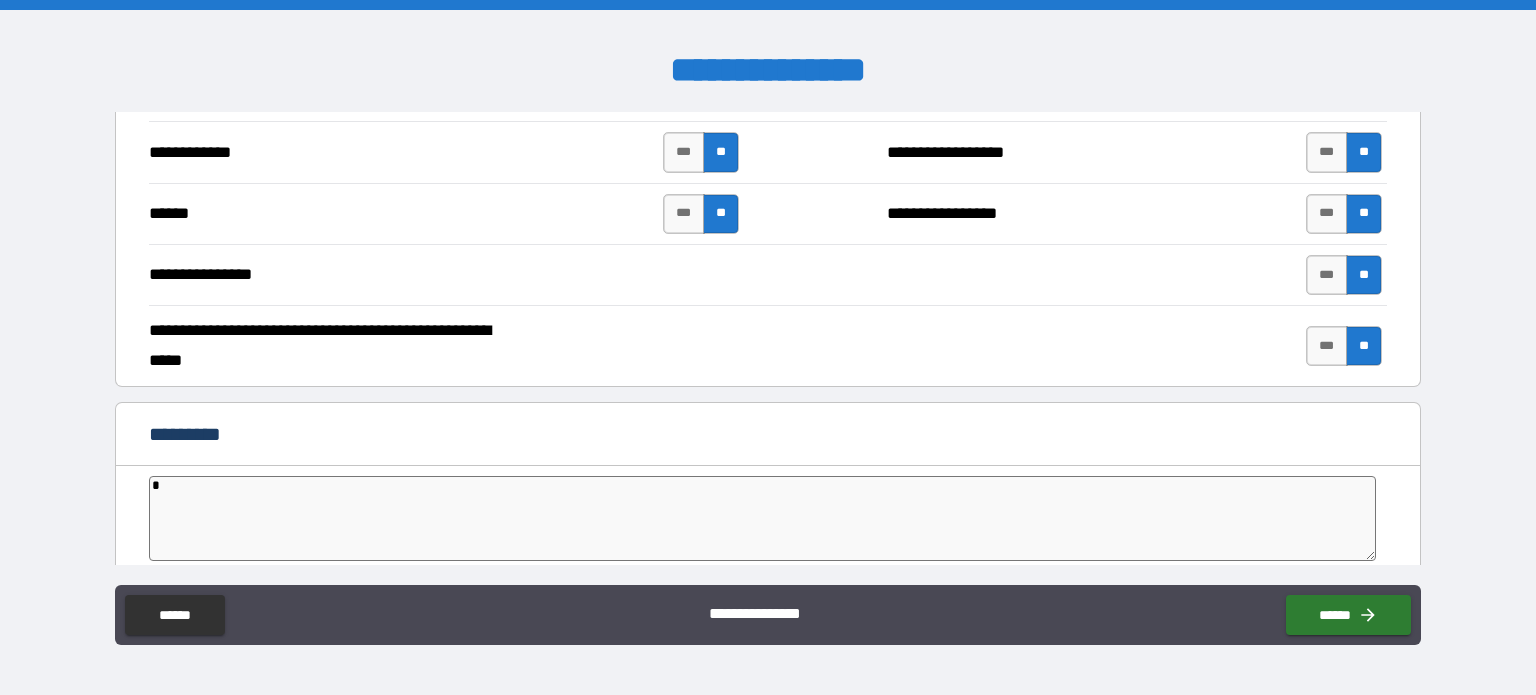 type on "*" 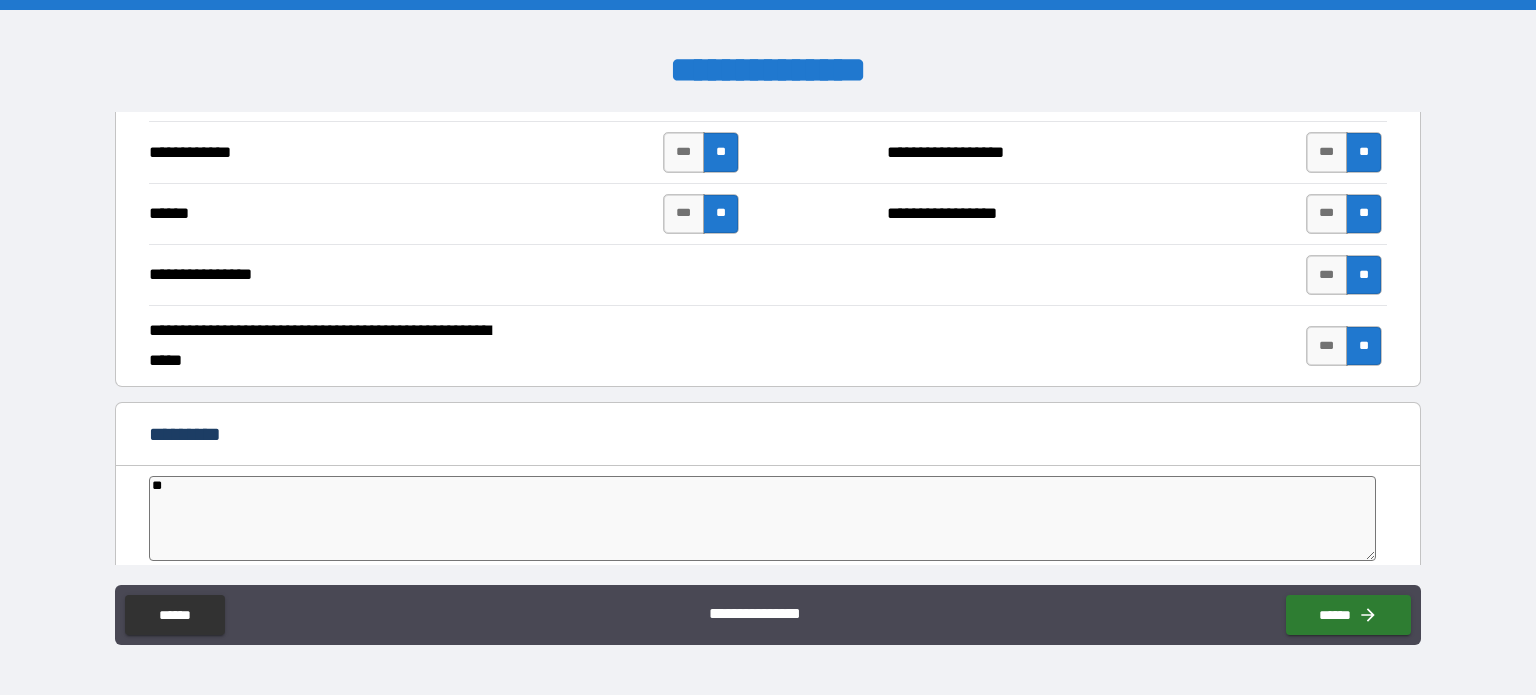 type on "*" 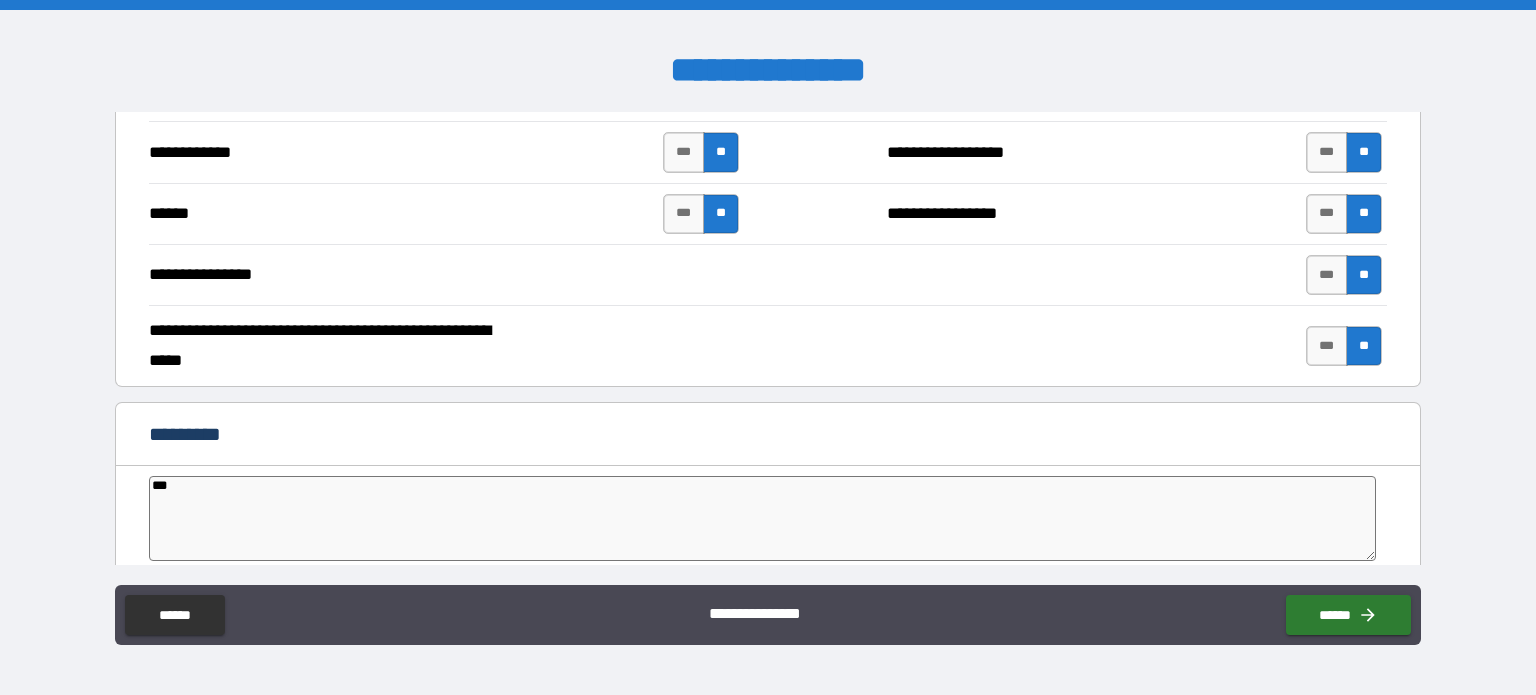 type on "****" 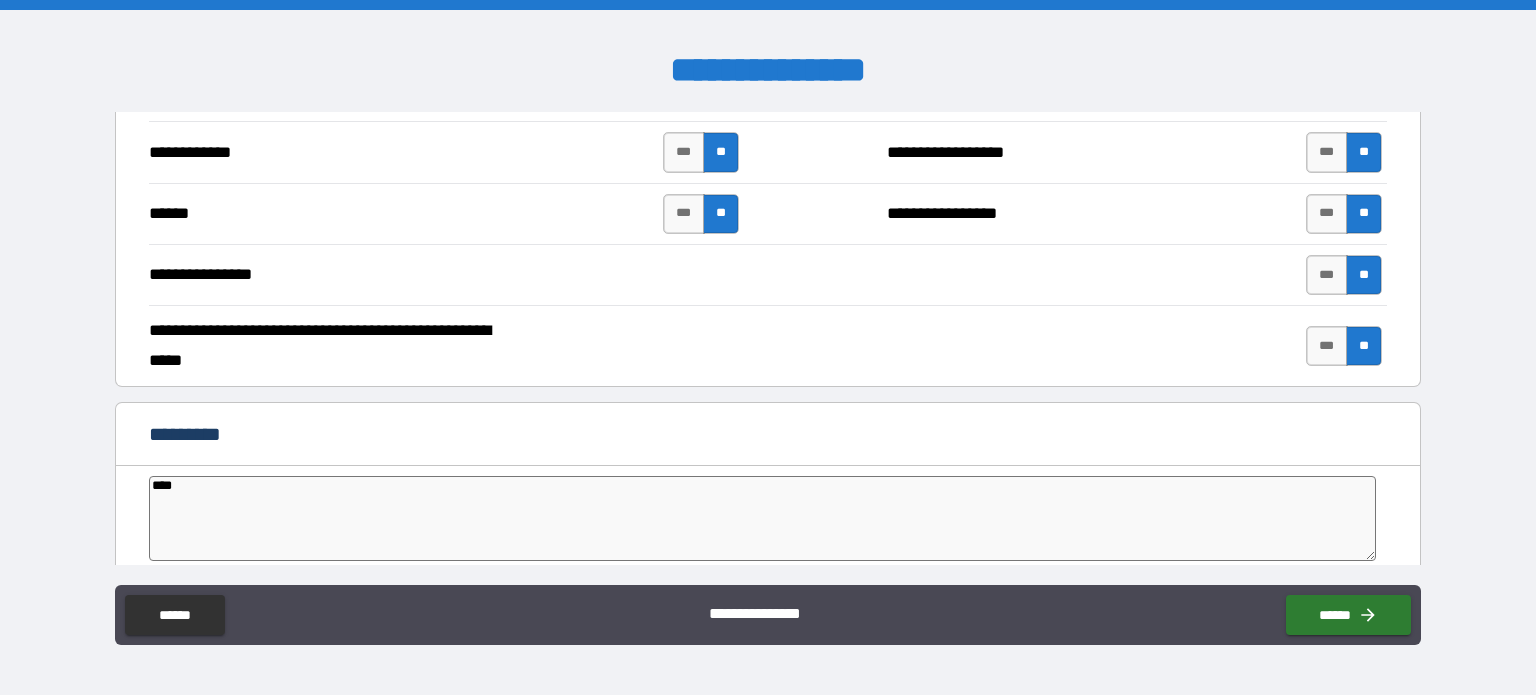 type on "*****" 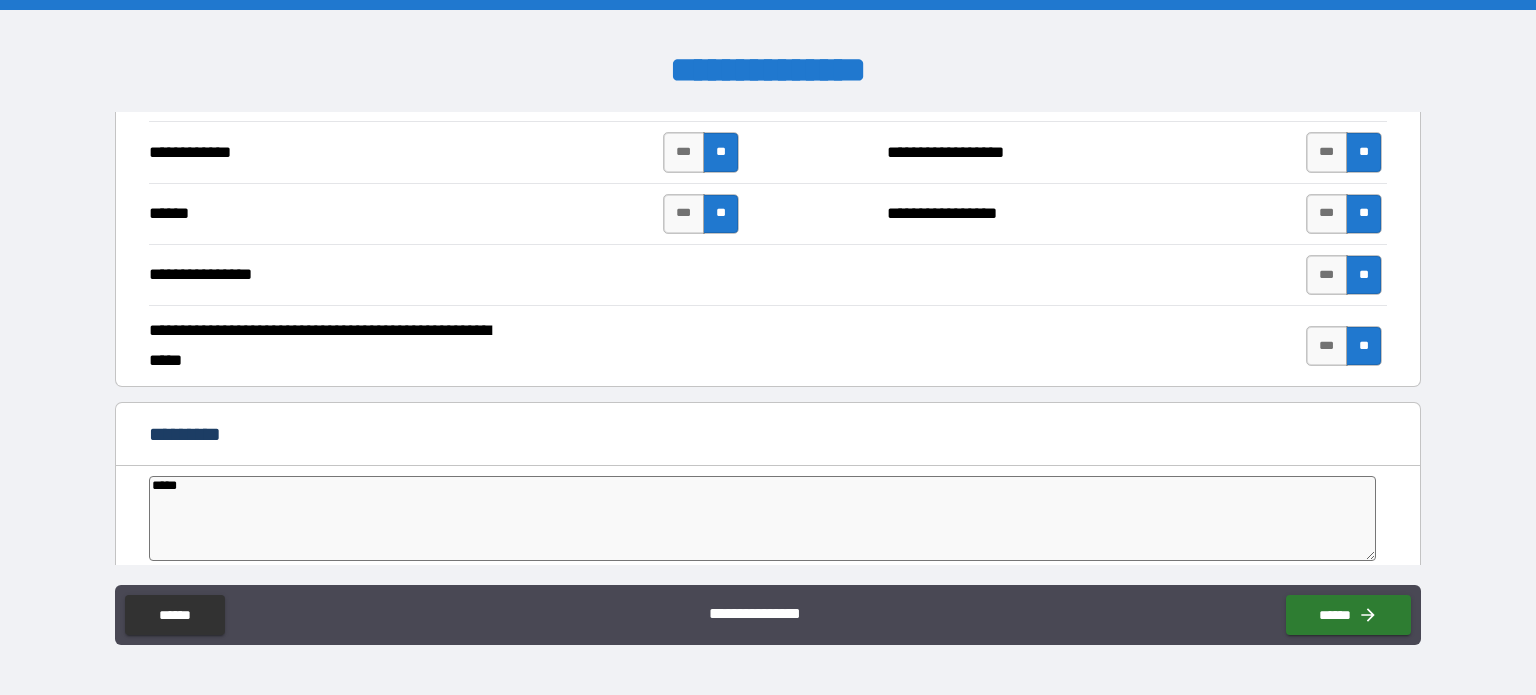 type on "*" 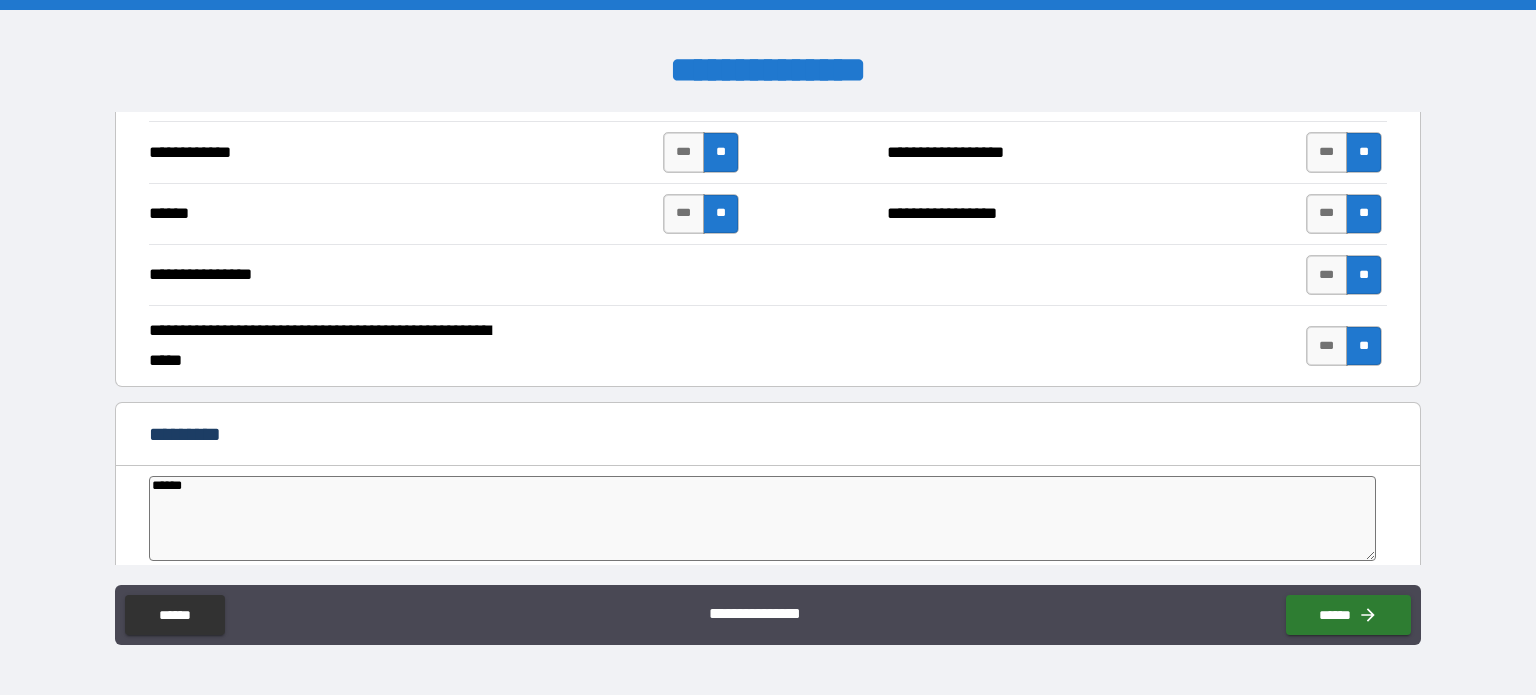 type on "*******" 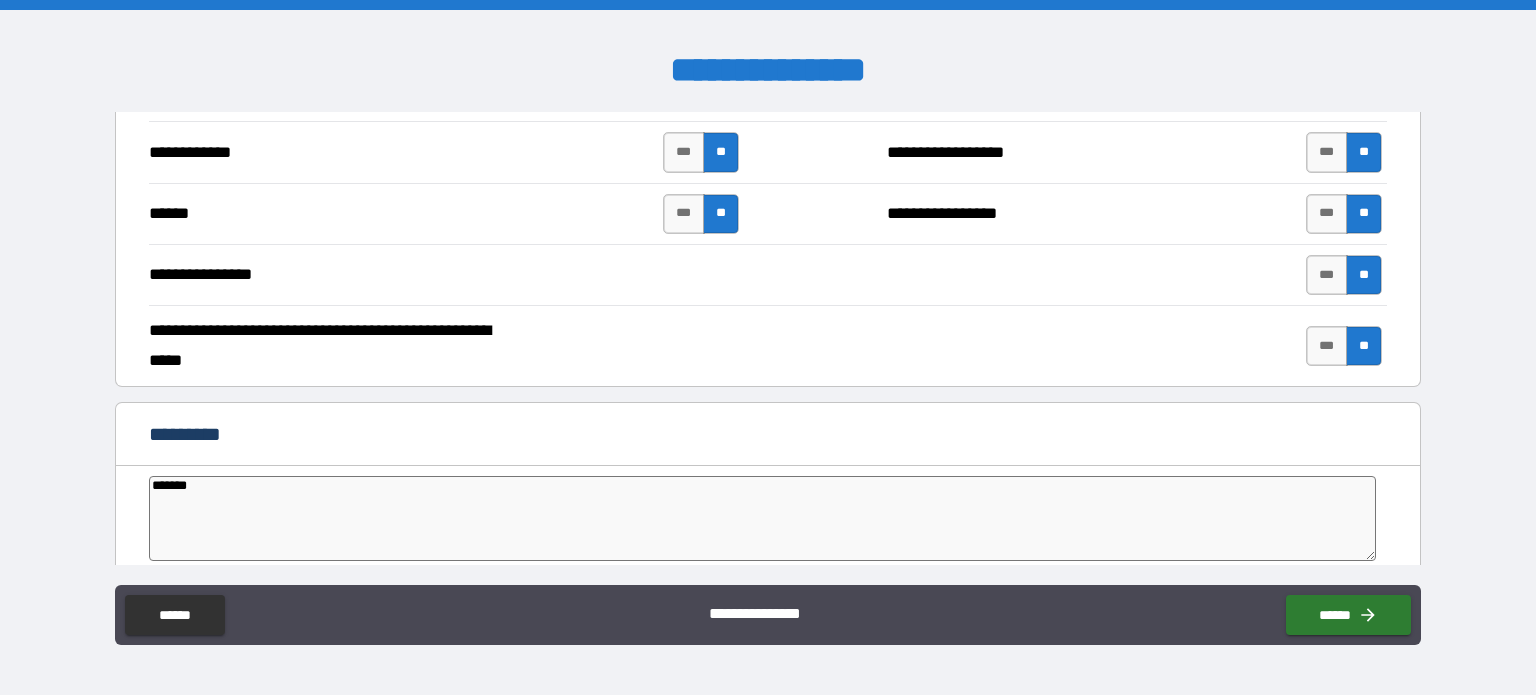 type on "*" 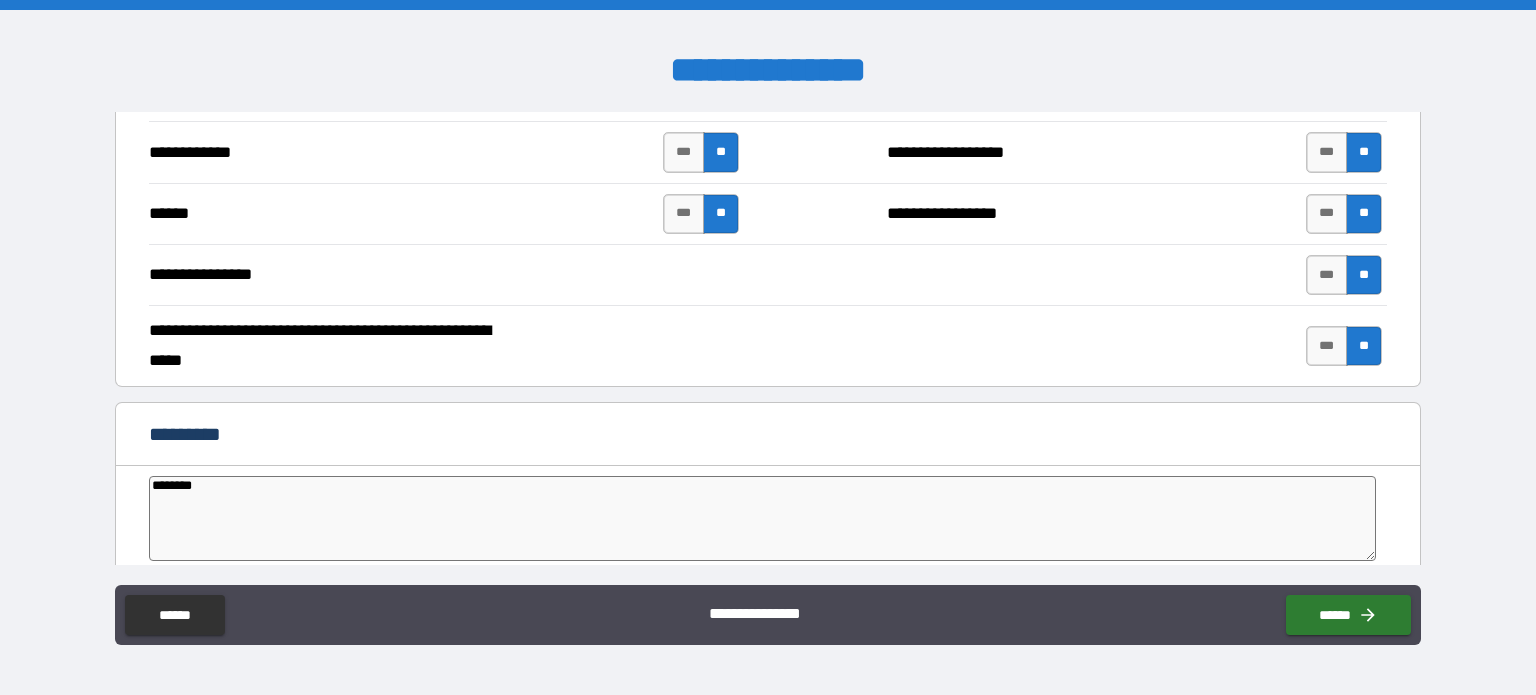 type on "********" 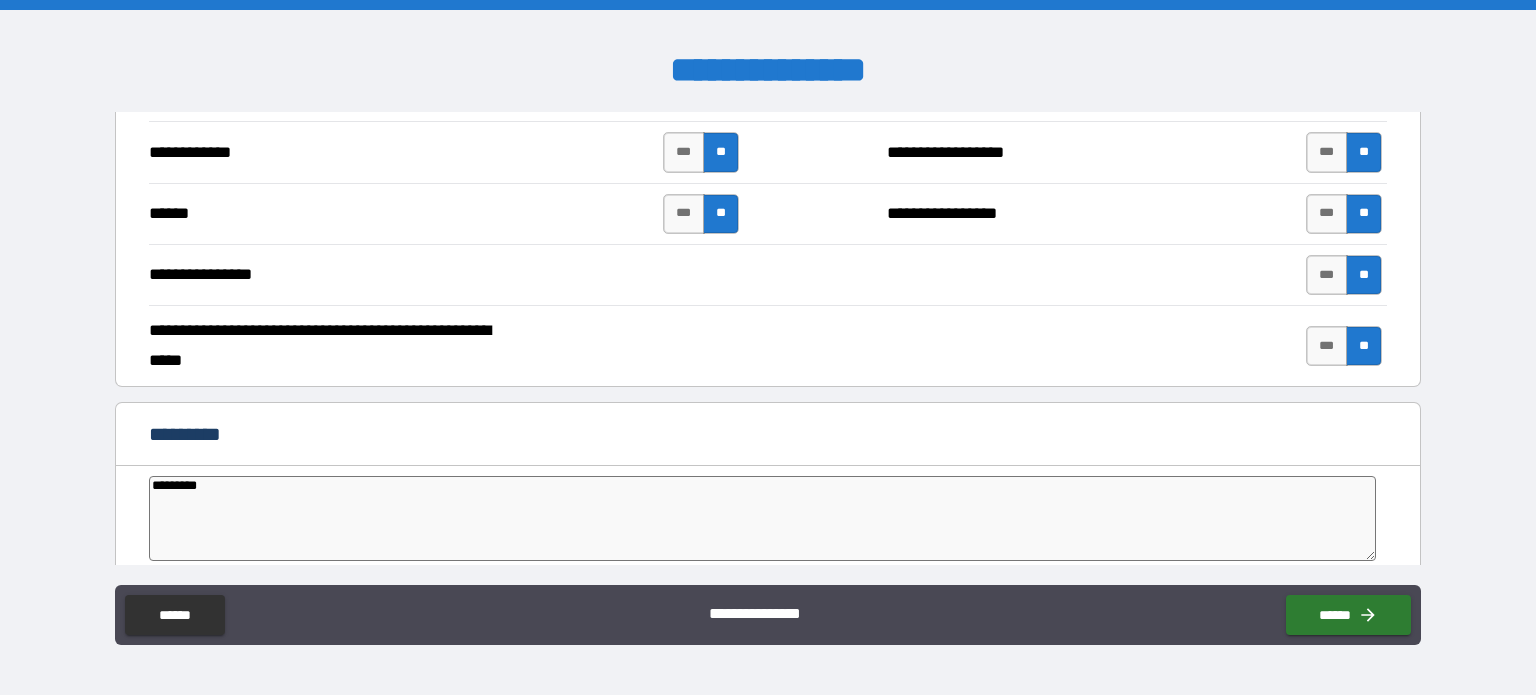 type on "*" 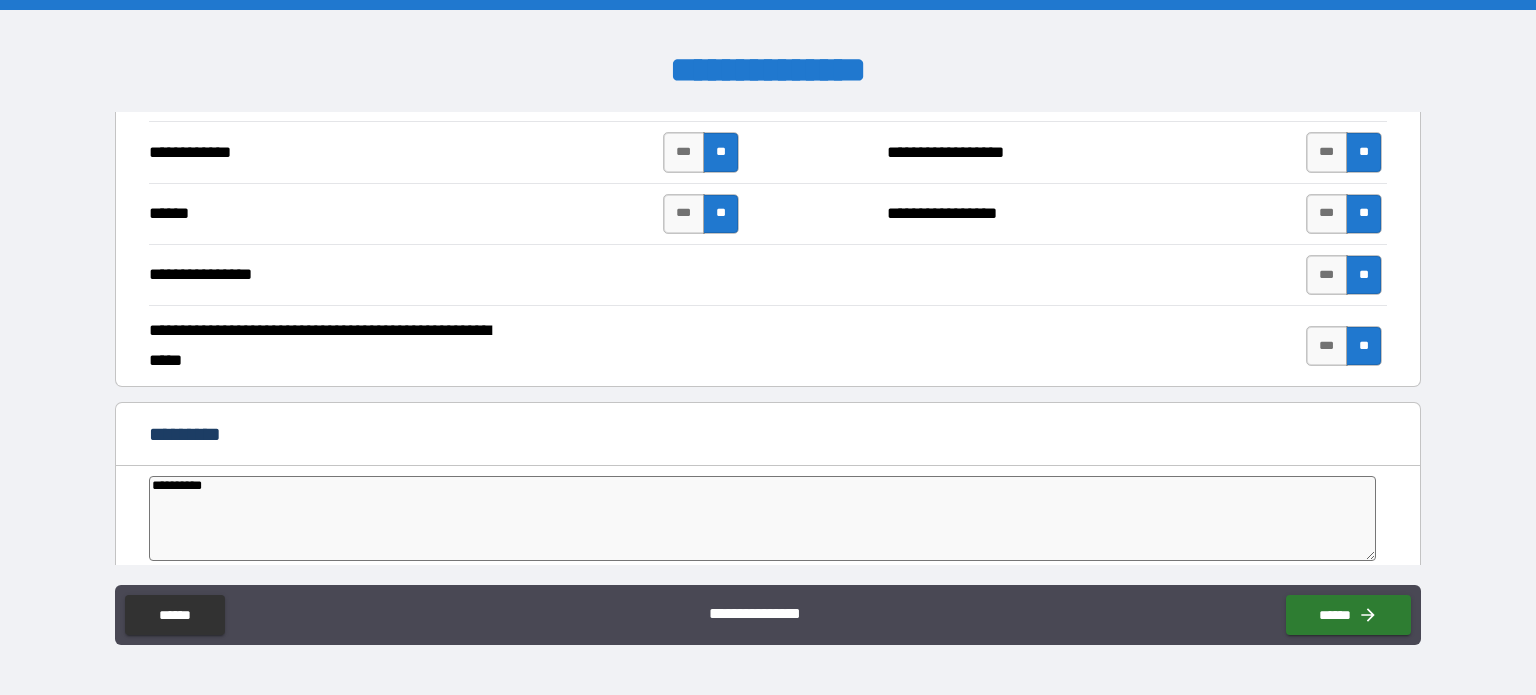 type on "*" 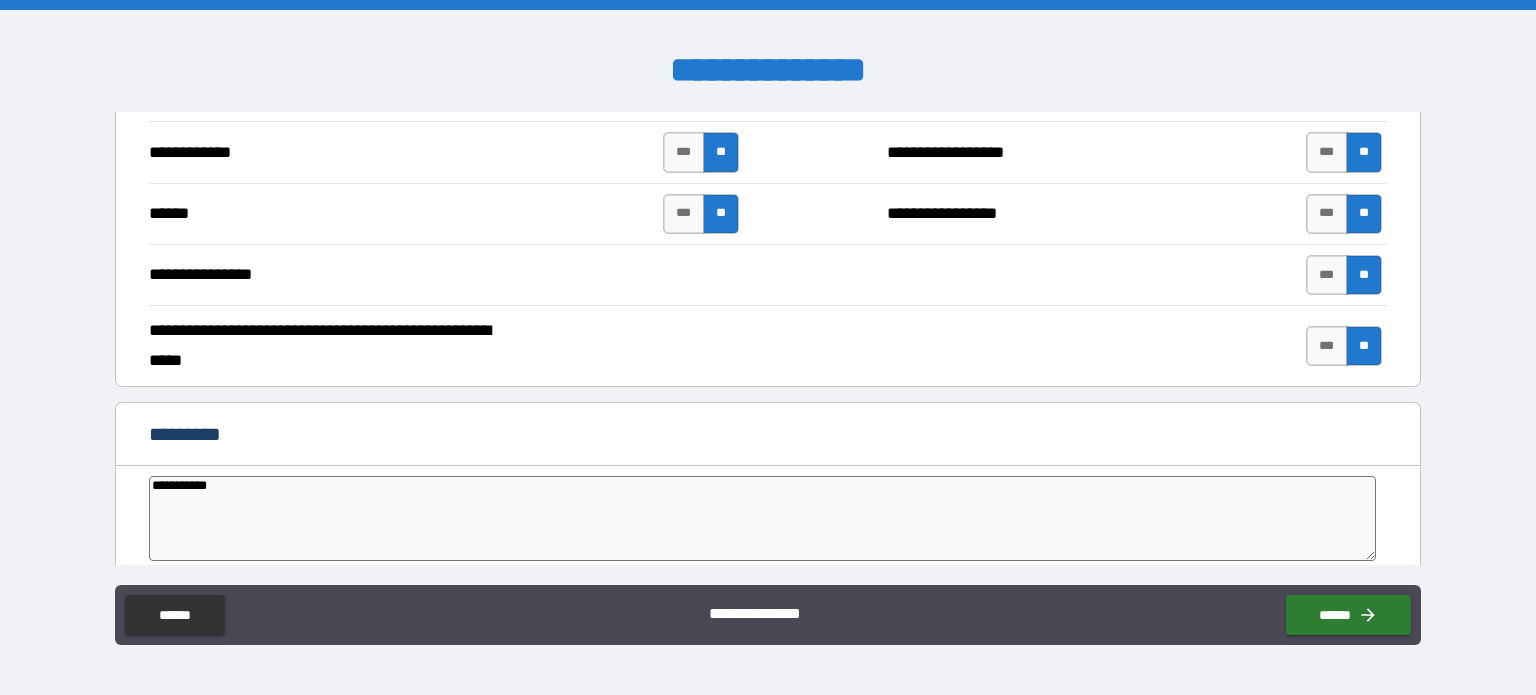 type on "*" 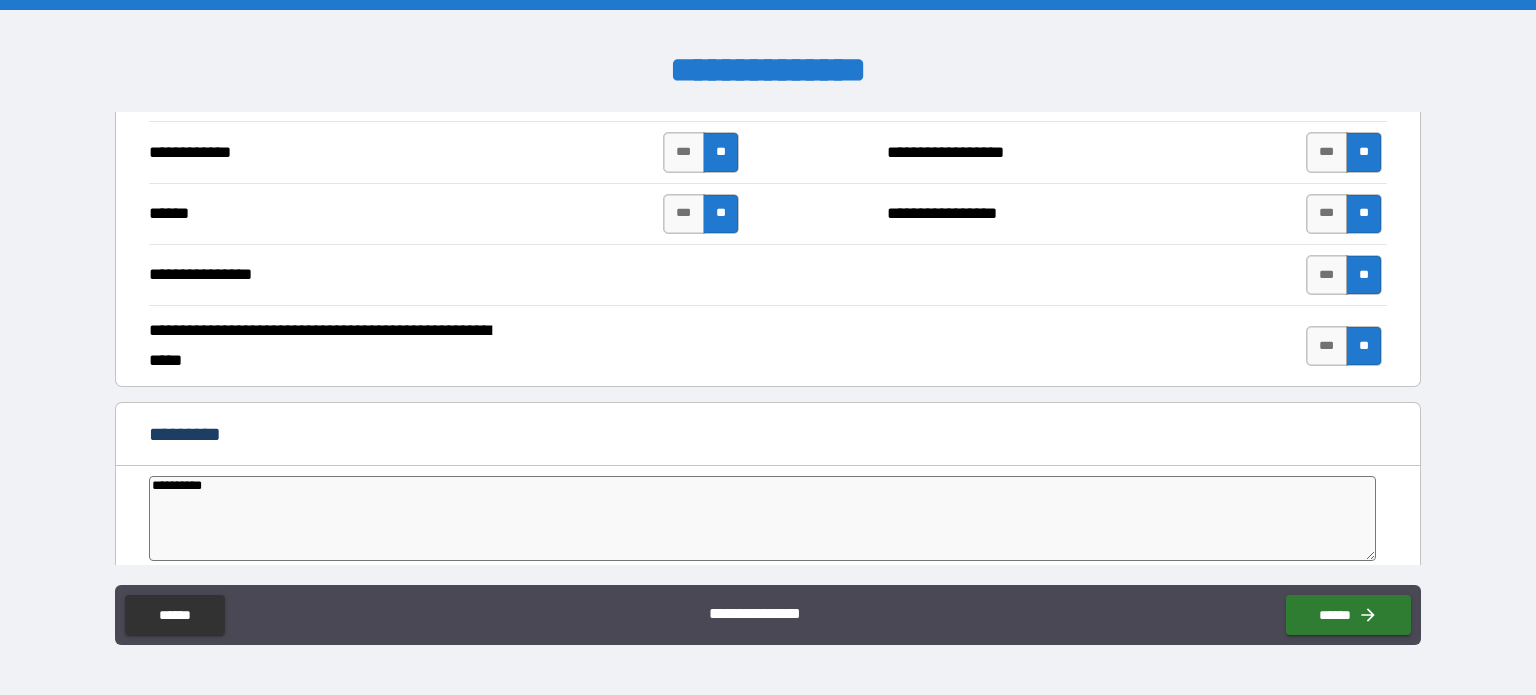 type on "*" 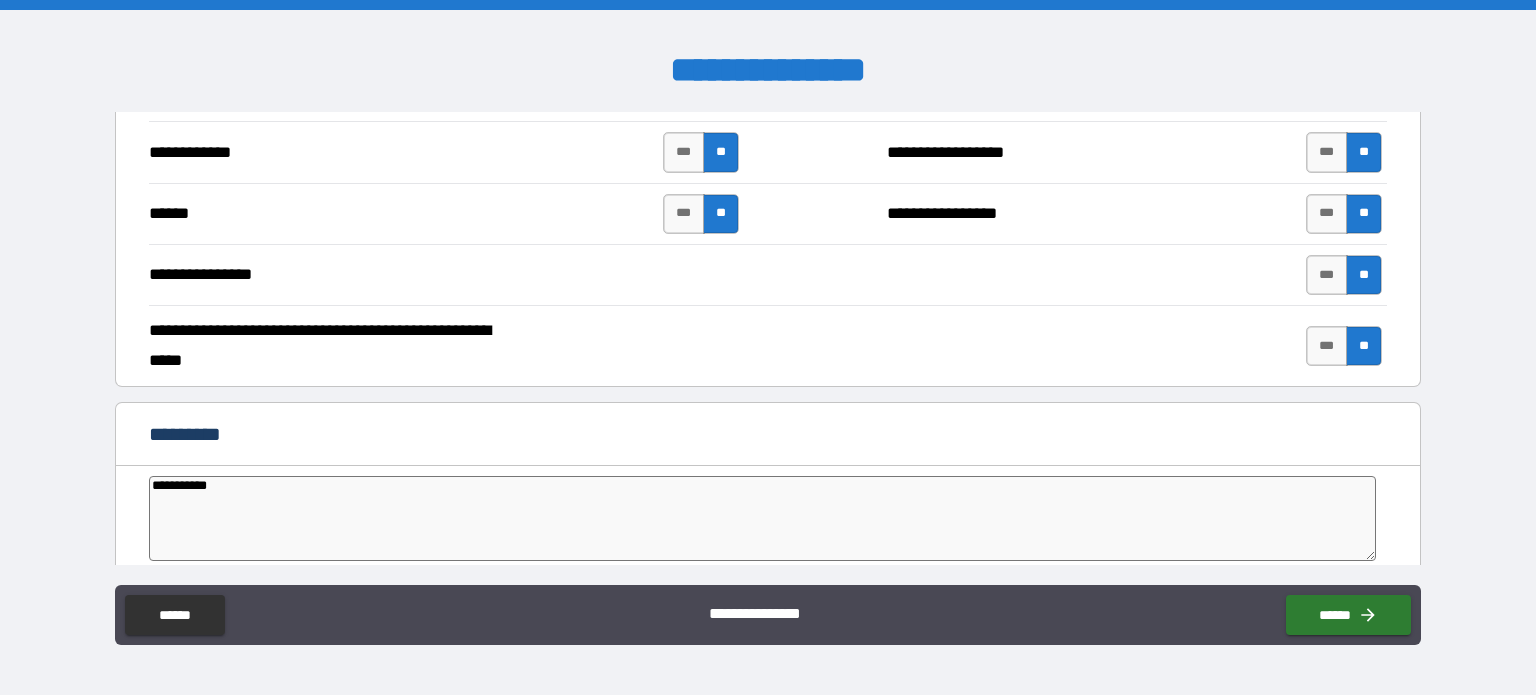 type on "**********" 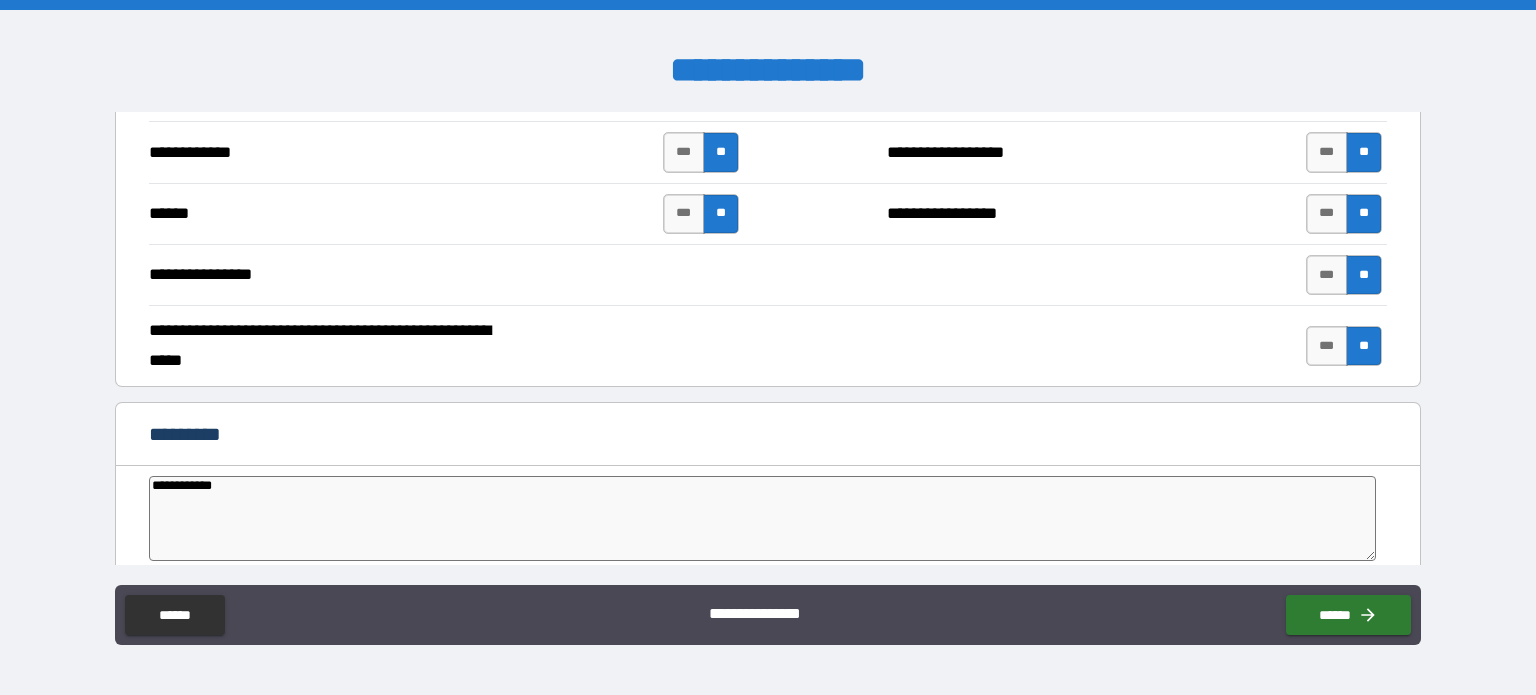 type on "**********" 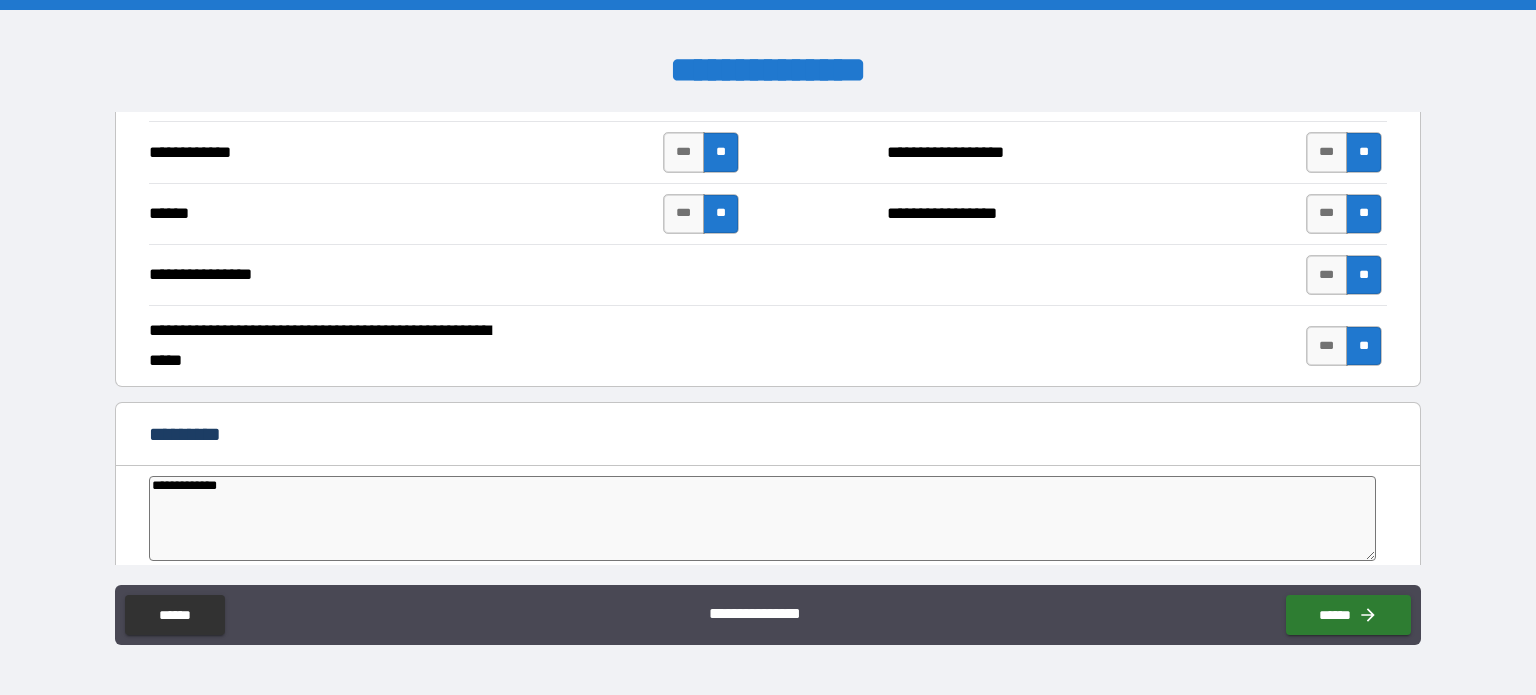 type on "*" 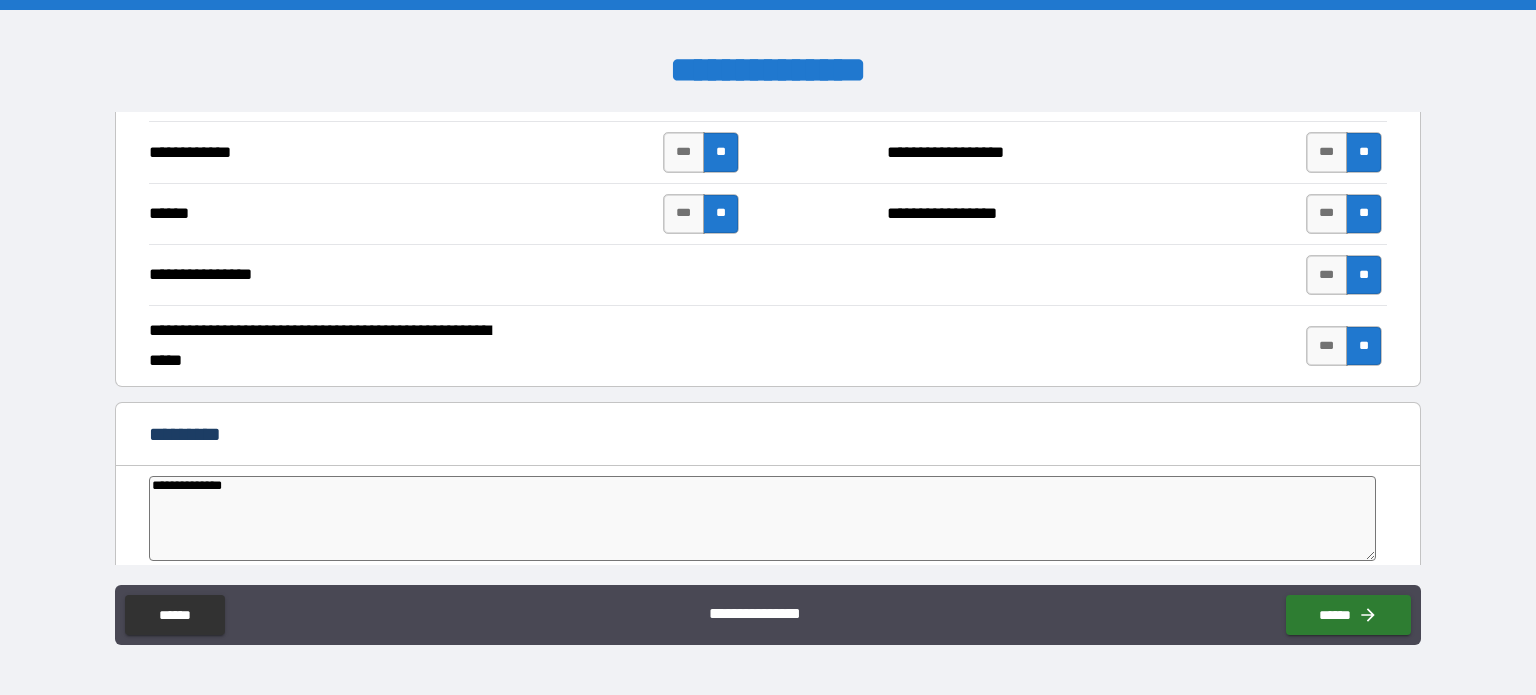 type on "**********" 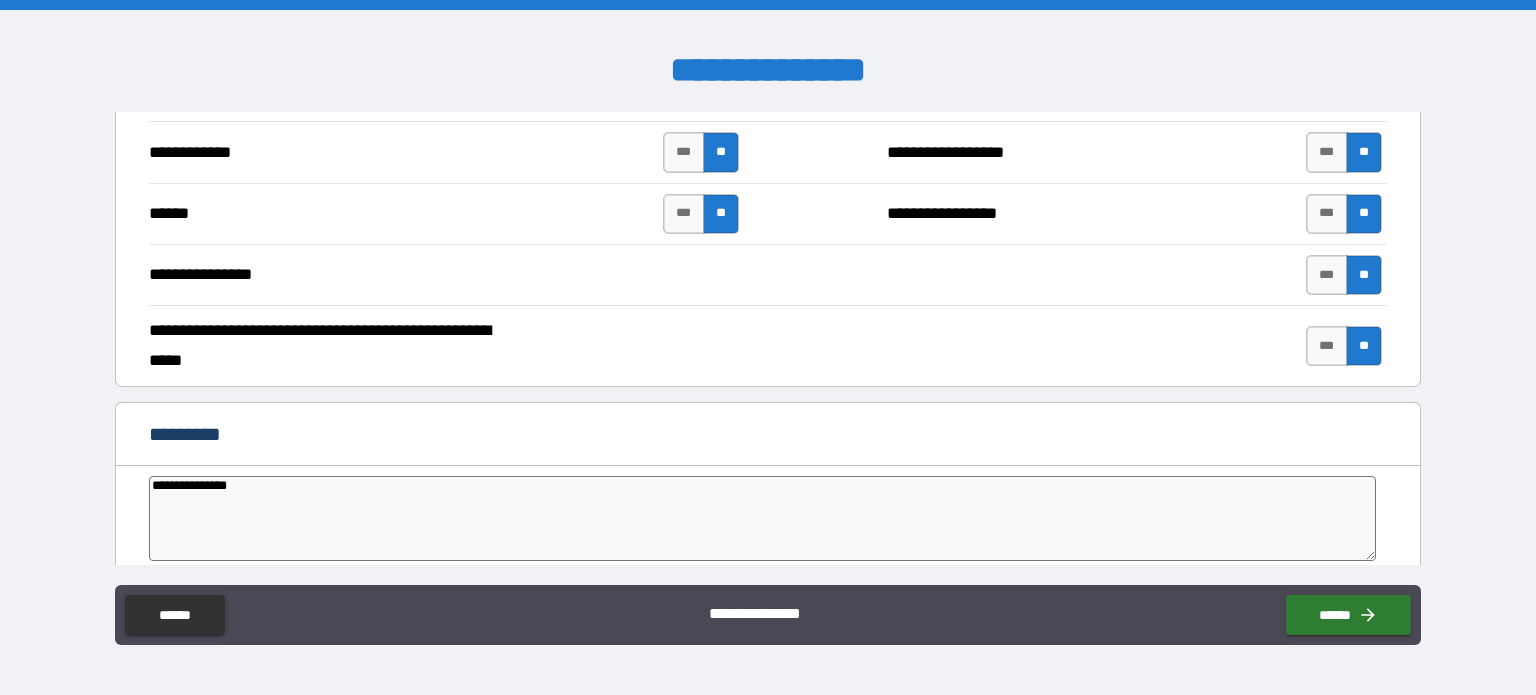 type on "*" 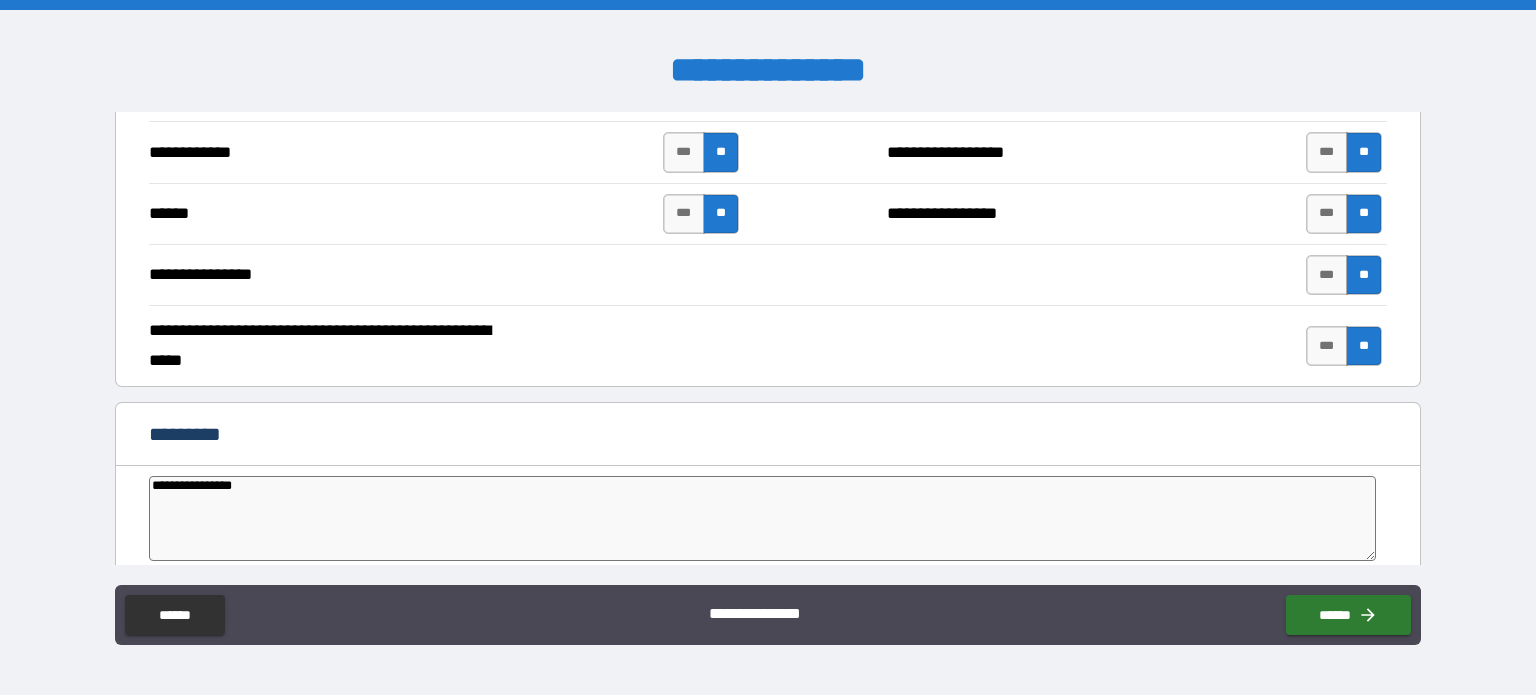 type on "**********" 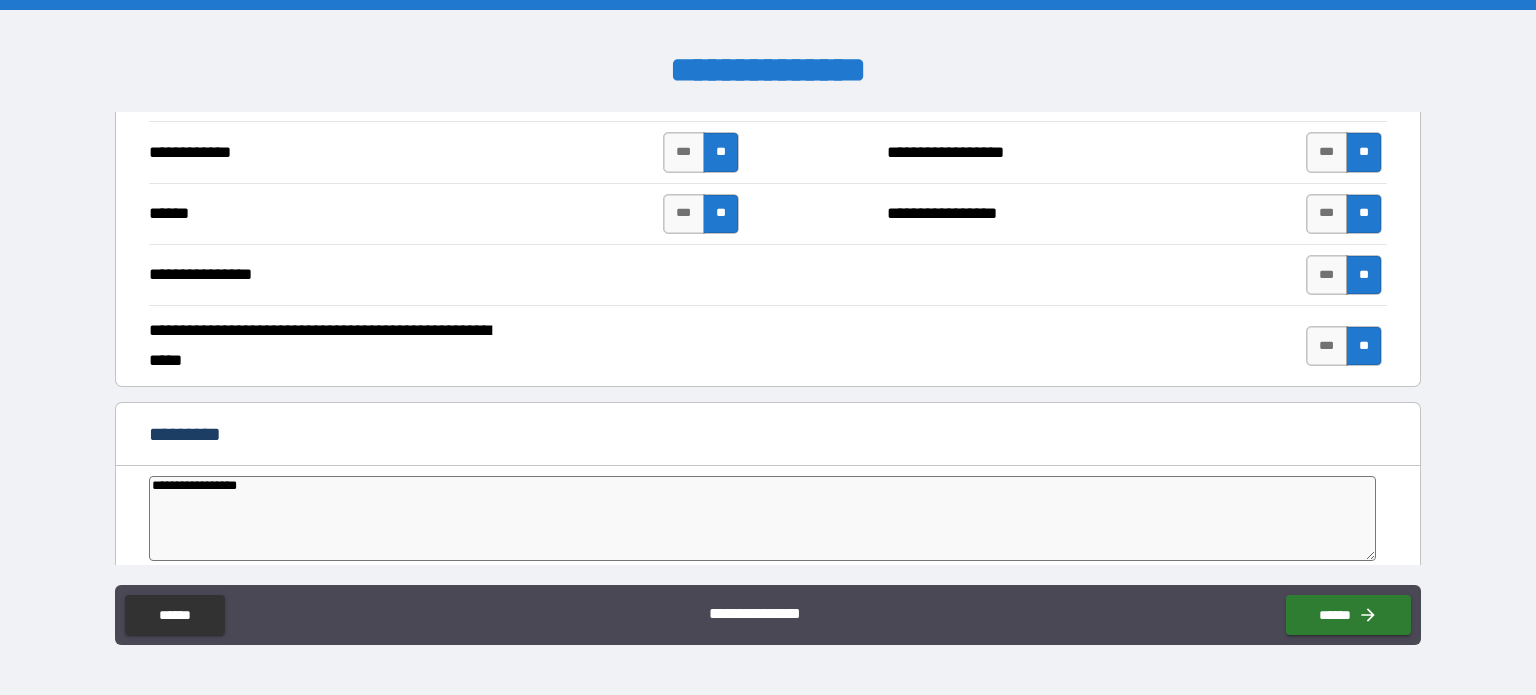 type on "**********" 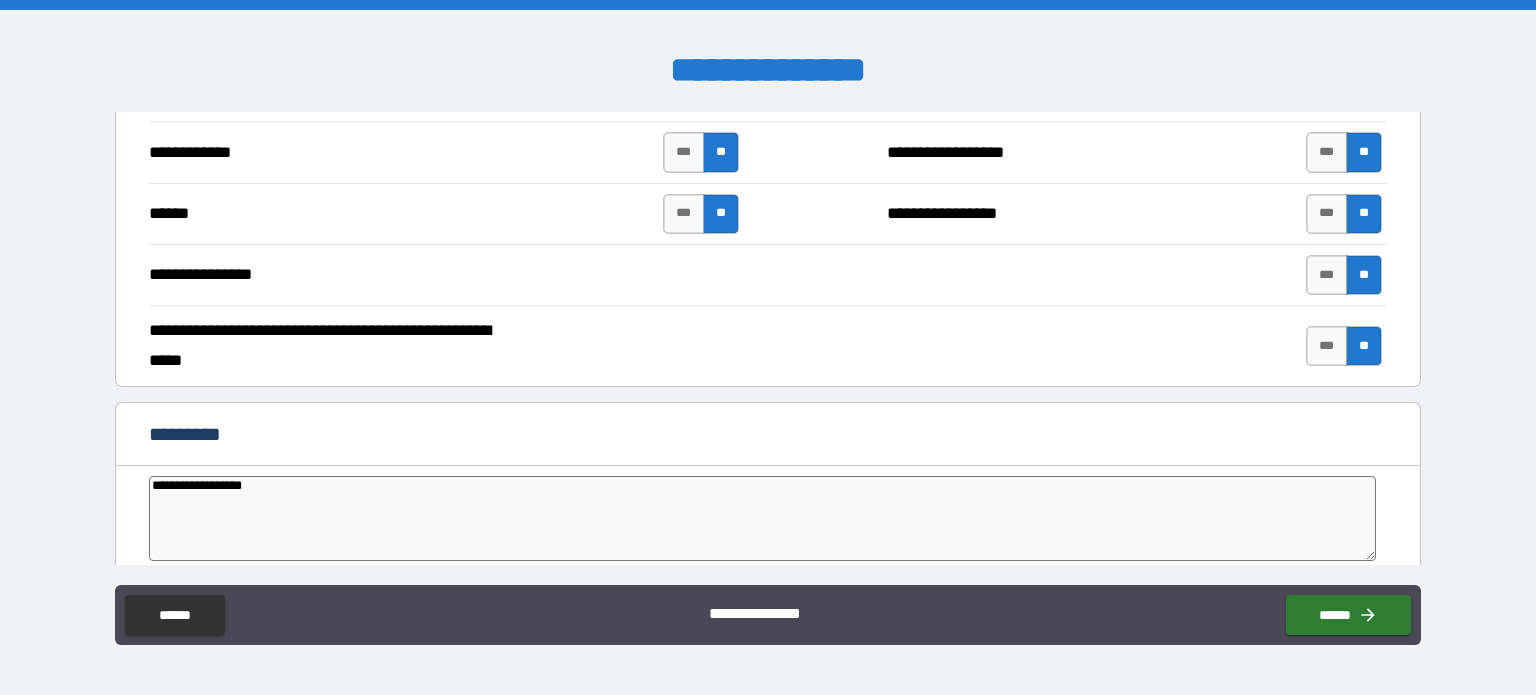 type on "*" 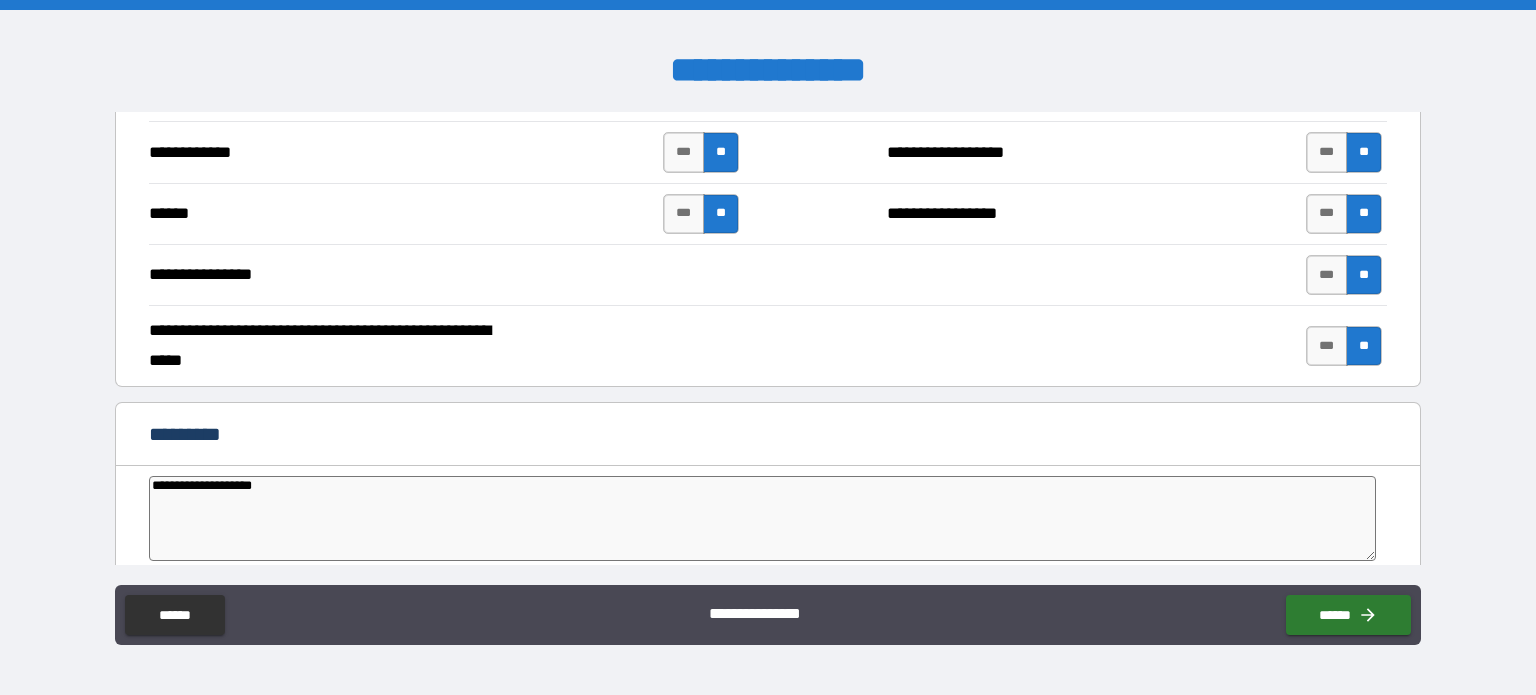 type on "**********" 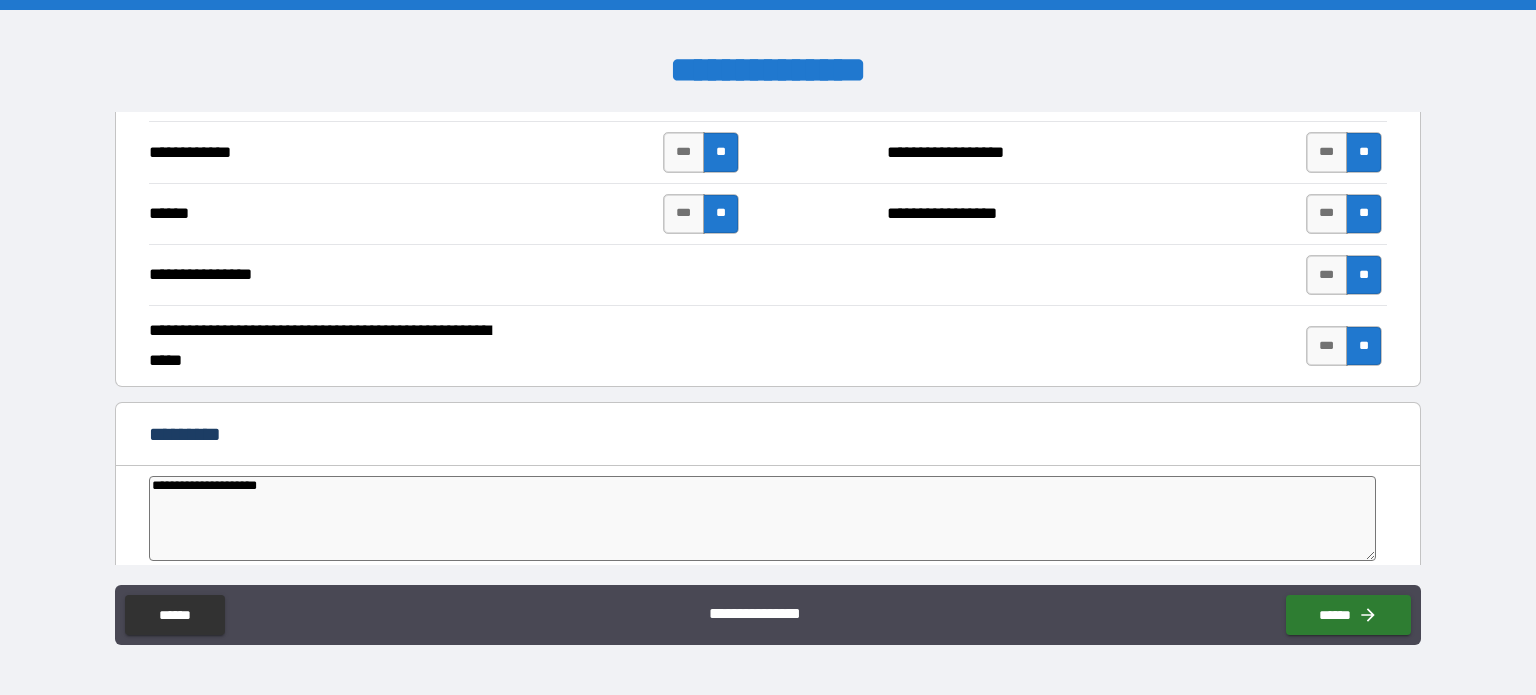 type on "*" 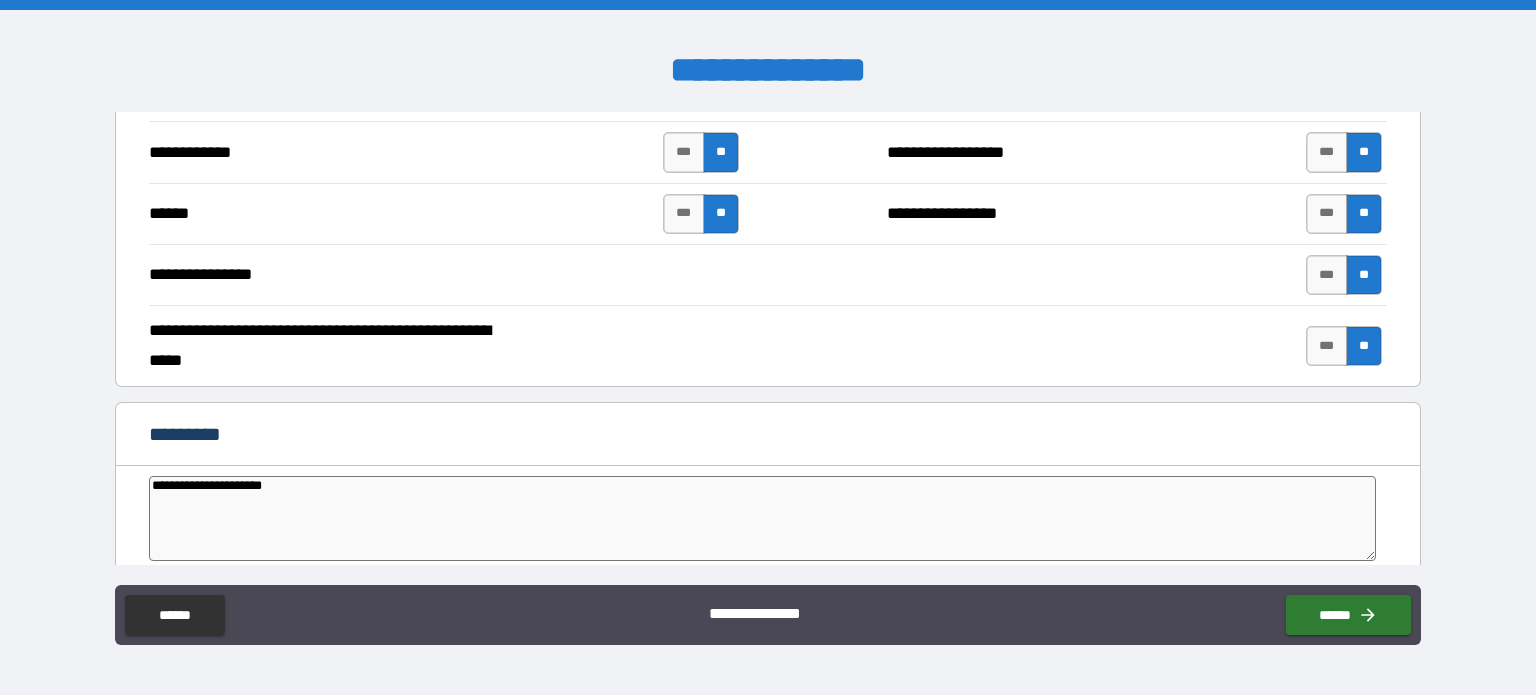 type on "*" 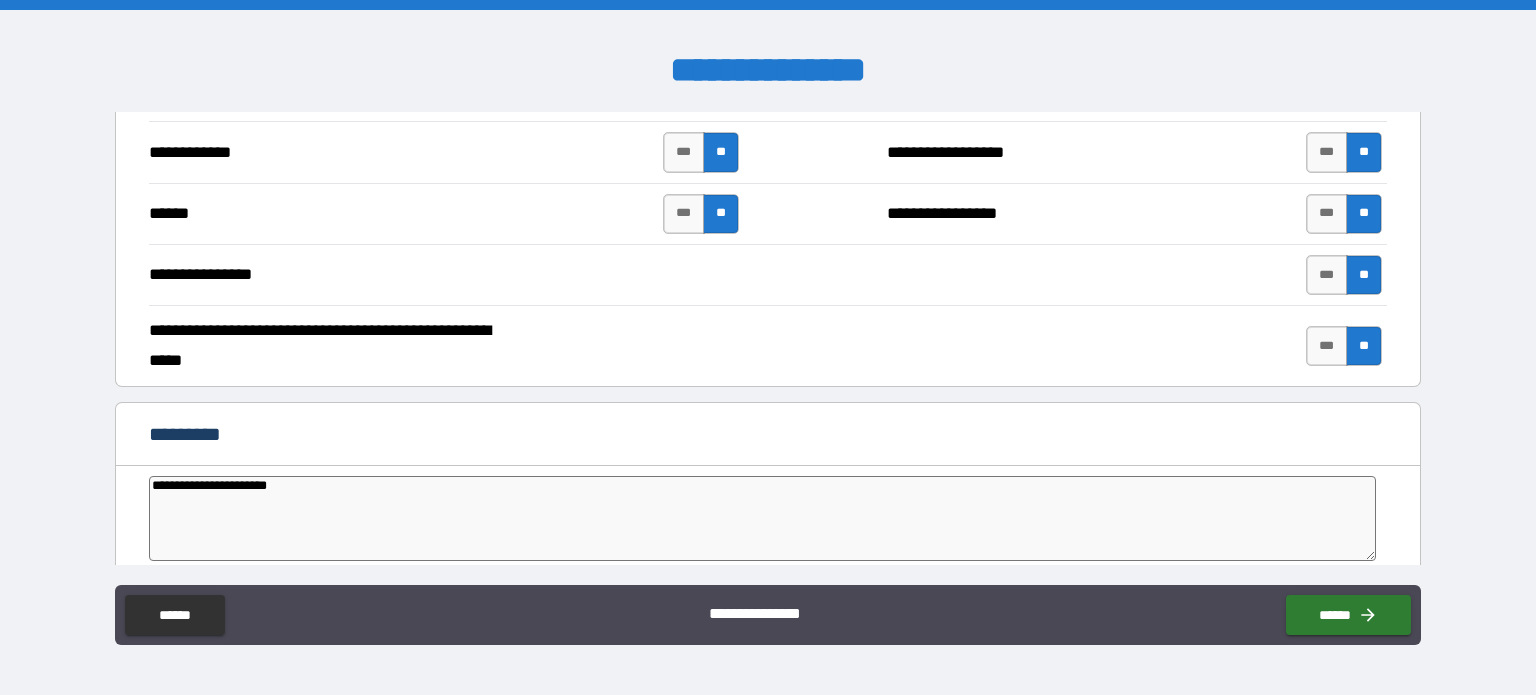 type on "*" 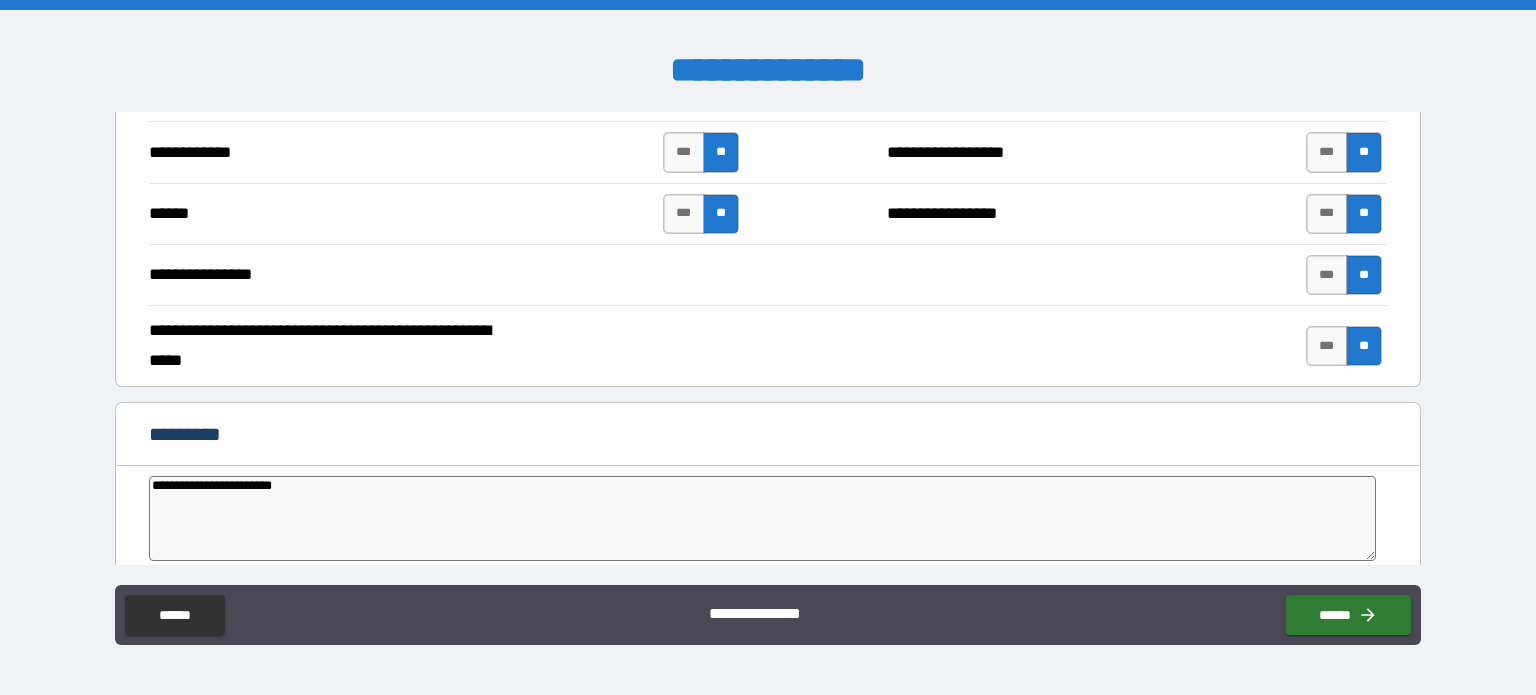 type on "*" 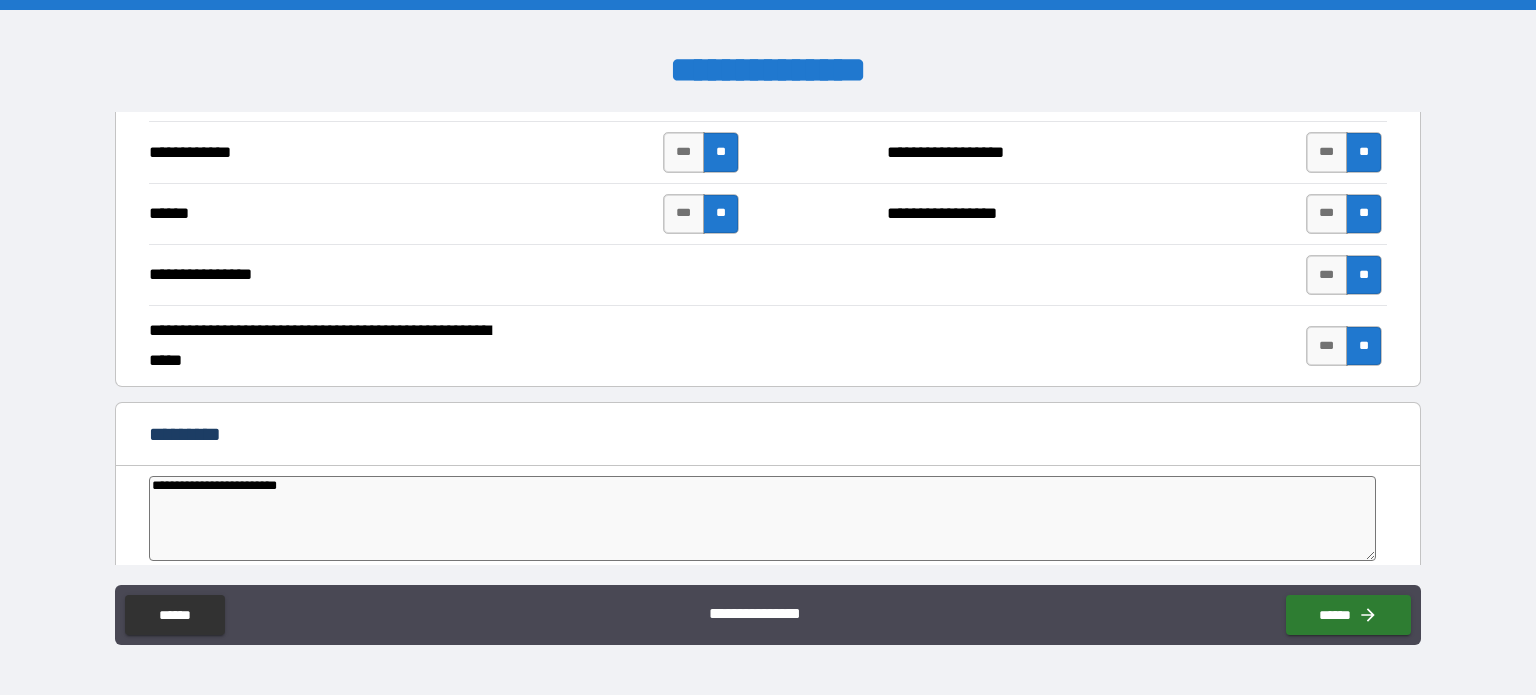 type on "*" 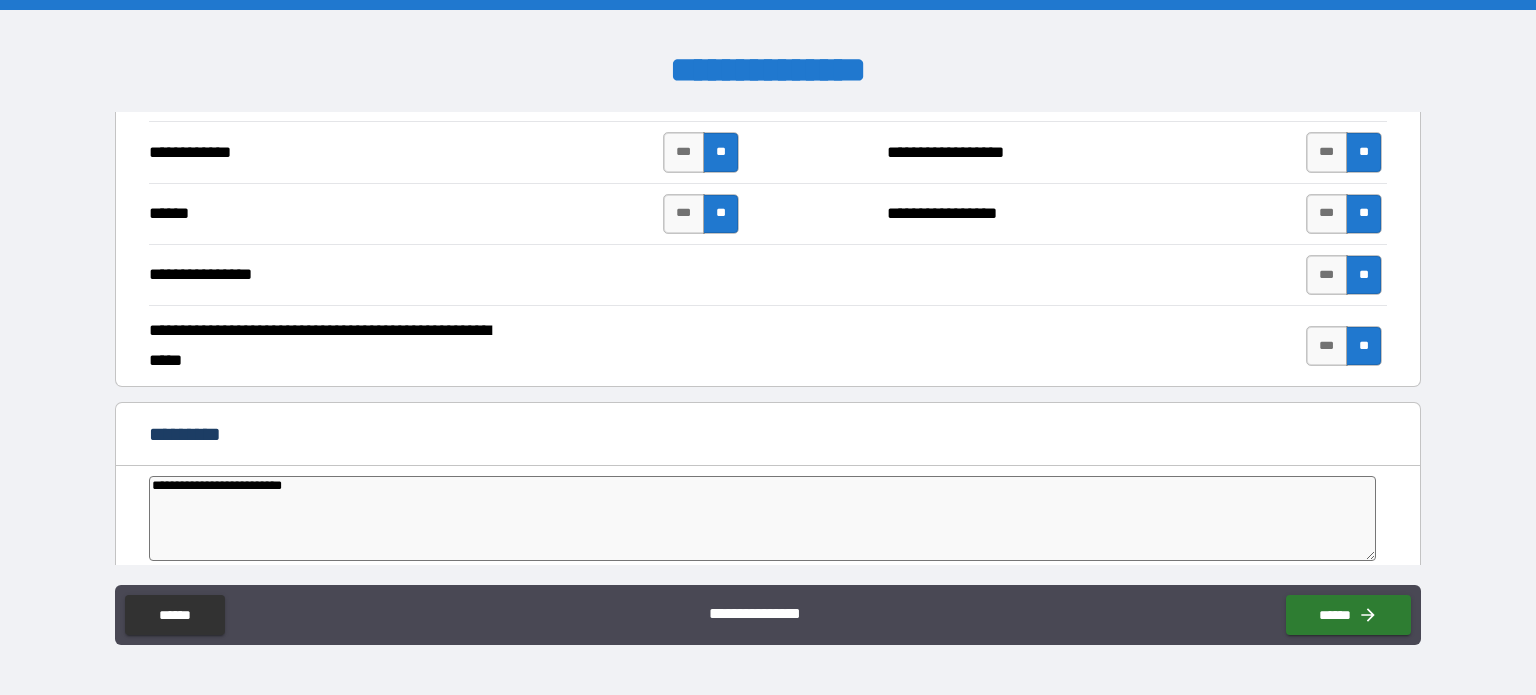type on "*" 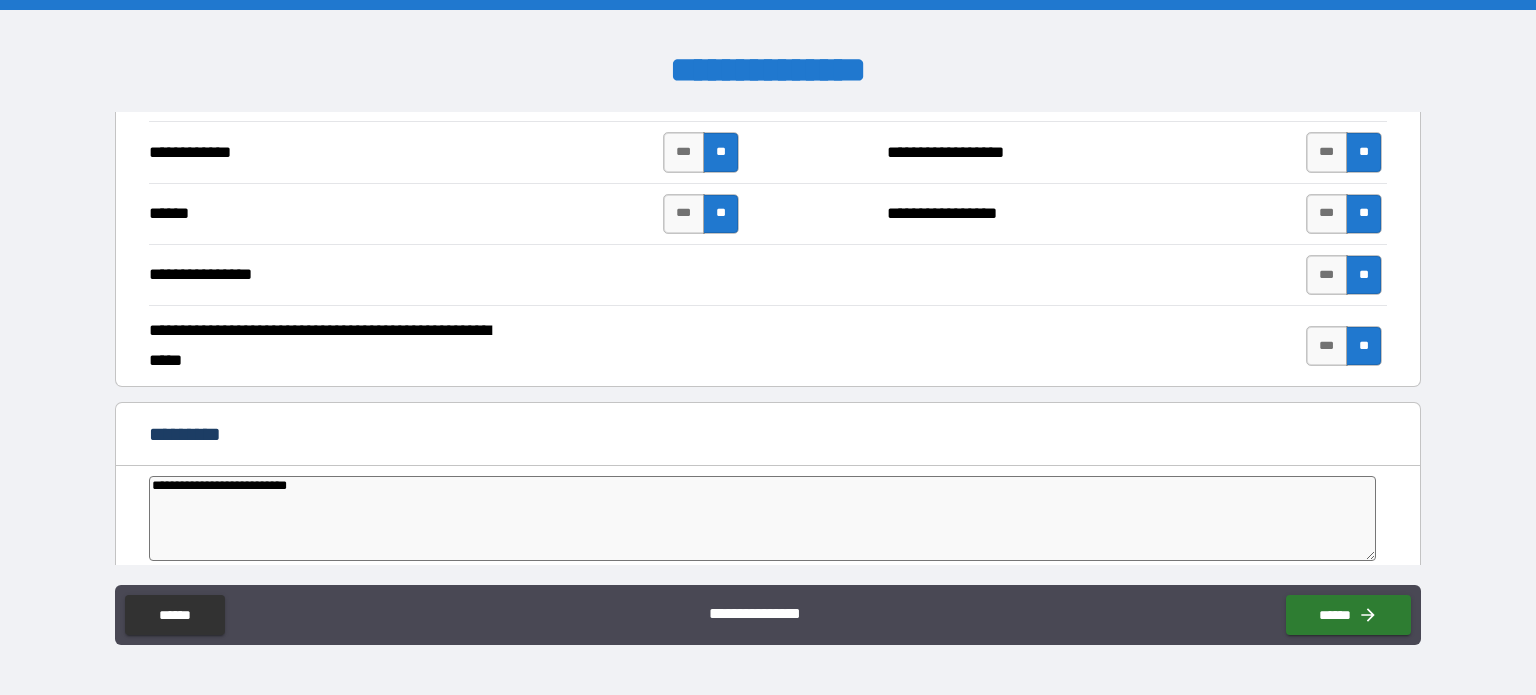 type on "**********" 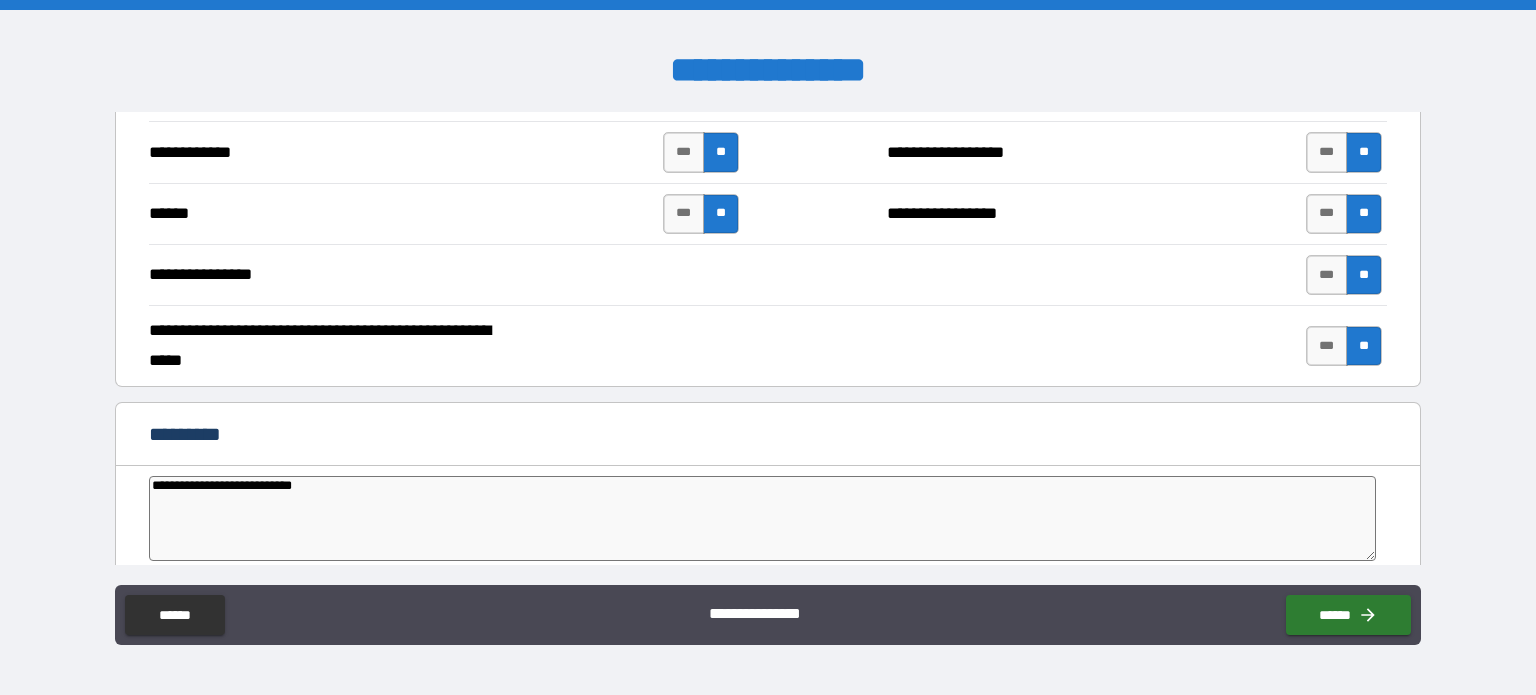 type on "*" 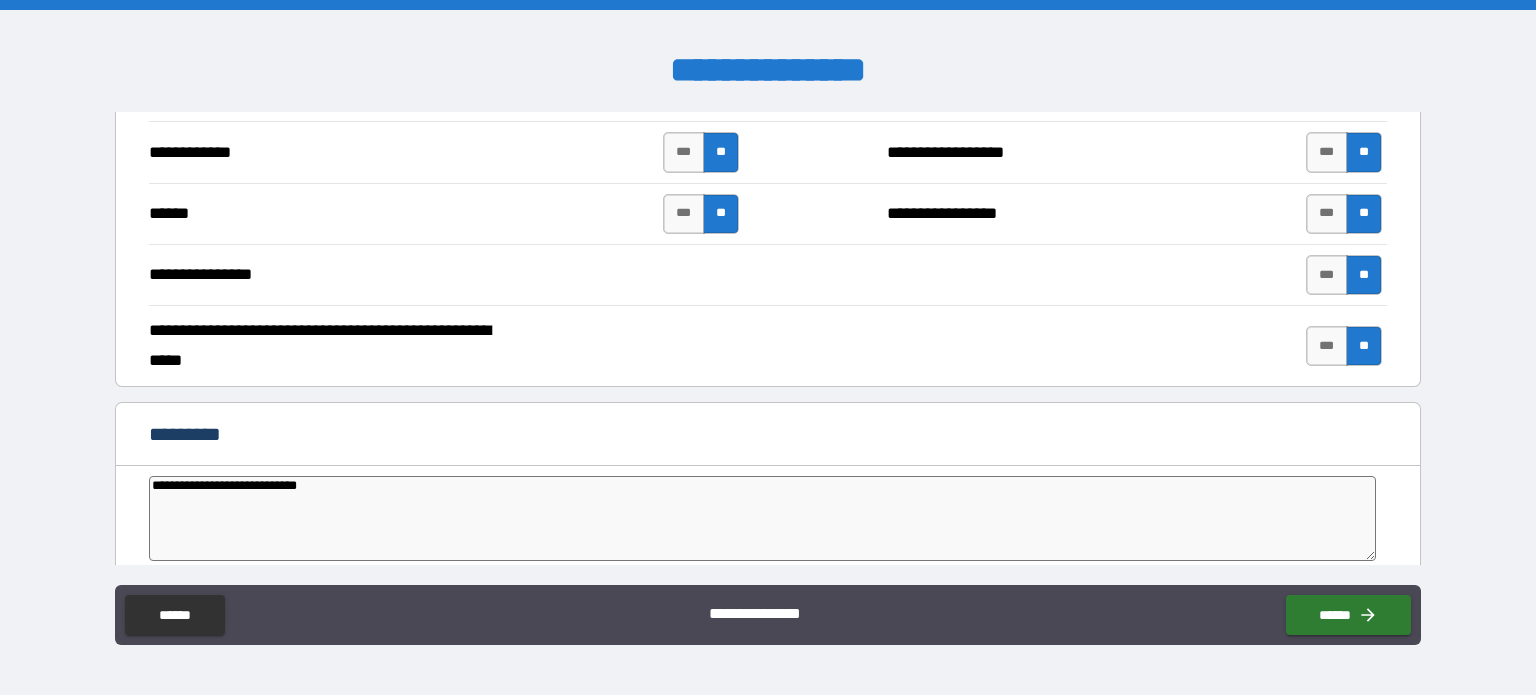 type on "*" 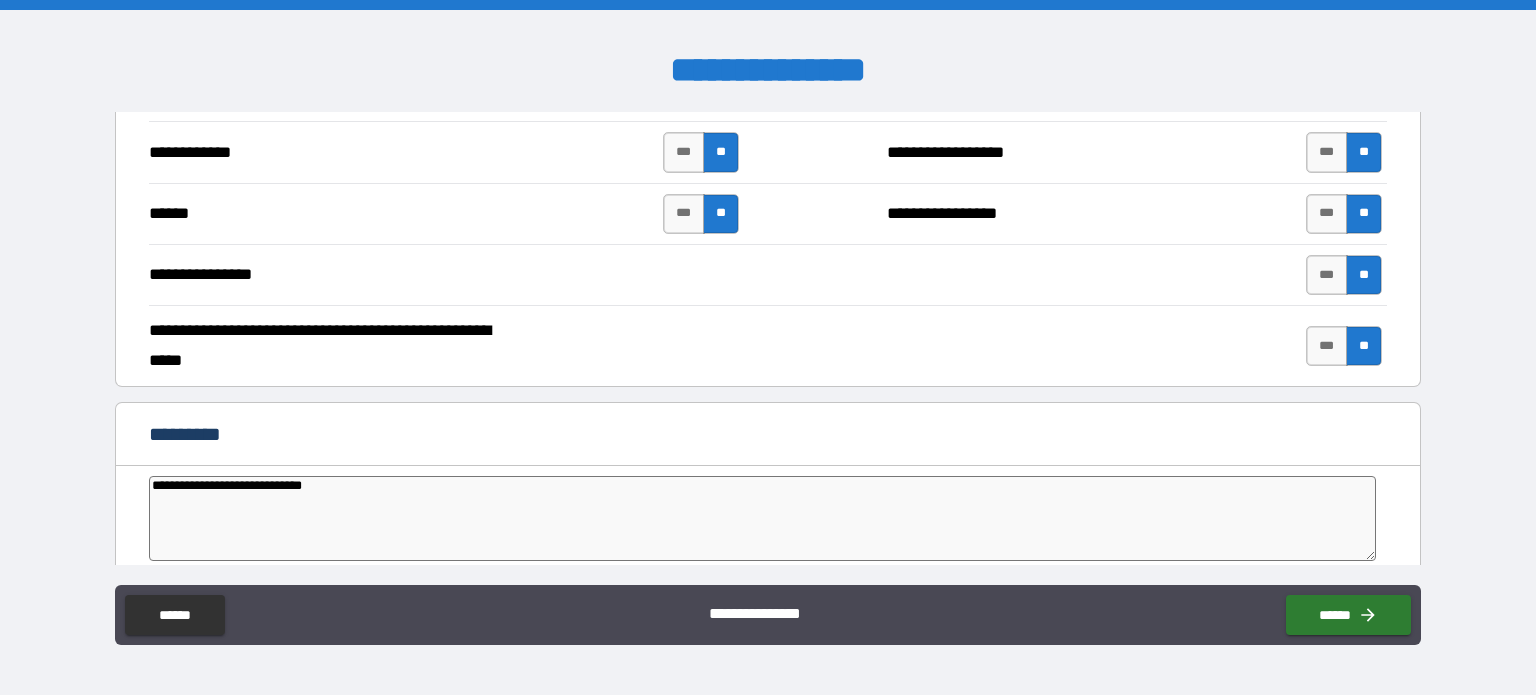 type on "**********" 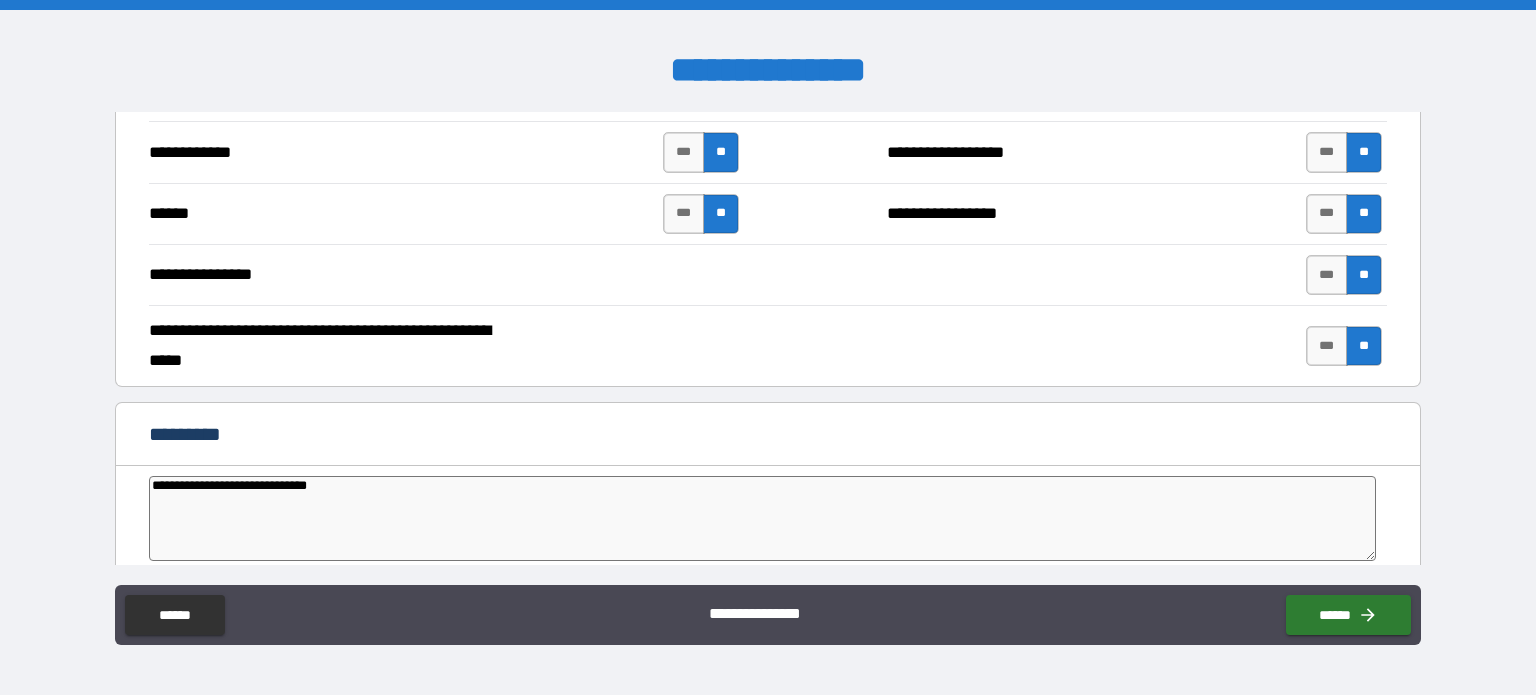 type on "*" 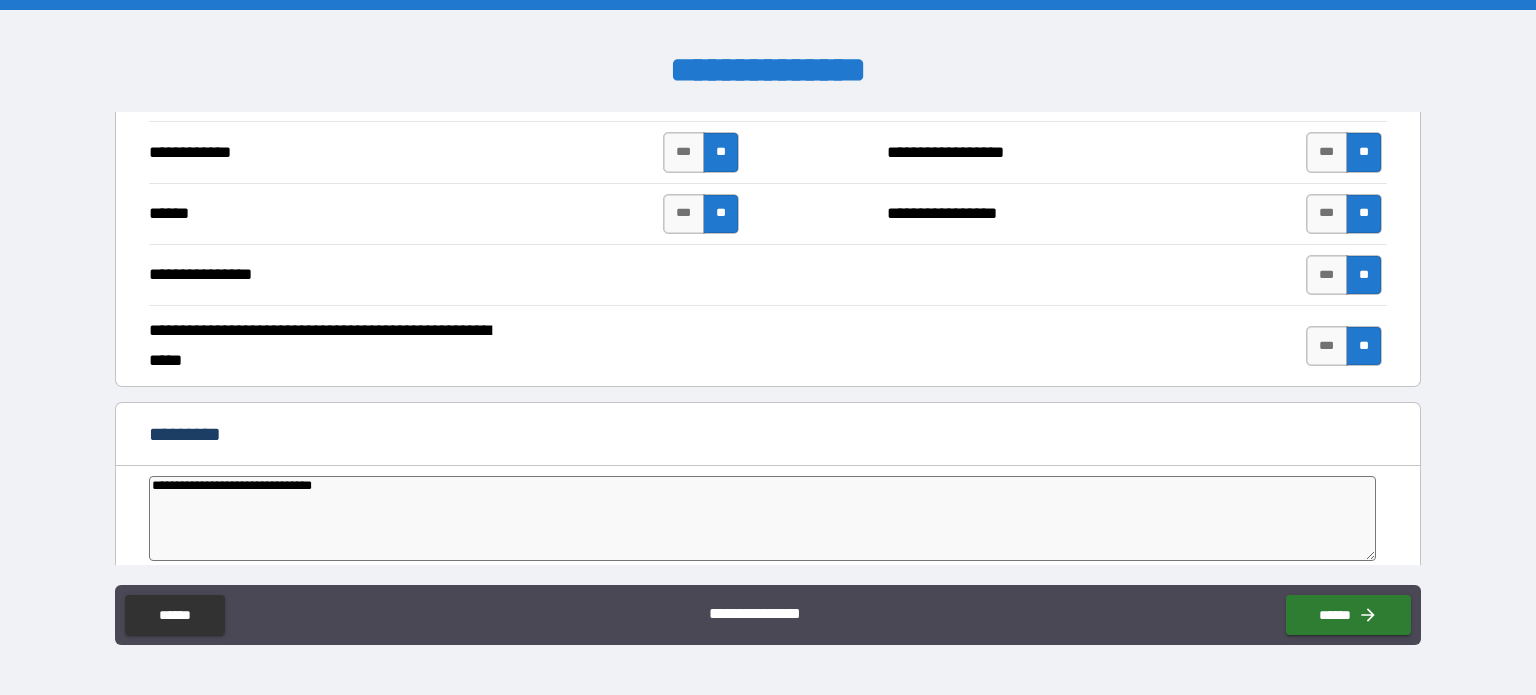 type on "**********" 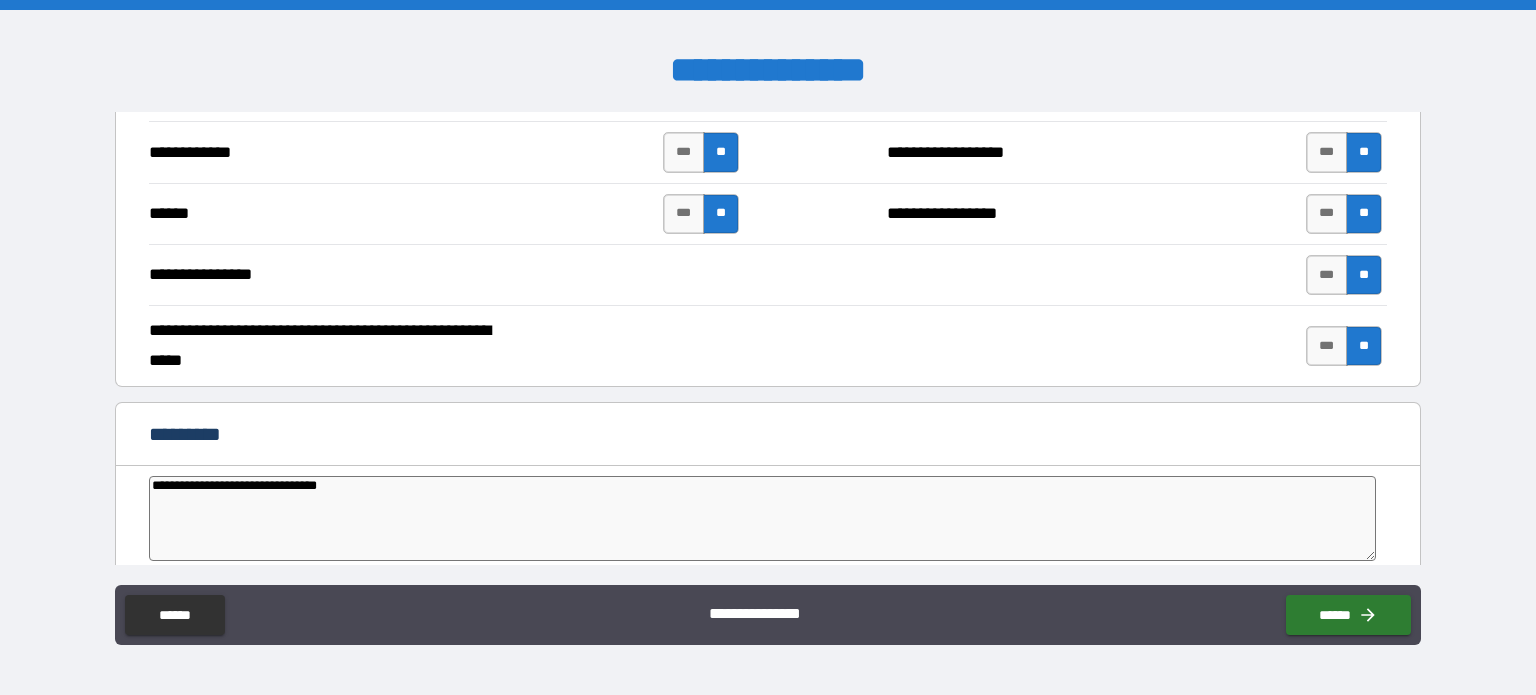 type on "**********" 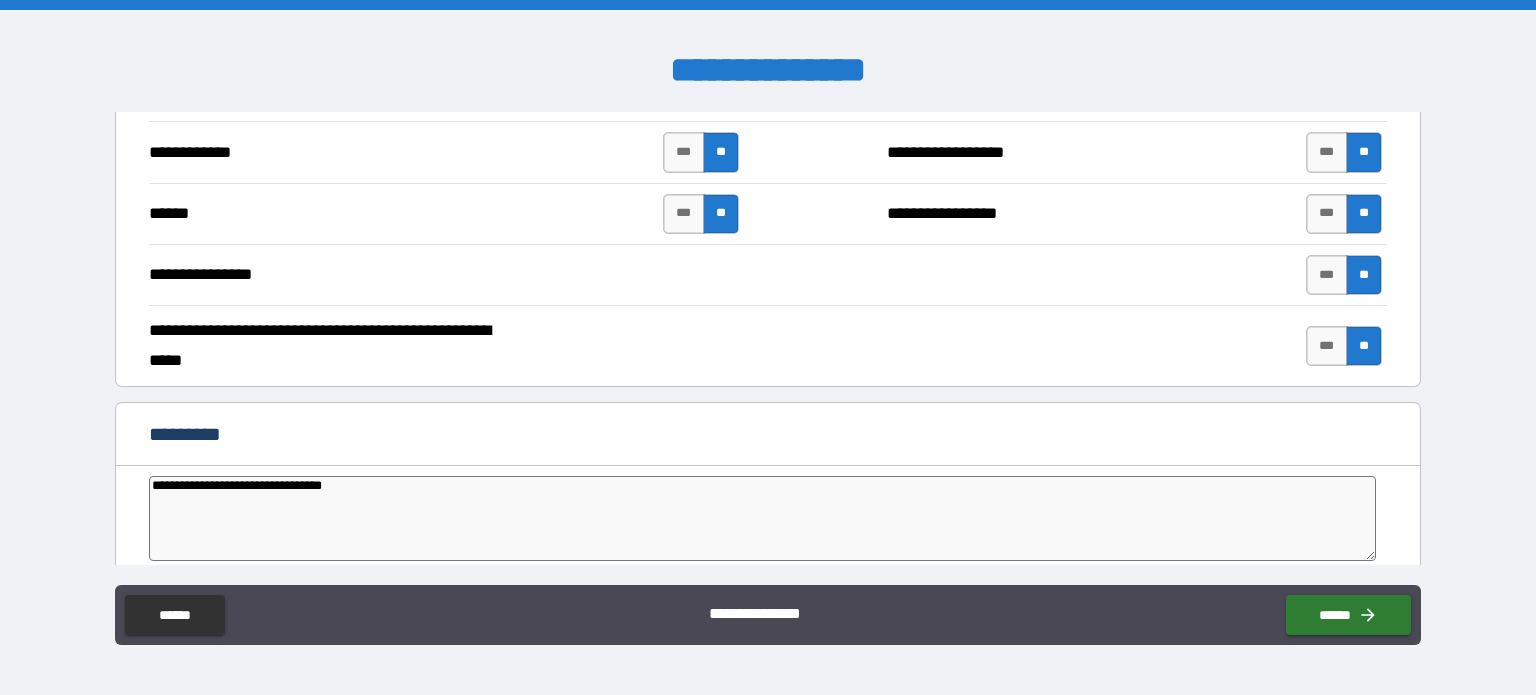 type on "**********" 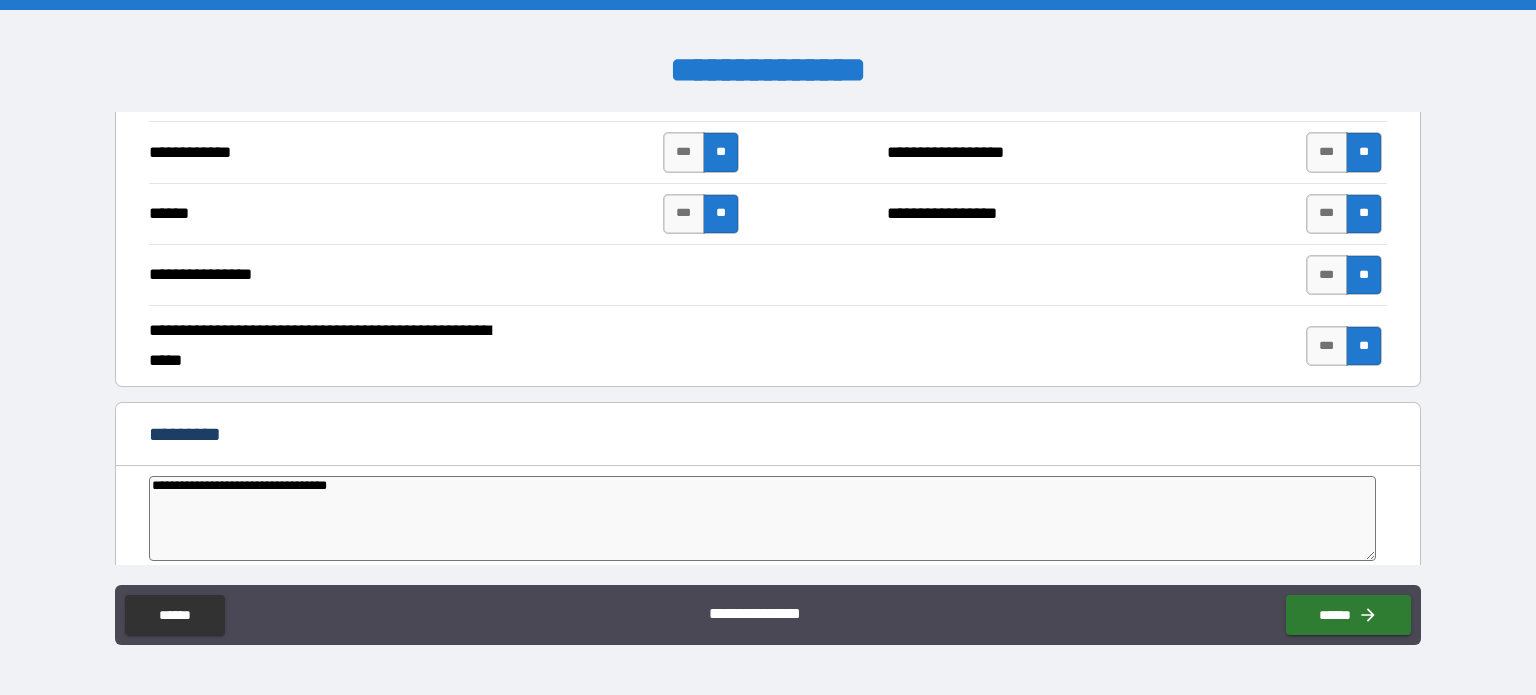 type on "**********" 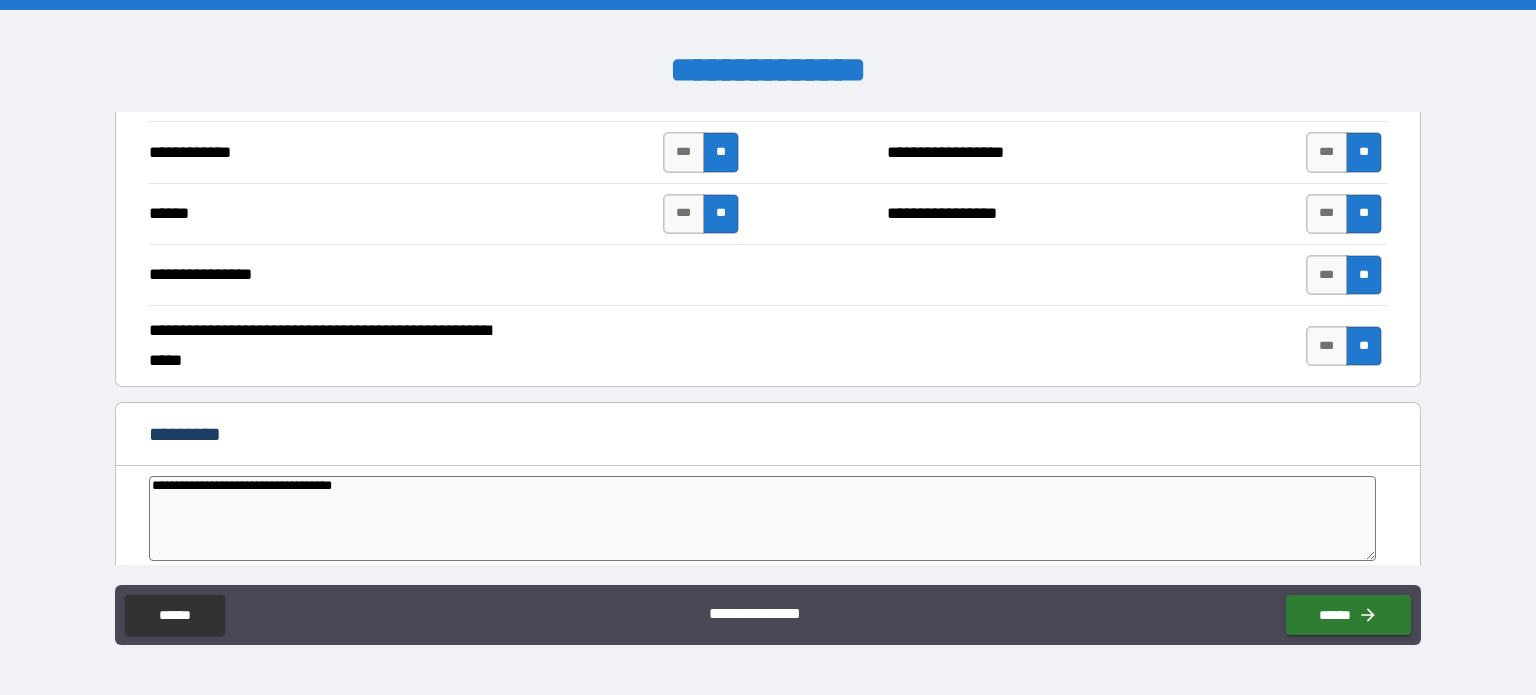 type on "*" 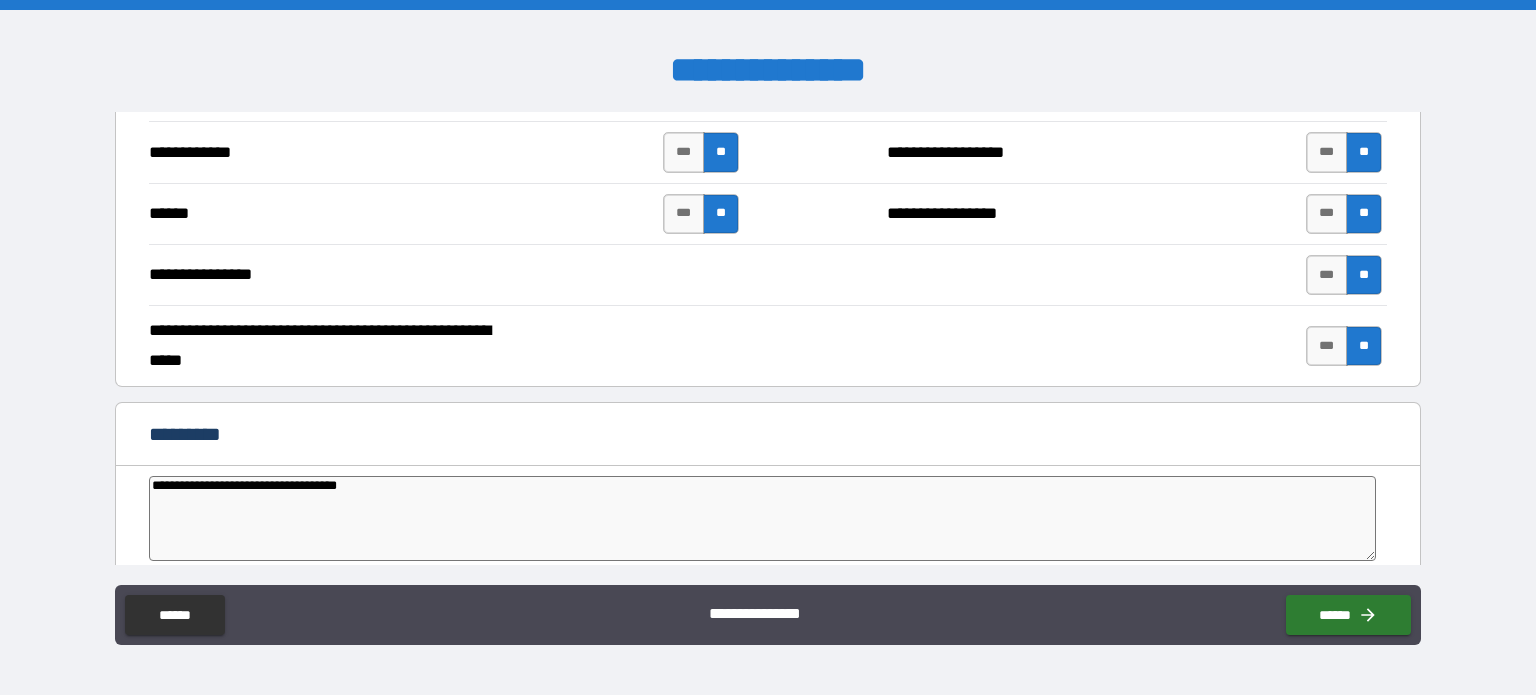 type on "**********" 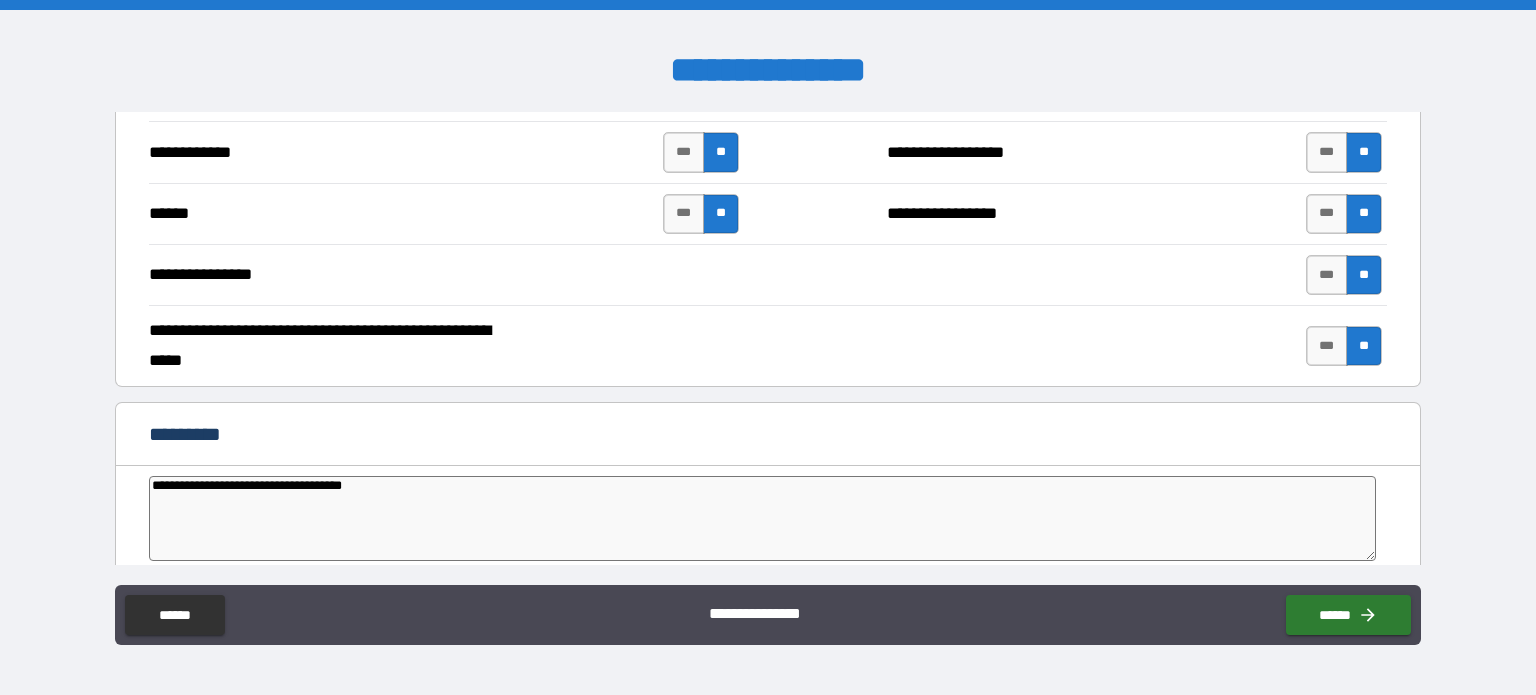 type on "*" 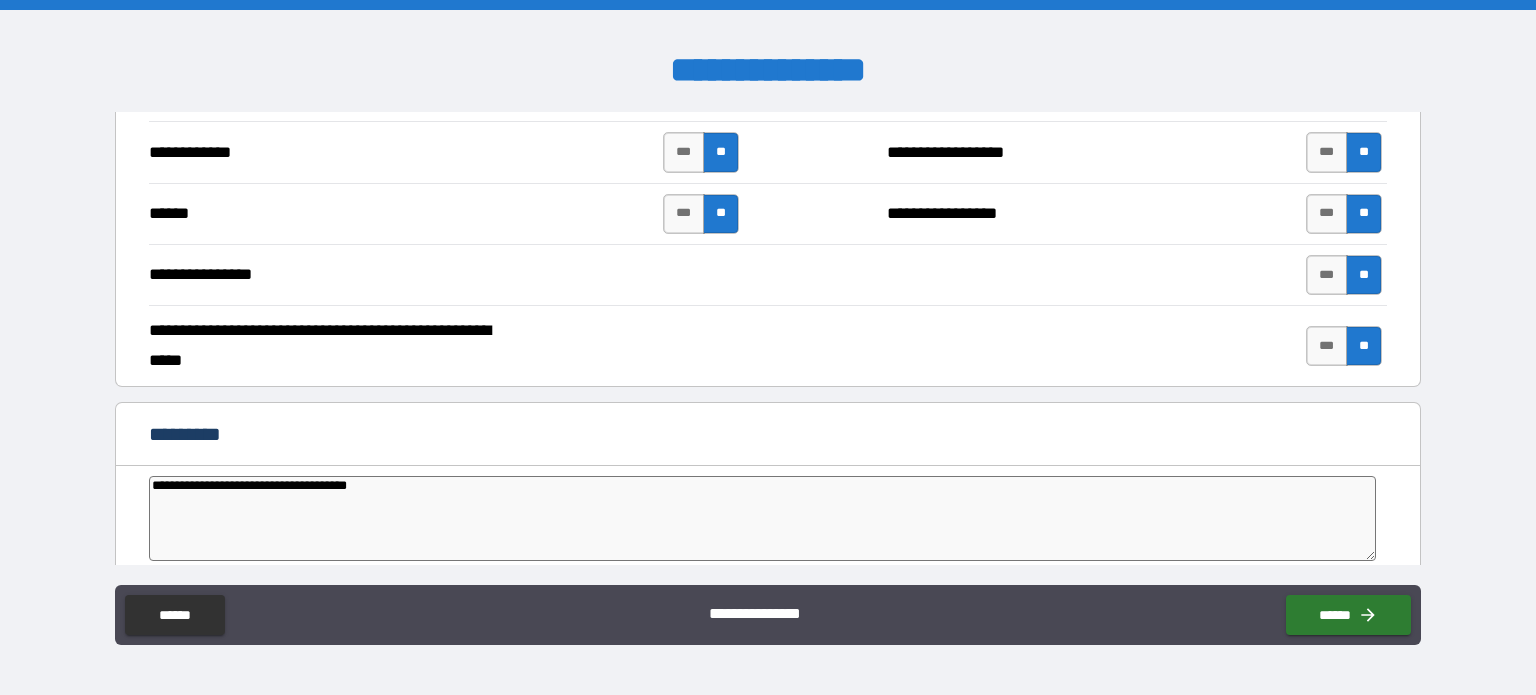 type on "**********" 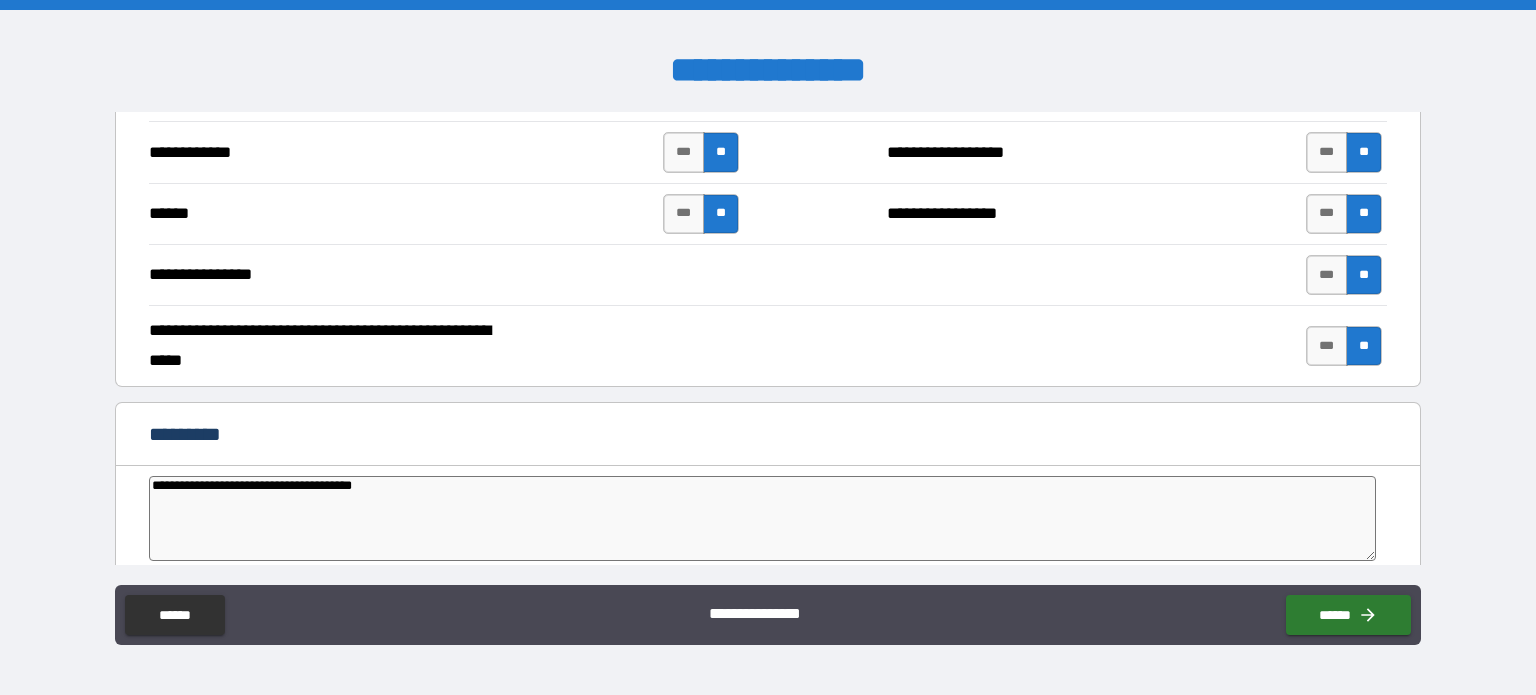 type on "*" 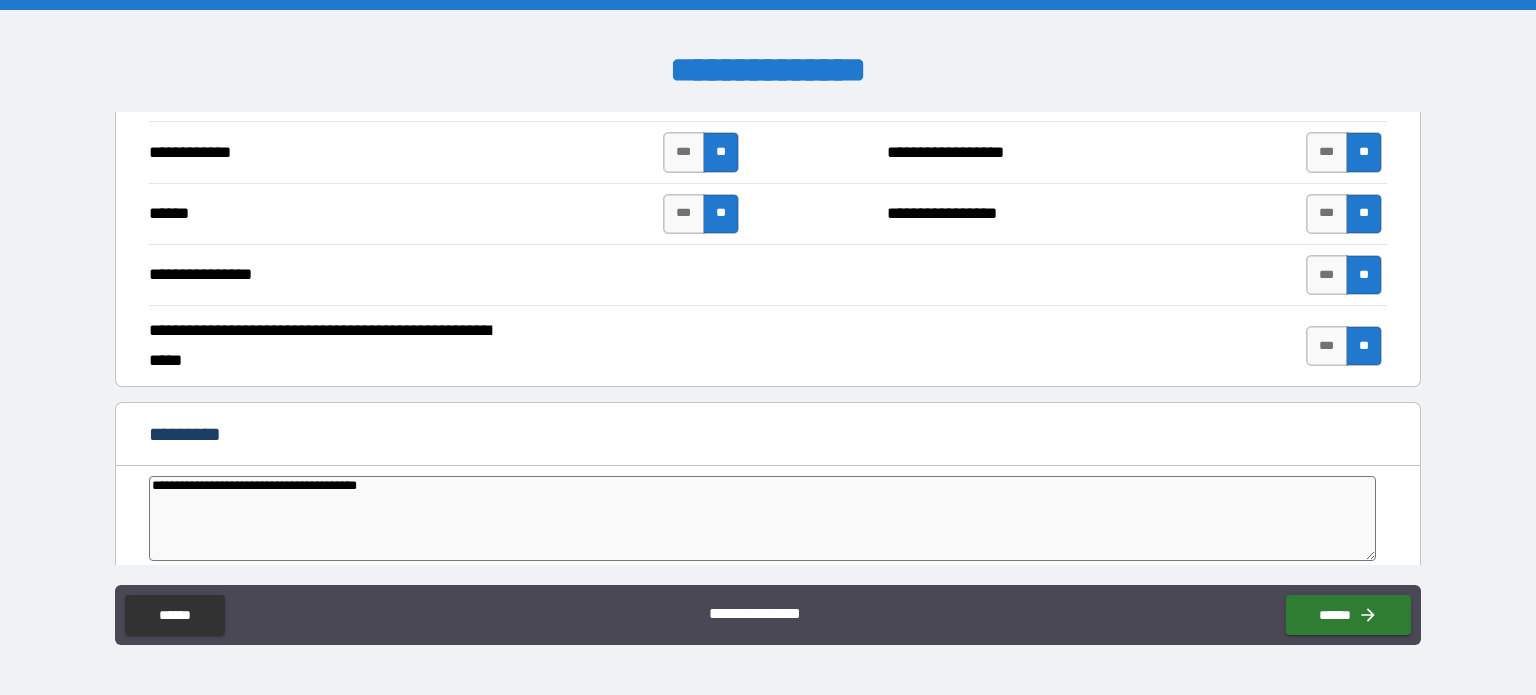 type on "*" 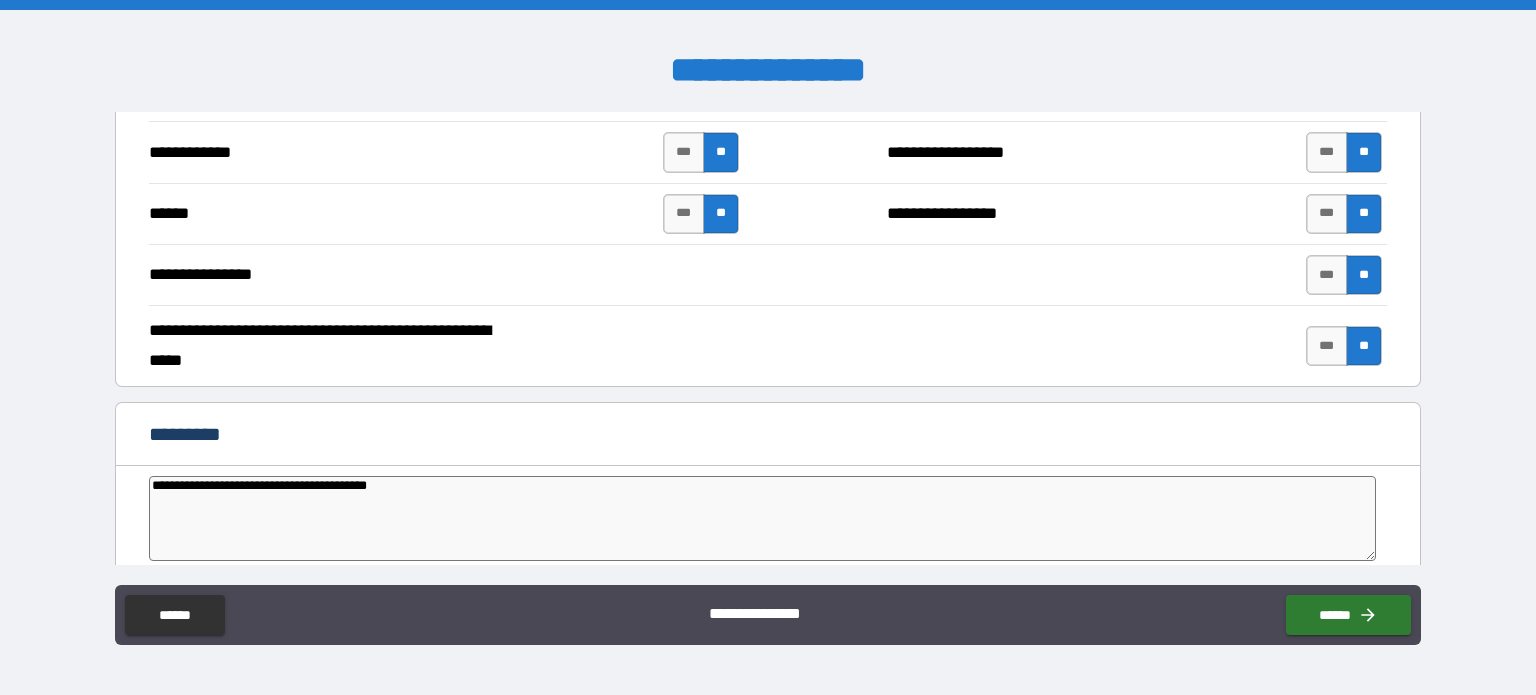 type on "**********" 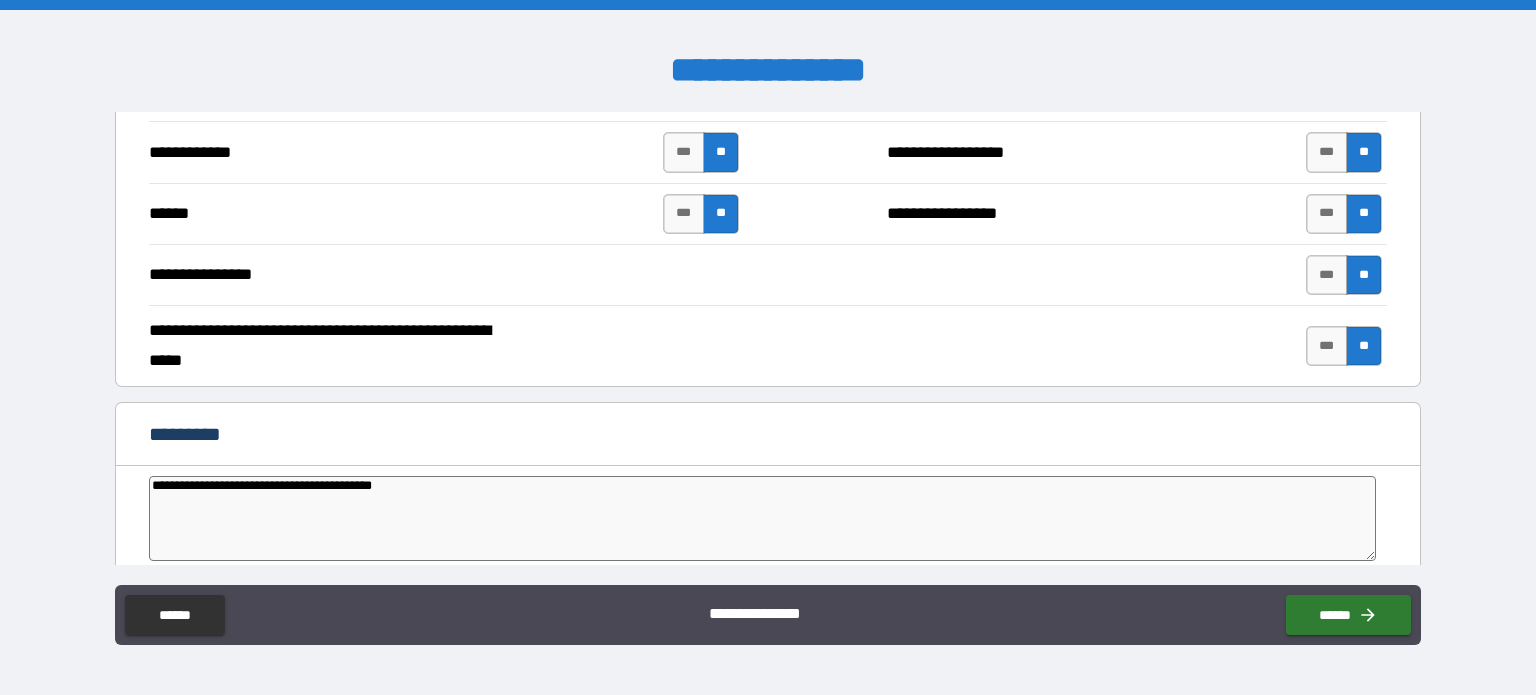 type on "*" 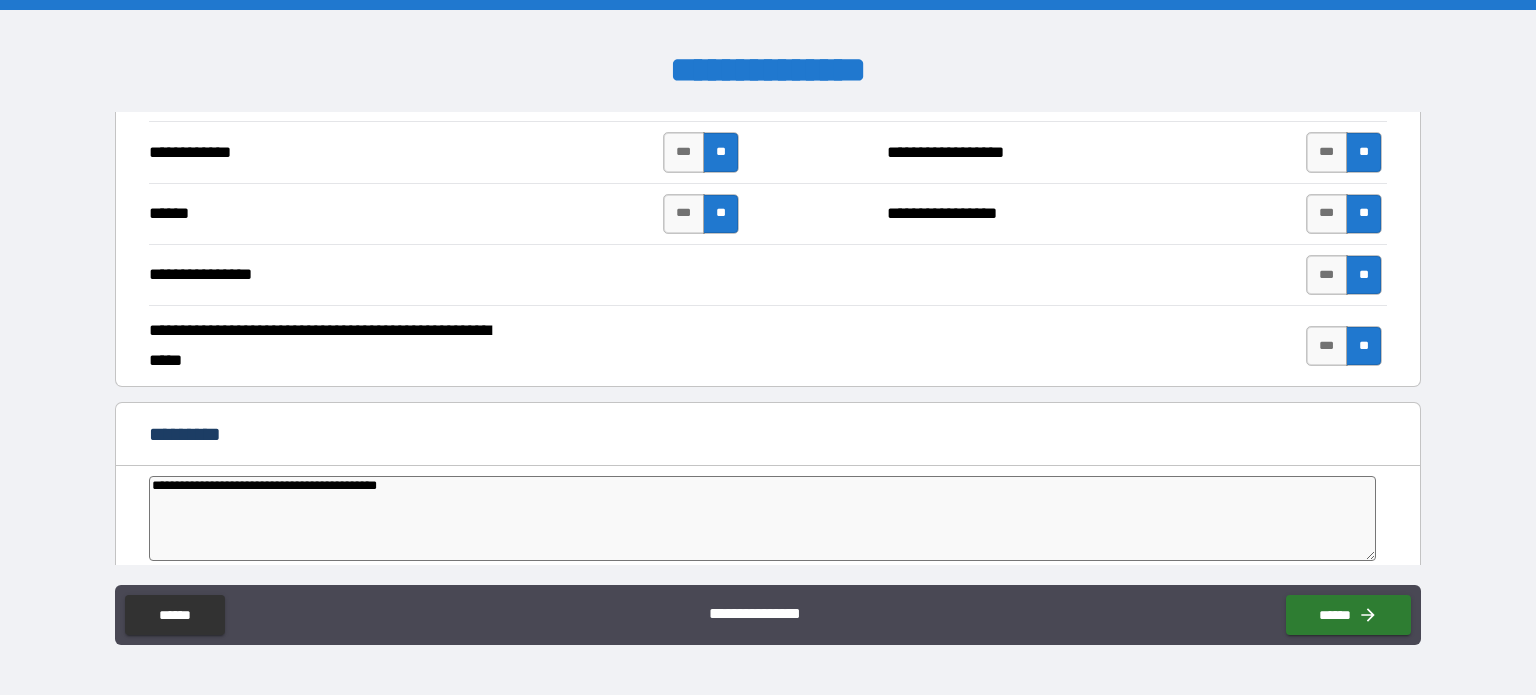 type on "*" 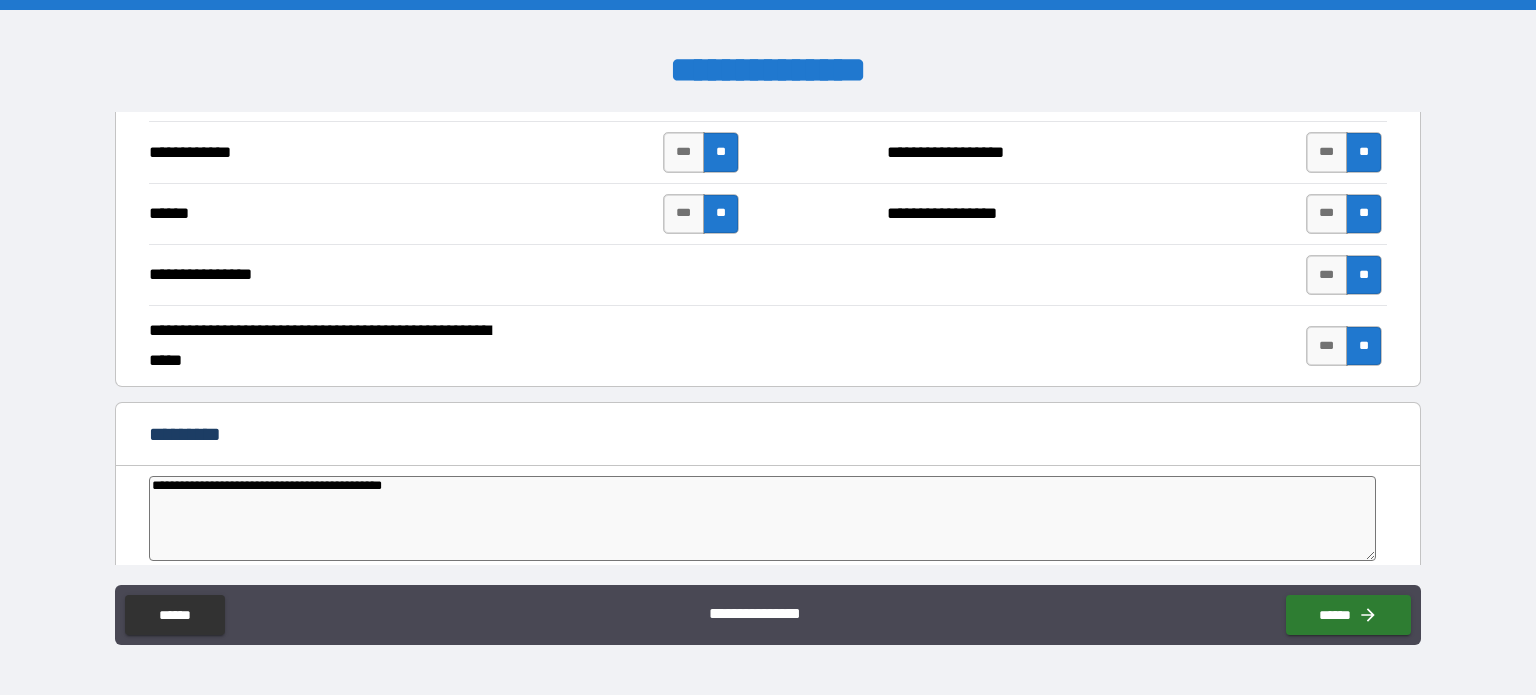 type on "**********" 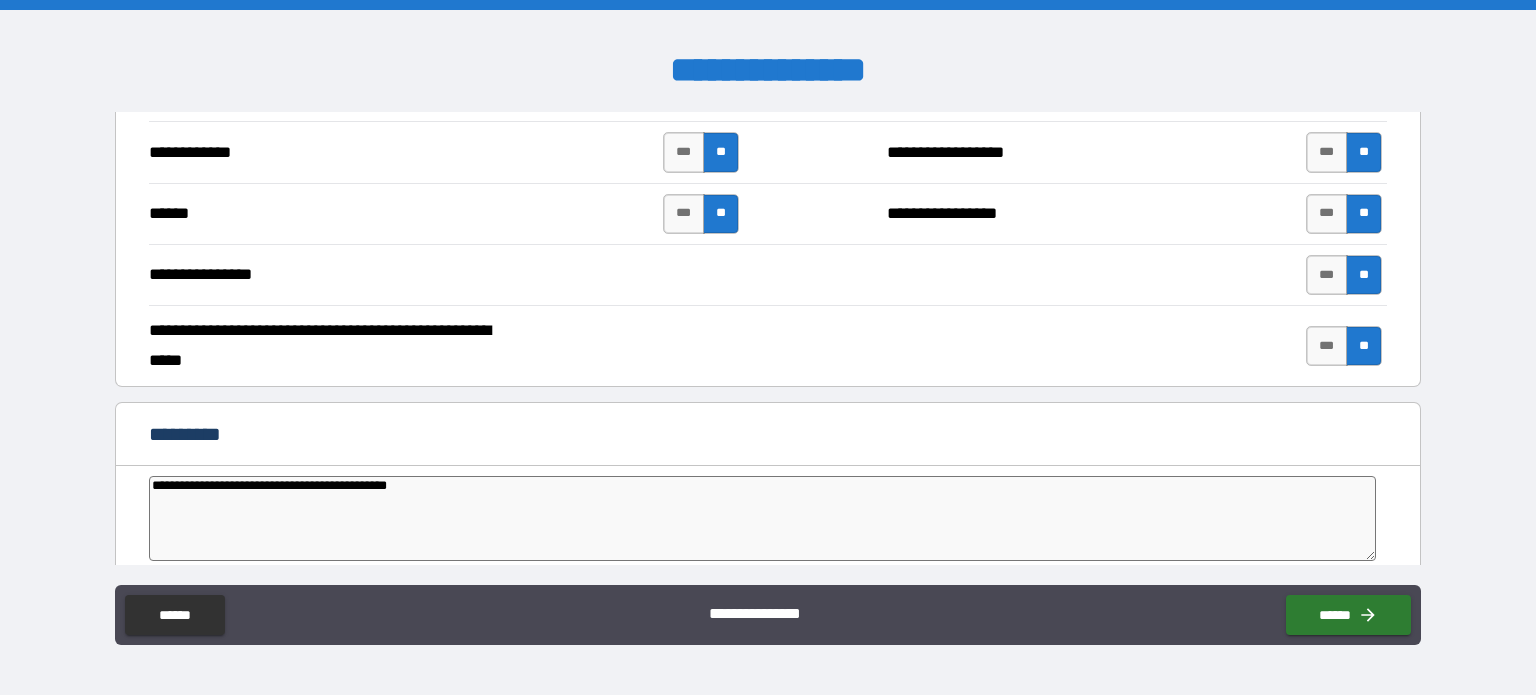 type on "*" 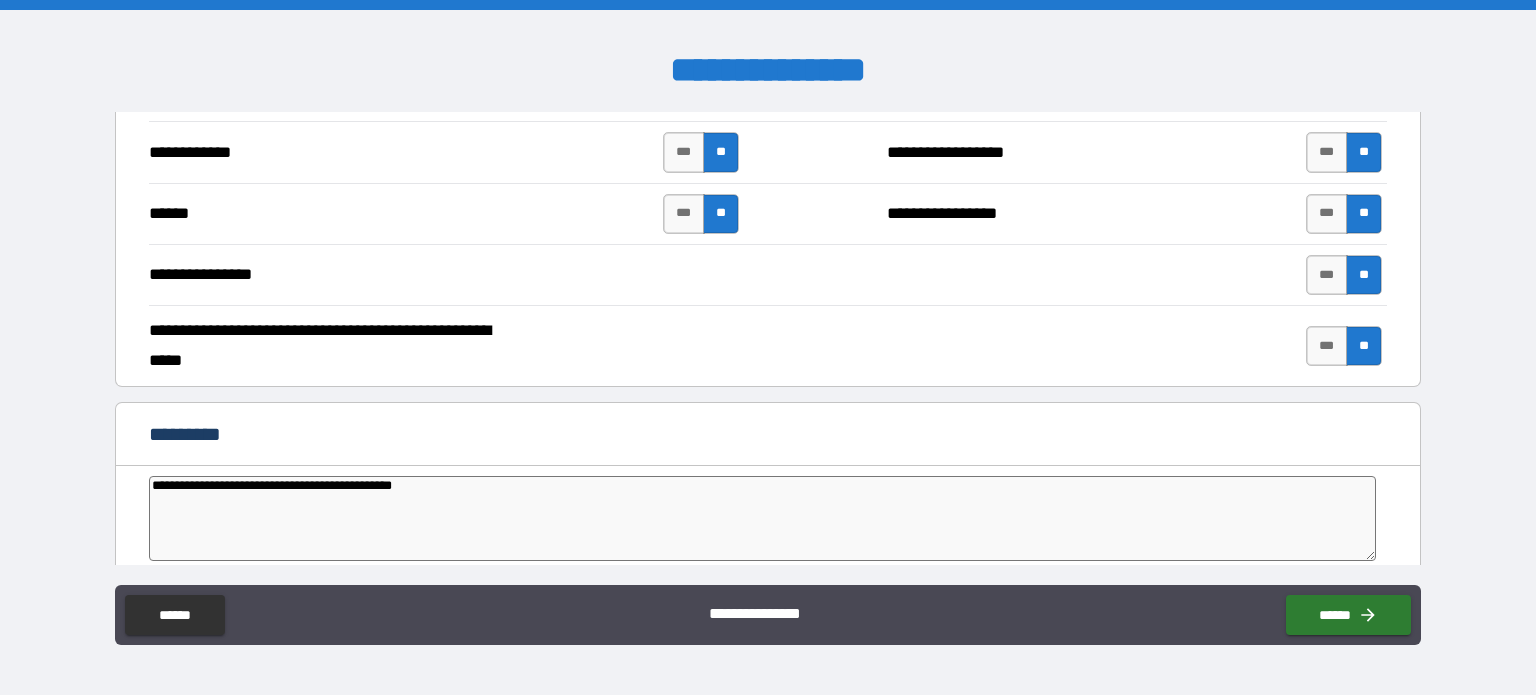 type on "**********" 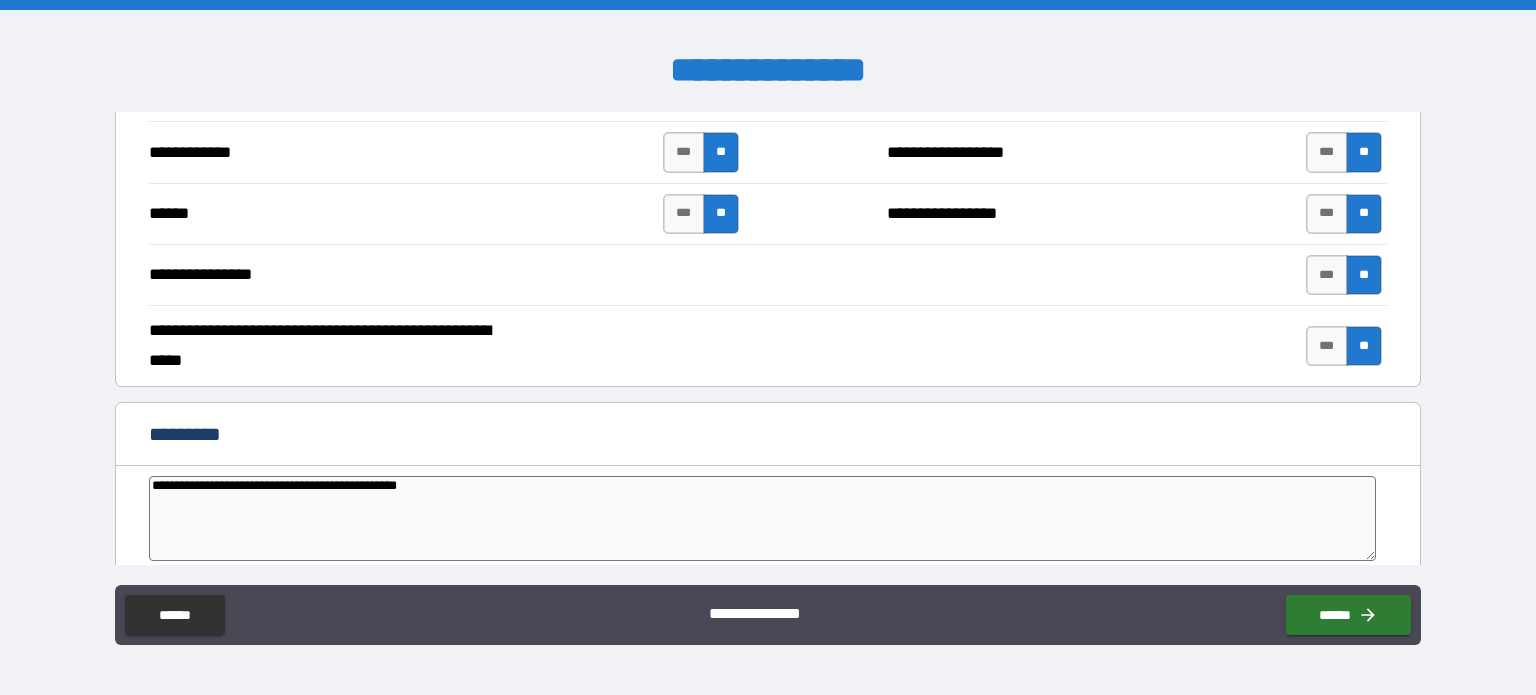 type on "*" 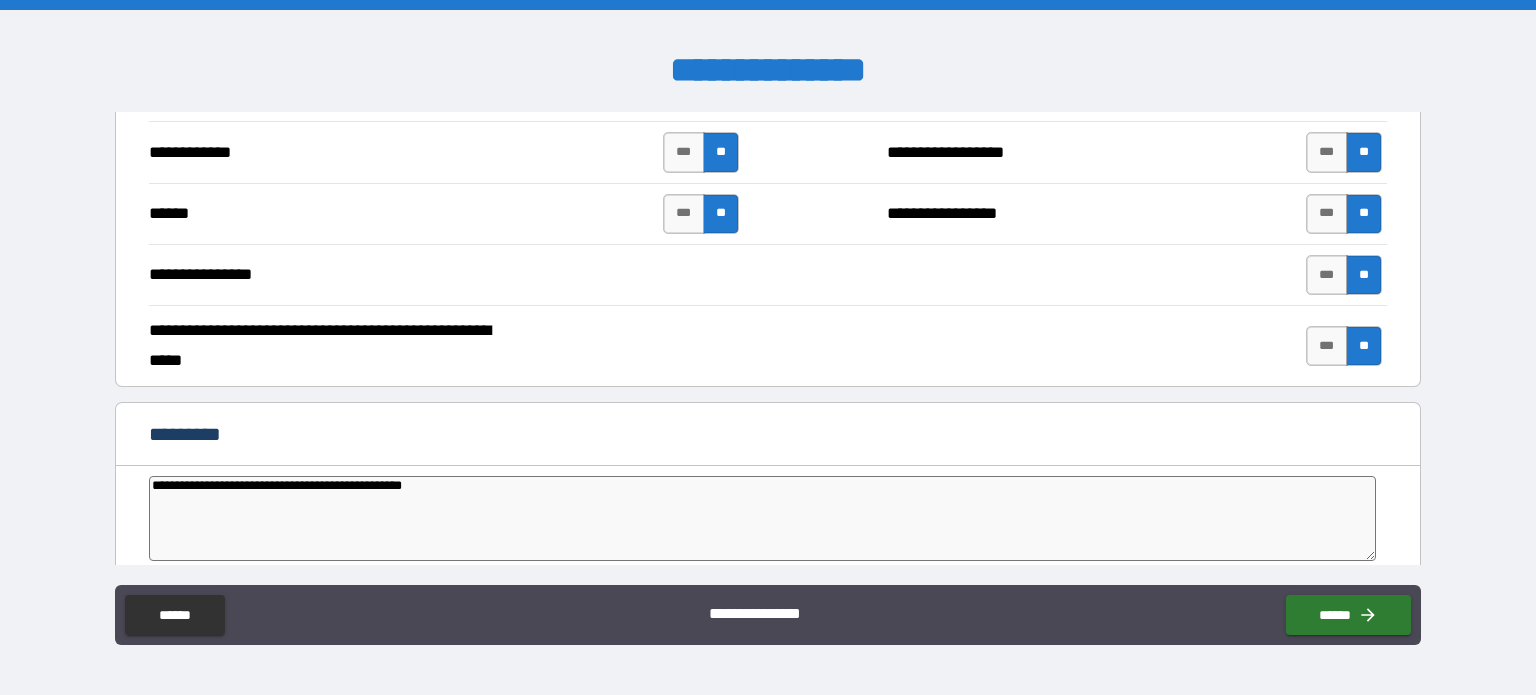 type on "*" 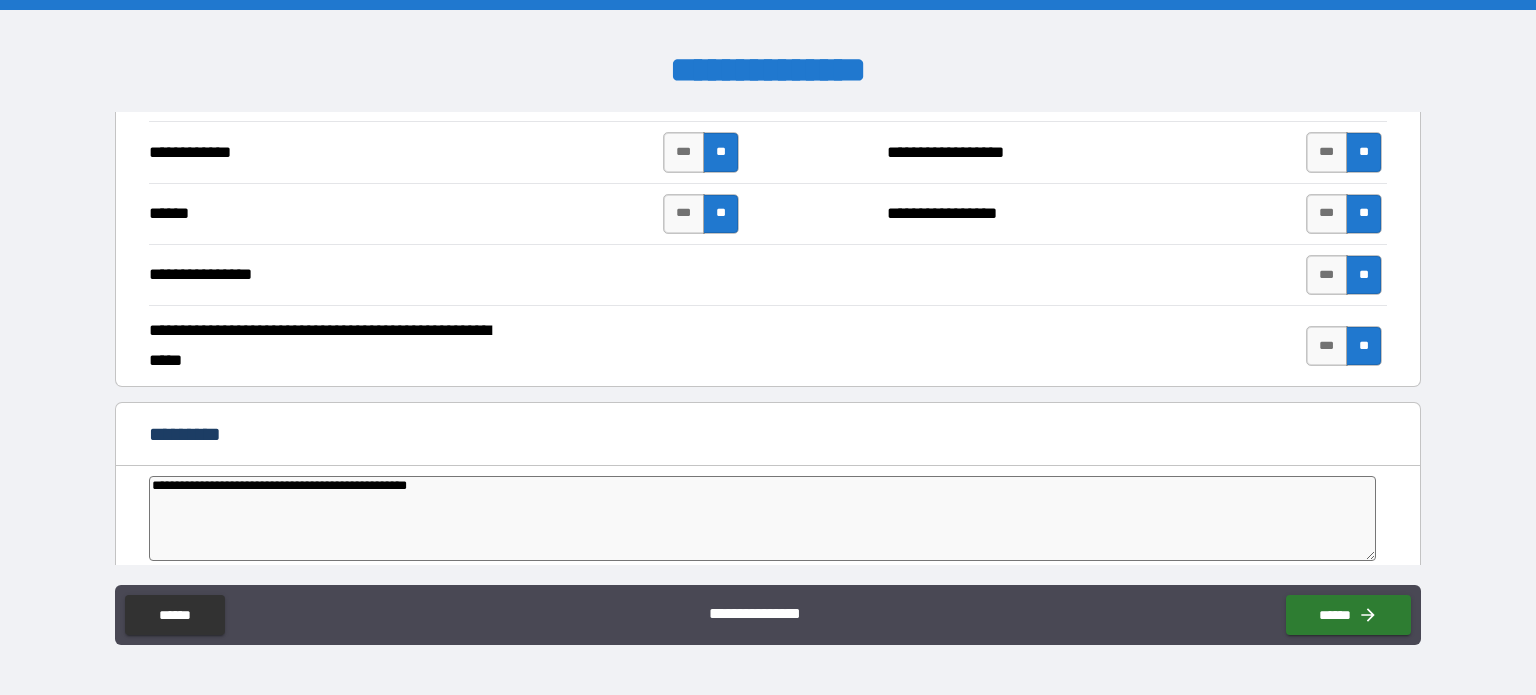 type on "**********" 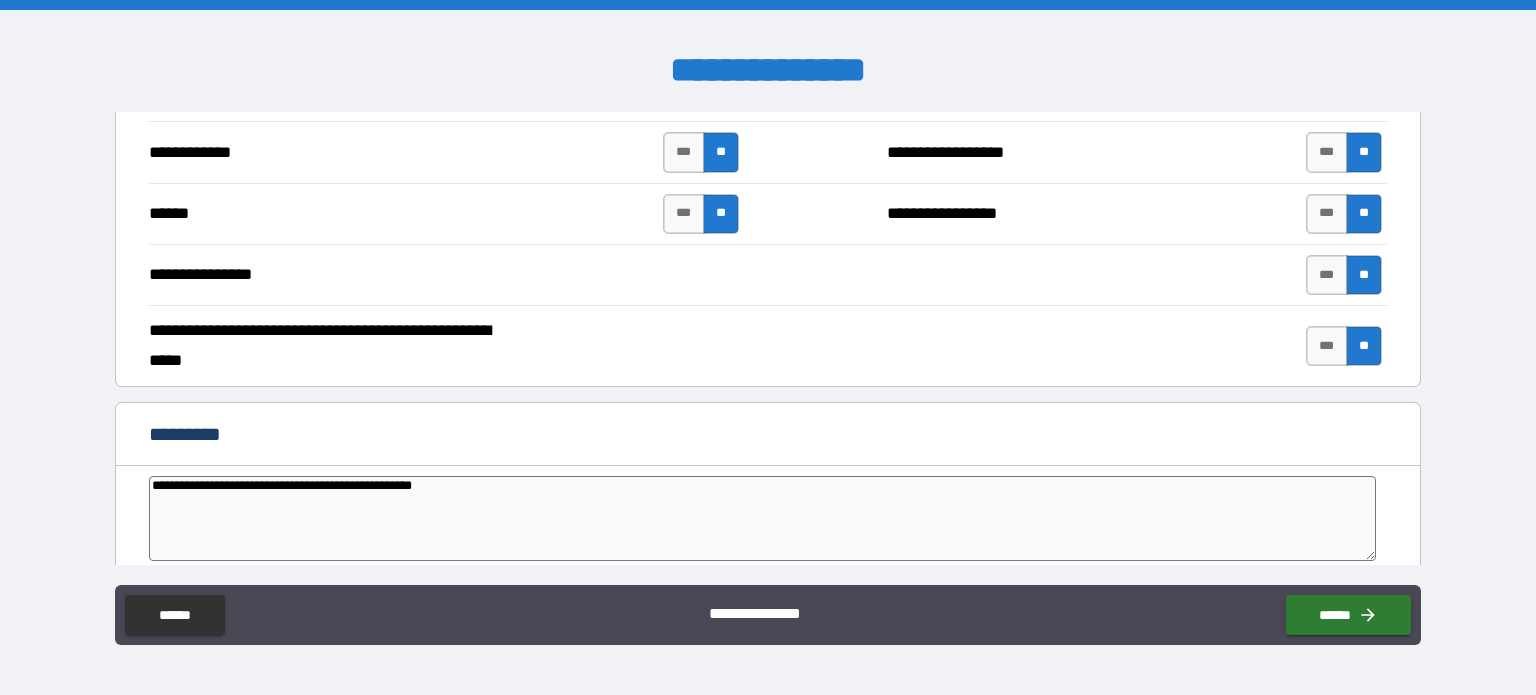 type on "*" 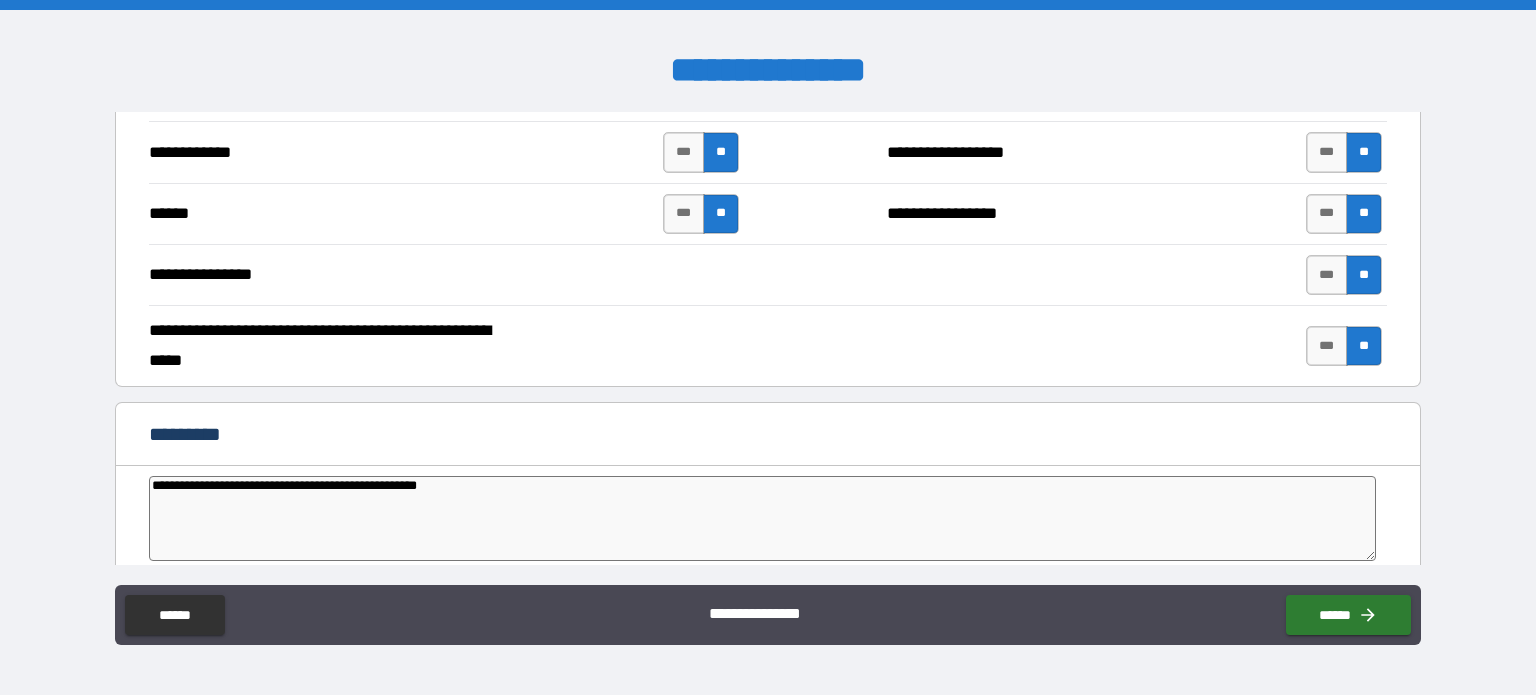 type on "**********" 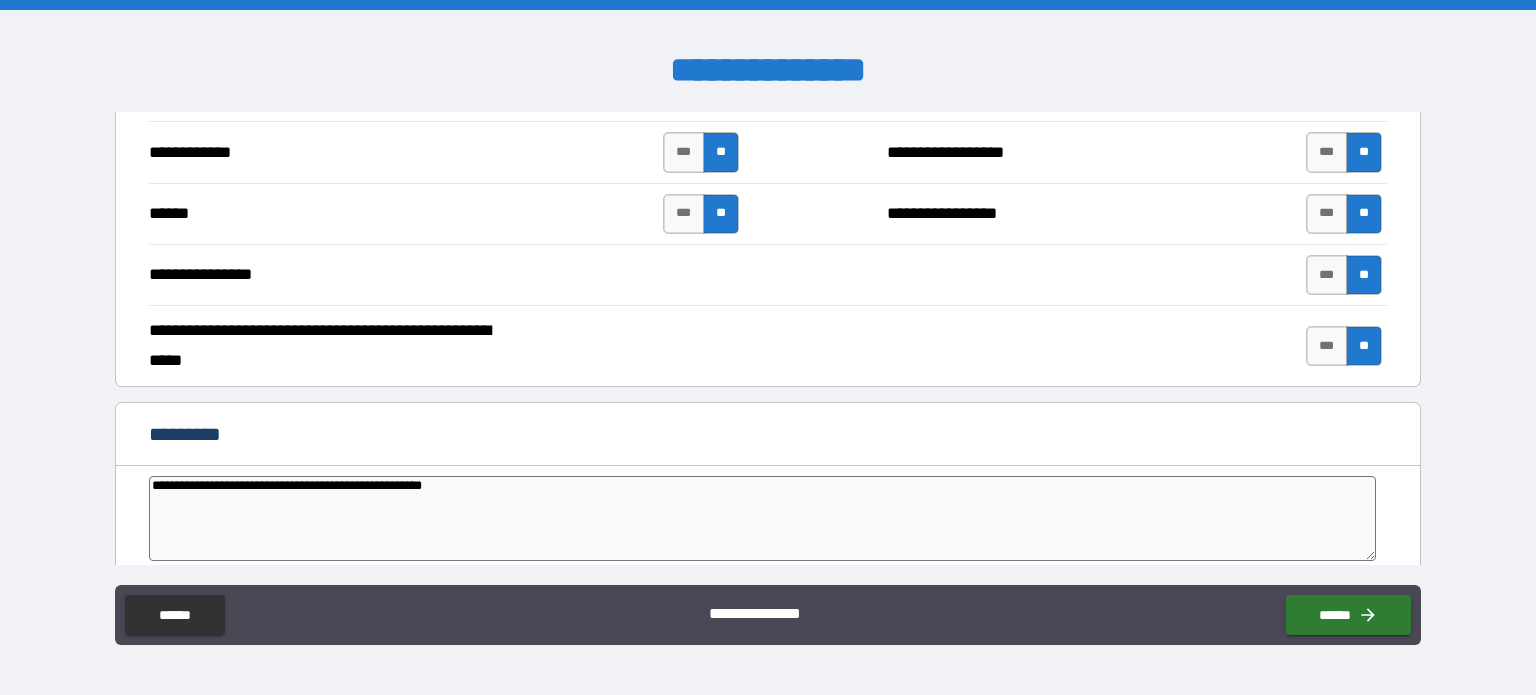 type on "**********" 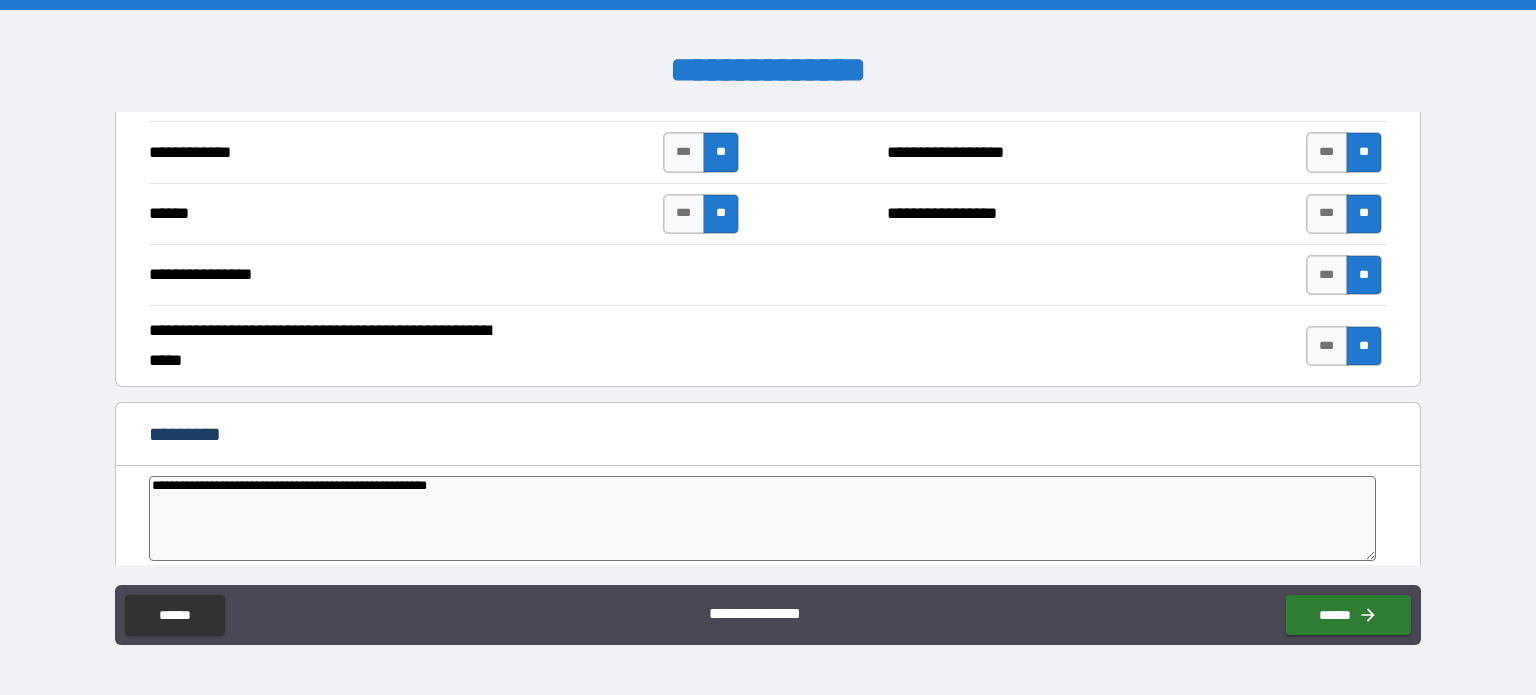 type on "**********" 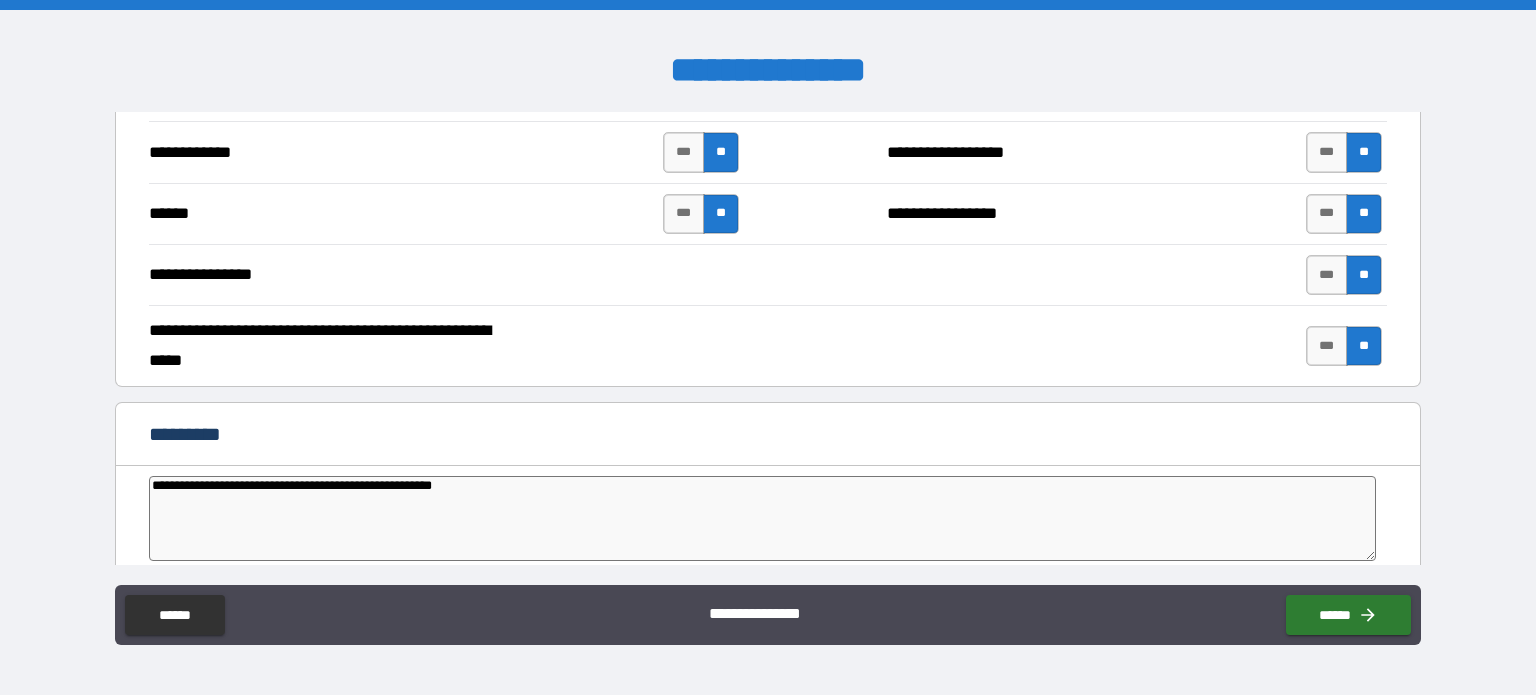 type on "*" 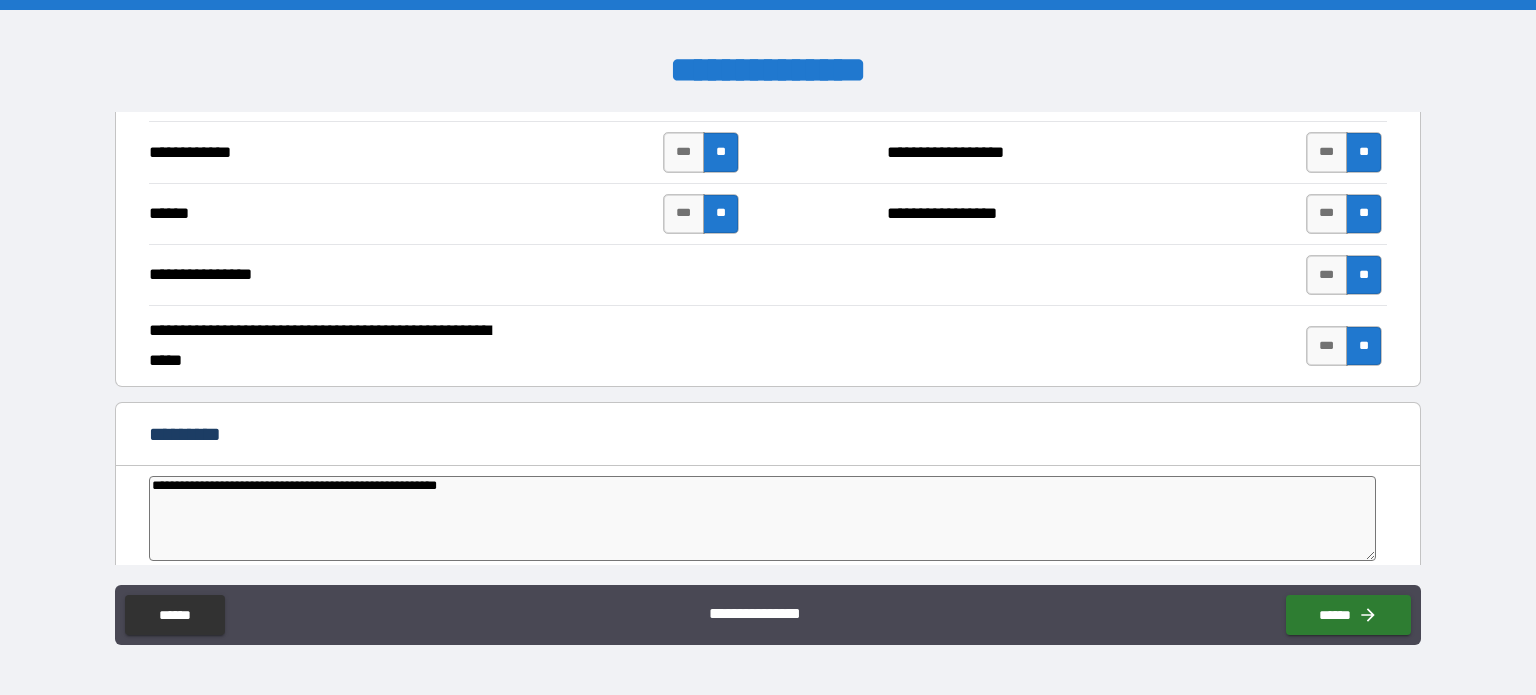 type on "**********" 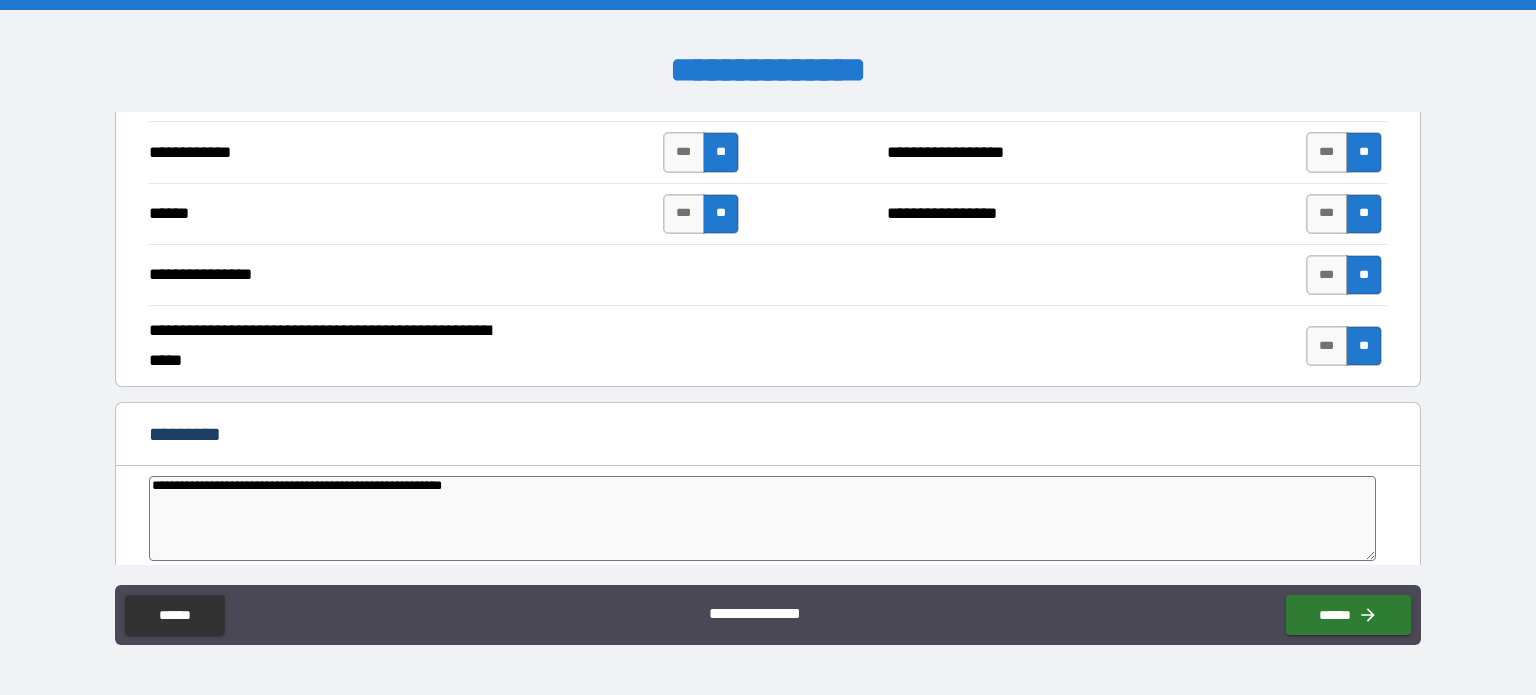 type on "*" 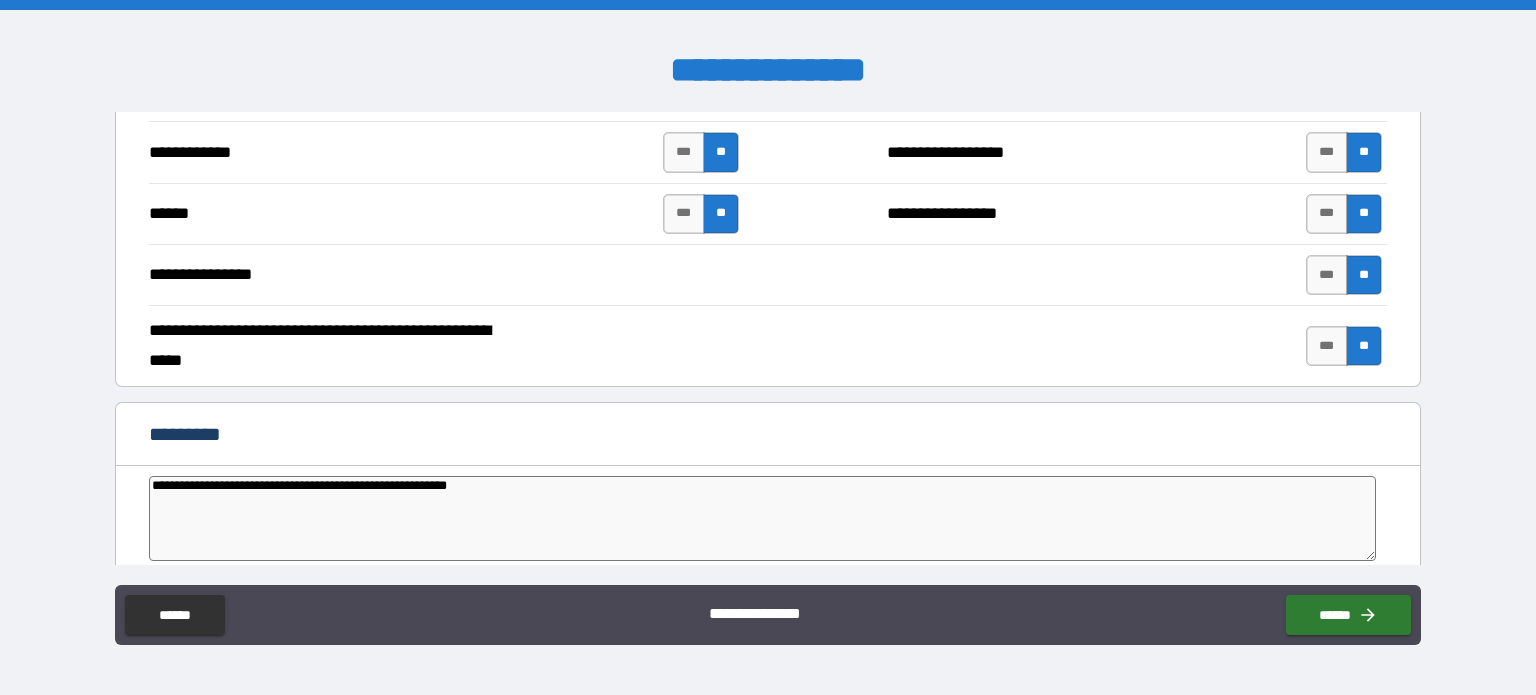 type on "*" 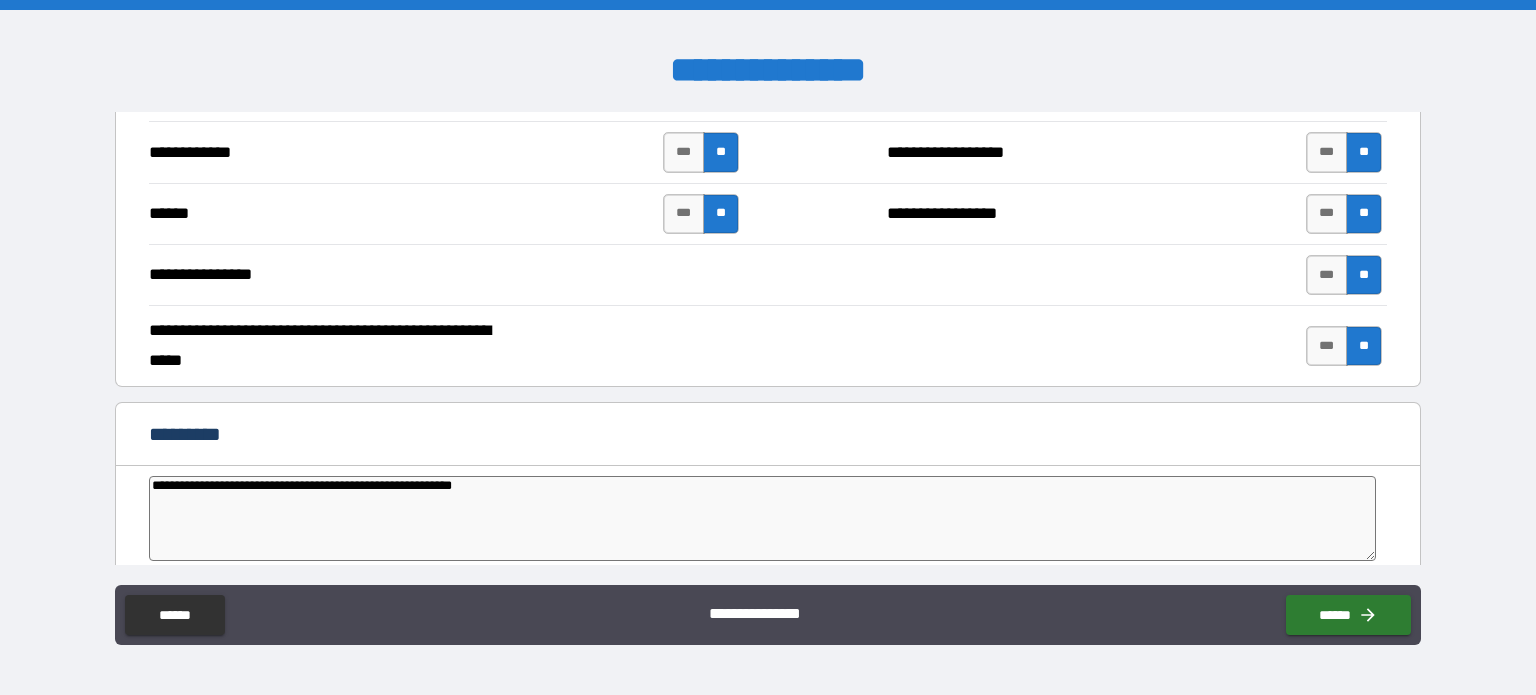 type on "*" 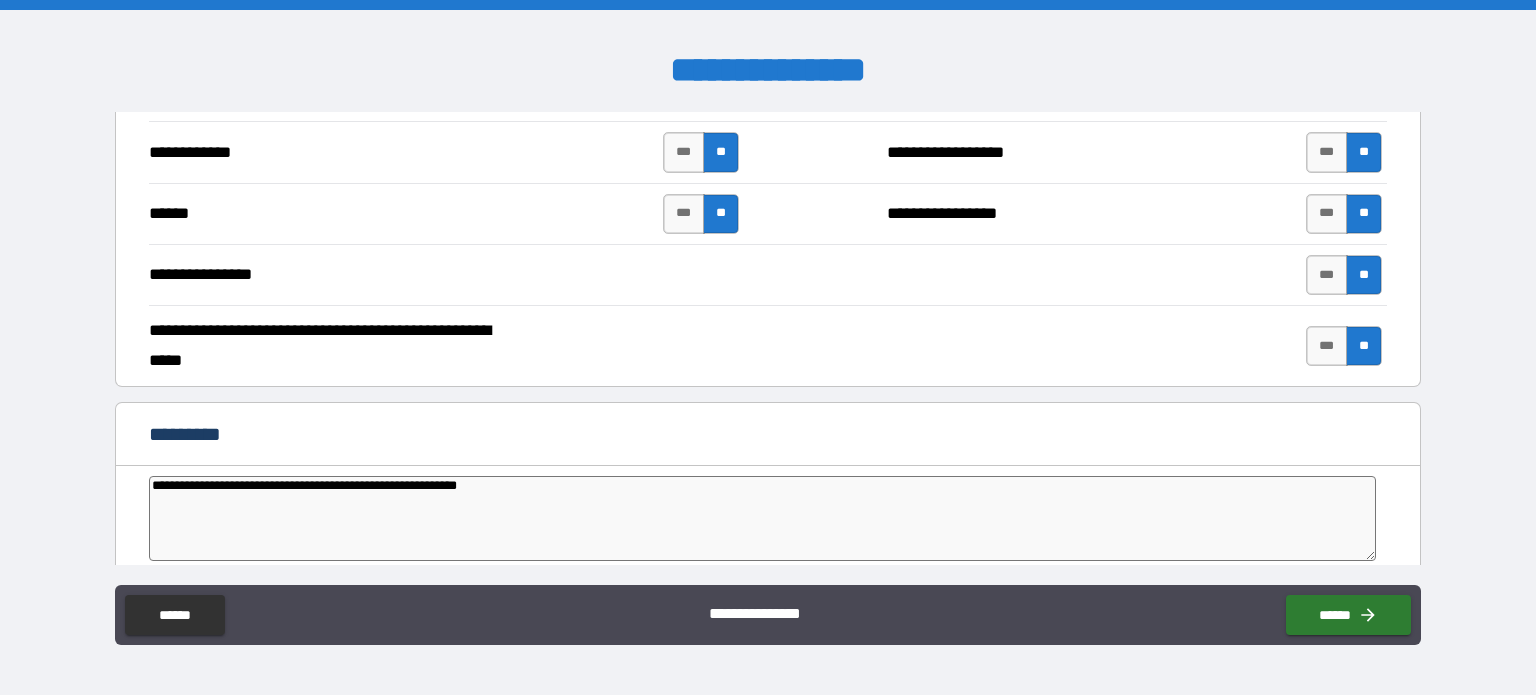 type on "*" 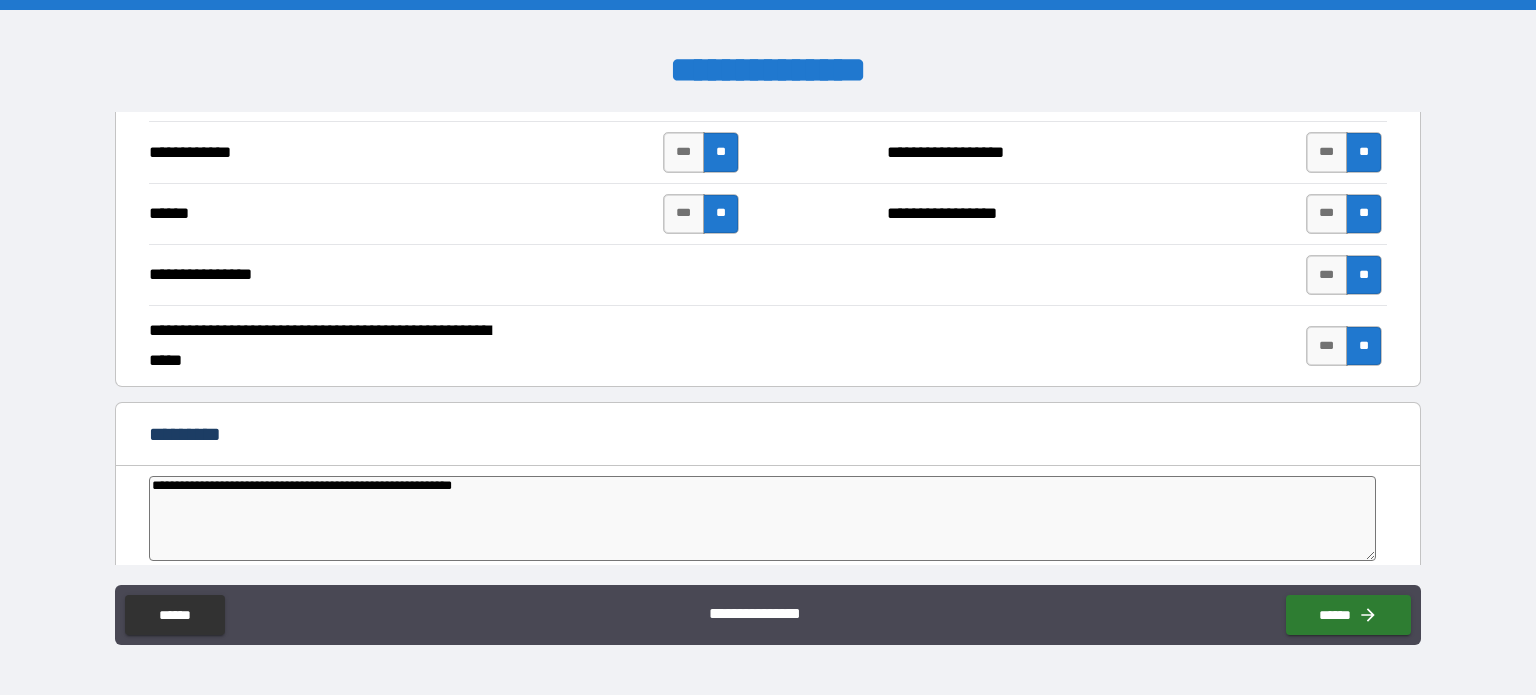 type on "**********" 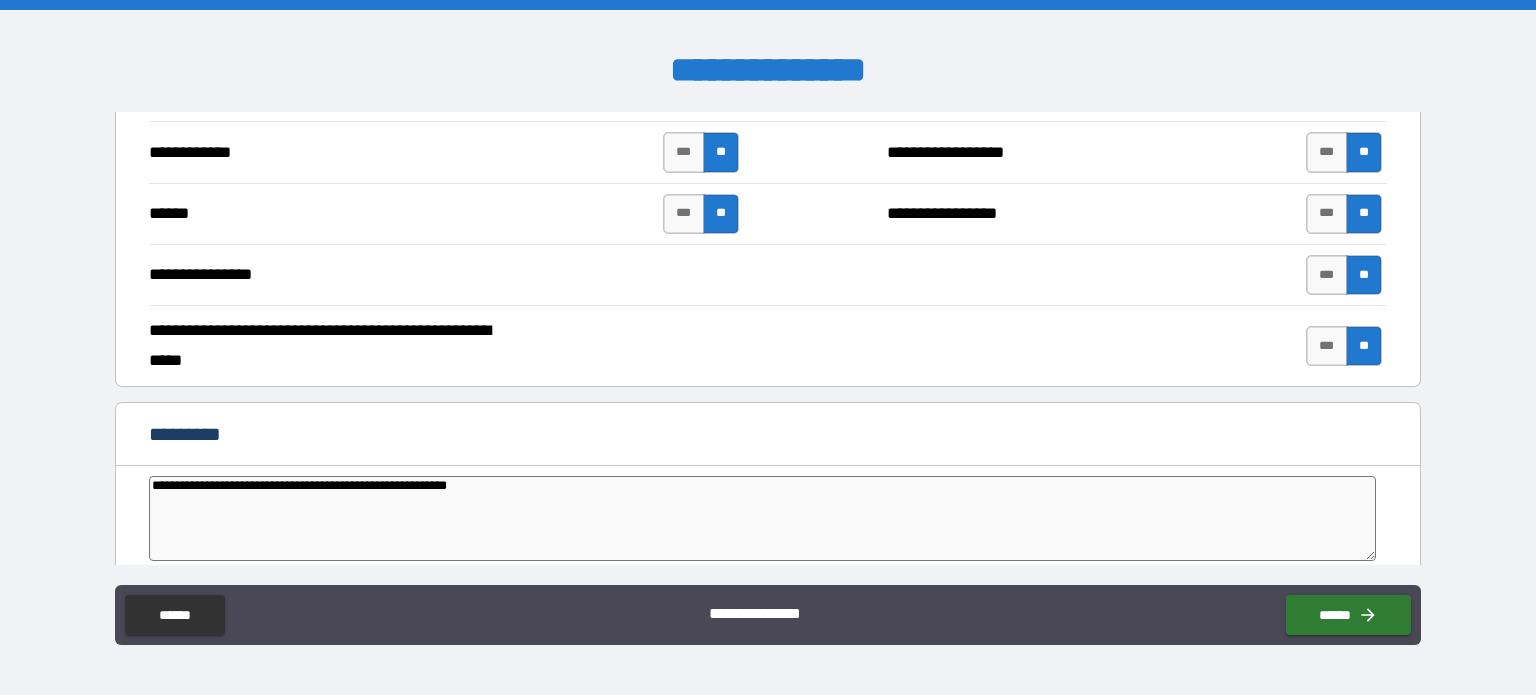 type on "*" 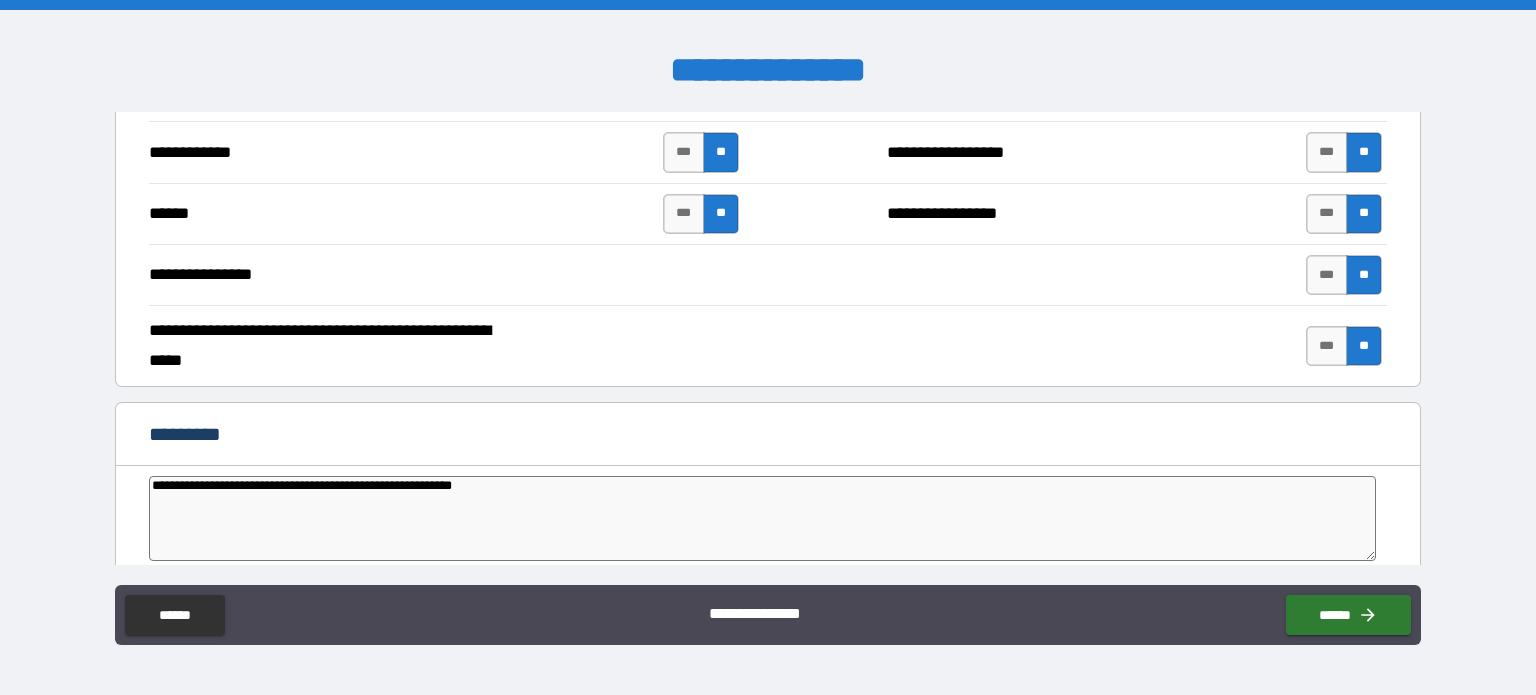 type on "*" 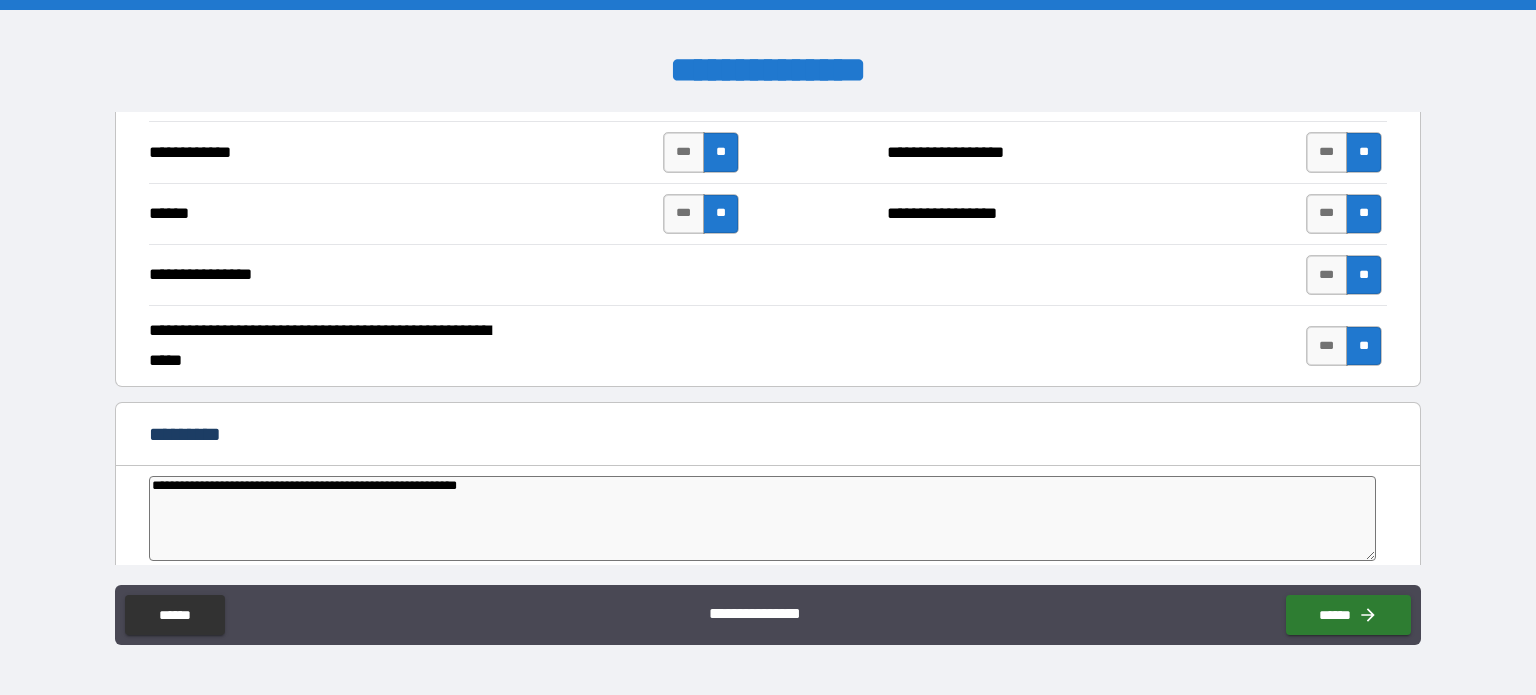 type on "**********" 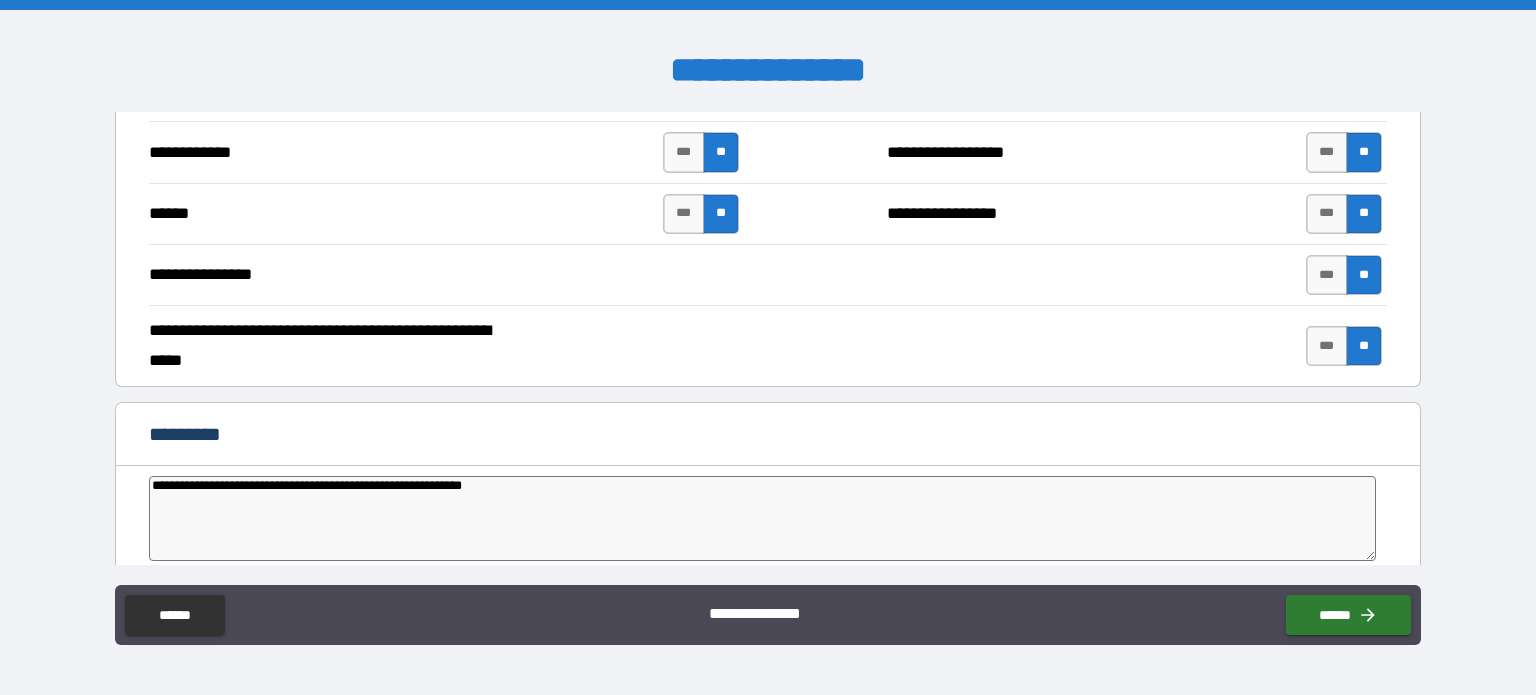 type on "*" 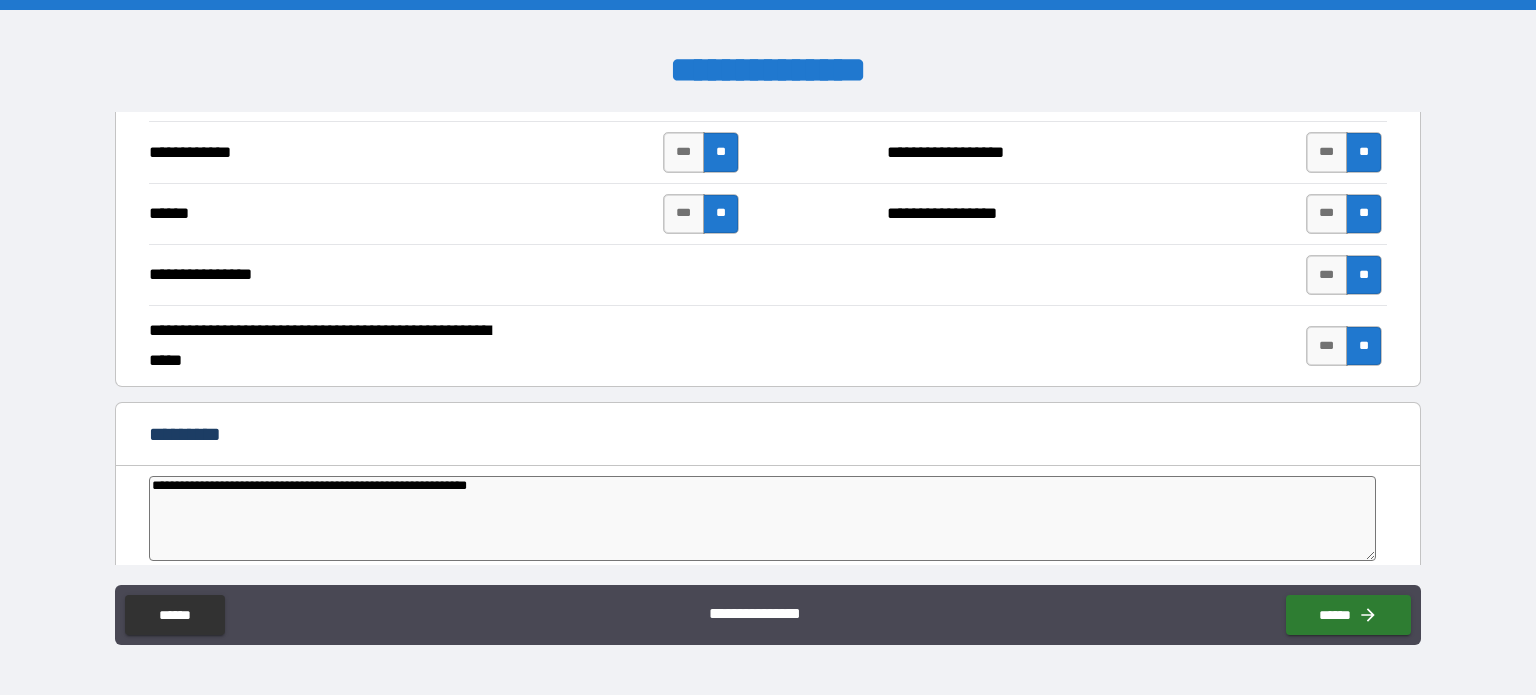 type on "*" 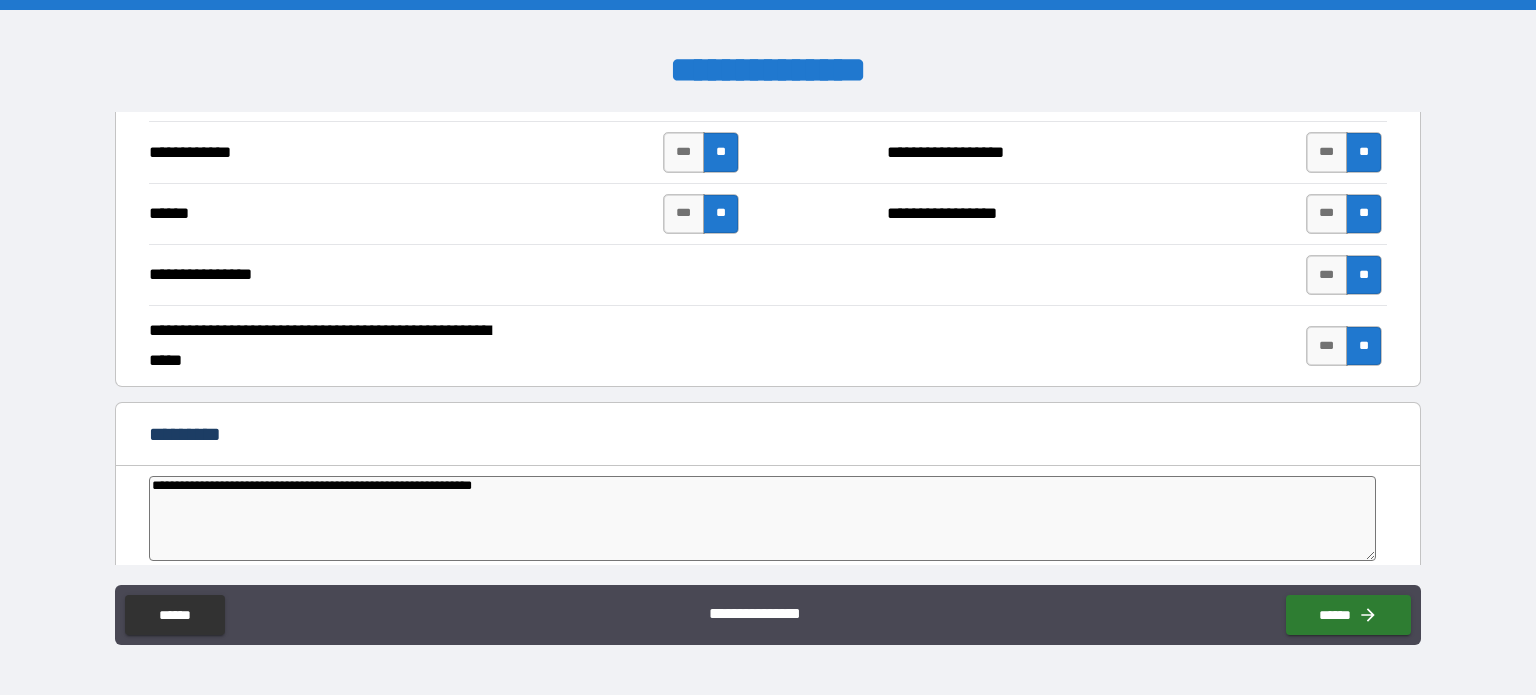 type on "**********" 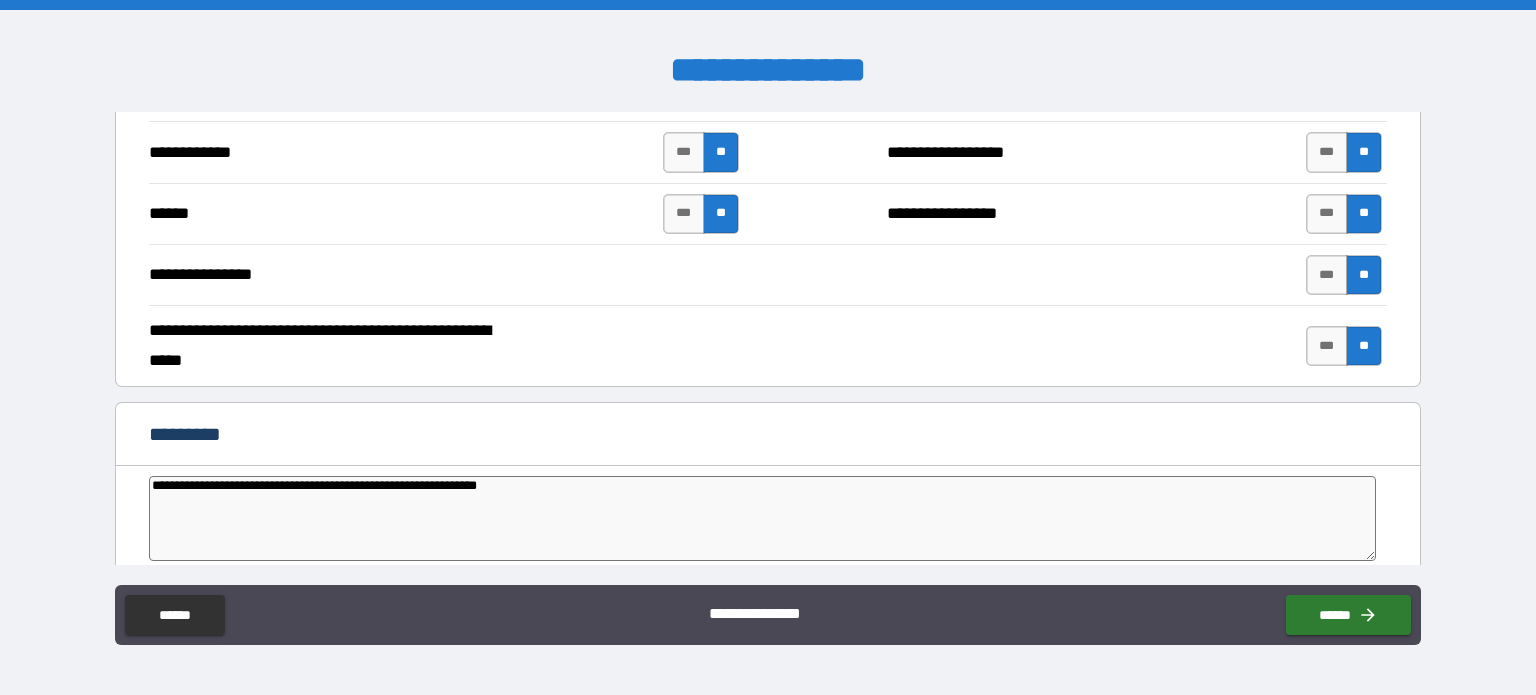 type on "**********" 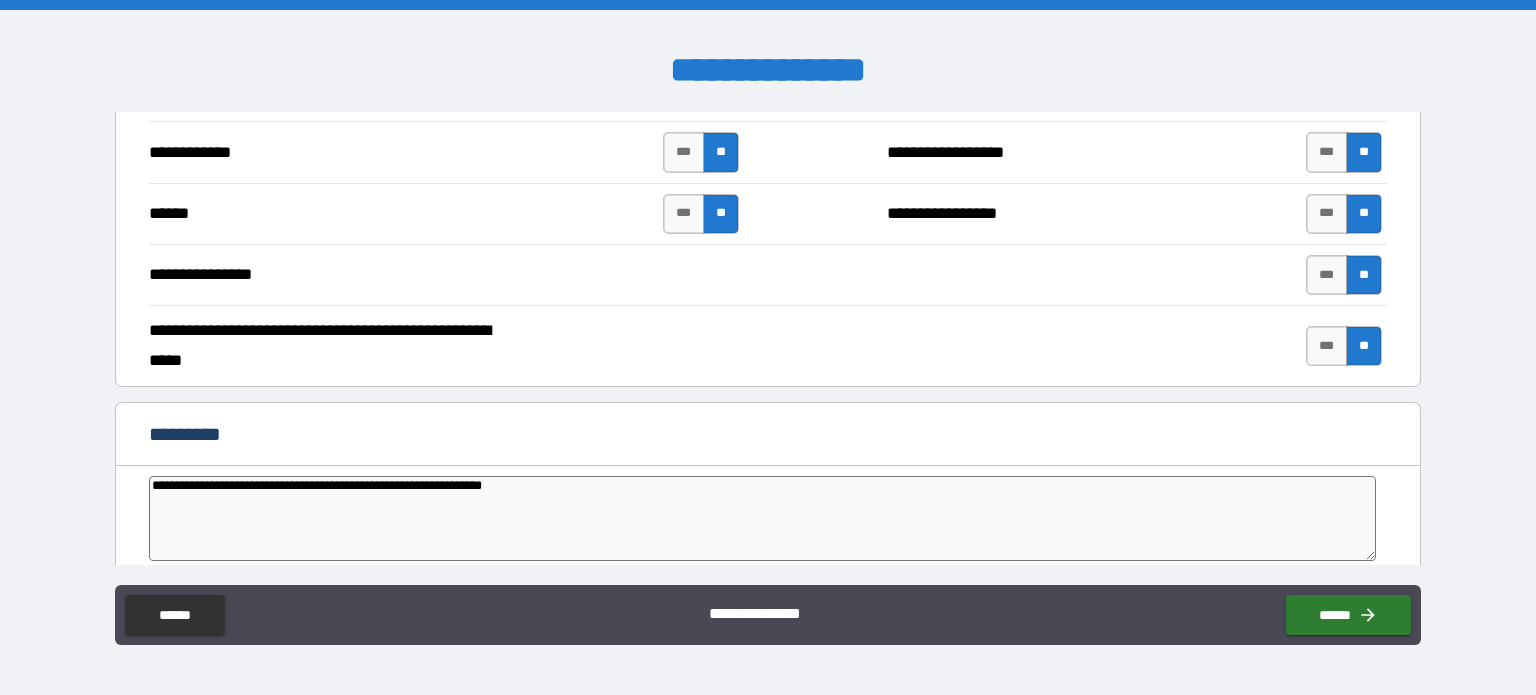 type on "**********" 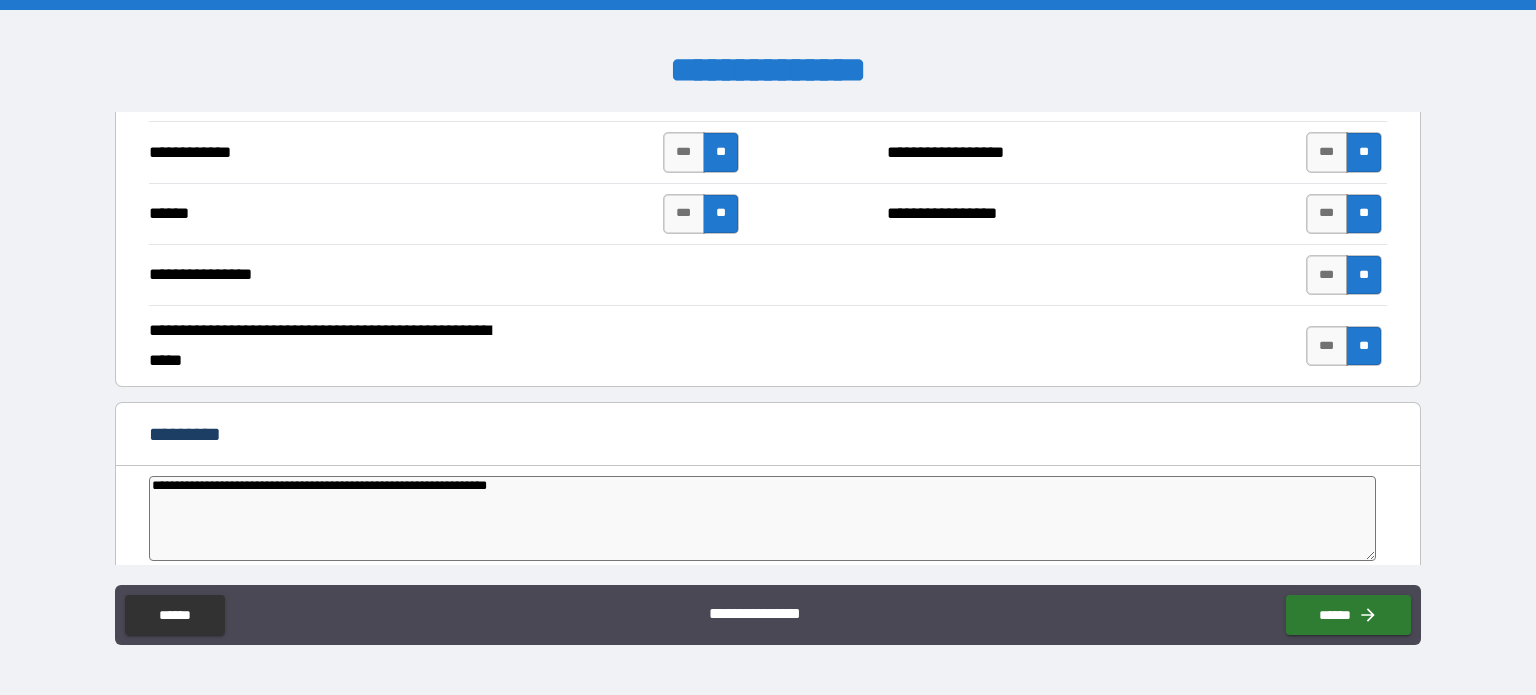 type on "*" 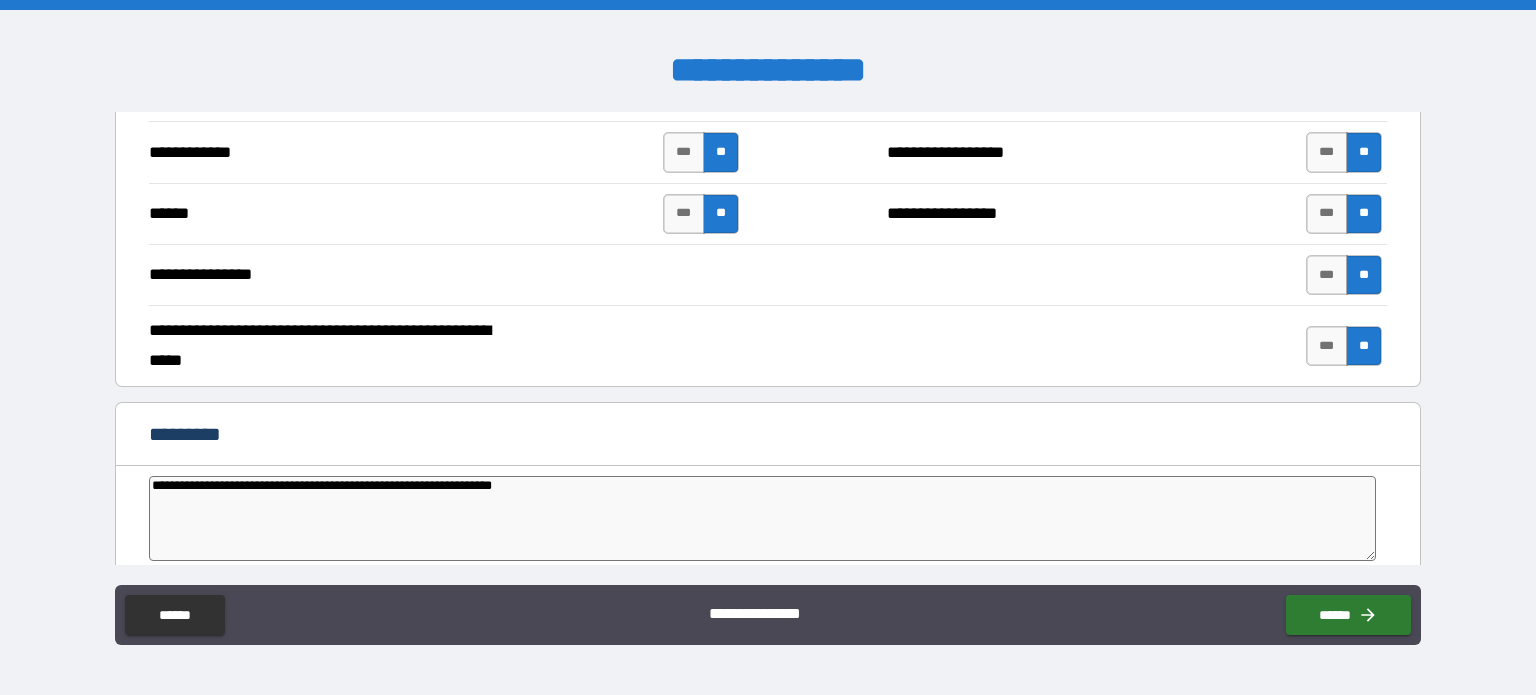 type on "*" 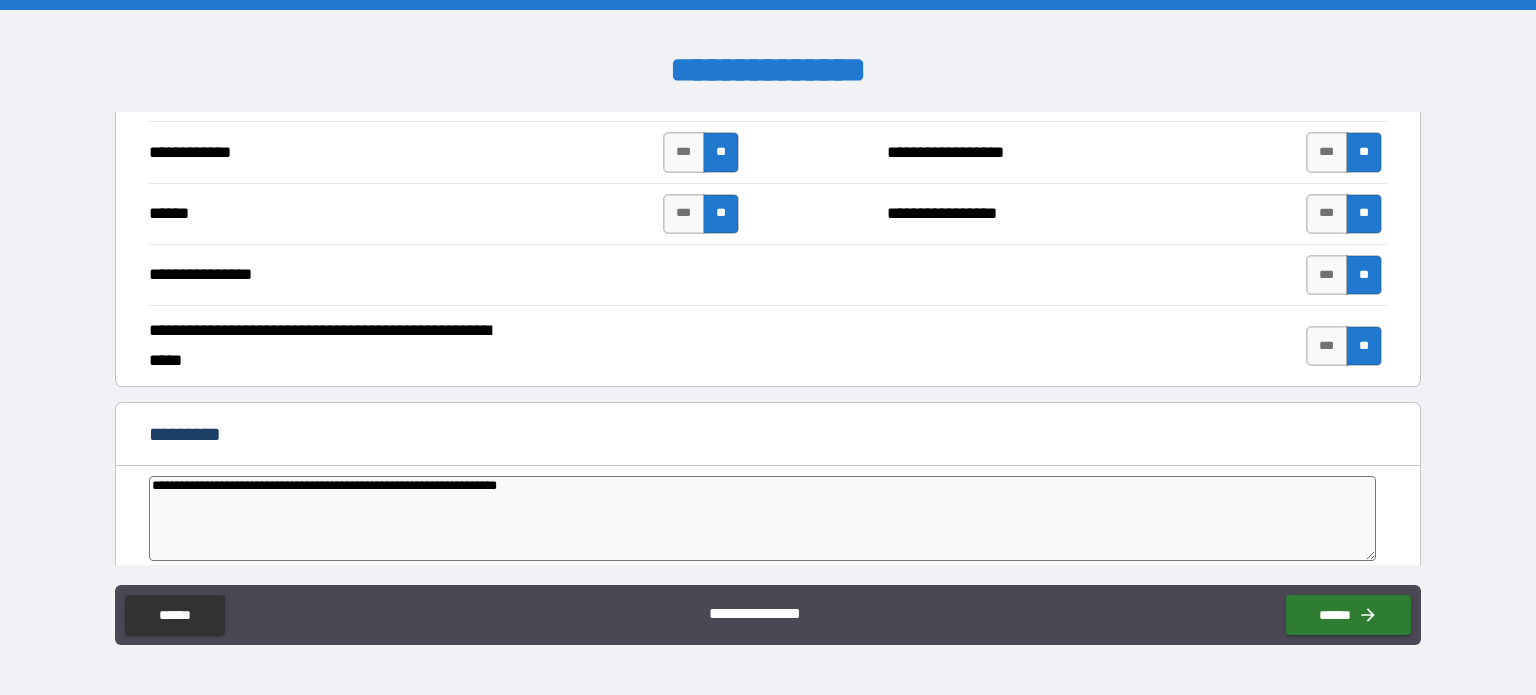 type on "*" 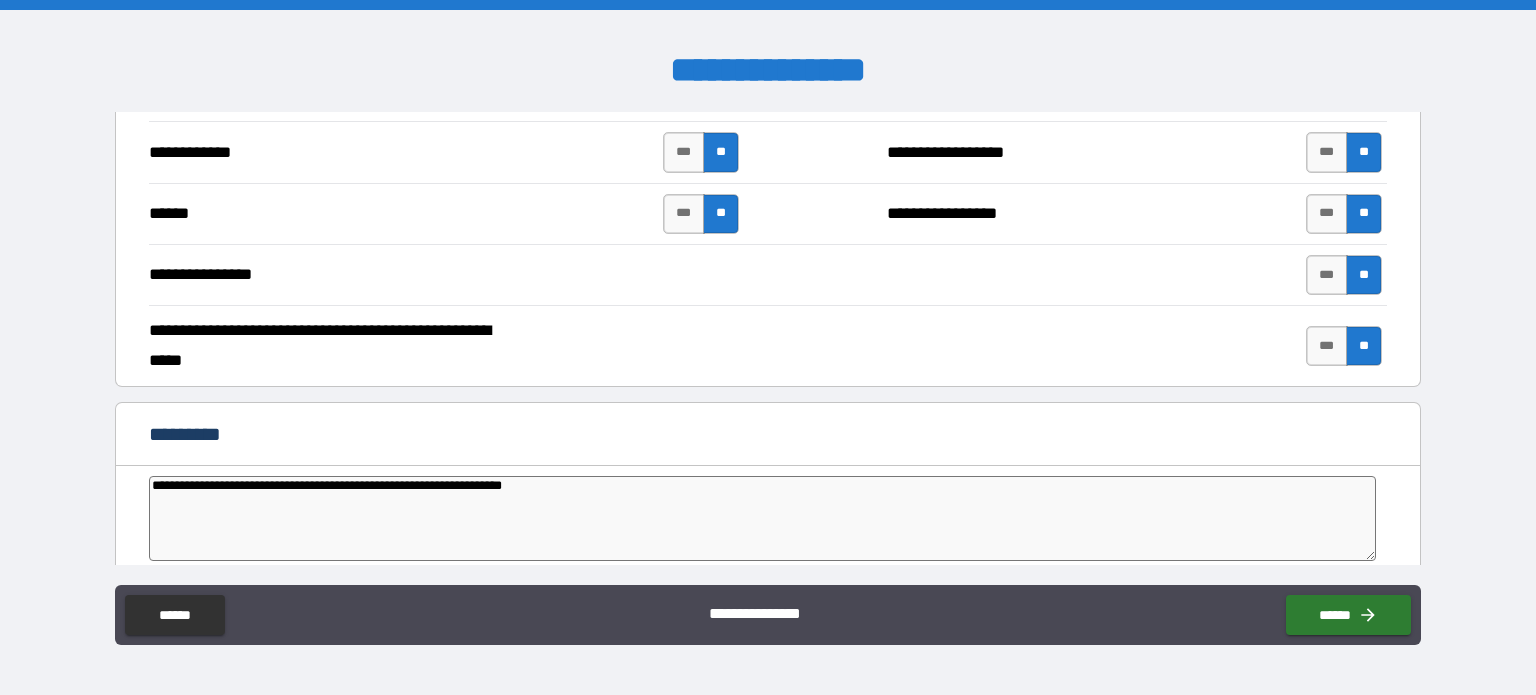 type on "**********" 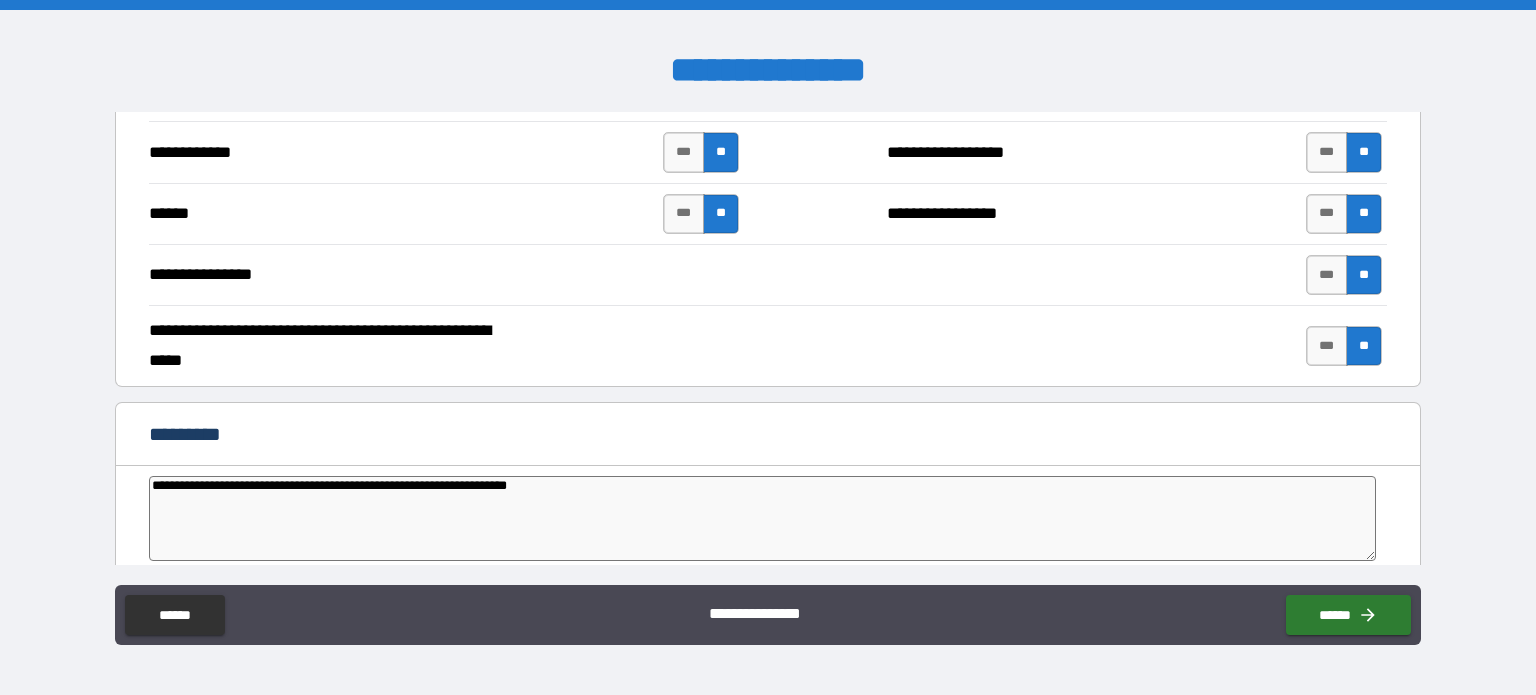 type on "**********" 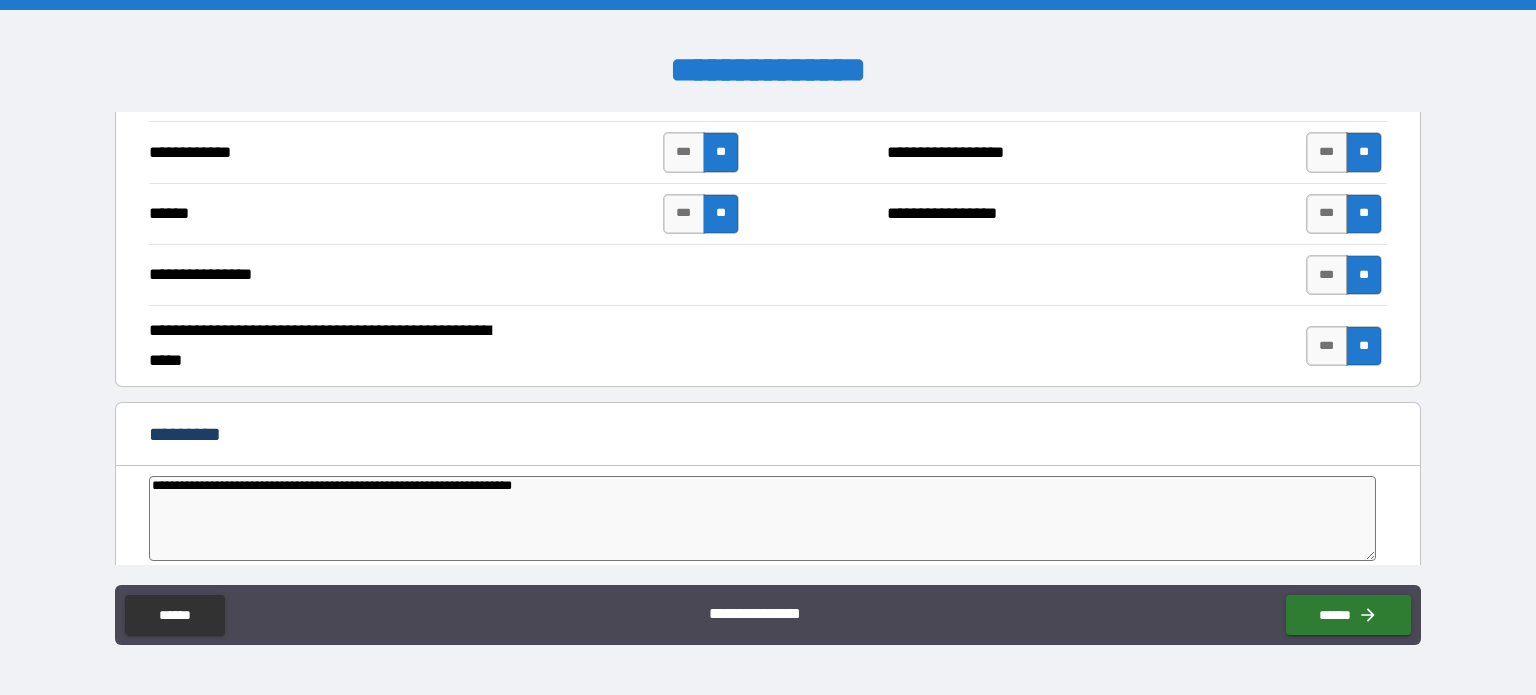 type on "*" 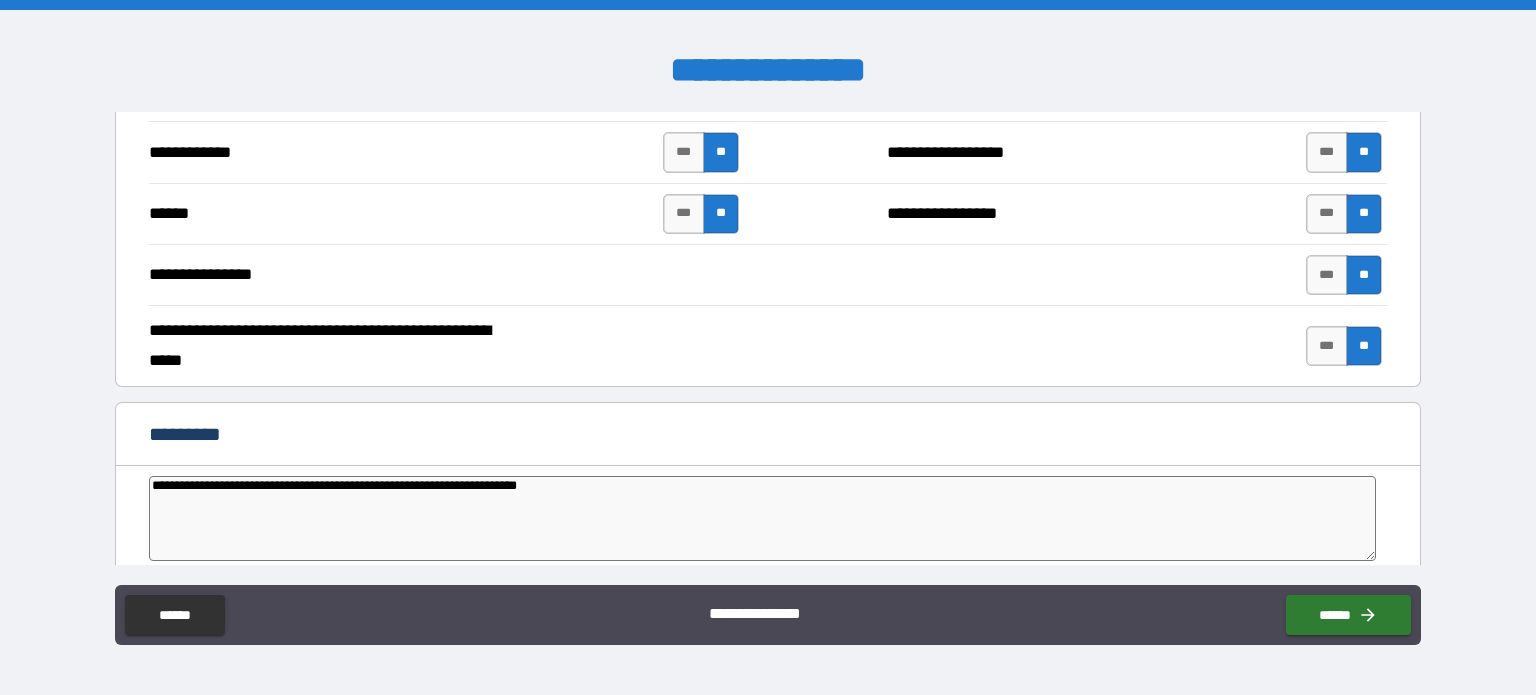 type on "**********" 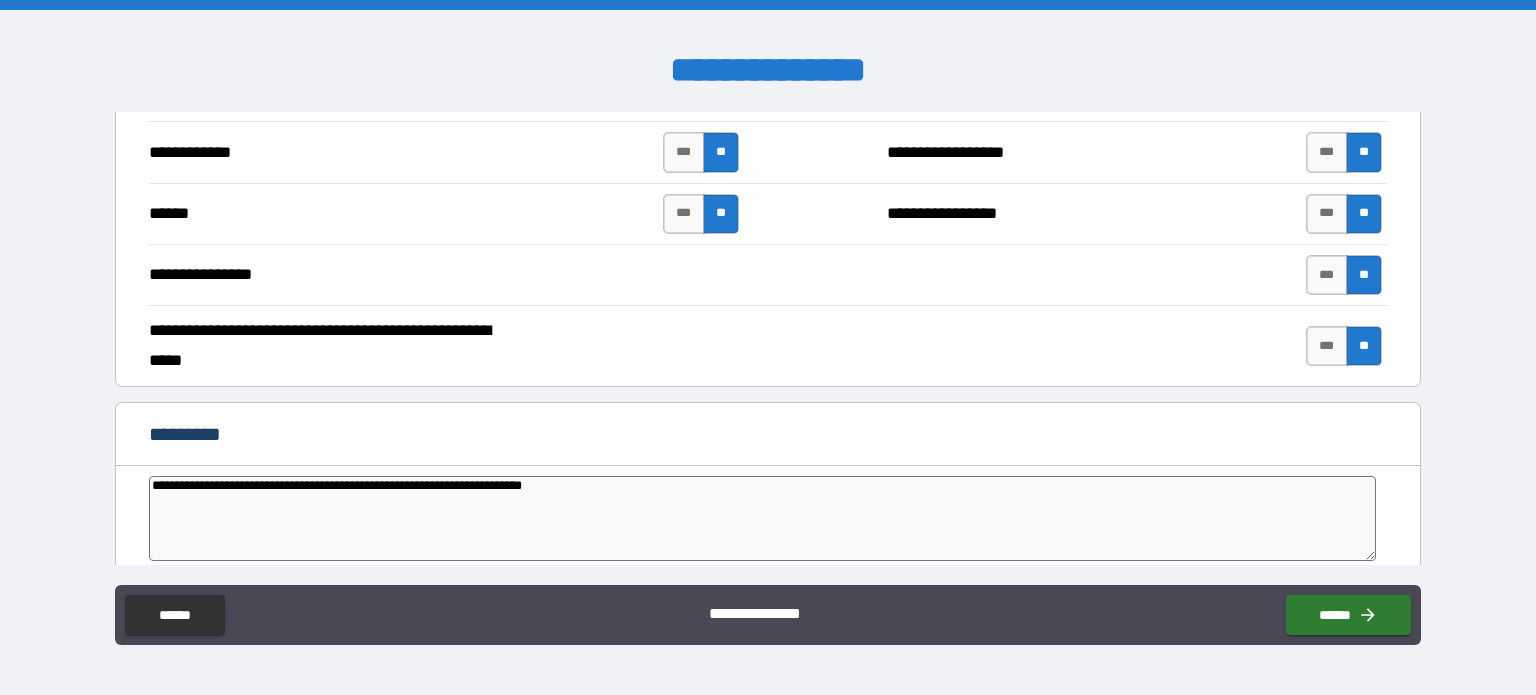 type on "**********" 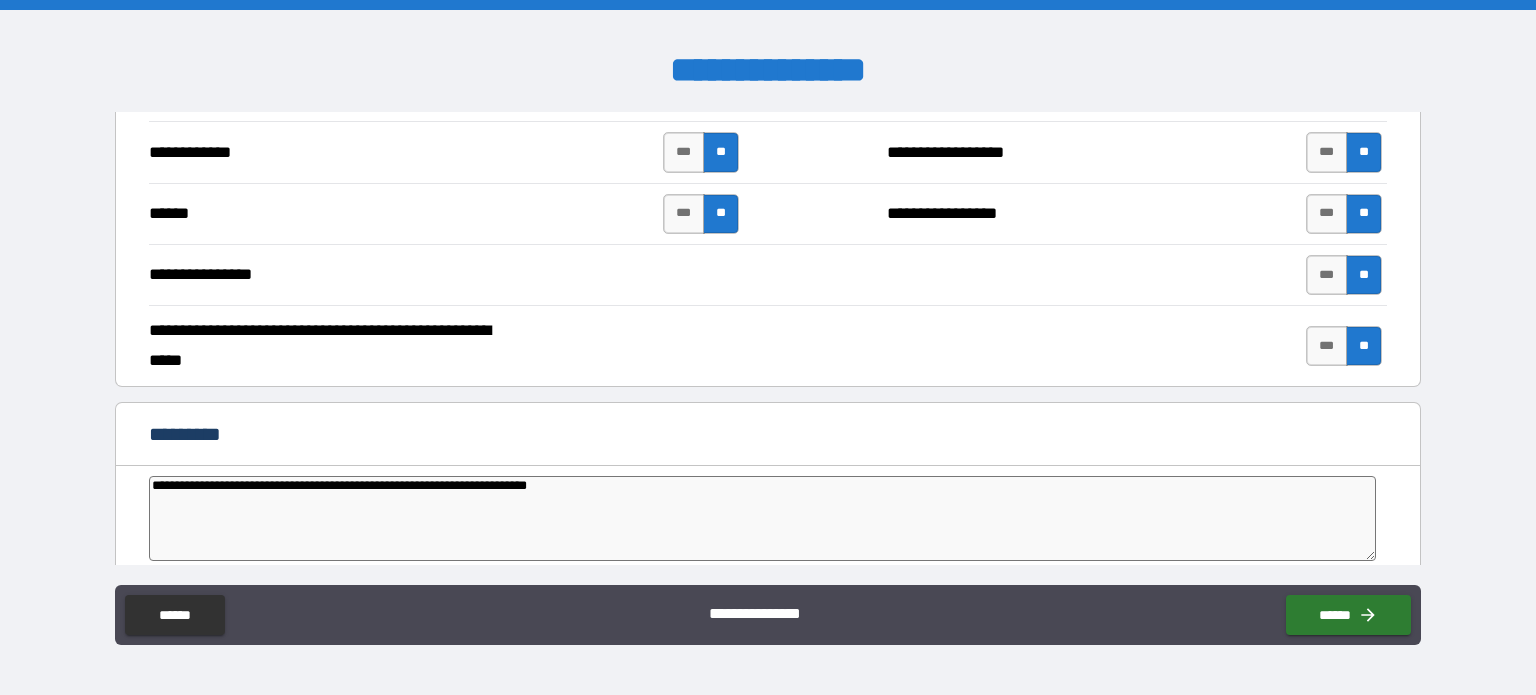 type on "*" 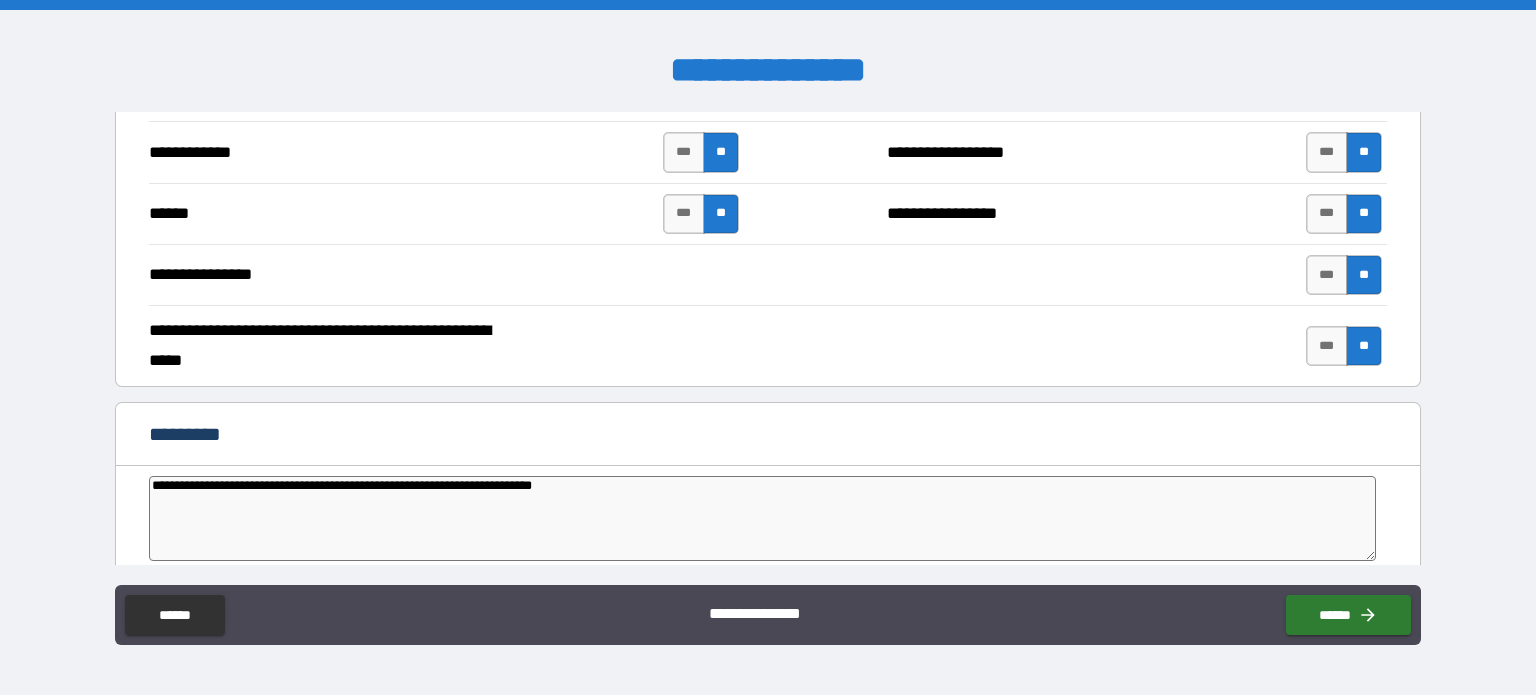 type on "*" 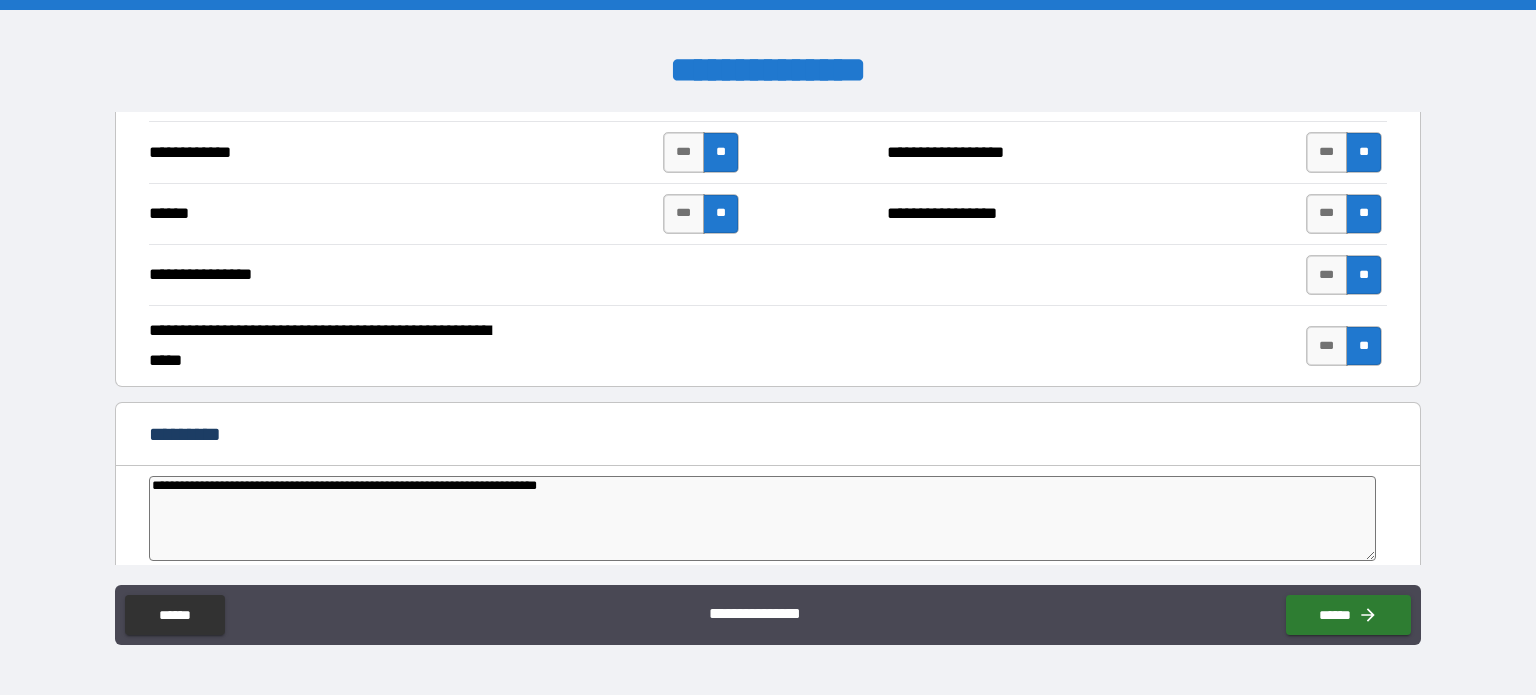type on "*" 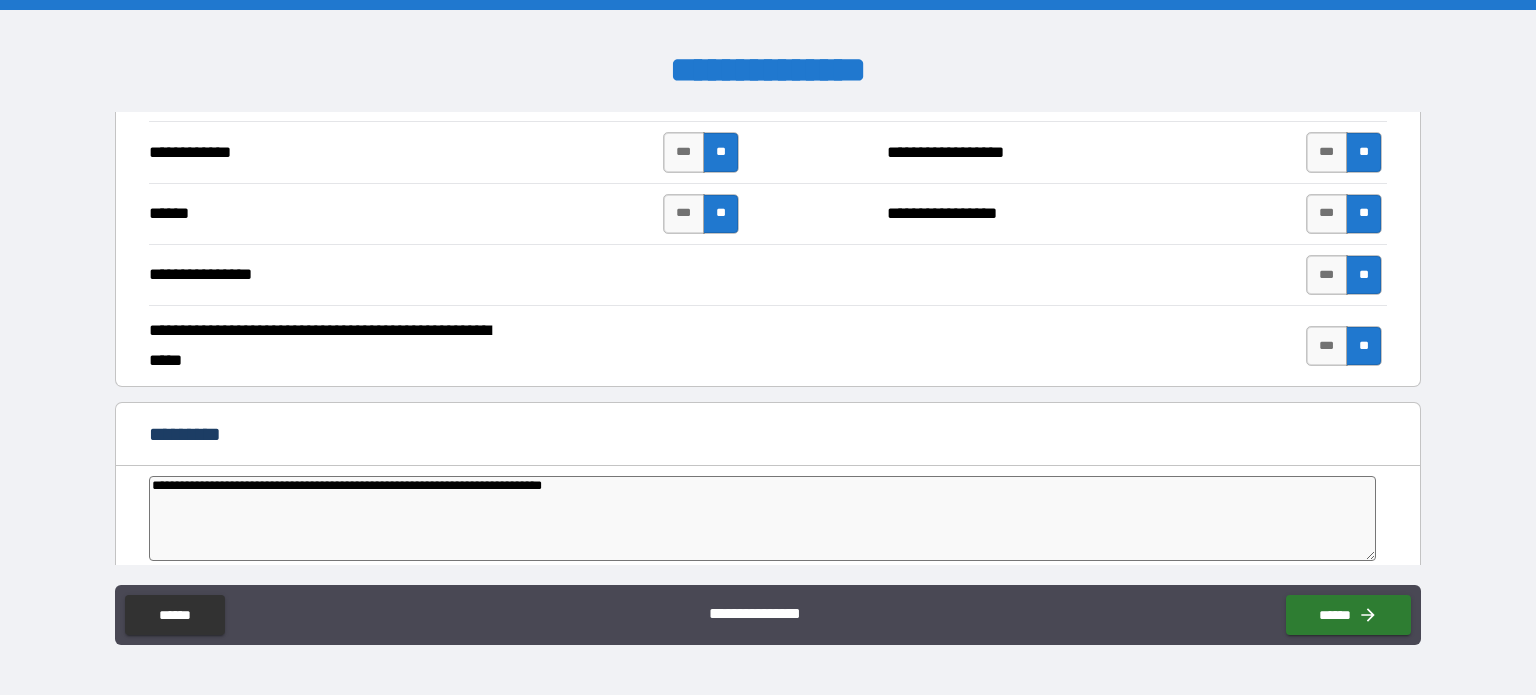 type on "*" 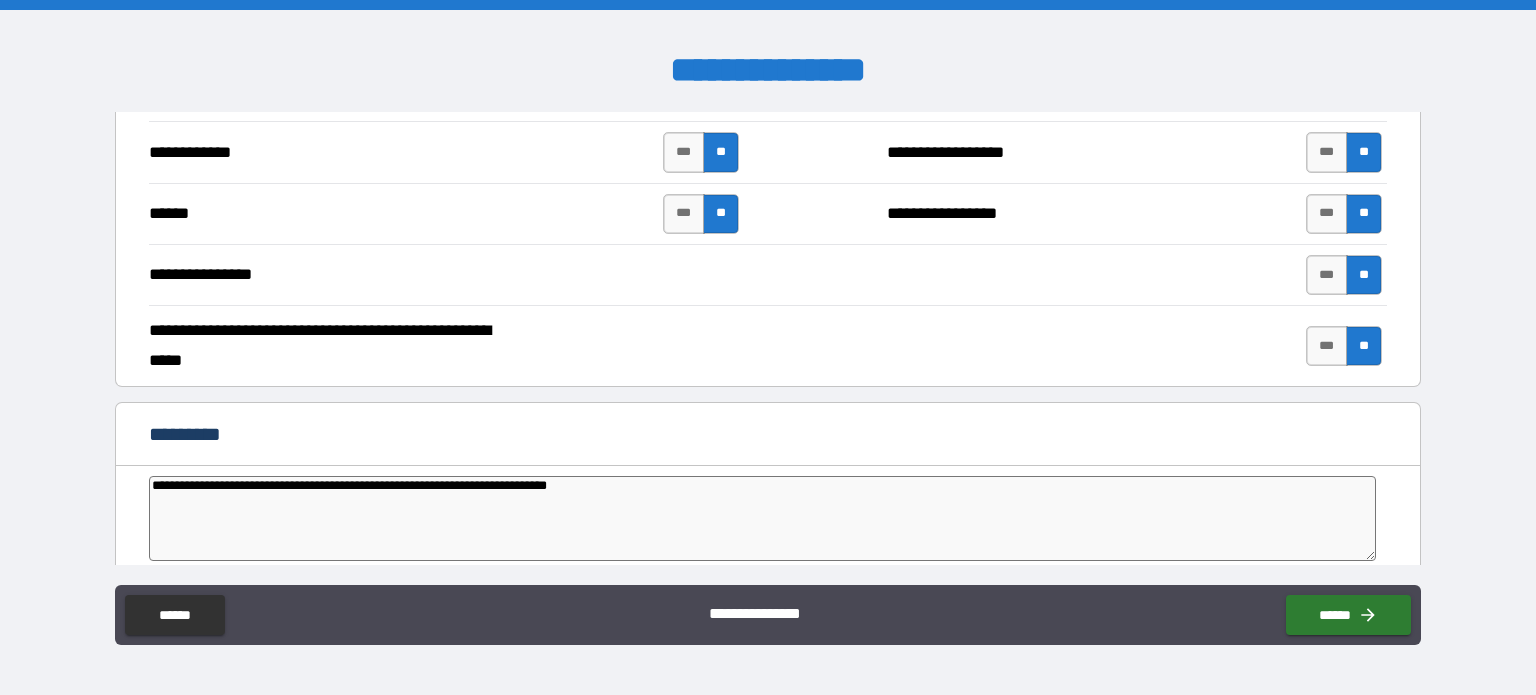 type on "*" 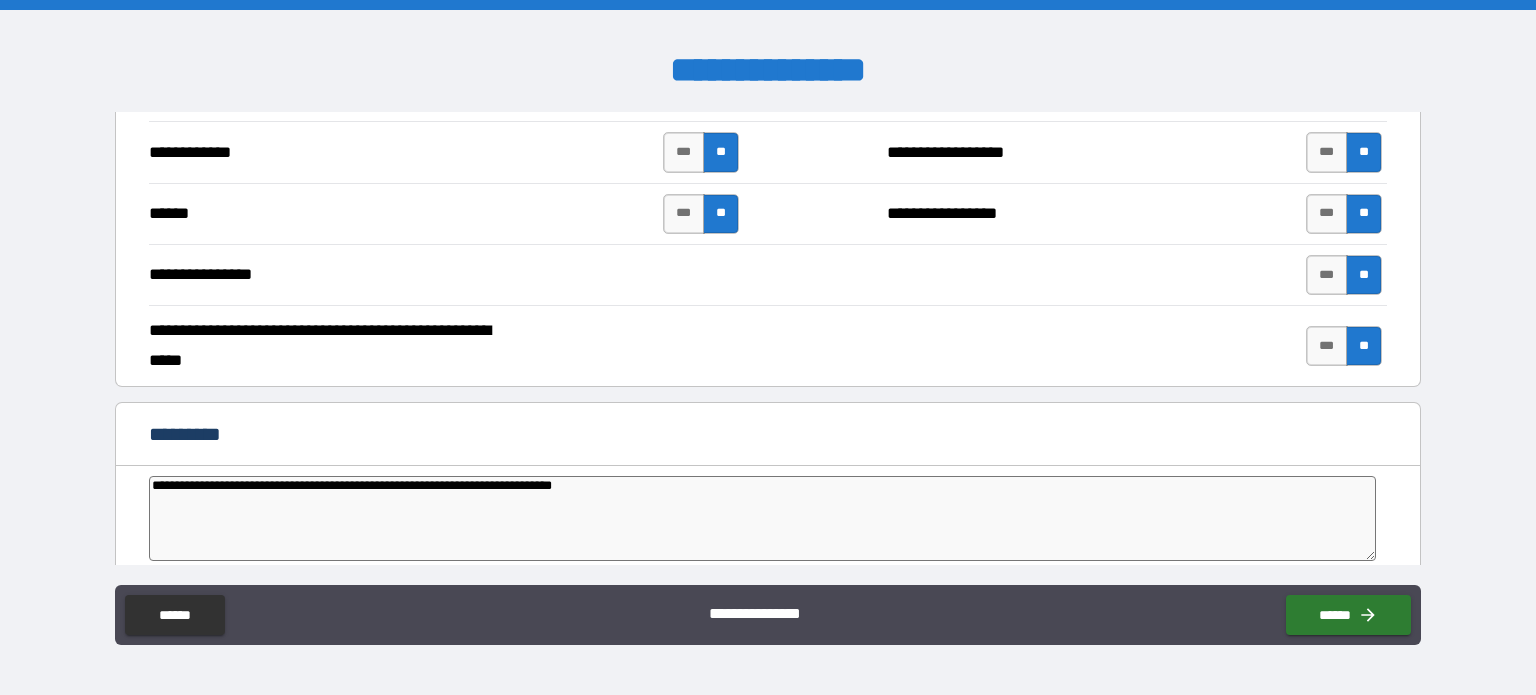 type on "*" 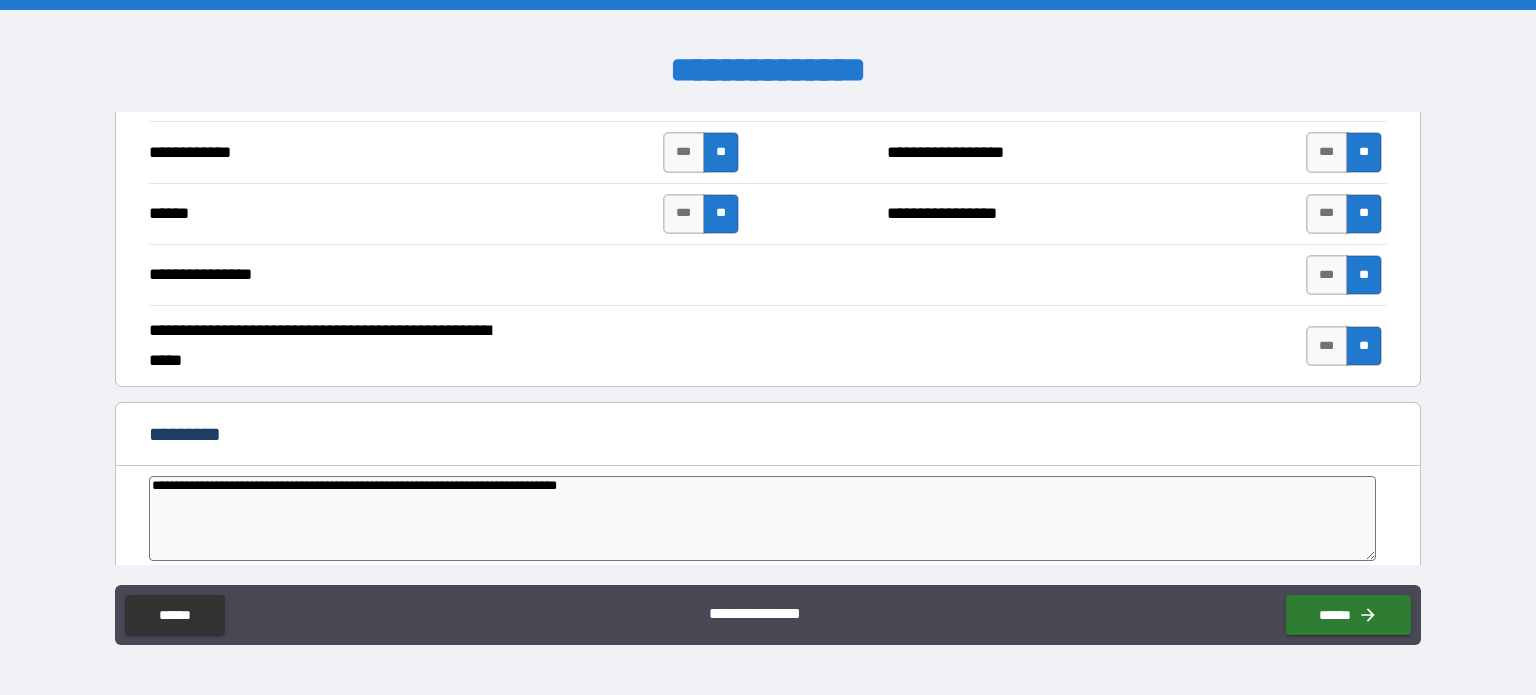 type on "*" 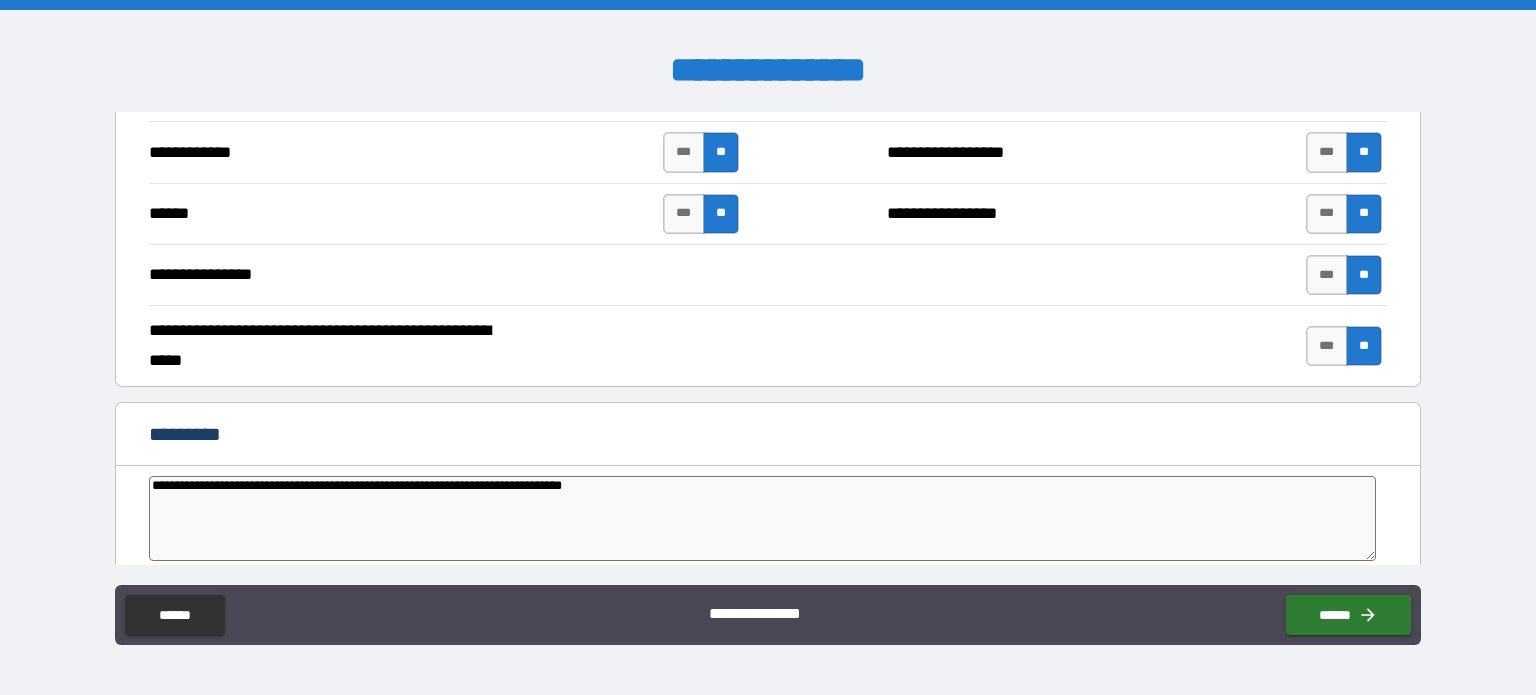 type on "**********" 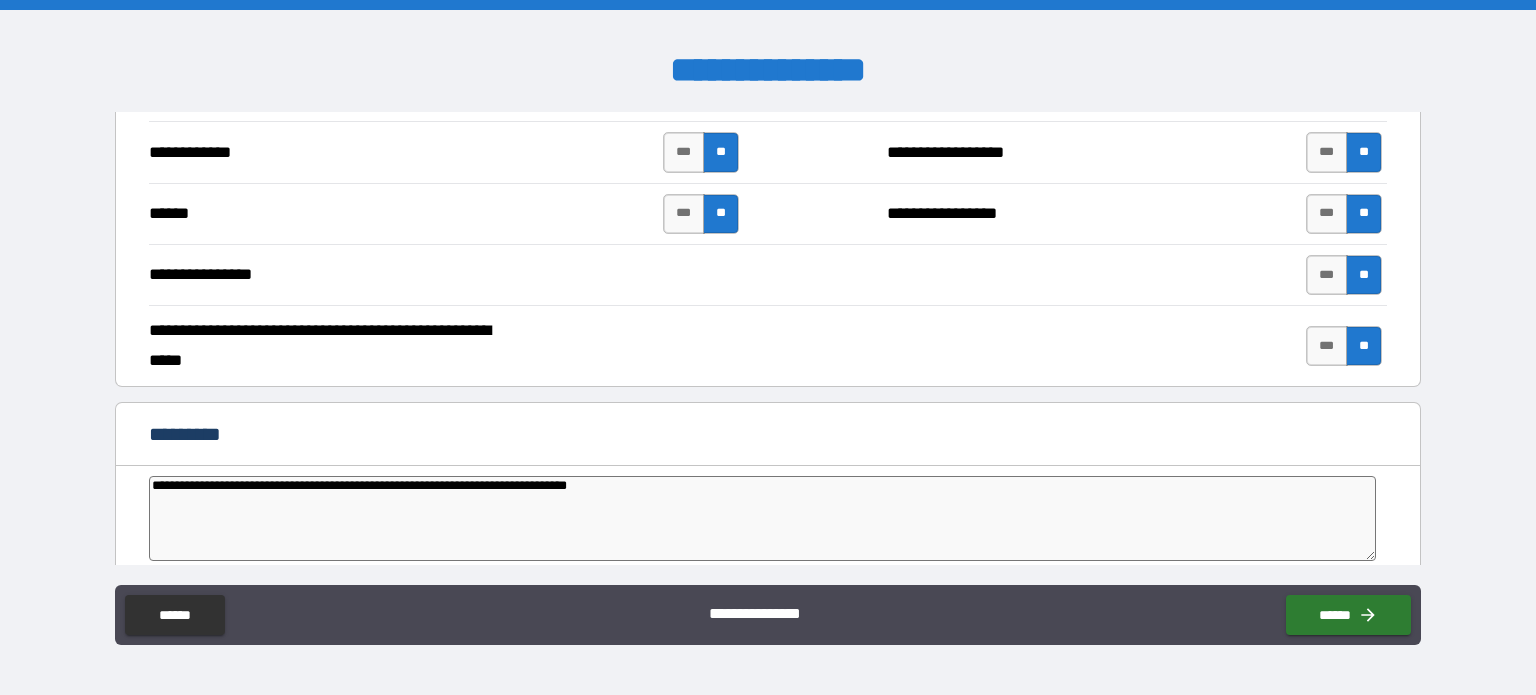 type on "**********" 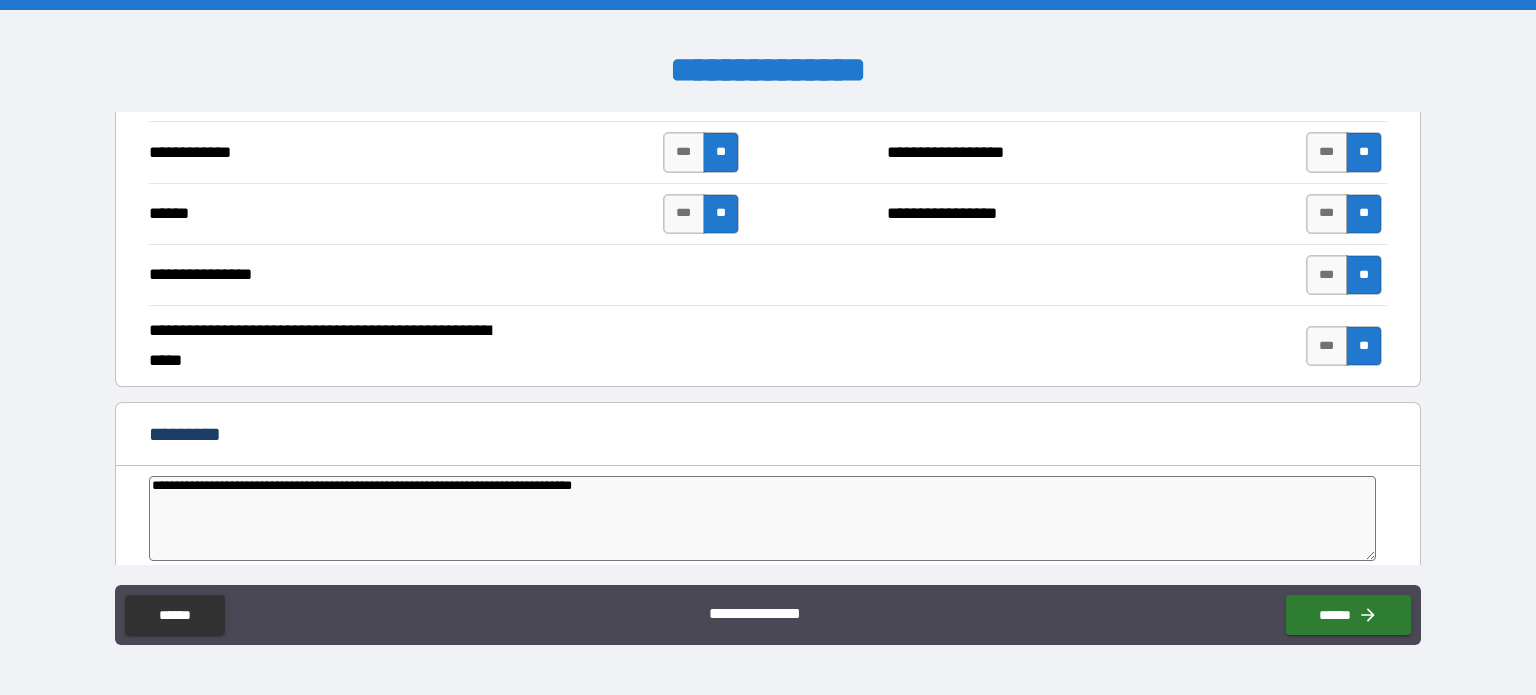 type on "**********" 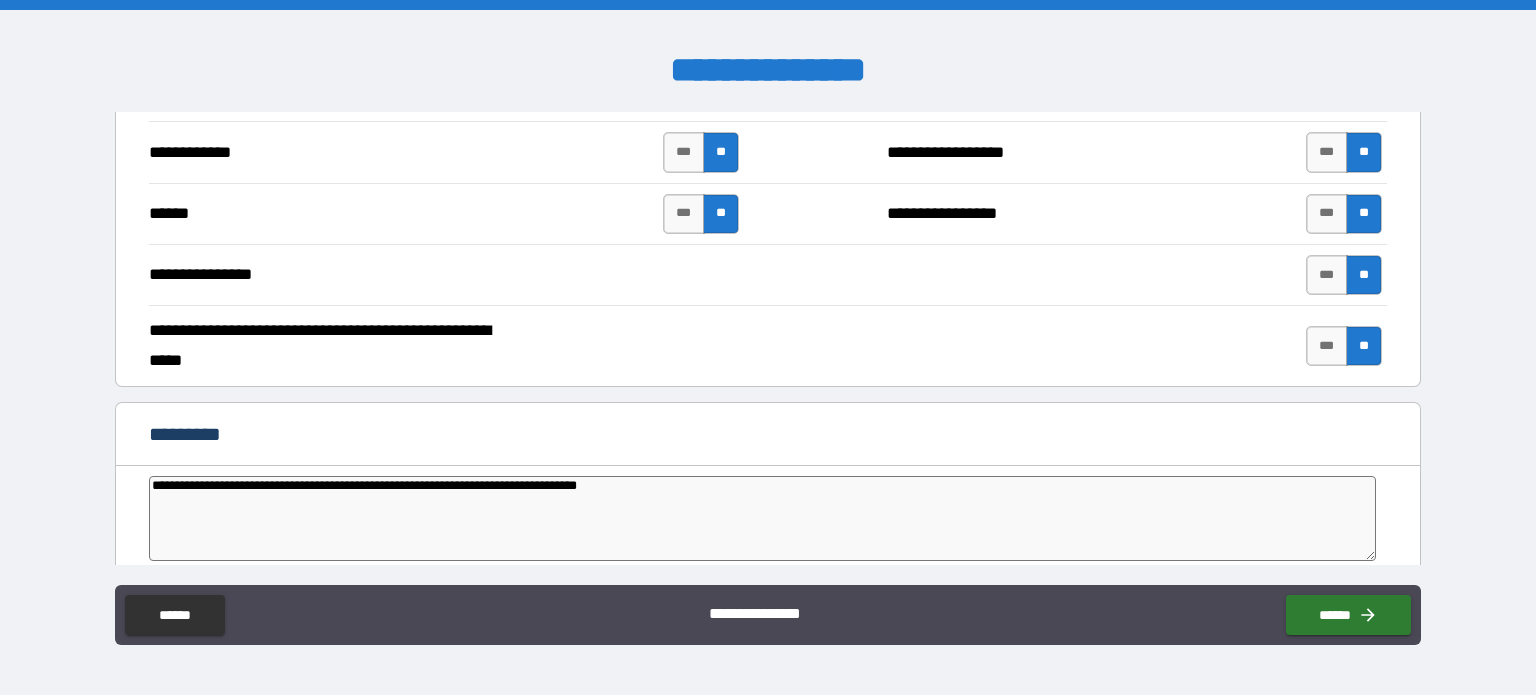 type on "*" 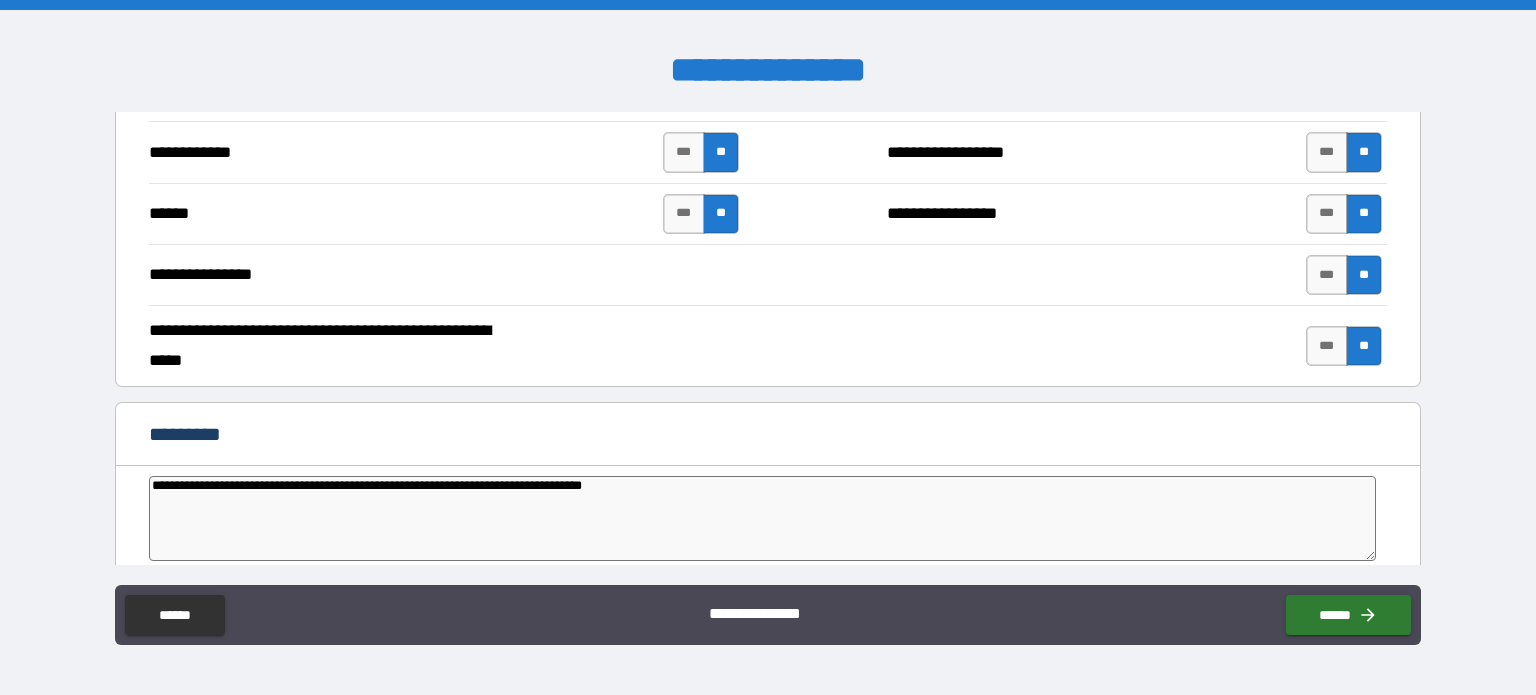 type on "*" 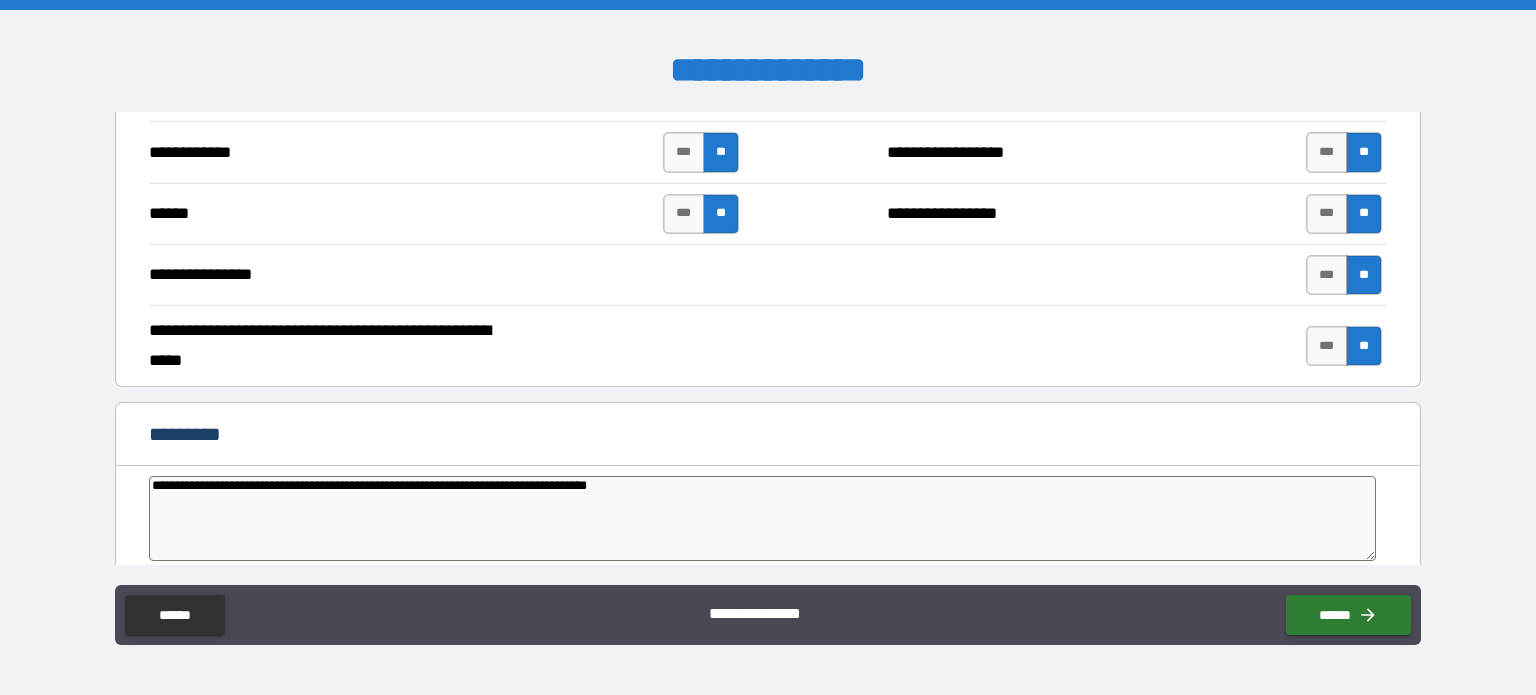 type on "**********" 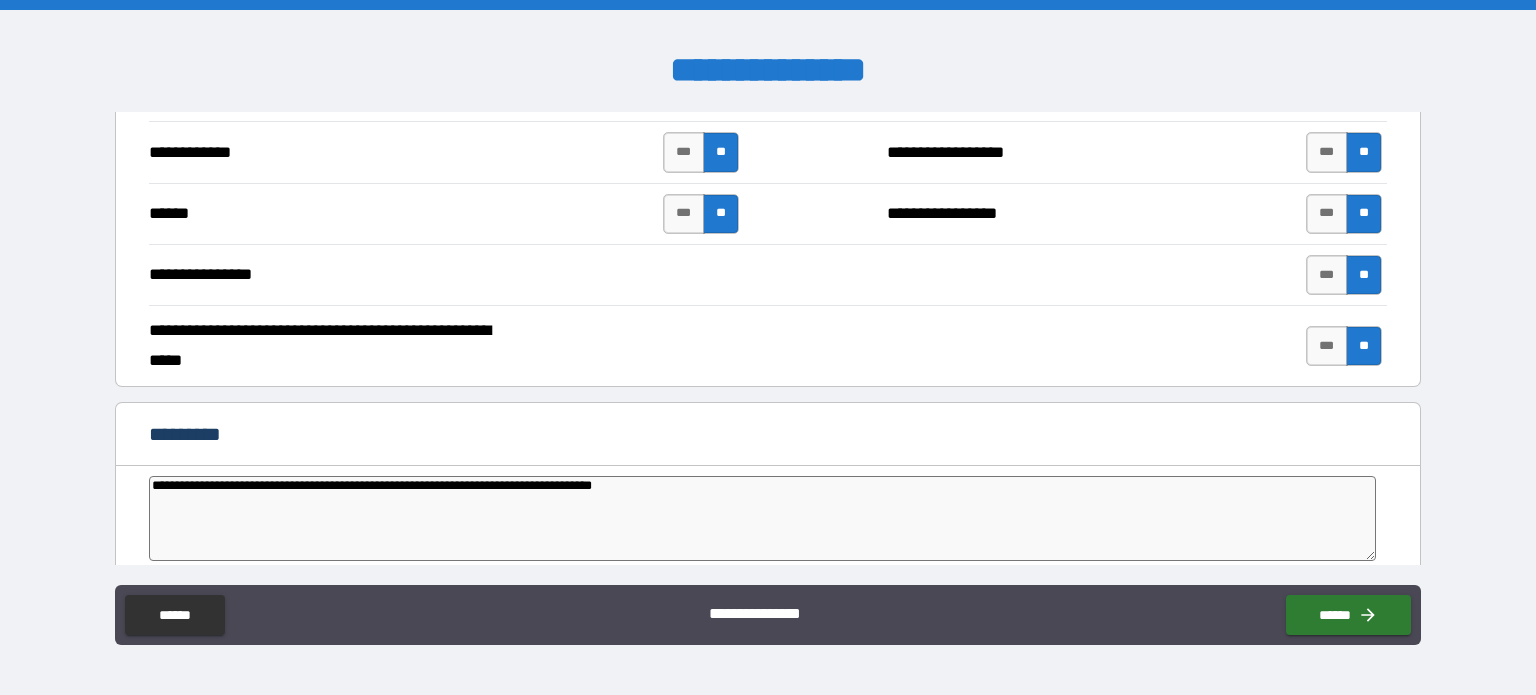type 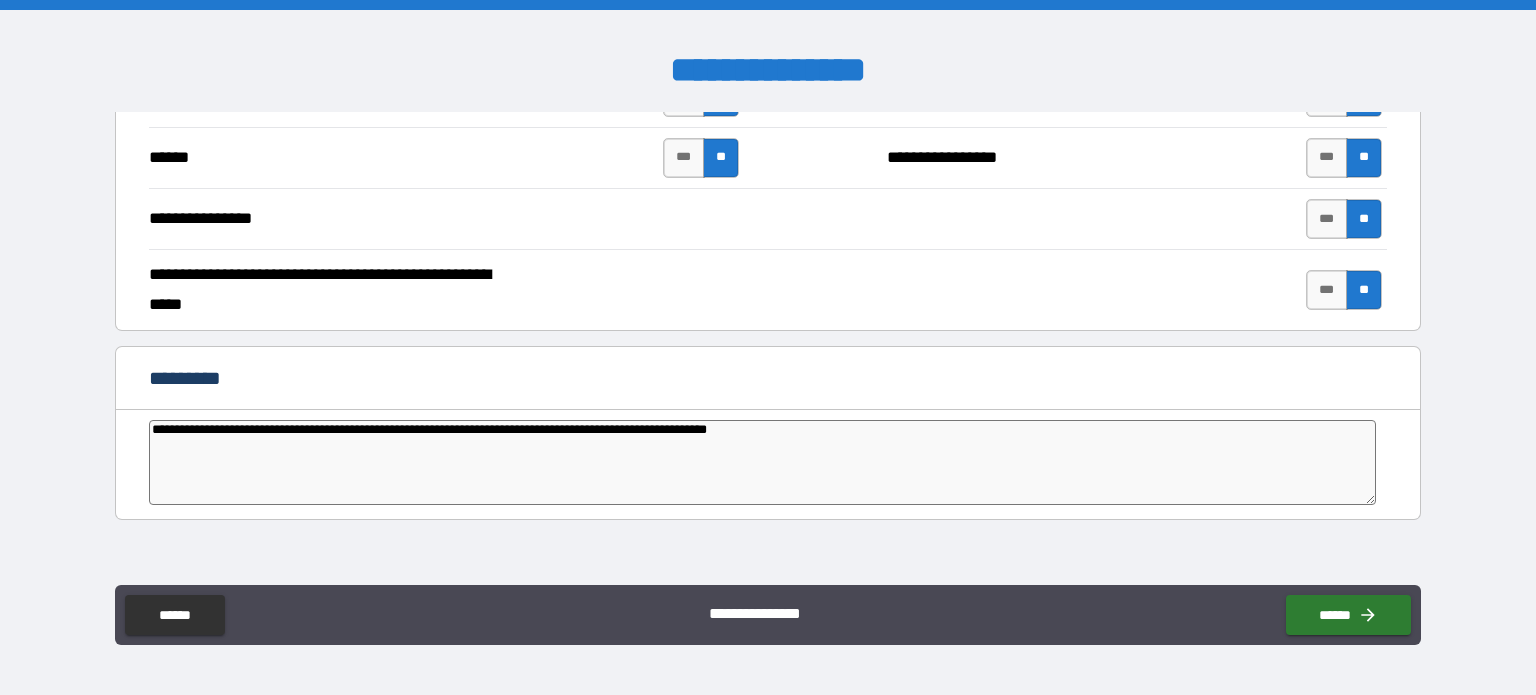 scroll, scrollTop: 3820, scrollLeft: 0, axis: vertical 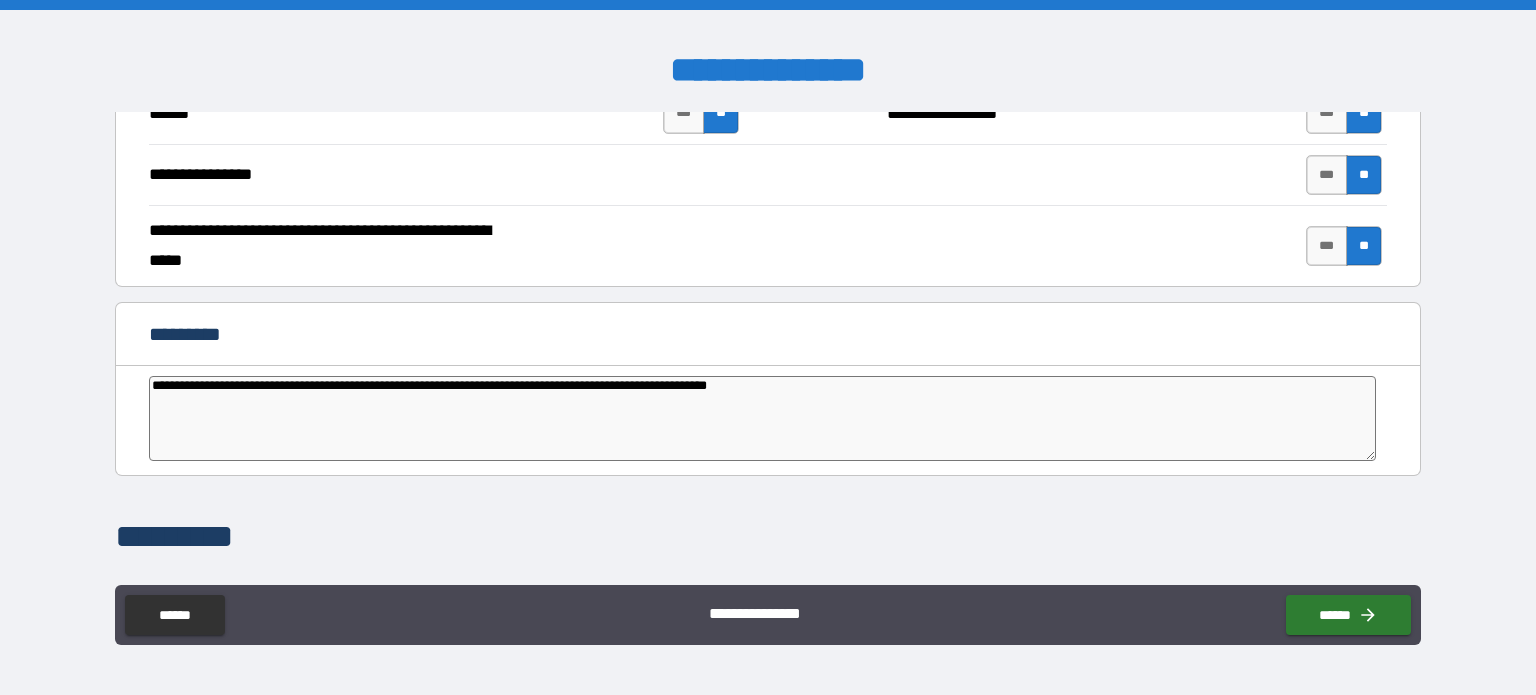 click on "**********" at bounding box center [762, 419] 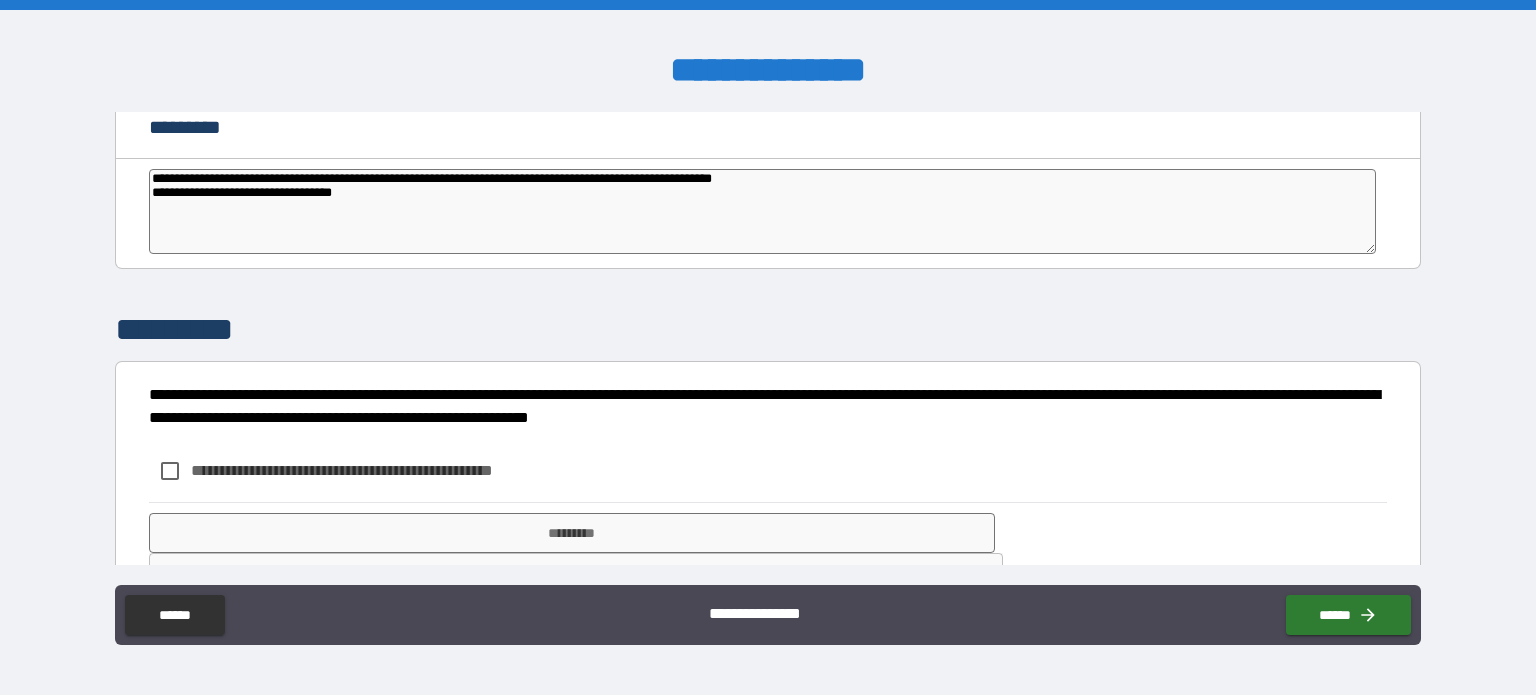 scroll, scrollTop: 4072, scrollLeft: 0, axis: vertical 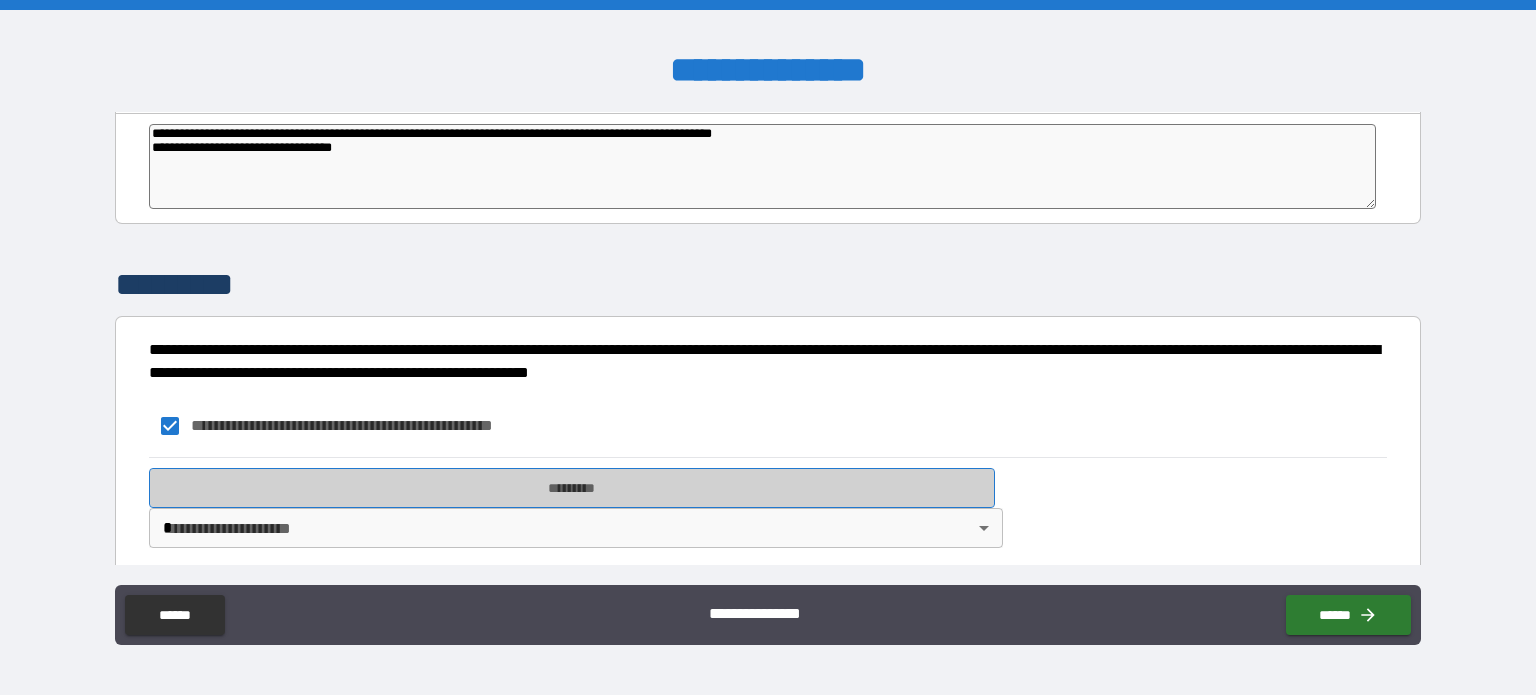 click on "*********" at bounding box center (572, 488) 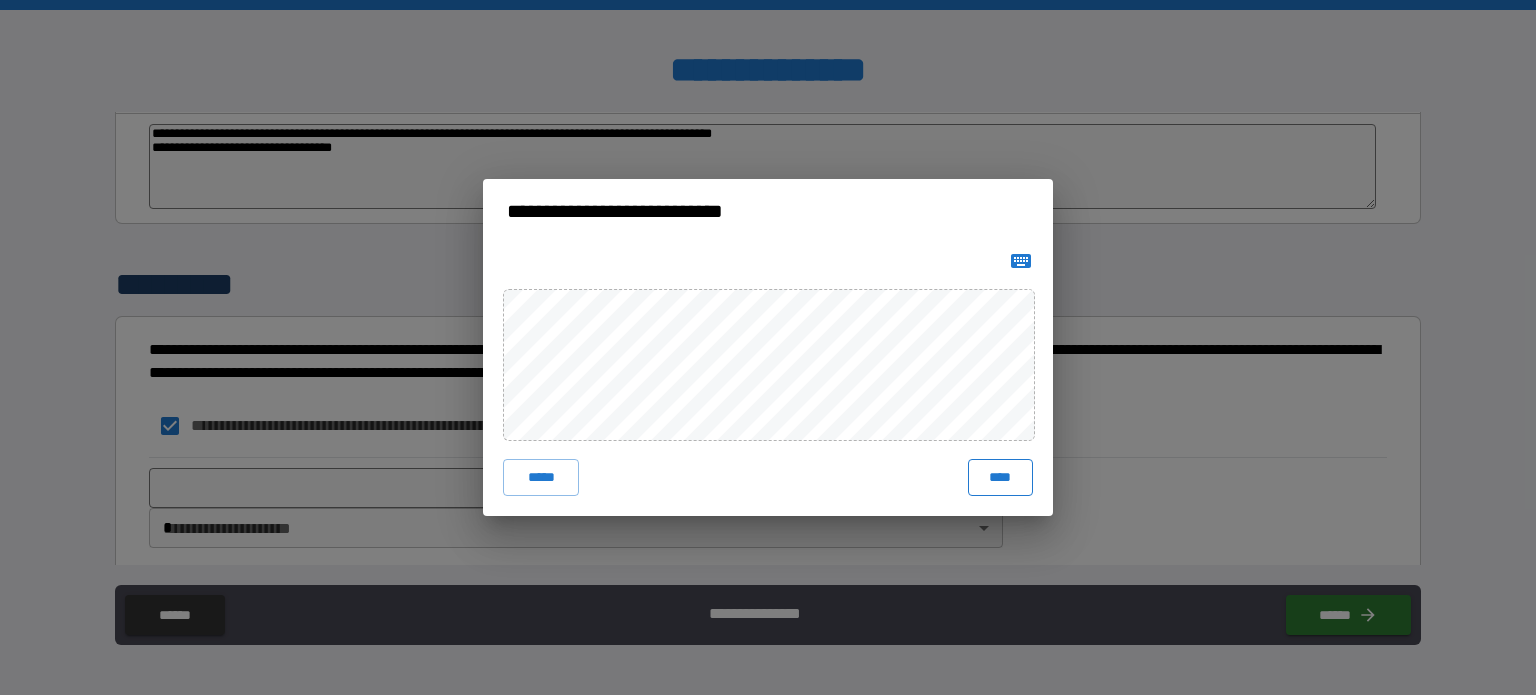click on "****" at bounding box center [1000, 477] 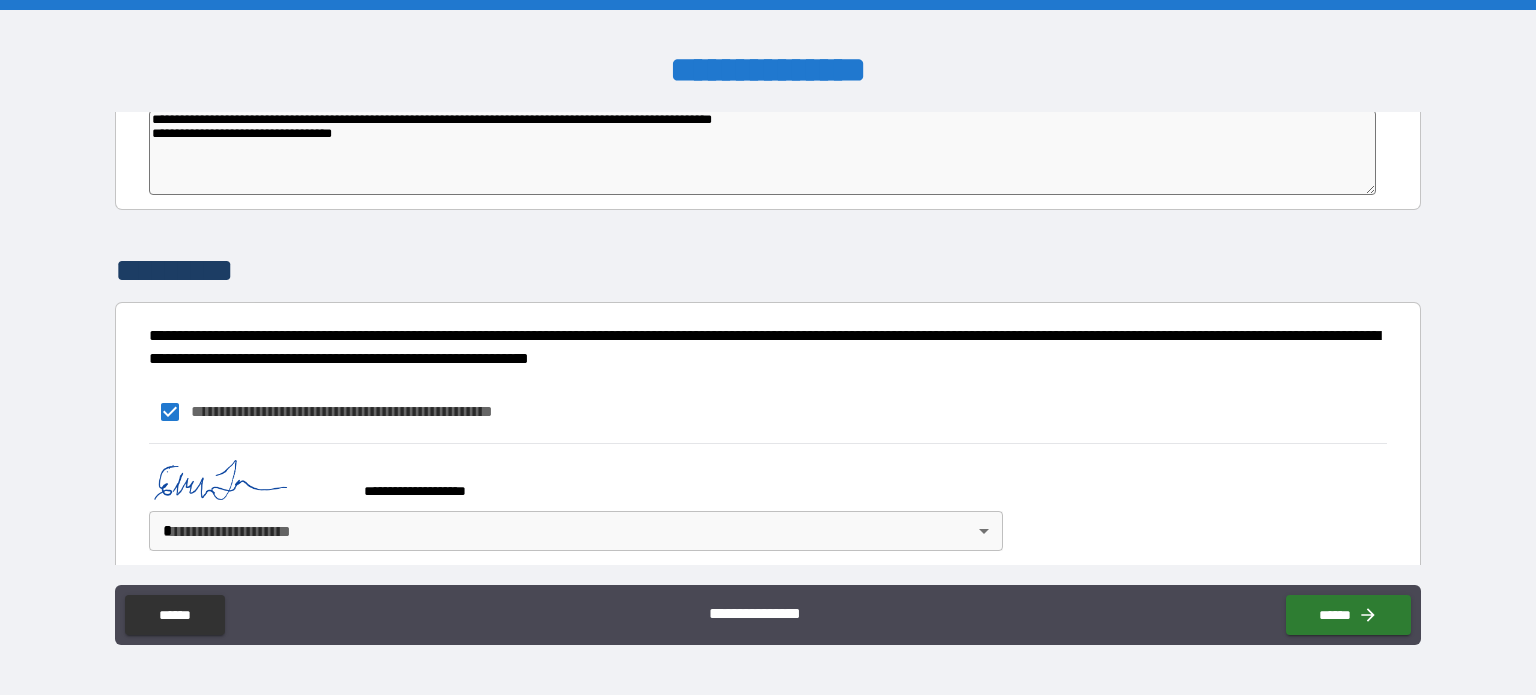 scroll, scrollTop: 4089, scrollLeft: 0, axis: vertical 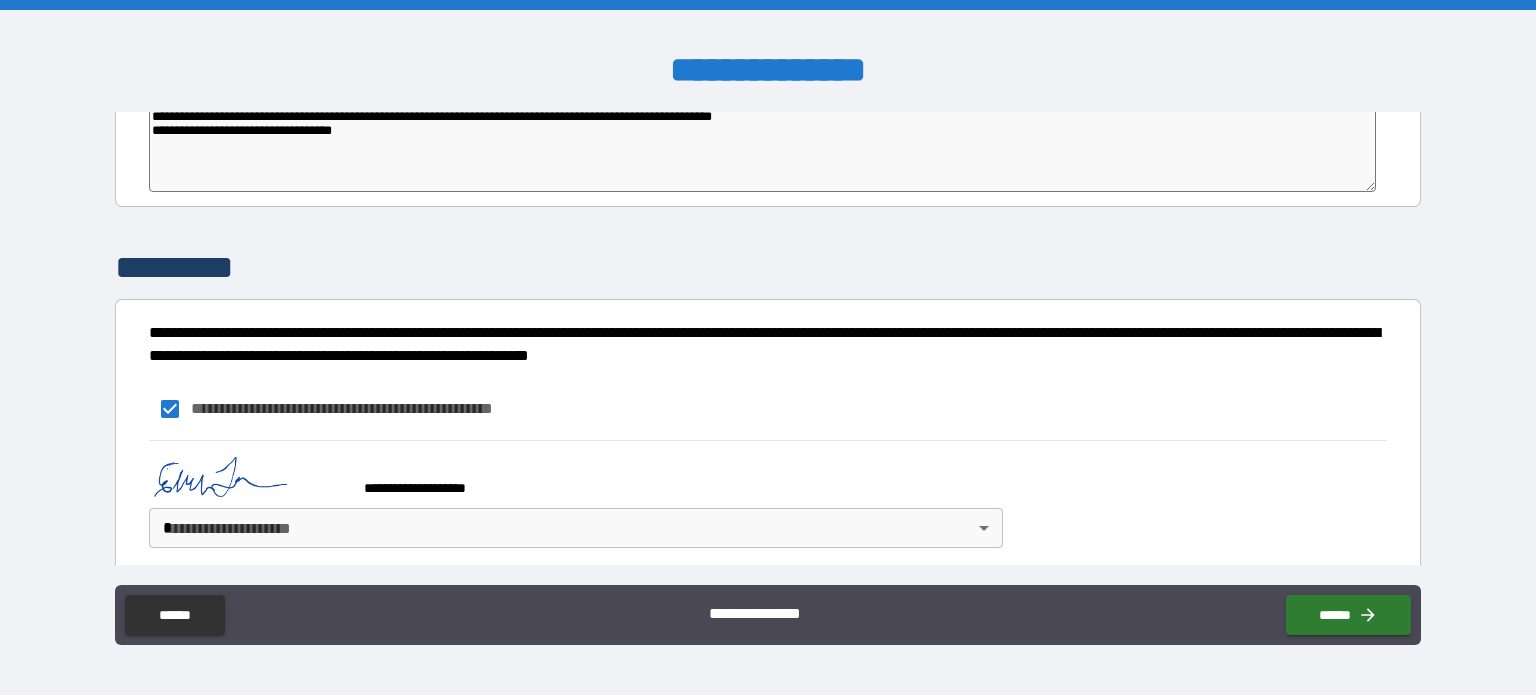 click on "**********" at bounding box center [768, 347] 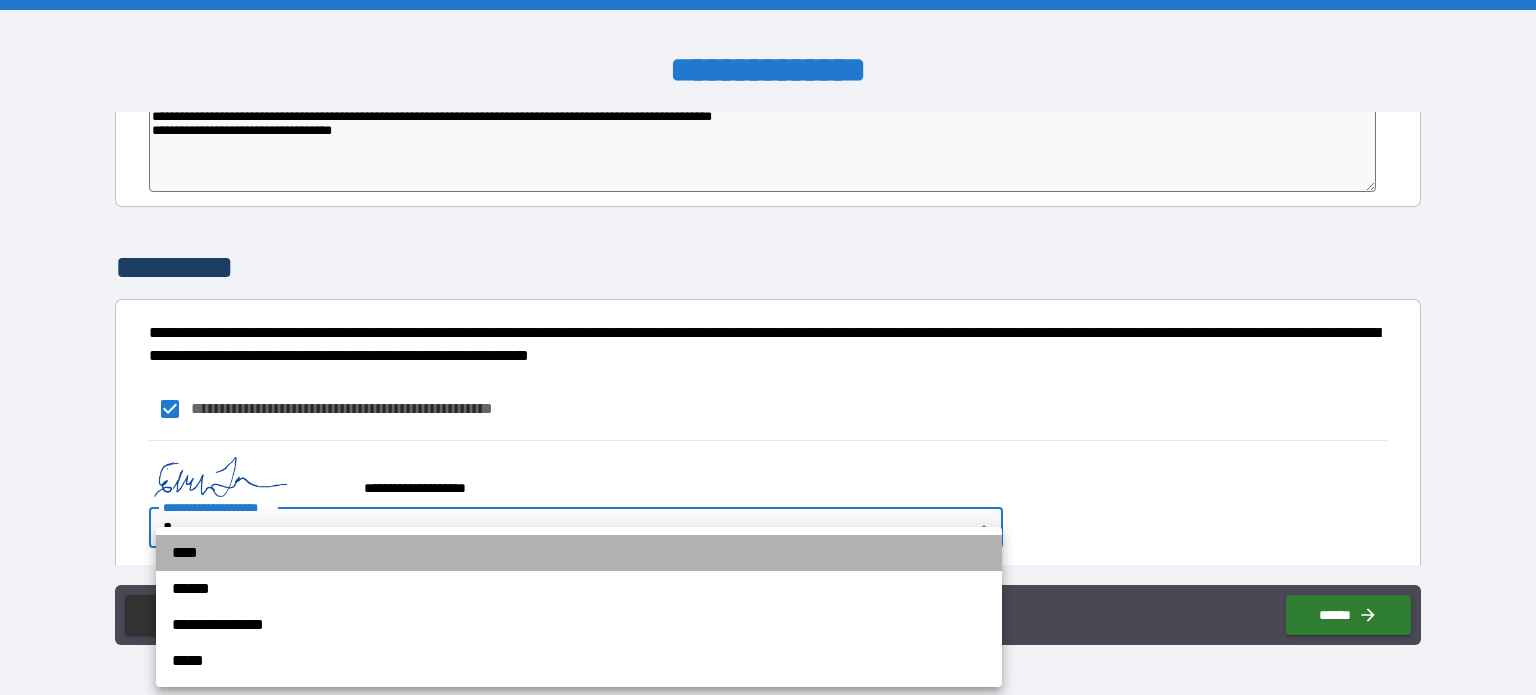 click on "****" at bounding box center [579, 553] 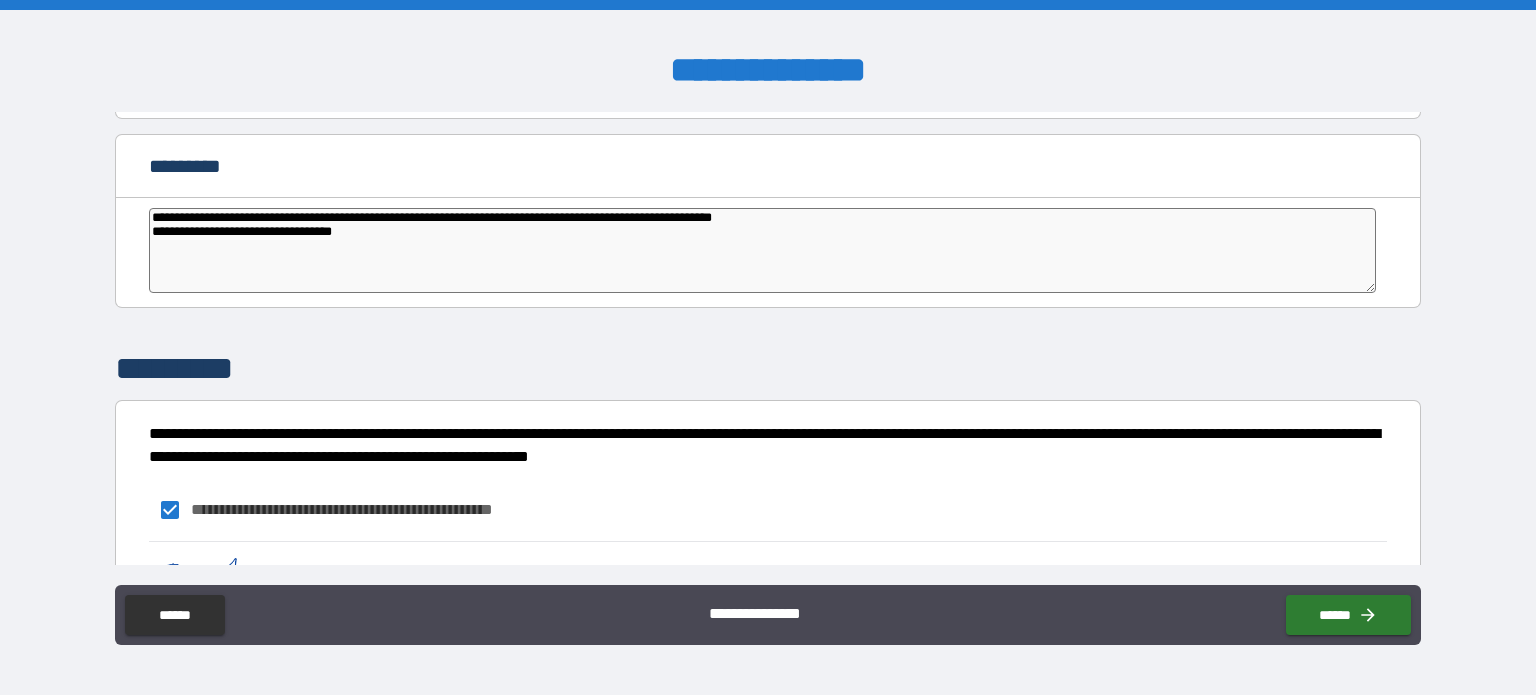 scroll, scrollTop: 3889, scrollLeft: 0, axis: vertical 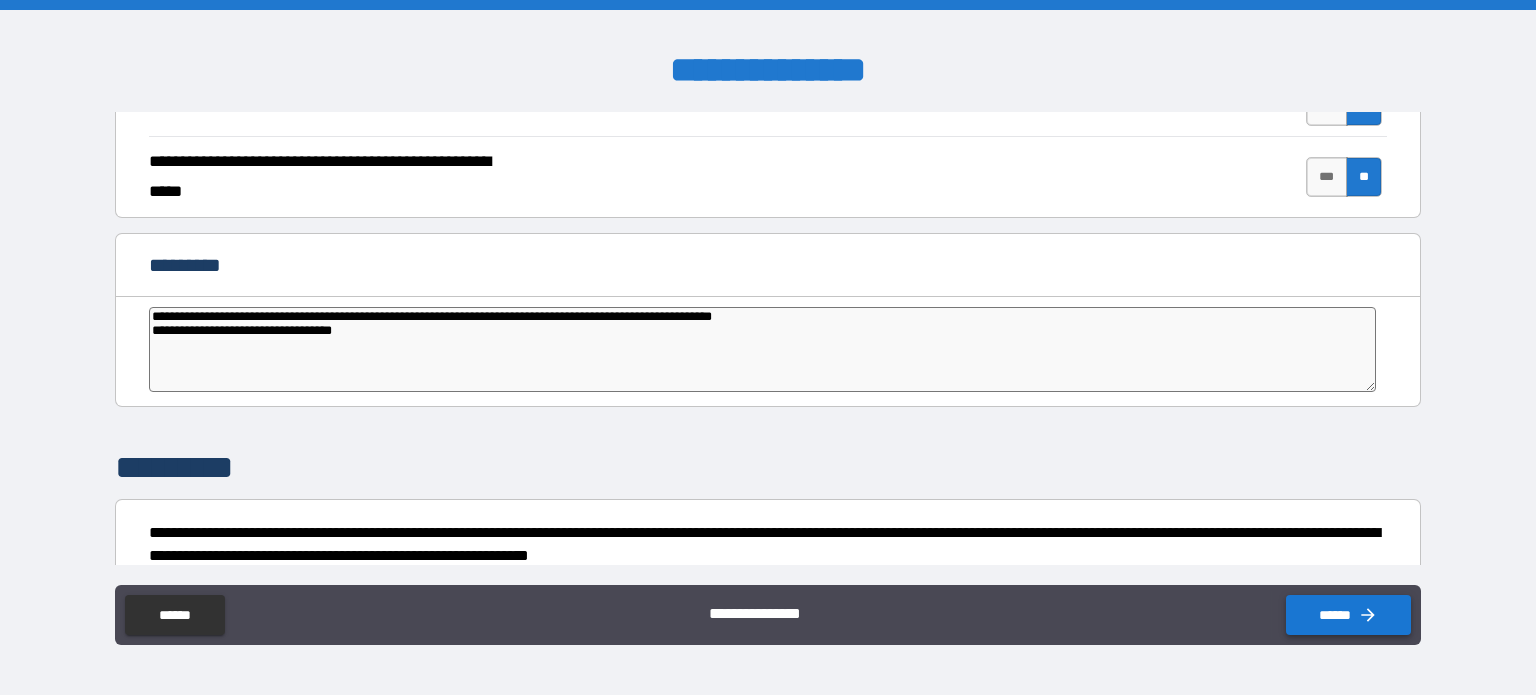 click on "******" at bounding box center (1348, 615) 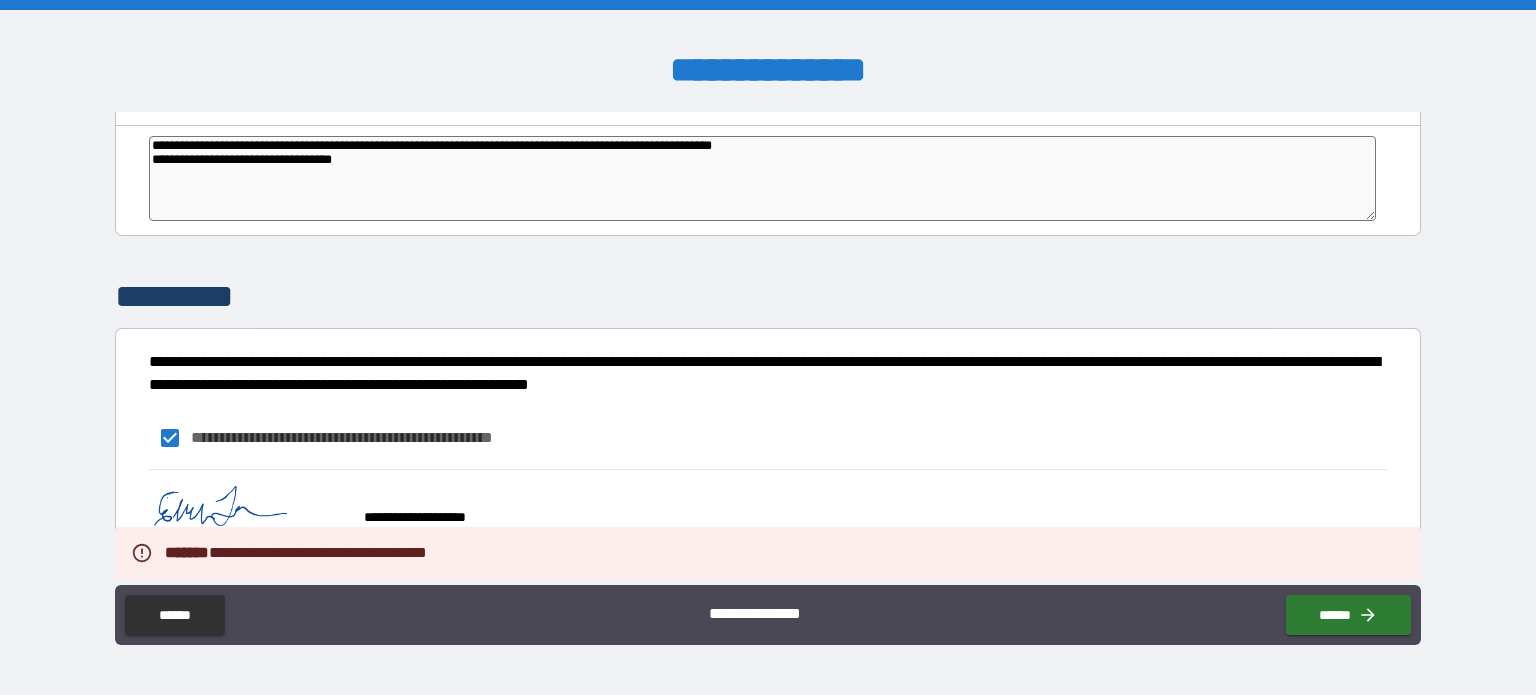 scroll, scrollTop: 4089, scrollLeft: 0, axis: vertical 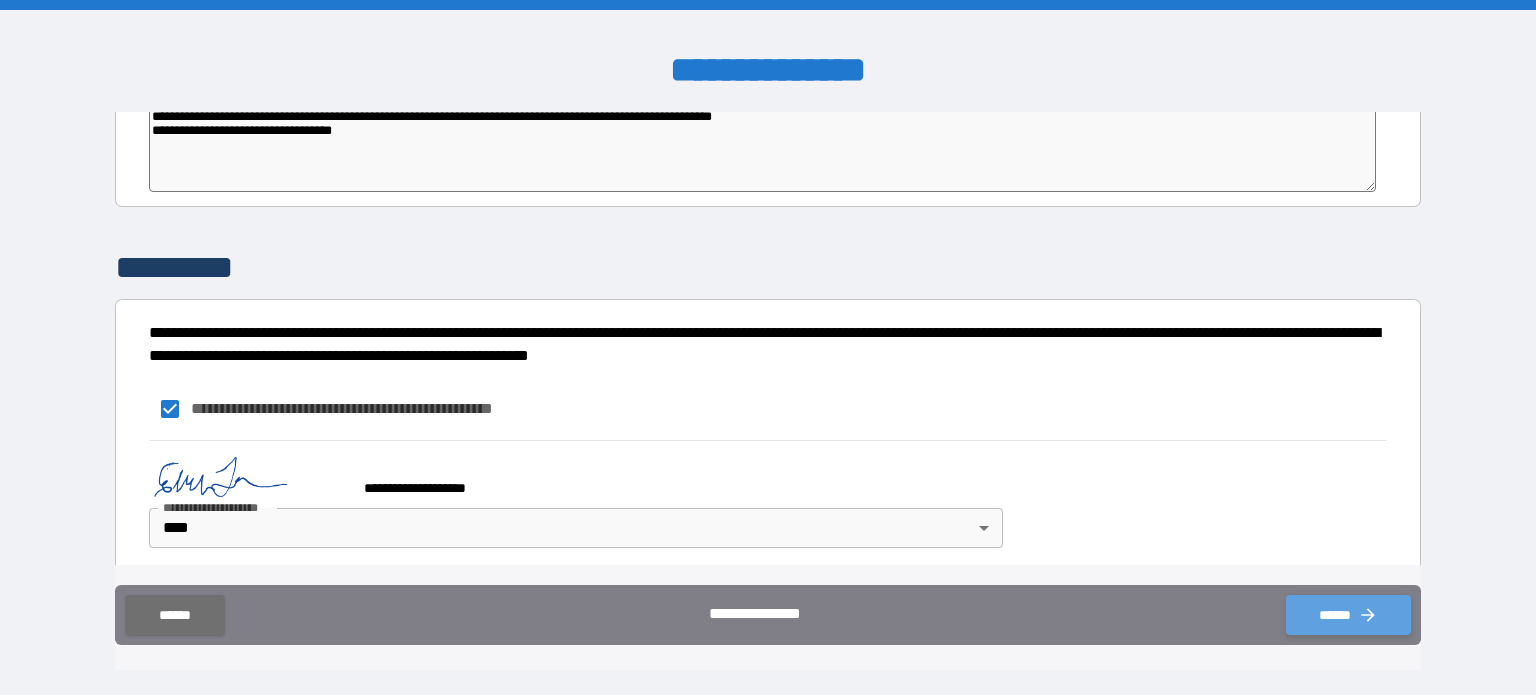 click on "******" at bounding box center [1348, 615] 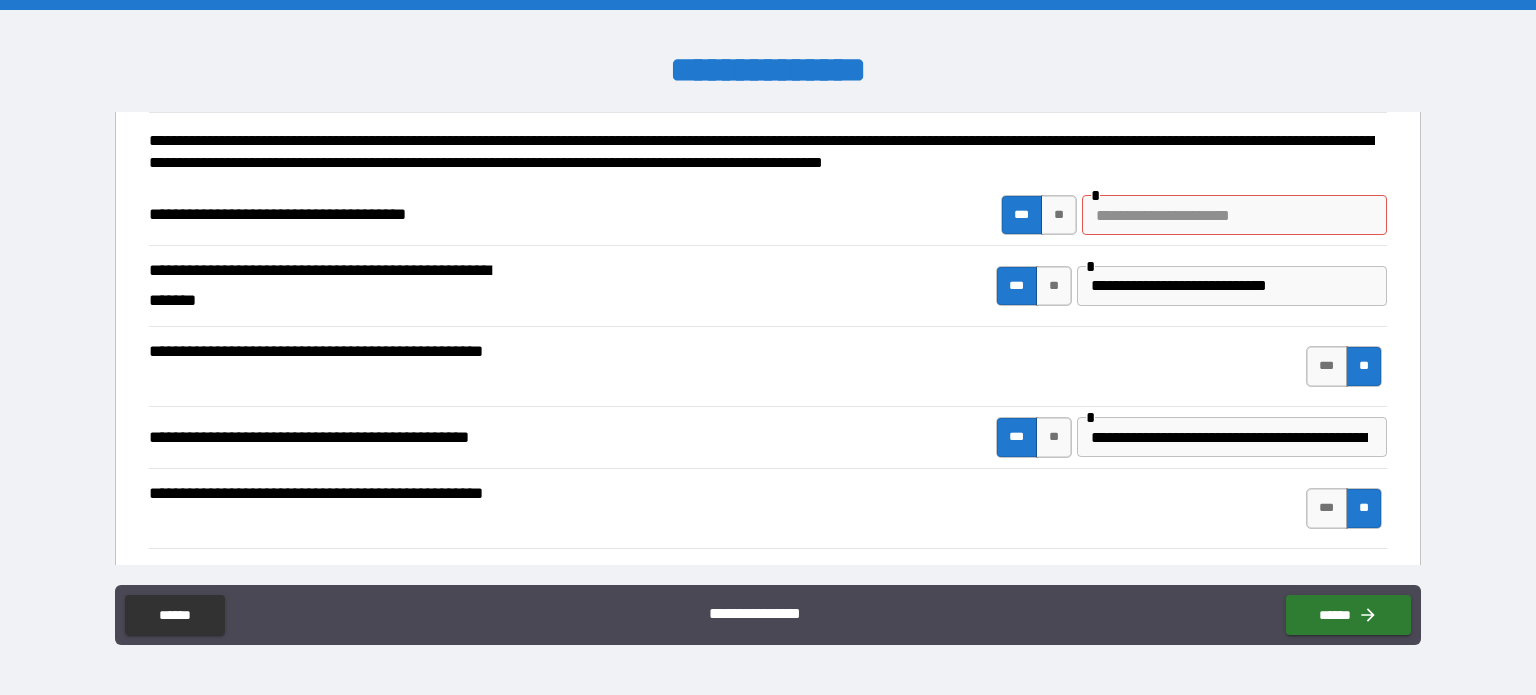 scroll, scrollTop: 0, scrollLeft: 0, axis: both 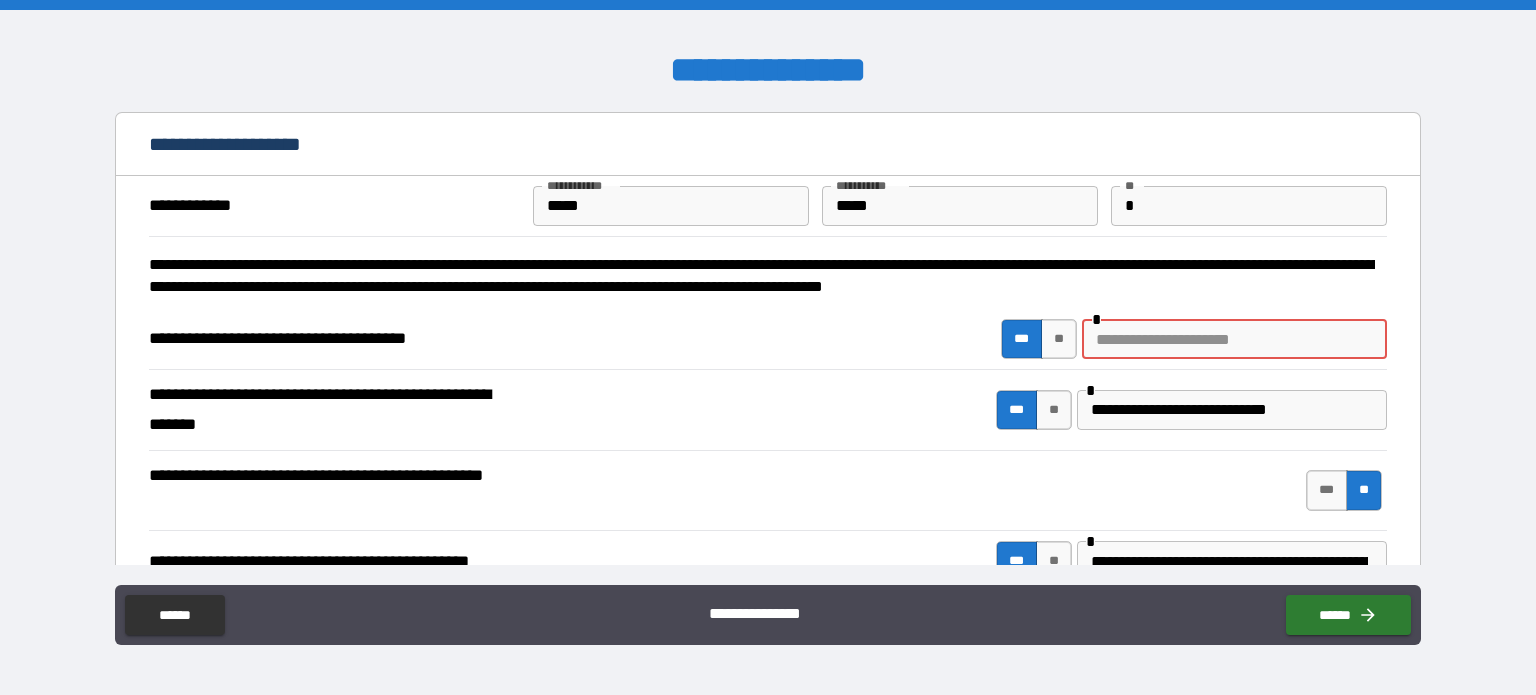 click at bounding box center (1234, 339) 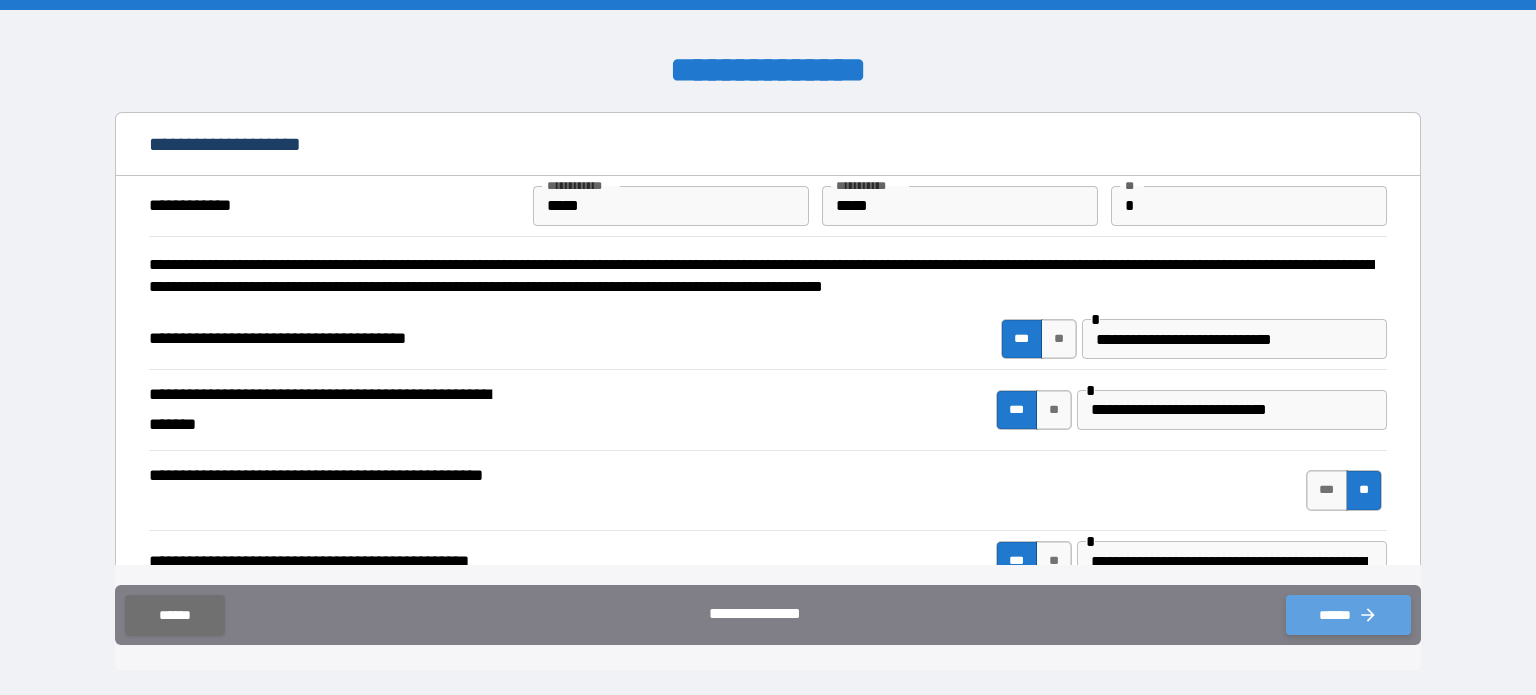 click on "******" at bounding box center [1348, 615] 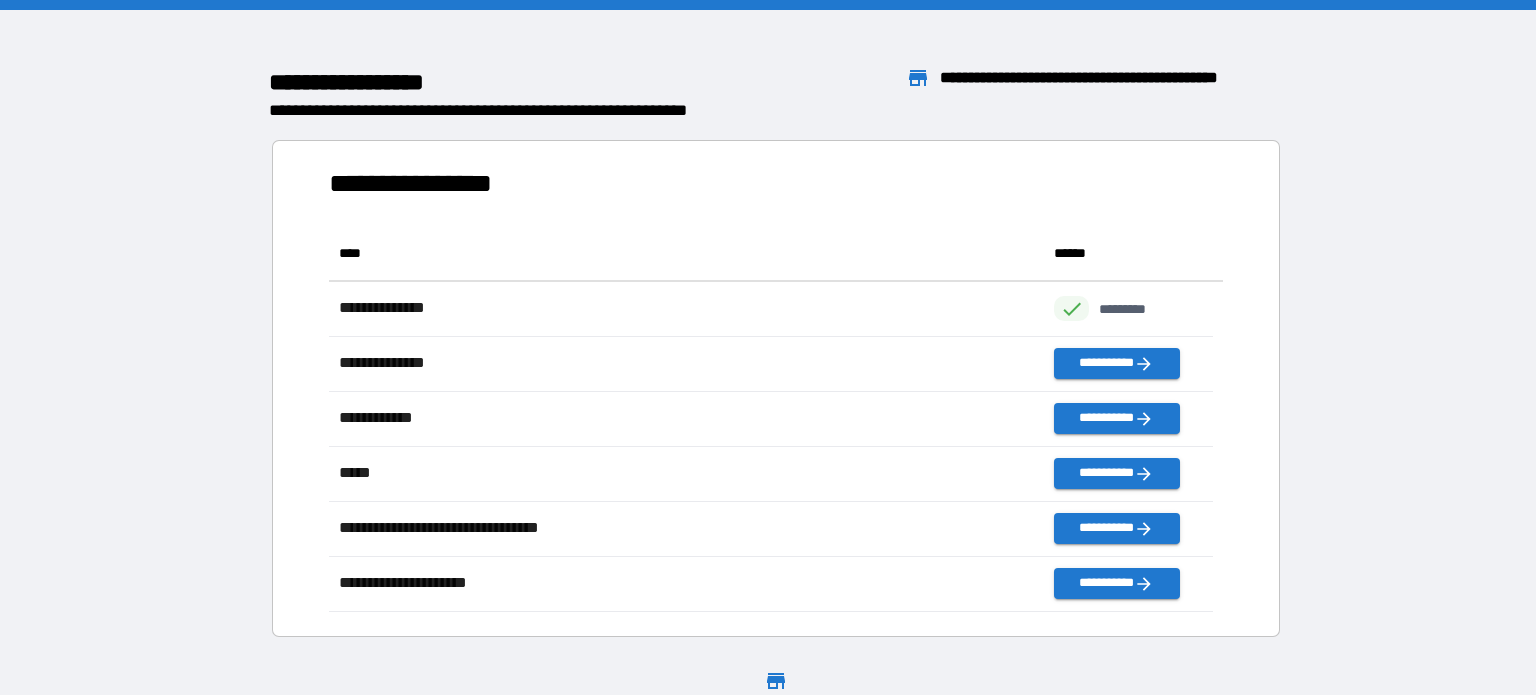 scroll, scrollTop: 16, scrollLeft: 16, axis: both 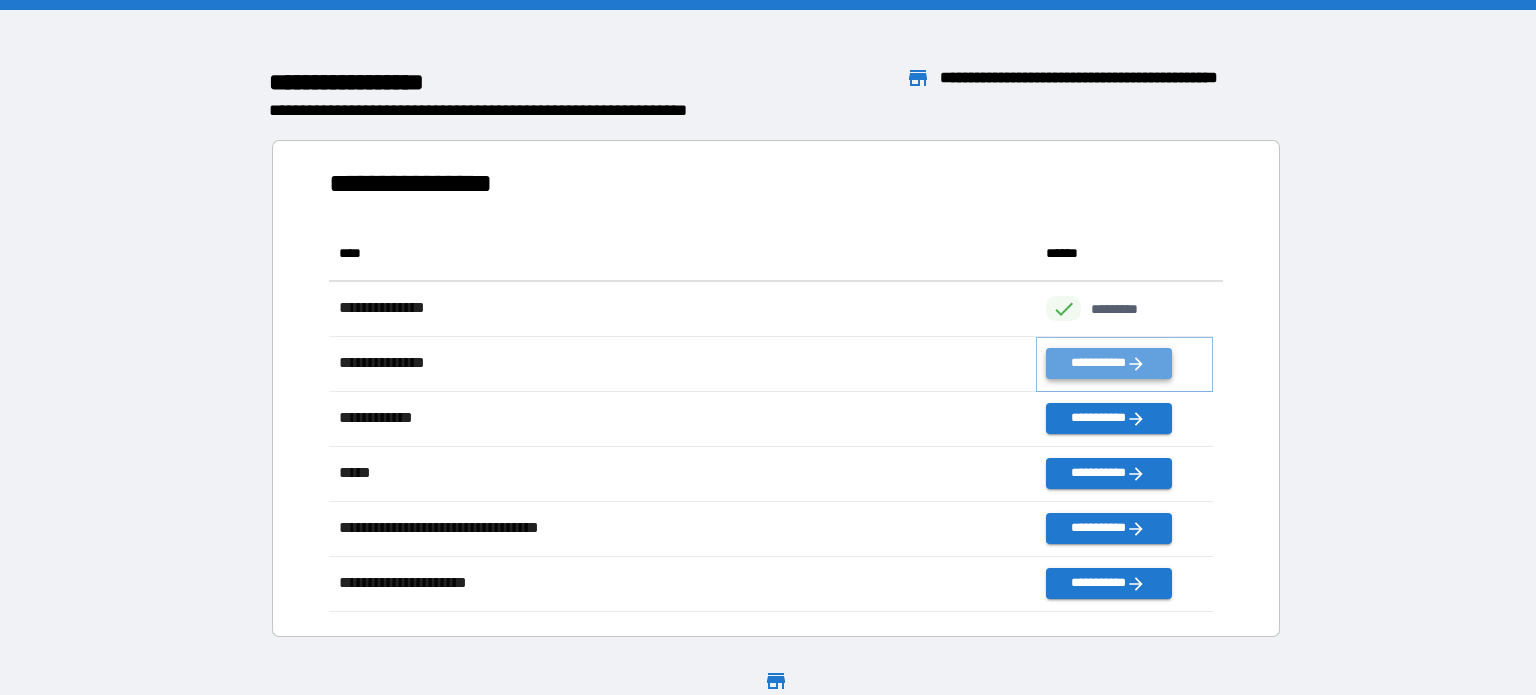 click on "**********" at bounding box center [1108, 363] 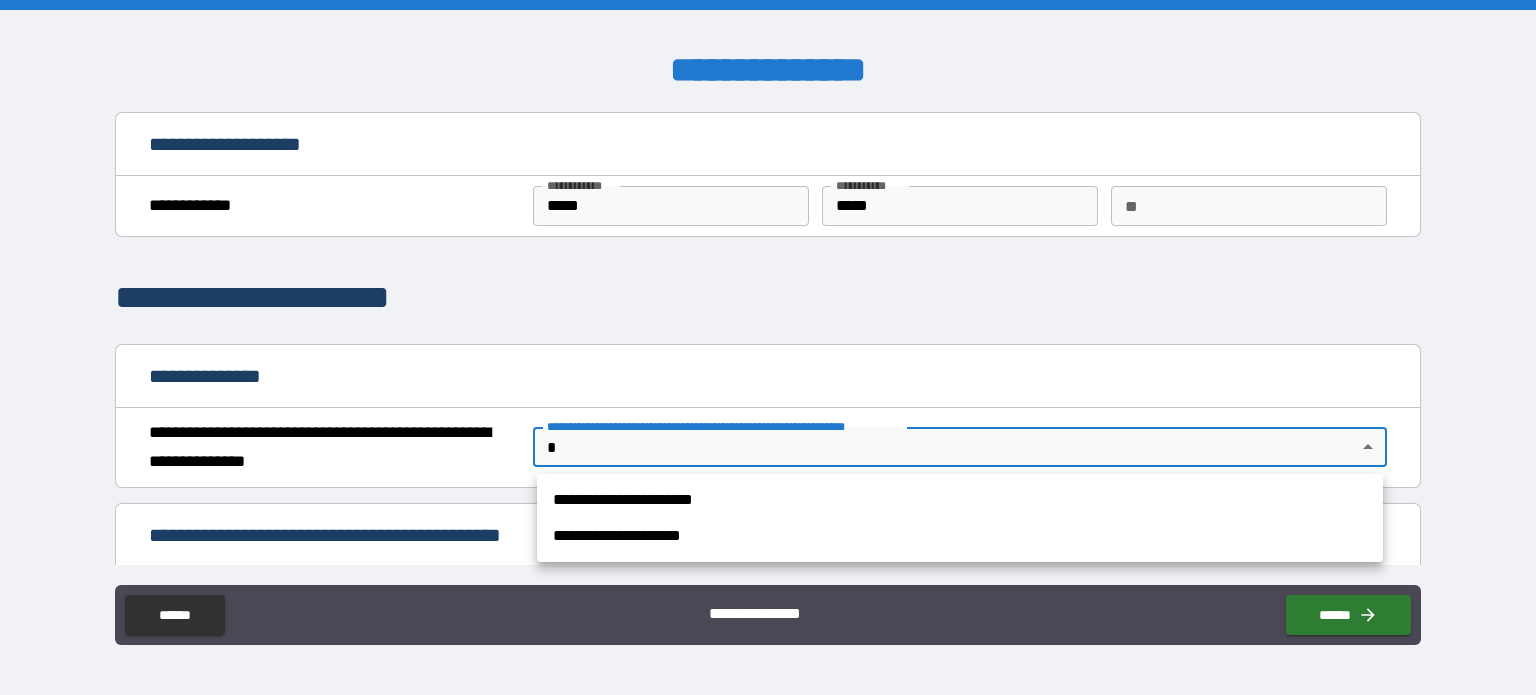 click on "**********" at bounding box center [768, 347] 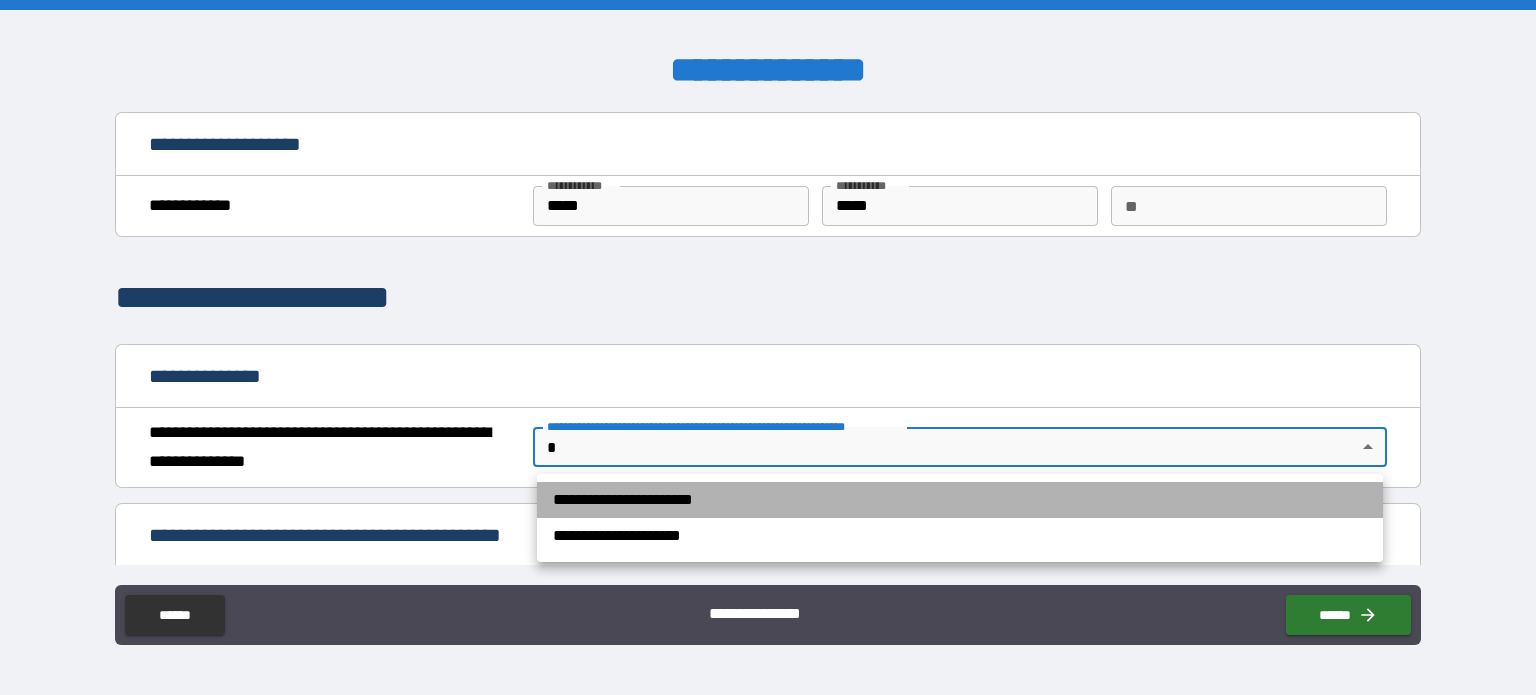 click on "**********" at bounding box center (960, 500) 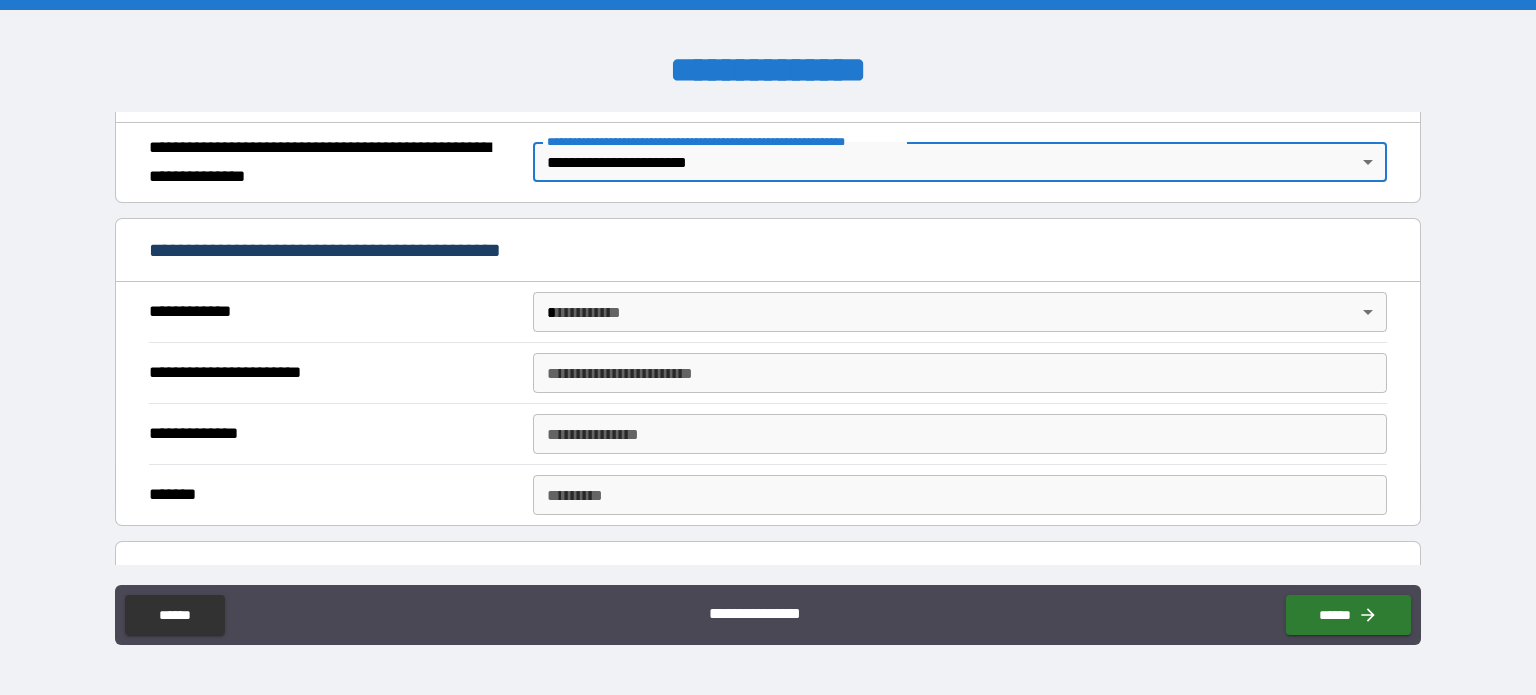 scroll, scrollTop: 300, scrollLeft: 0, axis: vertical 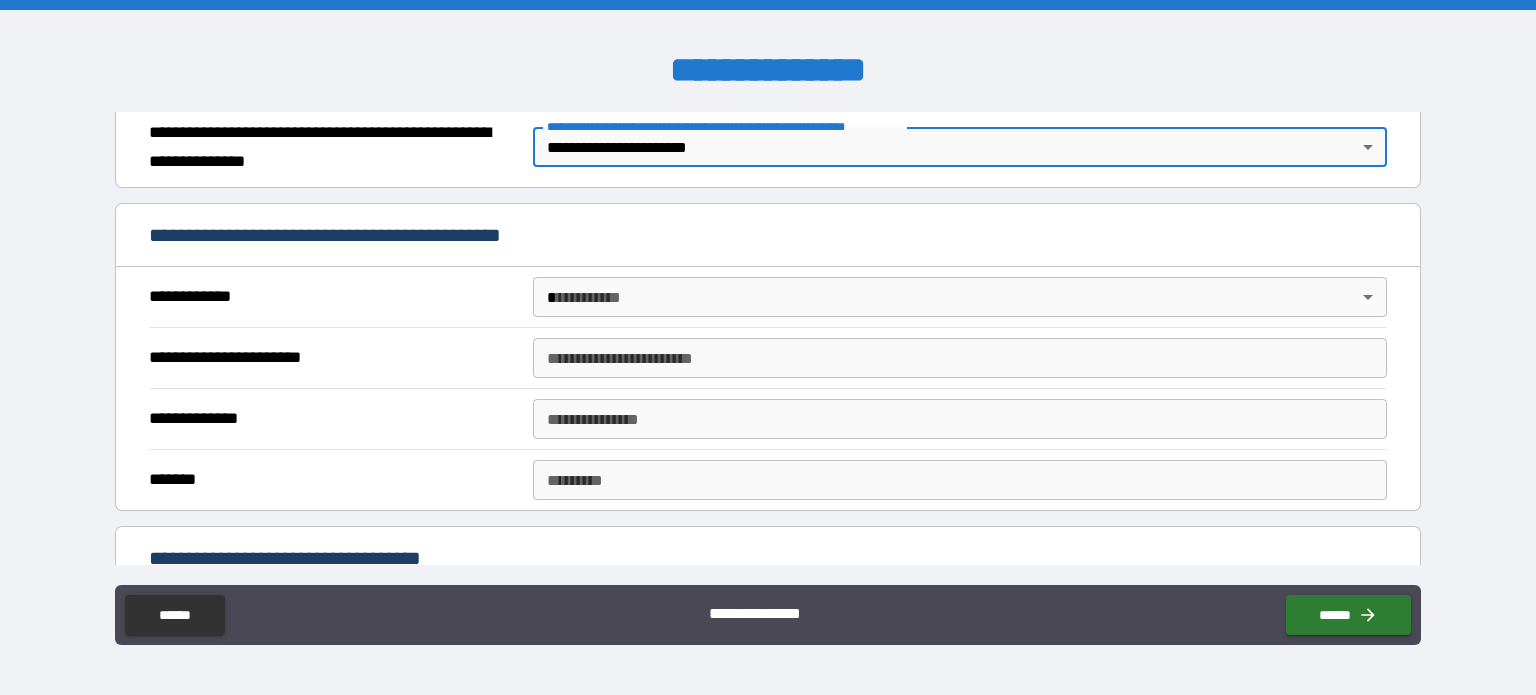 click on "**********" at bounding box center [768, 347] 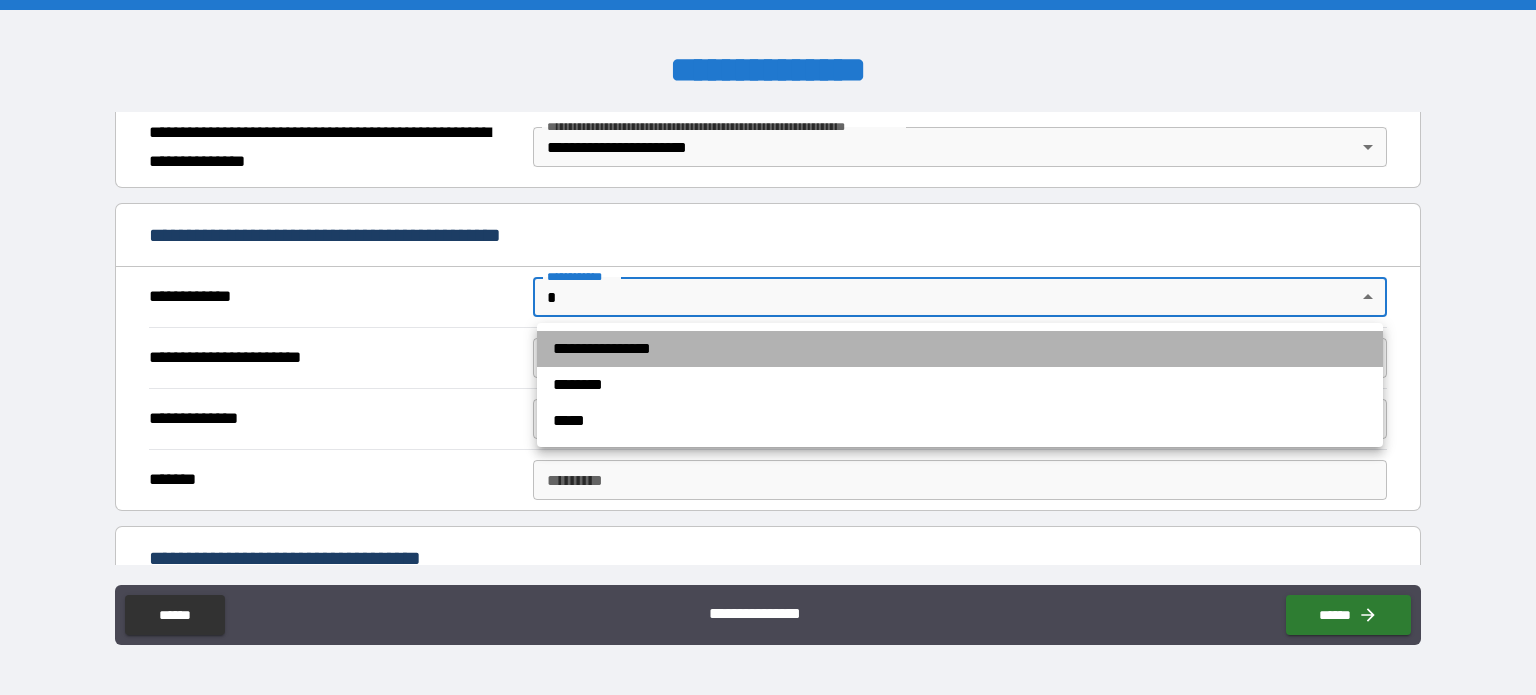 click on "**********" at bounding box center (960, 349) 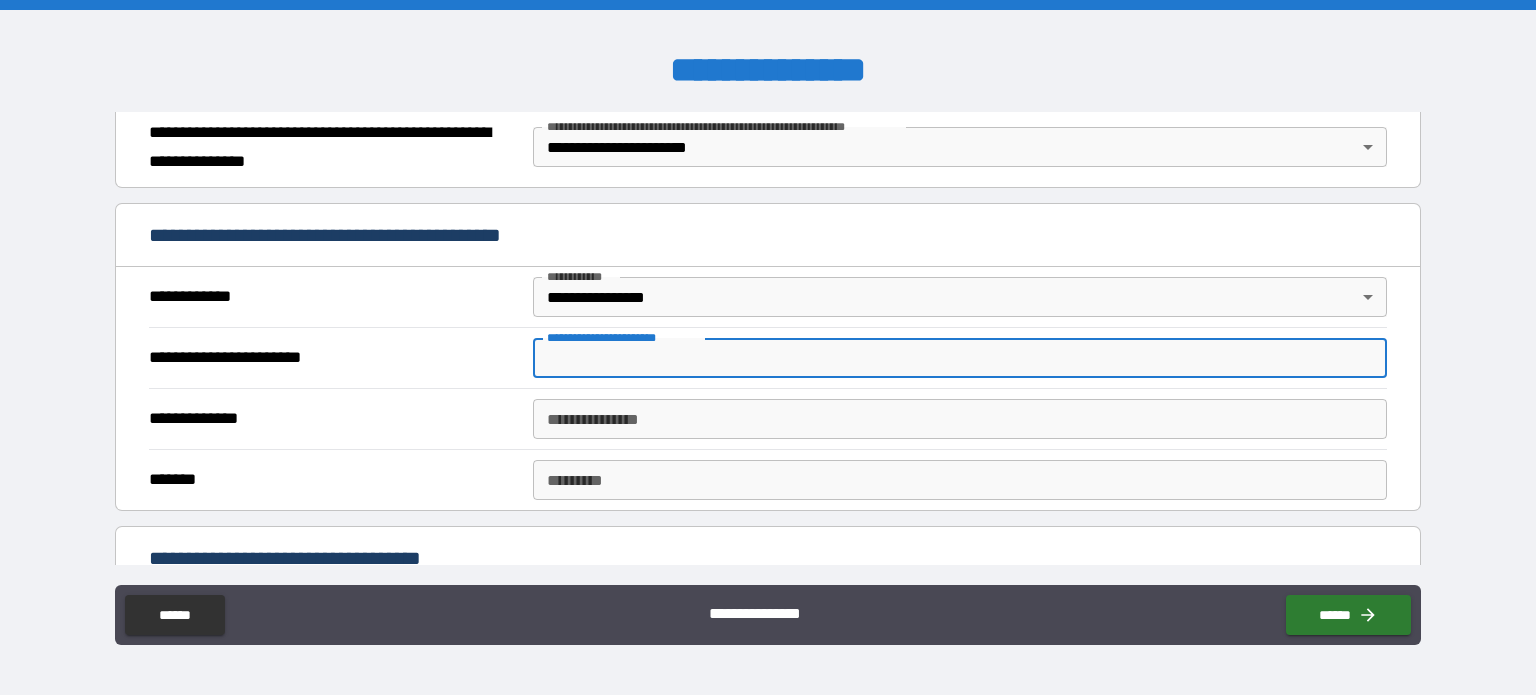 click on "**********" at bounding box center (960, 358) 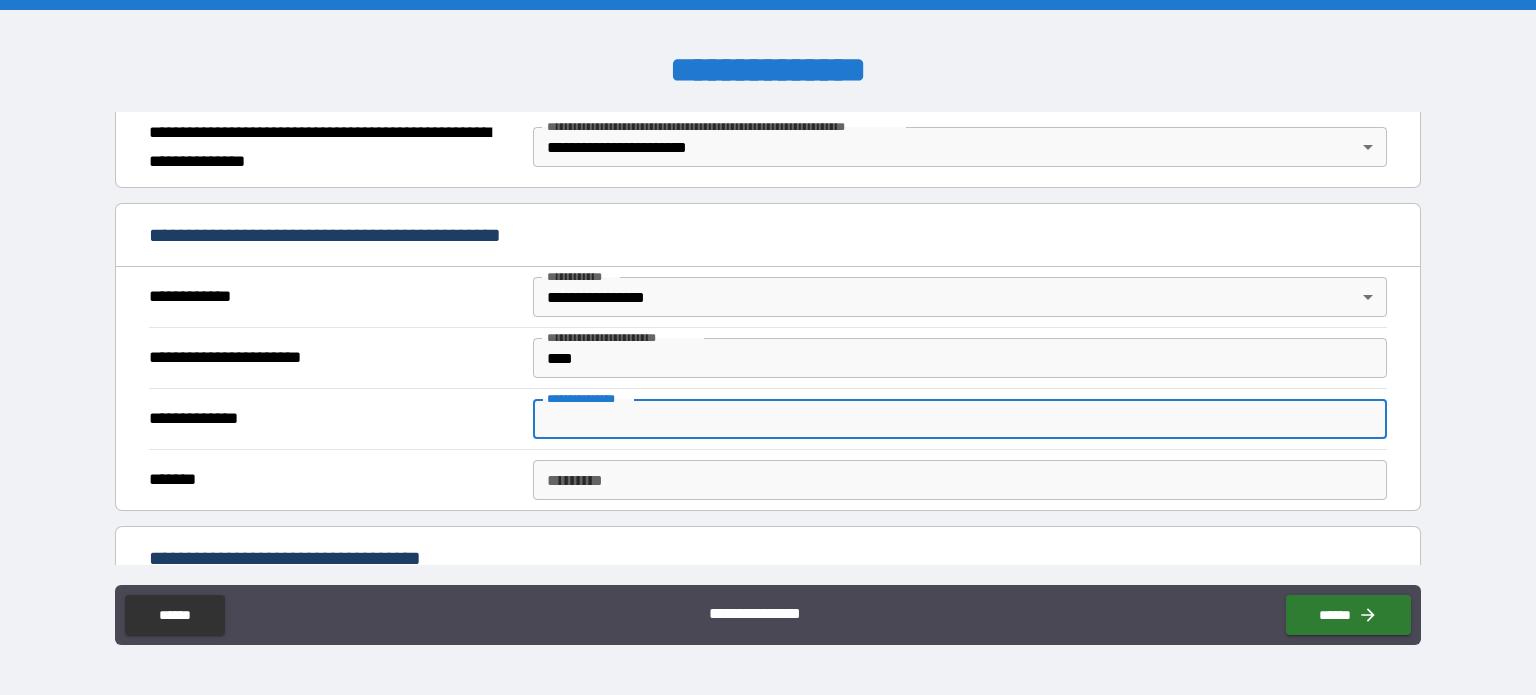click on "**********" at bounding box center (960, 419) 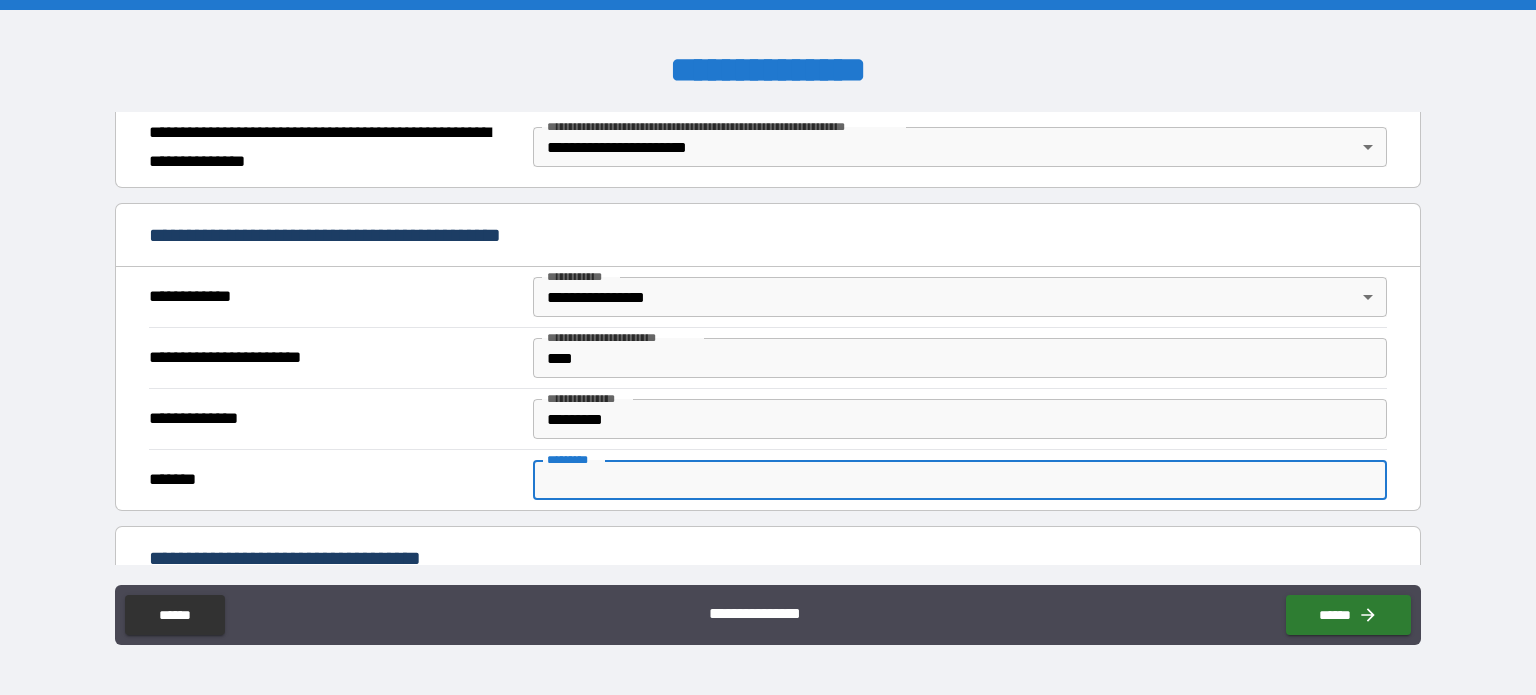 click on "*******   *" at bounding box center [960, 480] 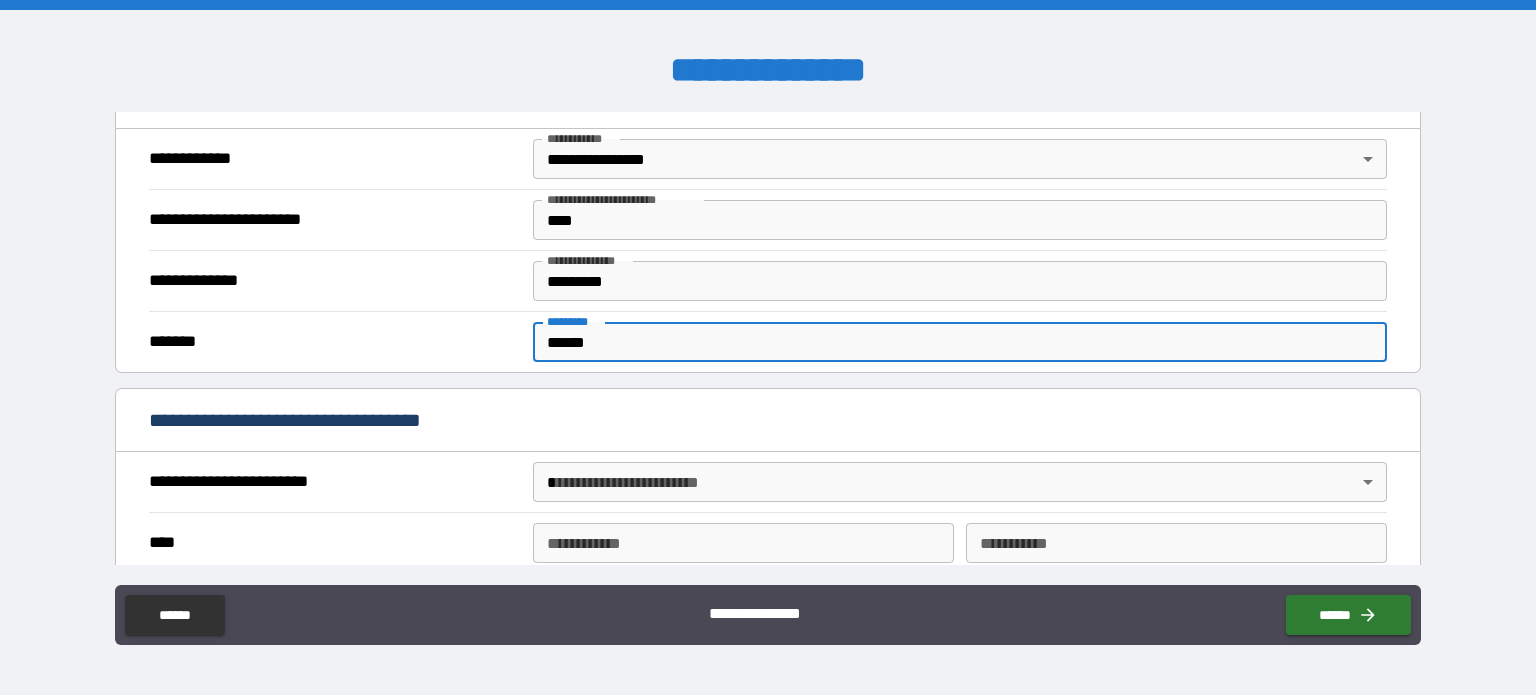 scroll, scrollTop: 500, scrollLeft: 0, axis: vertical 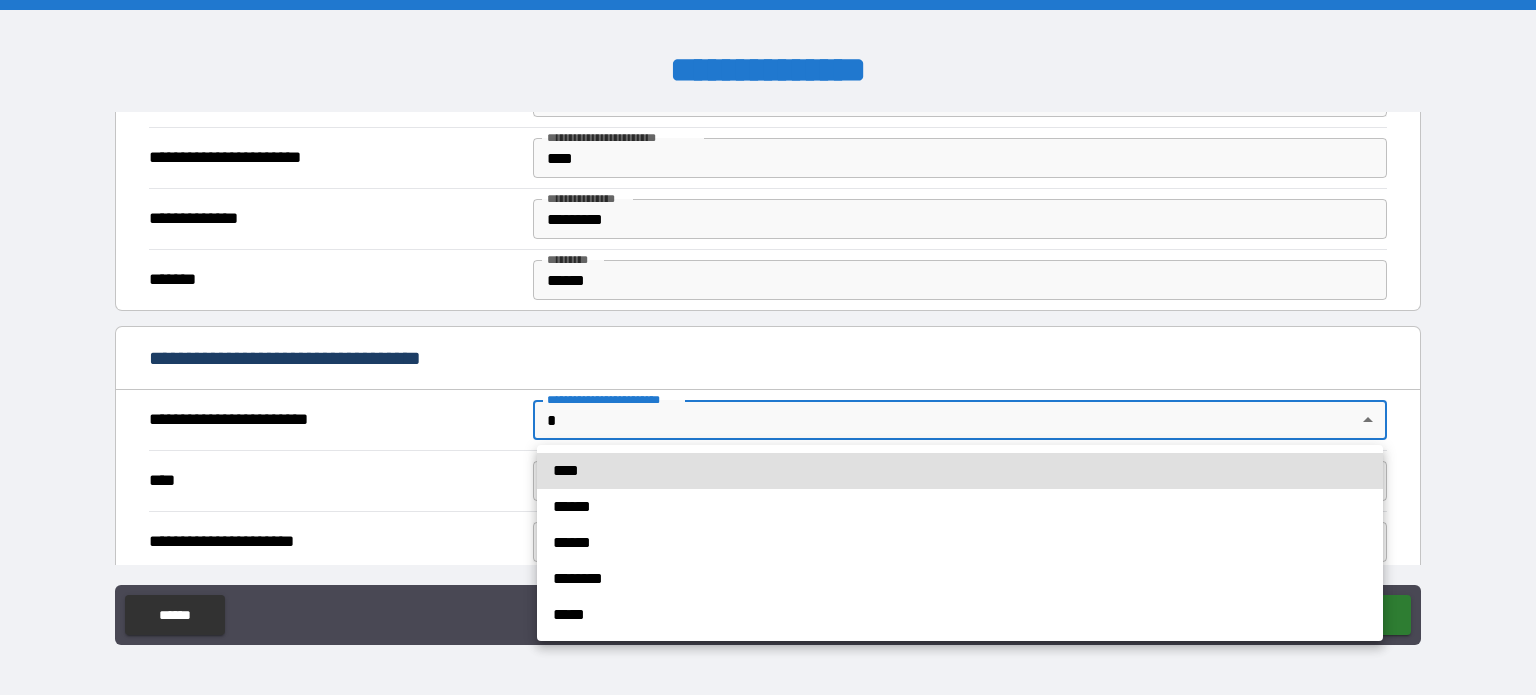 click on "**********" at bounding box center (768, 347) 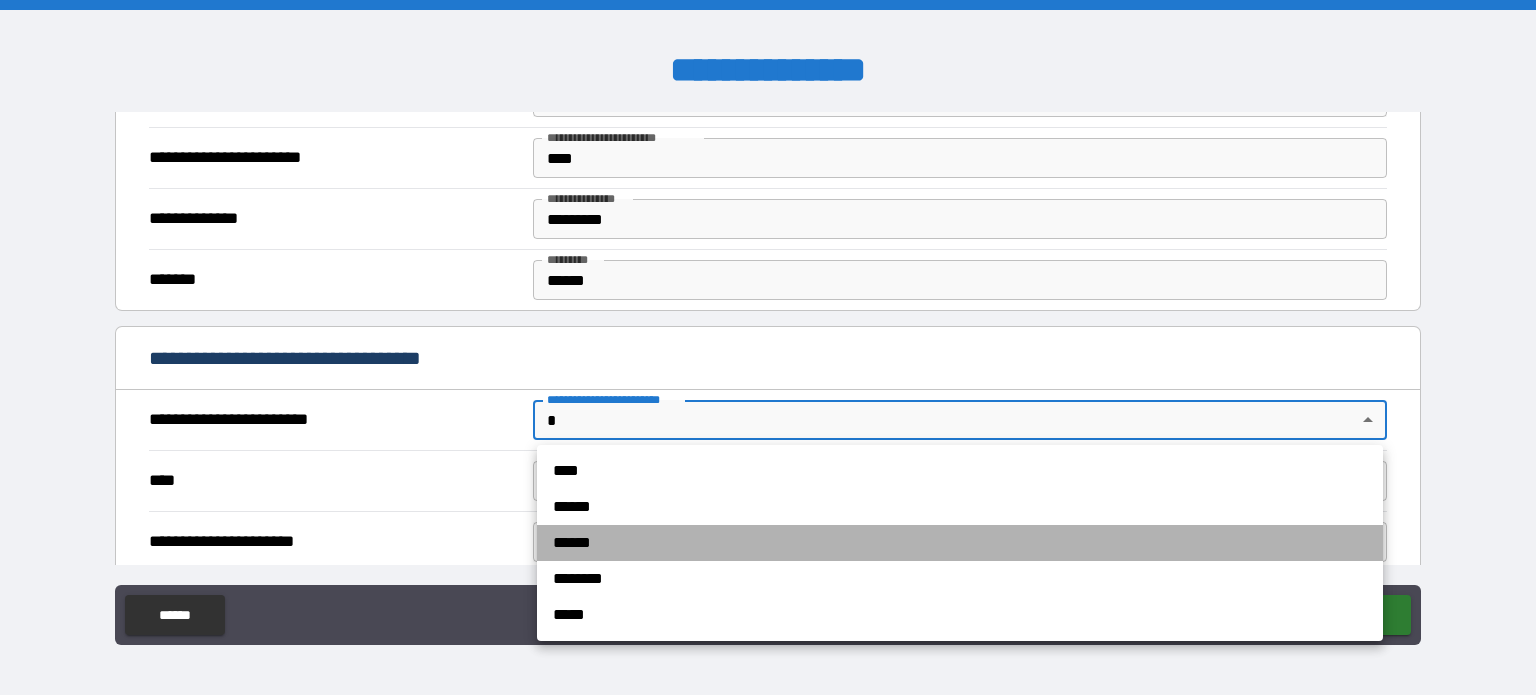 click on "******" at bounding box center (960, 543) 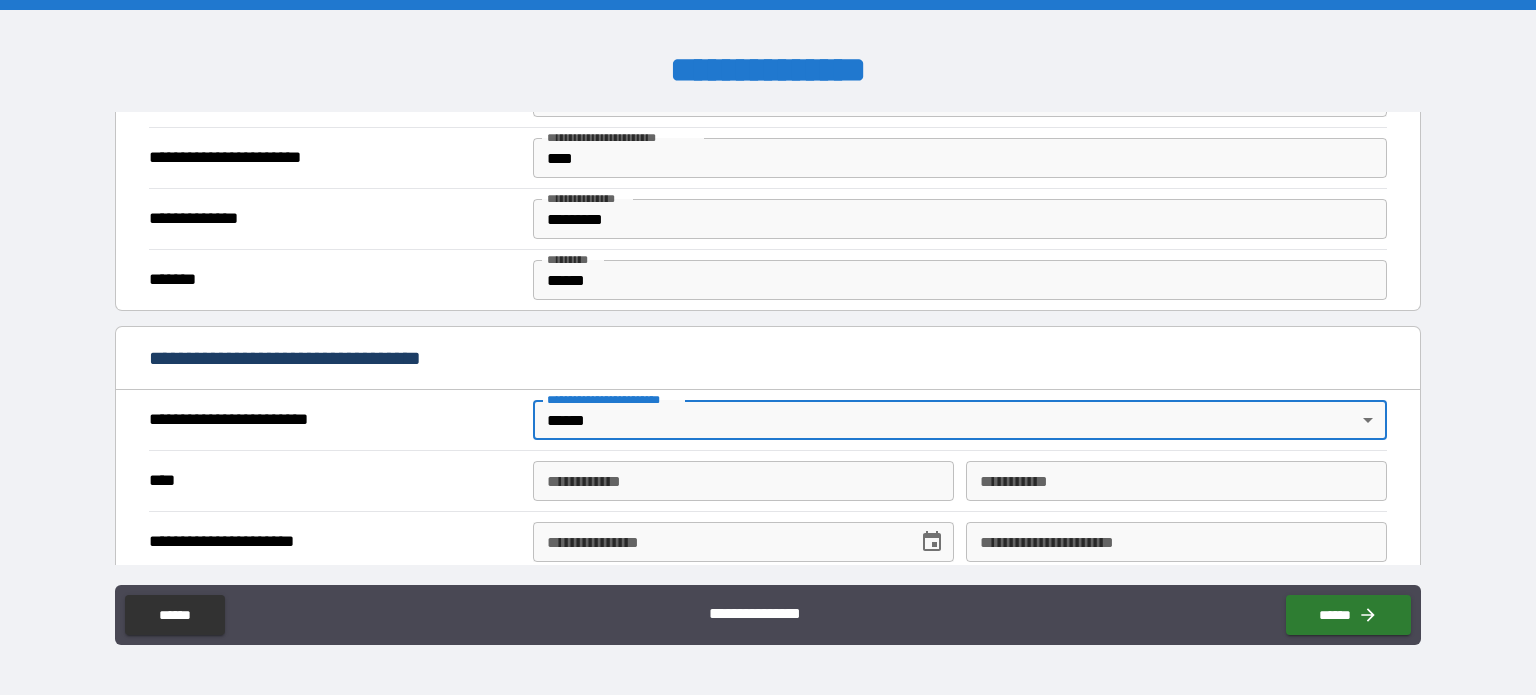 click on "**********" at bounding box center (743, 481) 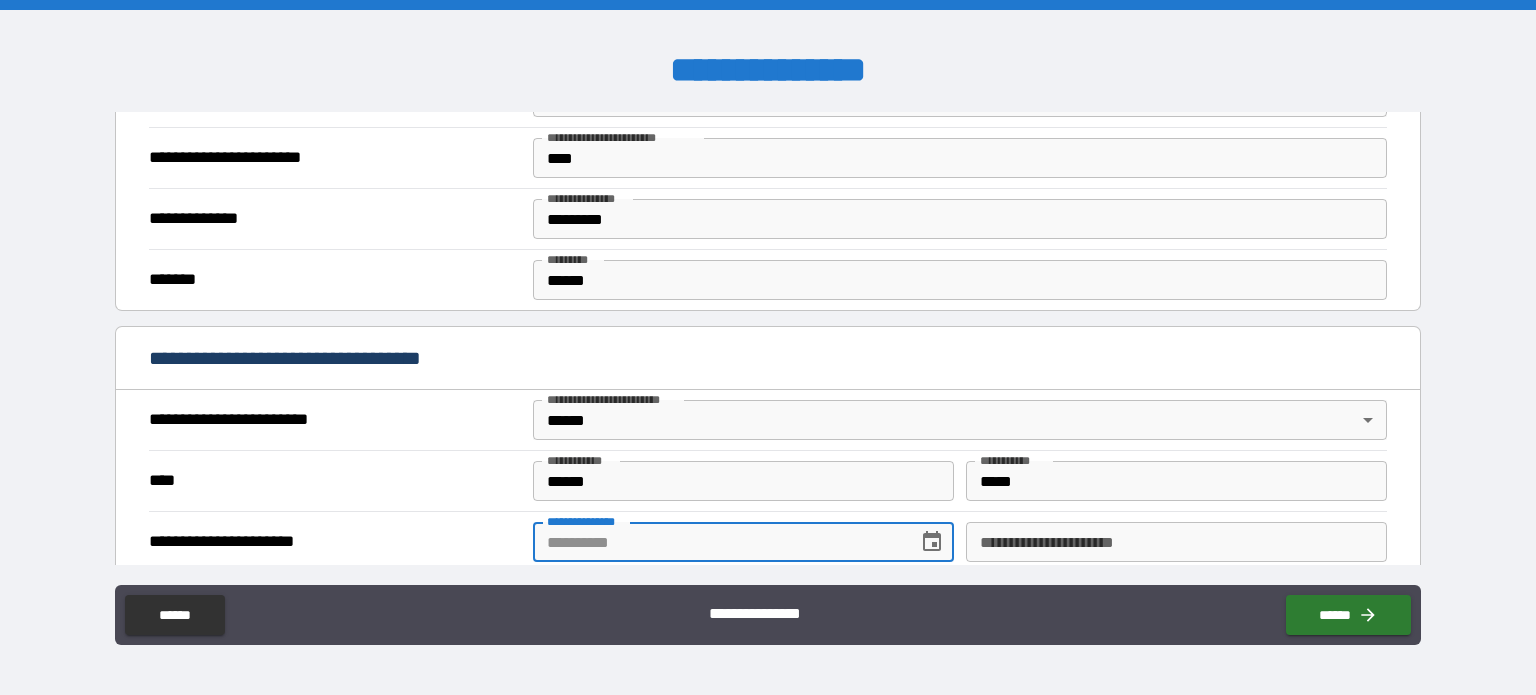 click on "**********" at bounding box center (718, 542) 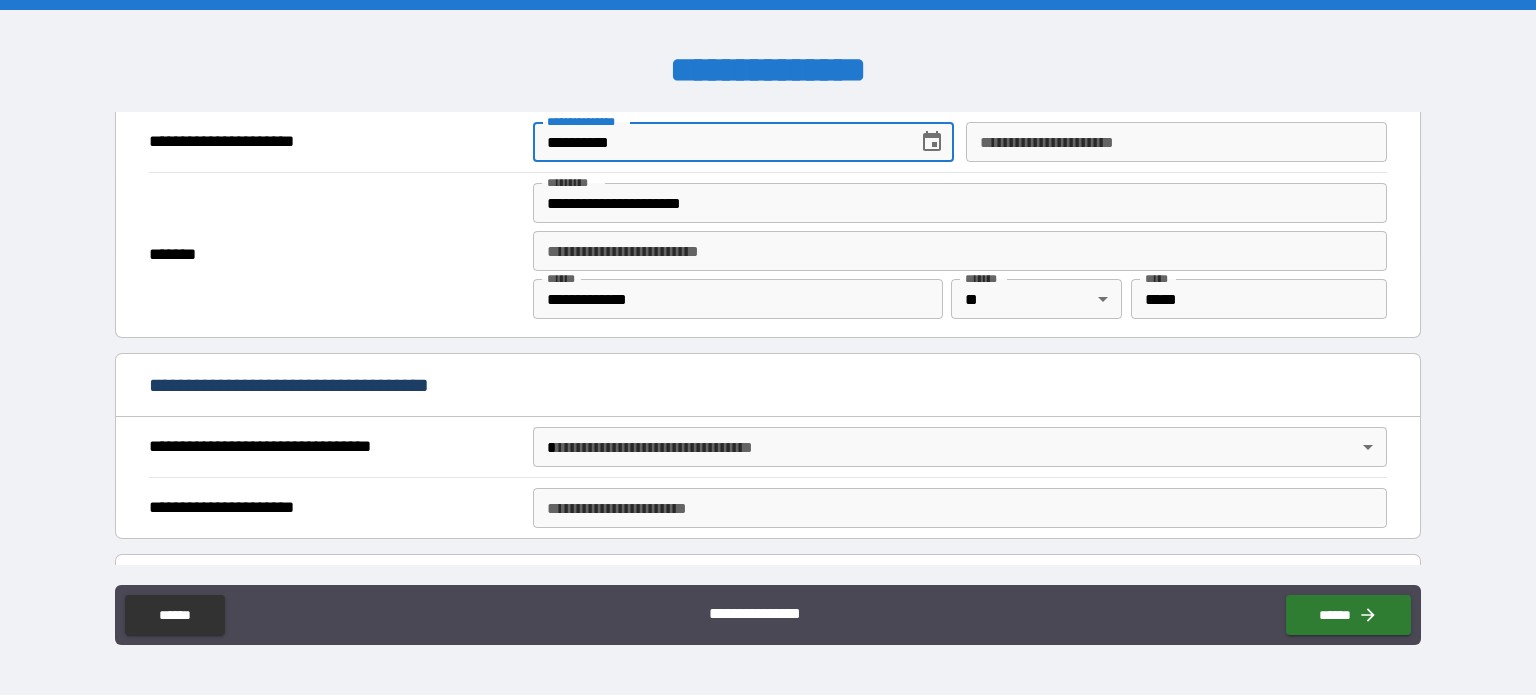 scroll, scrollTop: 700, scrollLeft: 0, axis: vertical 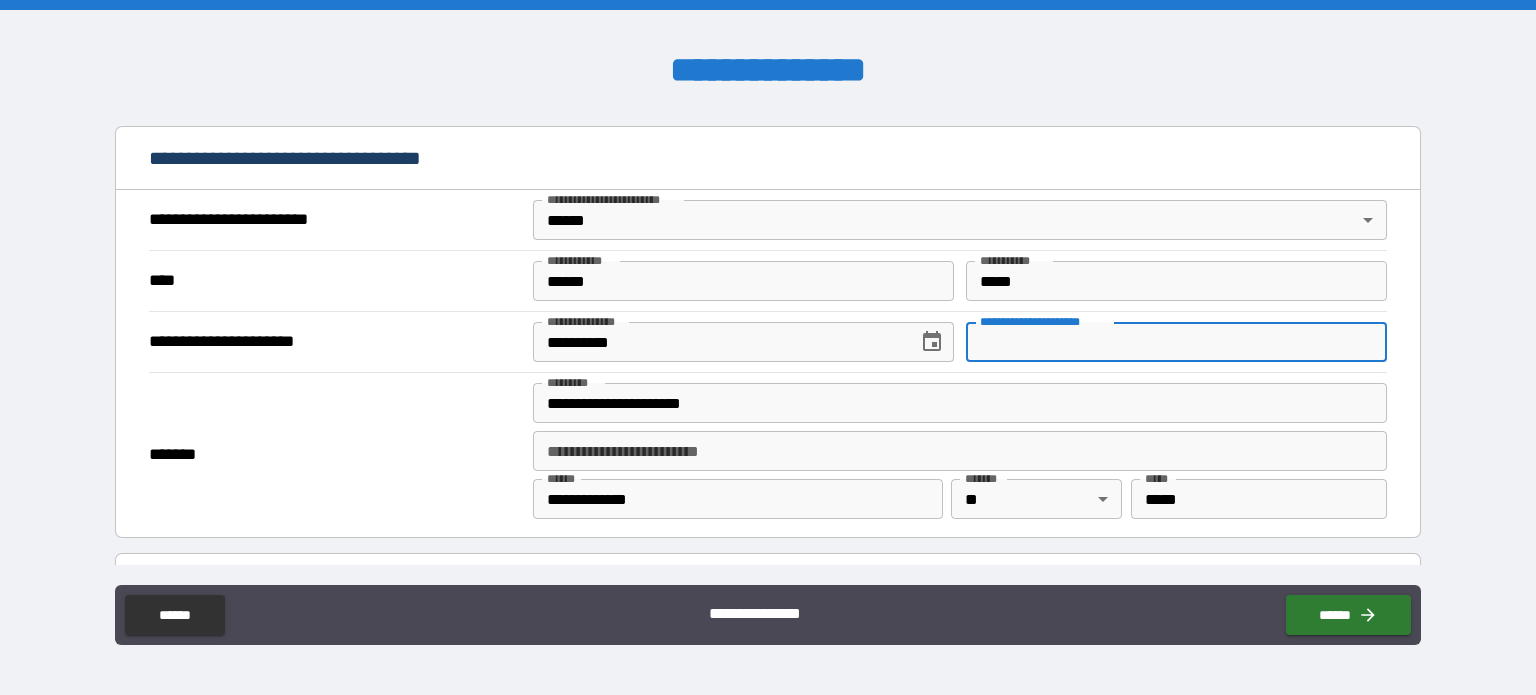 click on "**********" at bounding box center (1176, 342) 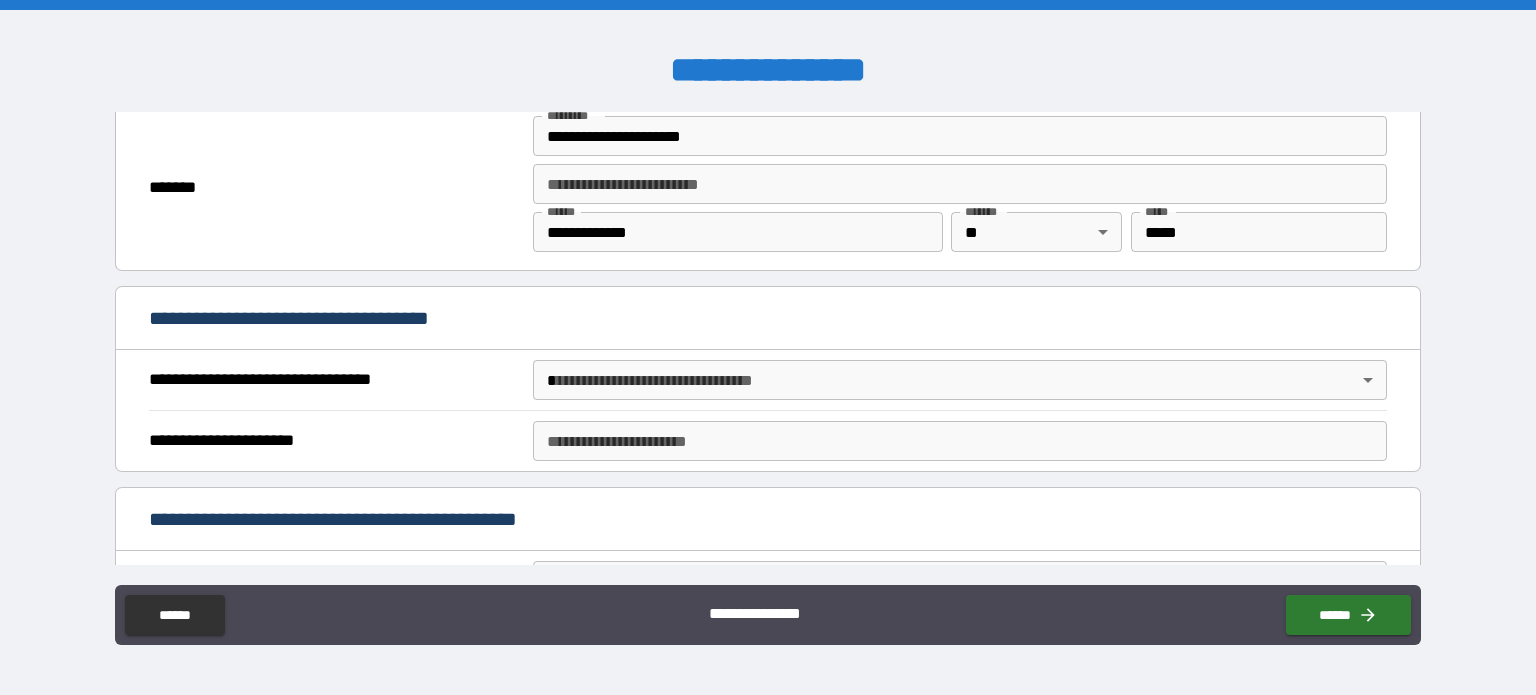 scroll, scrollTop: 1000, scrollLeft: 0, axis: vertical 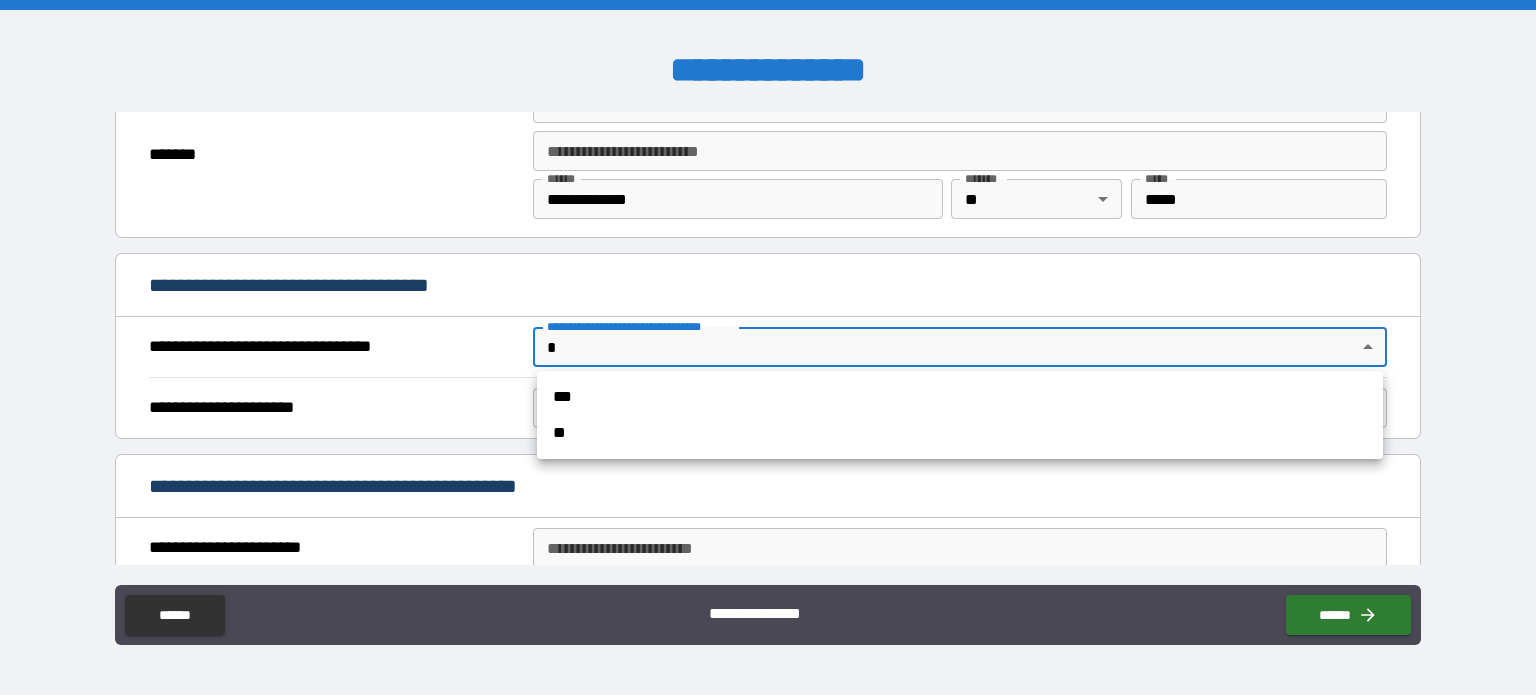 click on "**********" at bounding box center [768, 347] 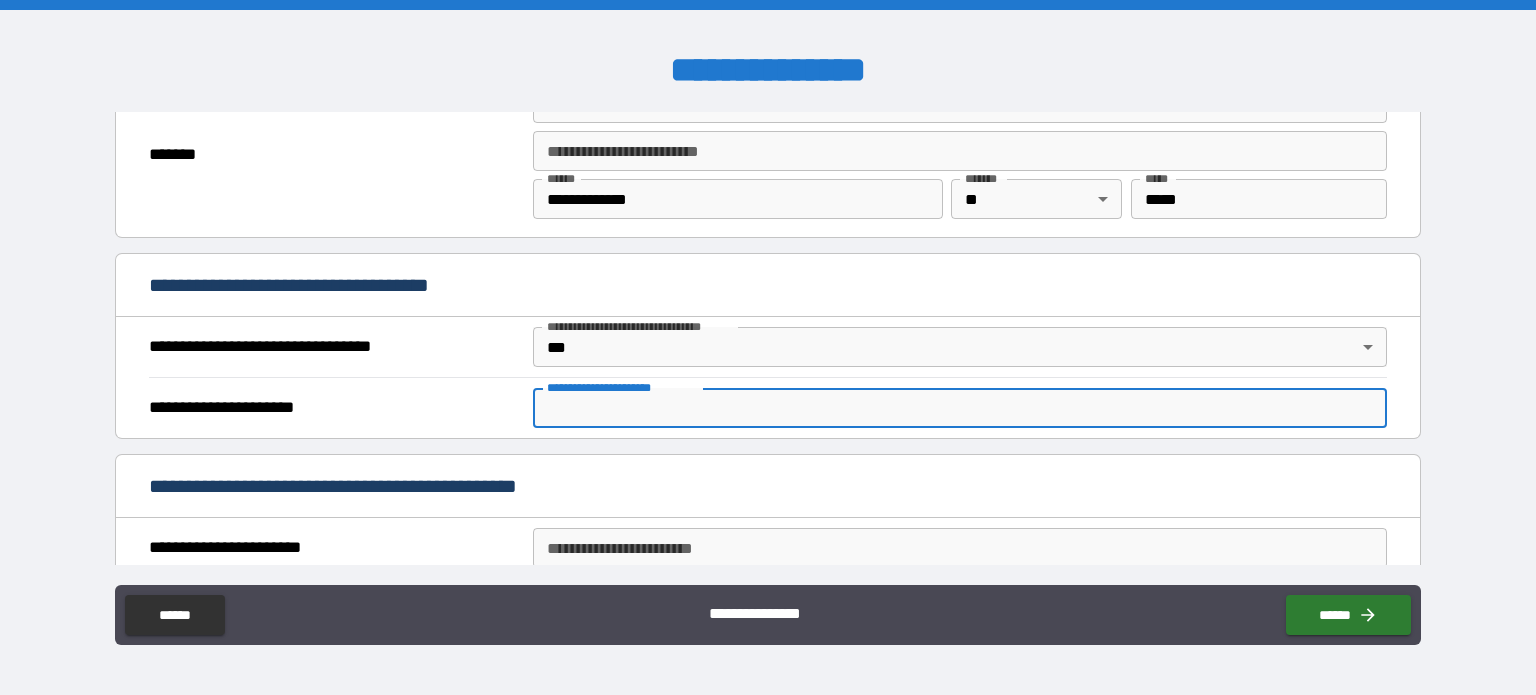 click on "**********" at bounding box center (960, 408) 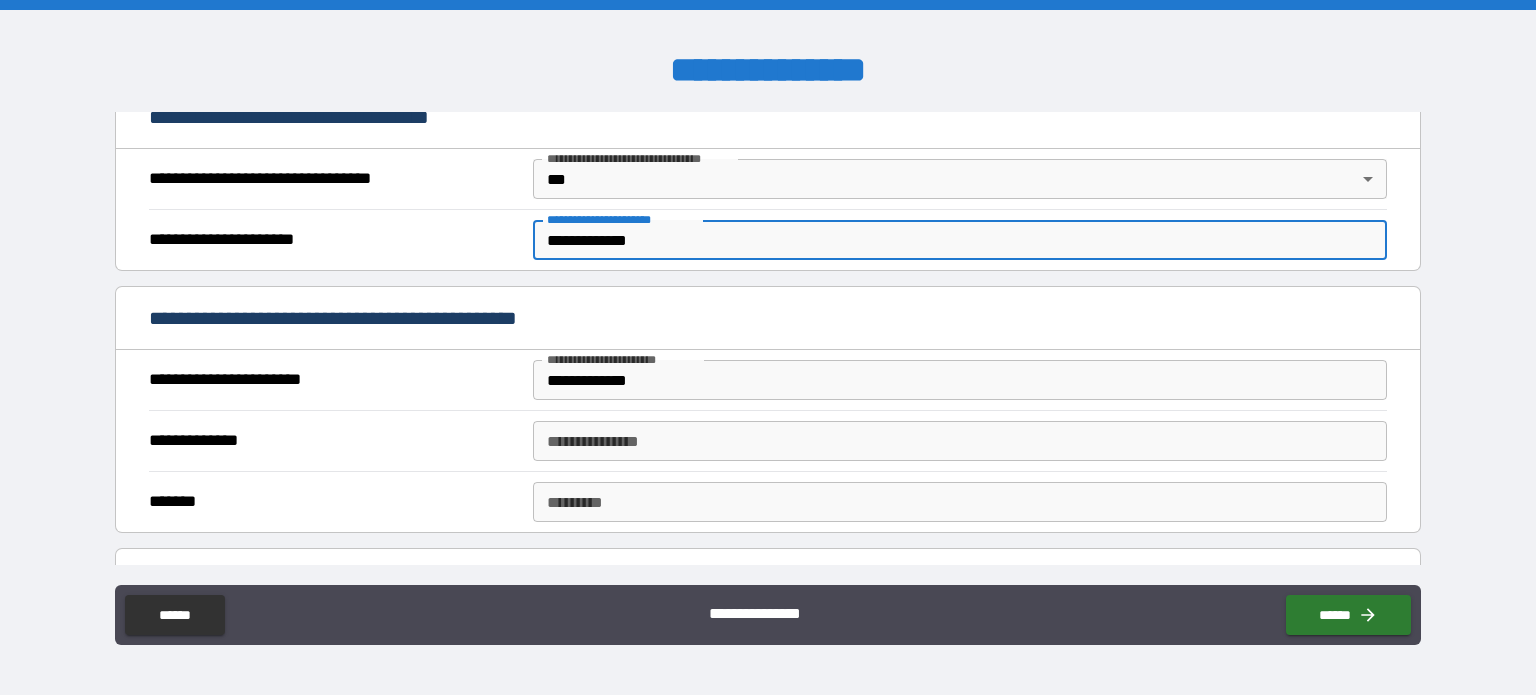scroll, scrollTop: 1200, scrollLeft: 0, axis: vertical 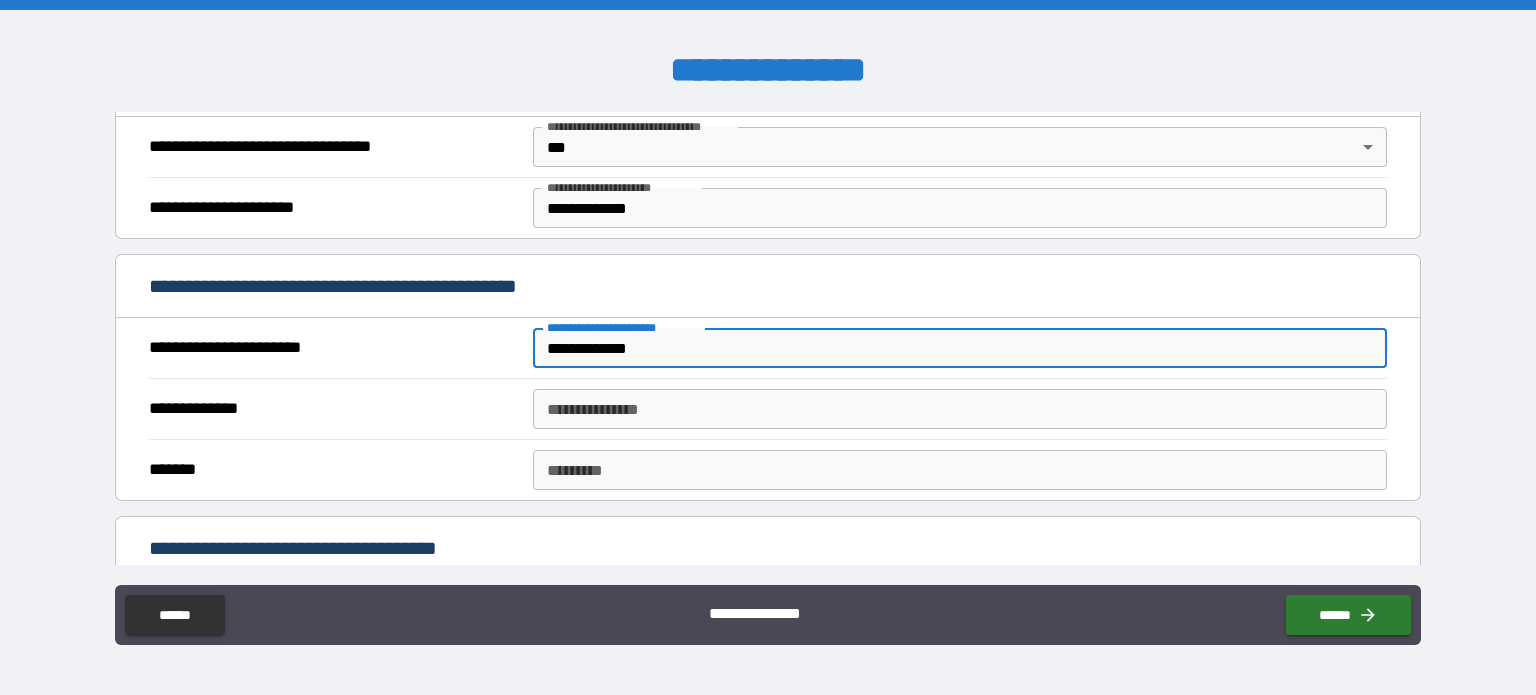 drag, startPoint x: 675, startPoint y: 351, endPoint x: 456, endPoint y: 406, distance: 225.8008 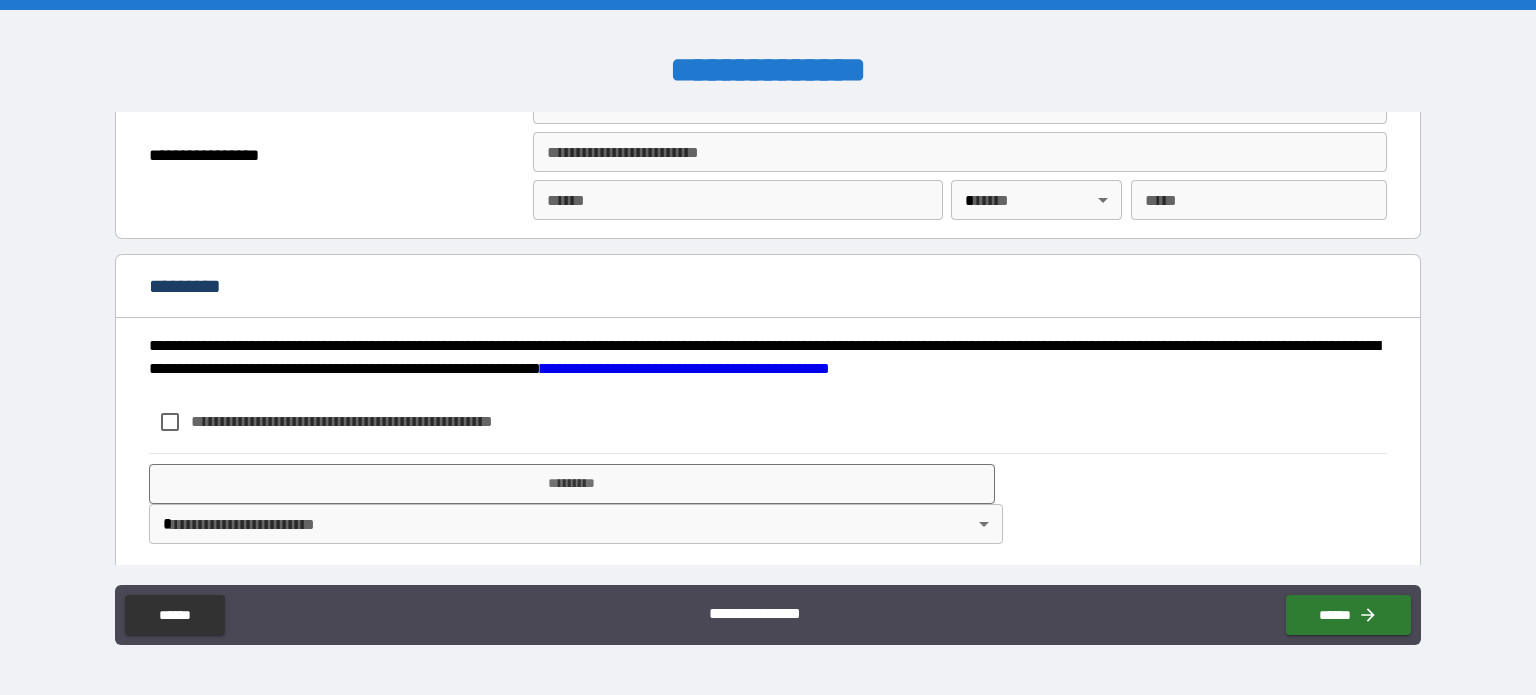 scroll, scrollTop: 2256, scrollLeft: 0, axis: vertical 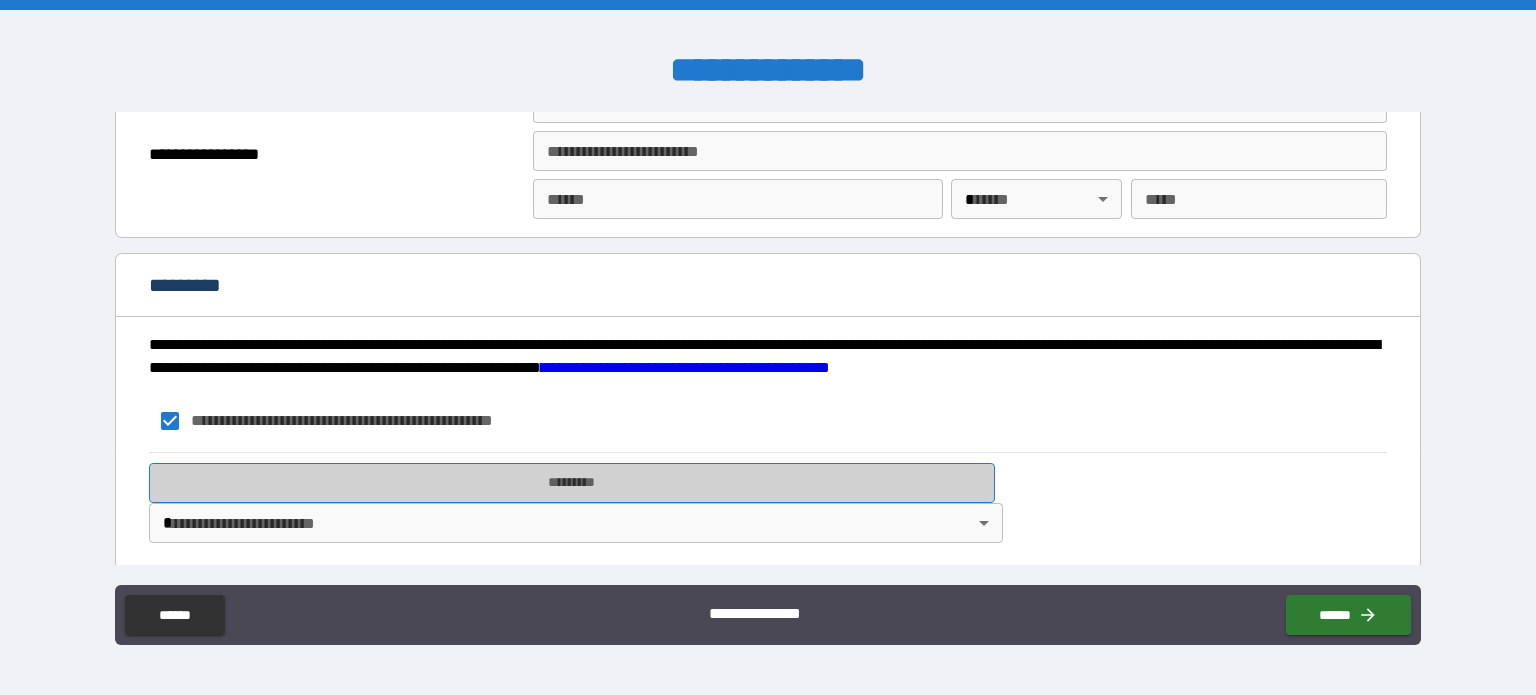 click on "*********" at bounding box center (572, 483) 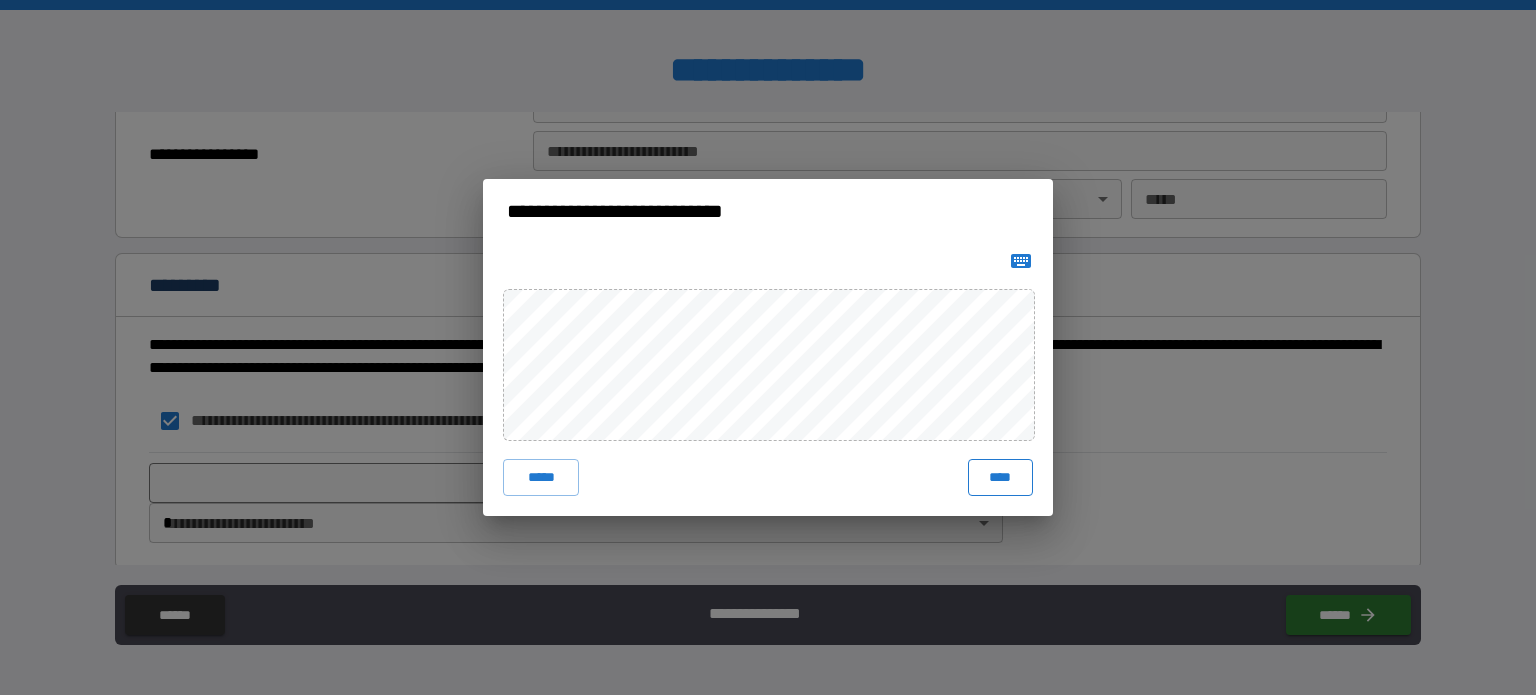 click on "****" at bounding box center (1000, 477) 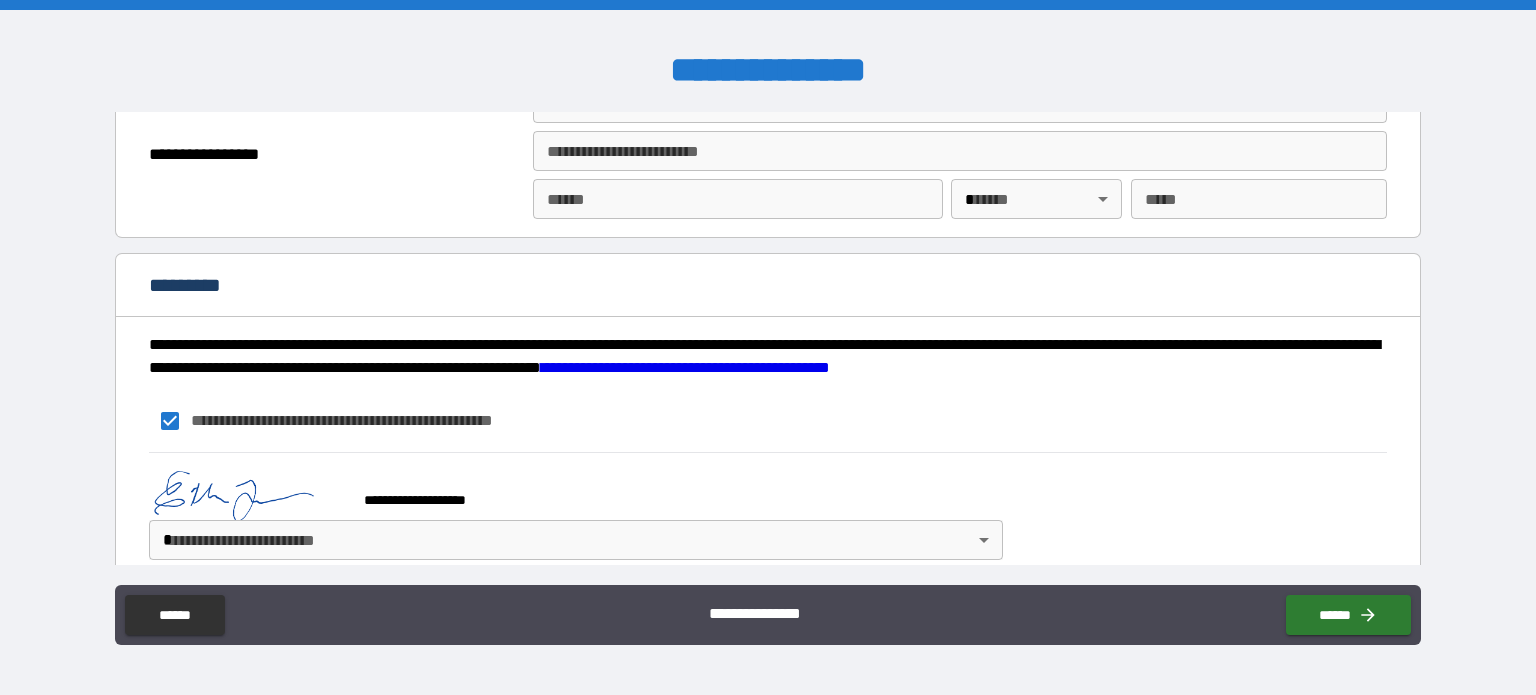 click on "**********" at bounding box center (768, 347) 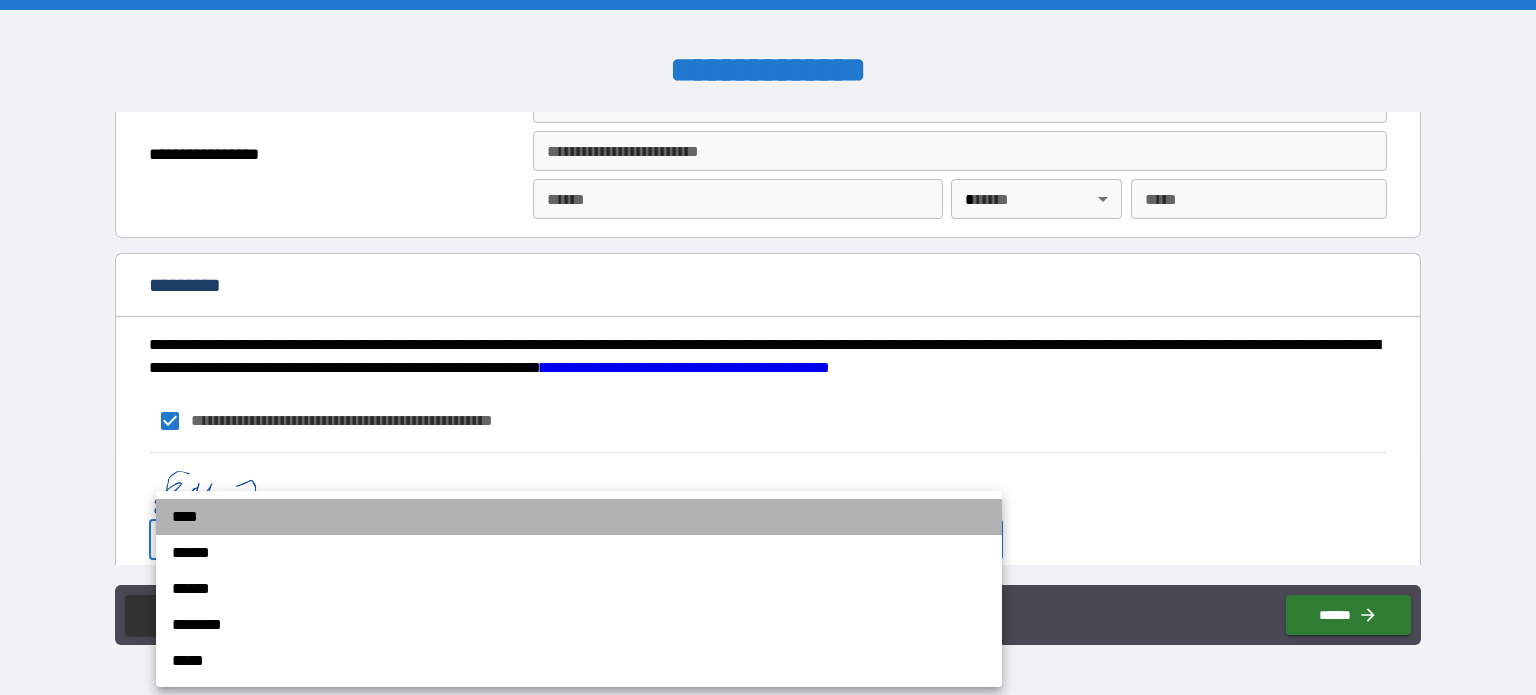 click on "****" at bounding box center (579, 517) 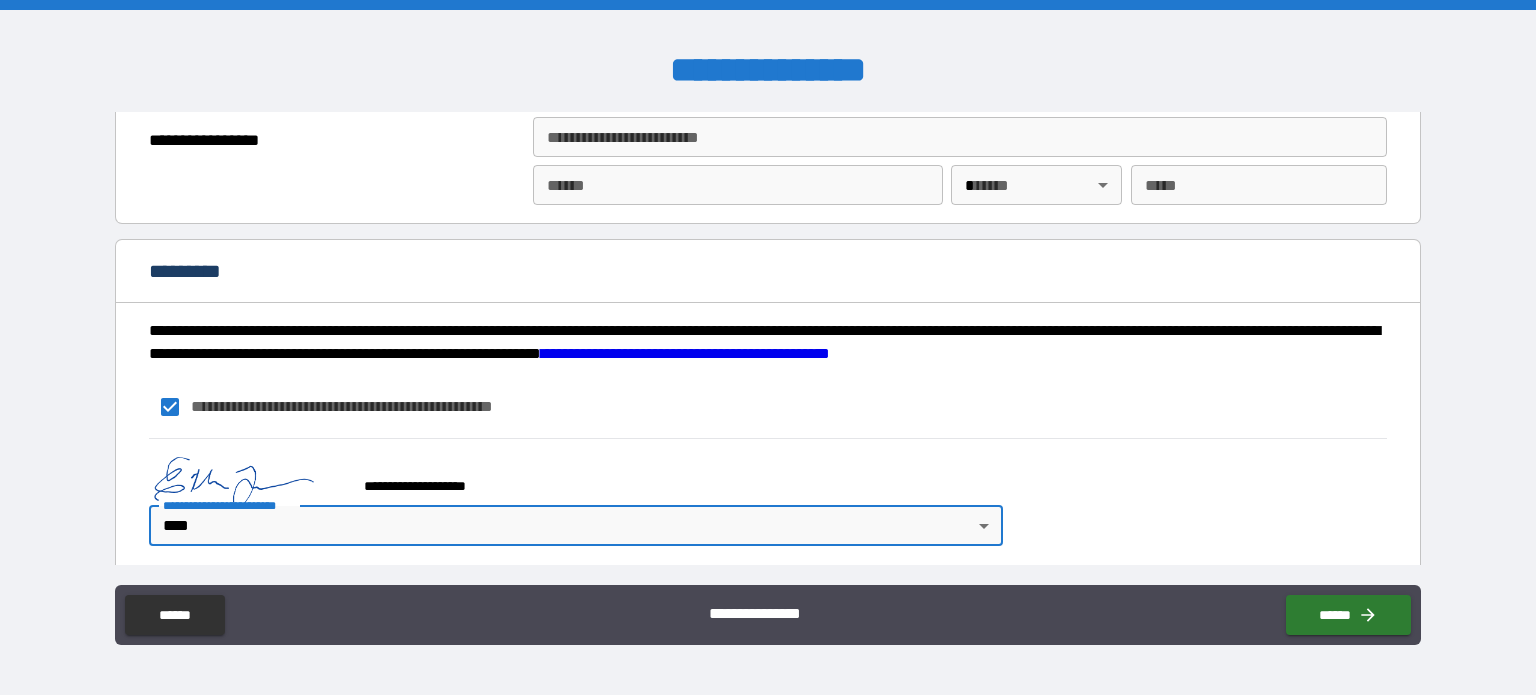 scroll, scrollTop: 2273, scrollLeft: 0, axis: vertical 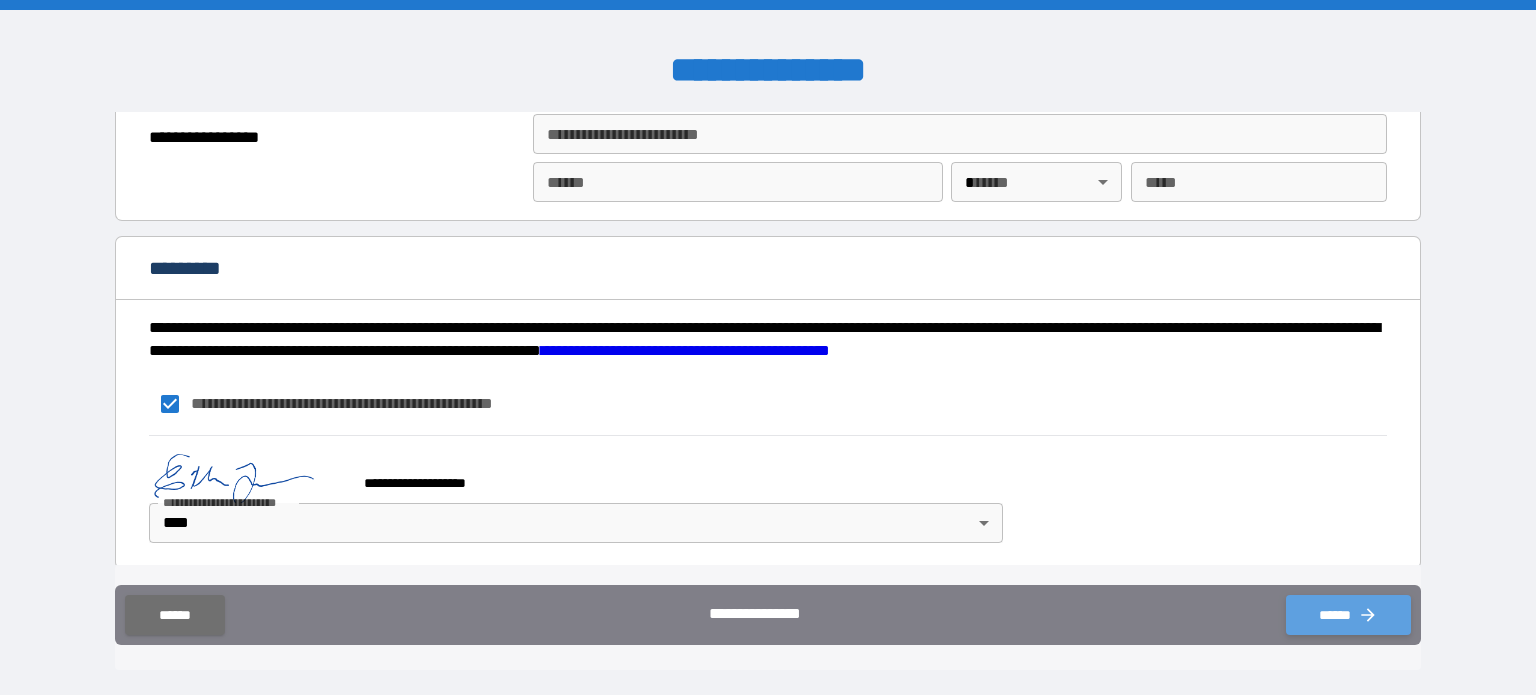 click on "******" at bounding box center [1348, 615] 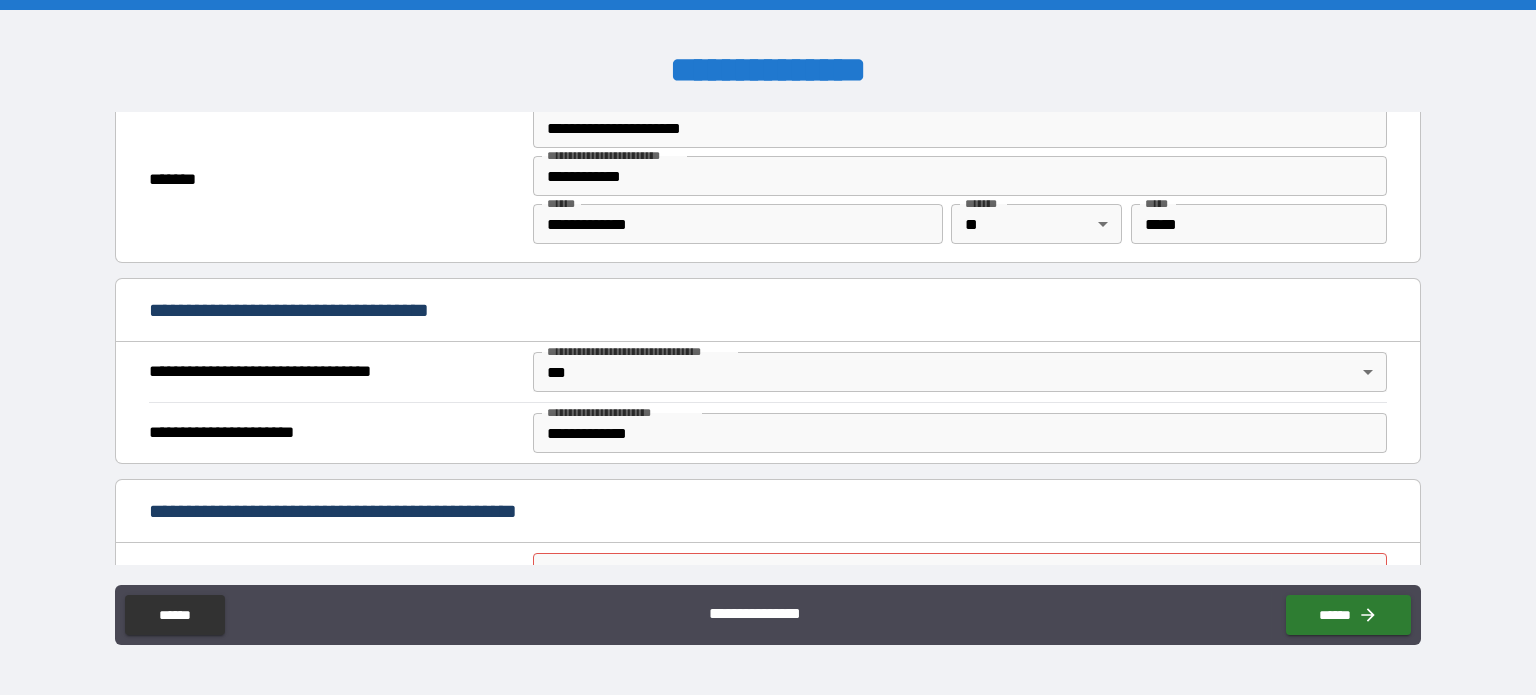 scroll, scrollTop: 1073, scrollLeft: 0, axis: vertical 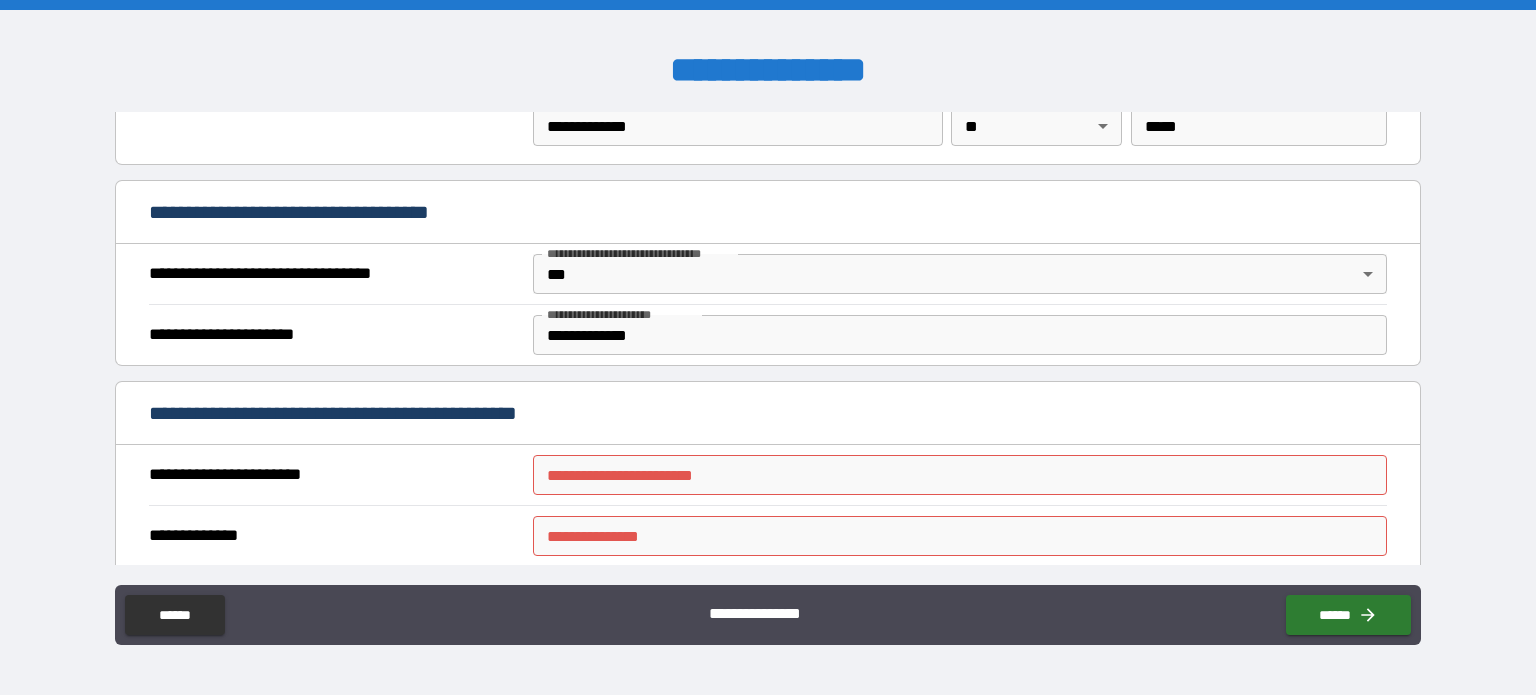 click on "**********" at bounding box center [768, 415] 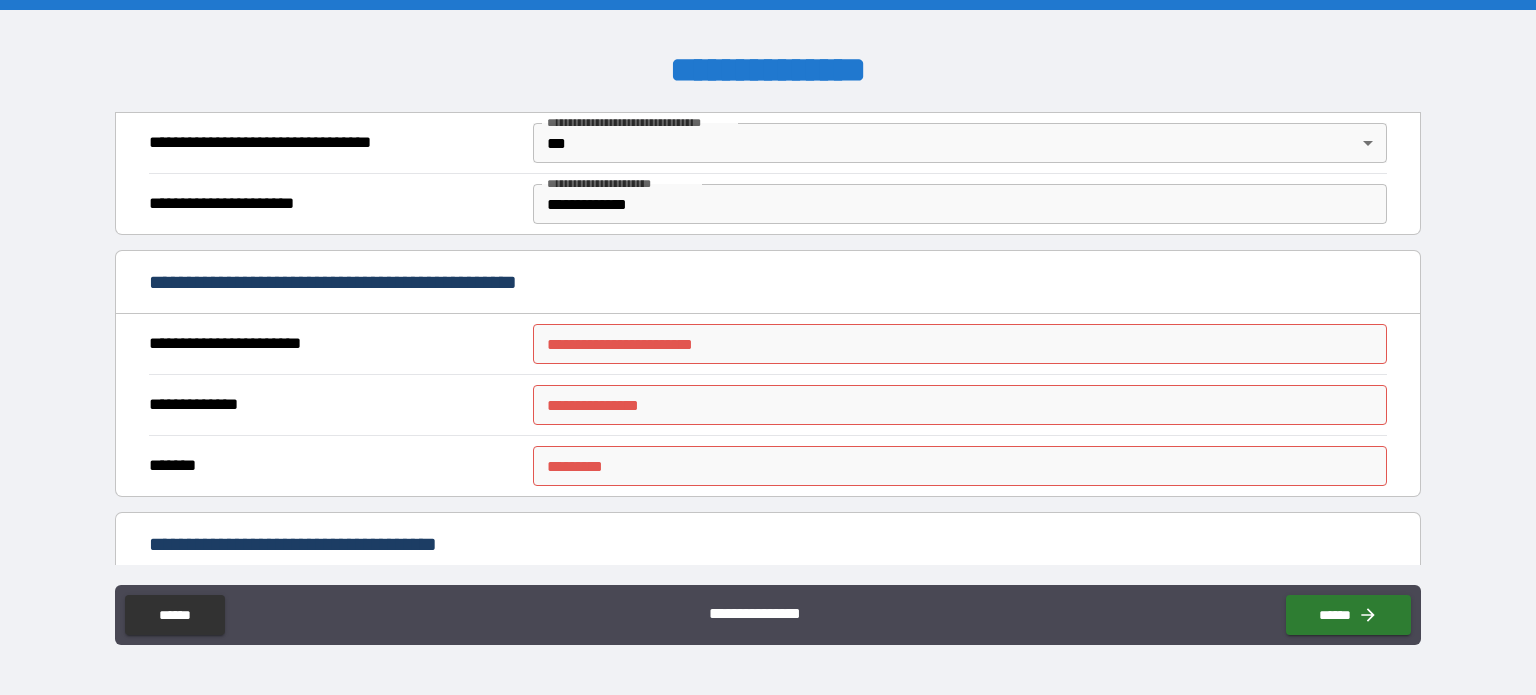 scroll, scrollTop: 1173, scrollLeft: 0, axis: vertical 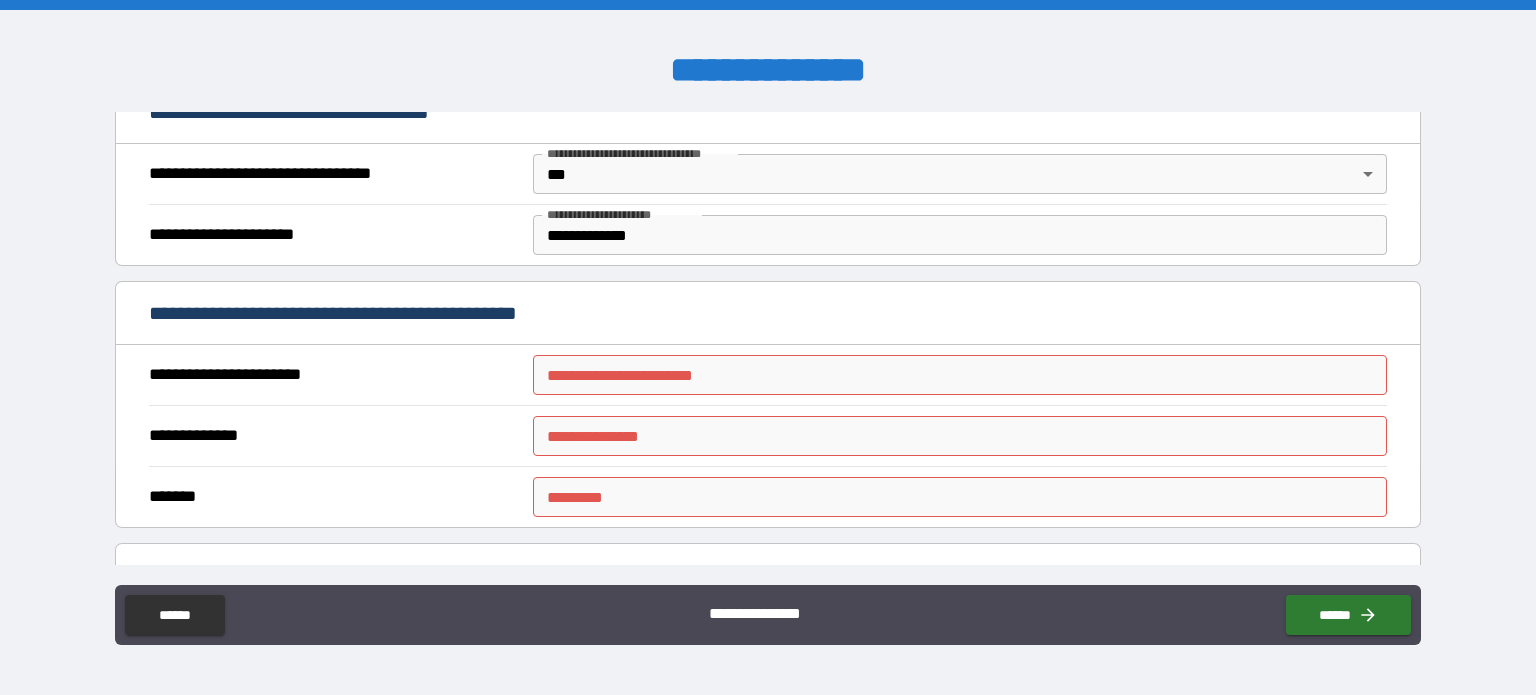 click on "**********" at bounding box center (960, 235) 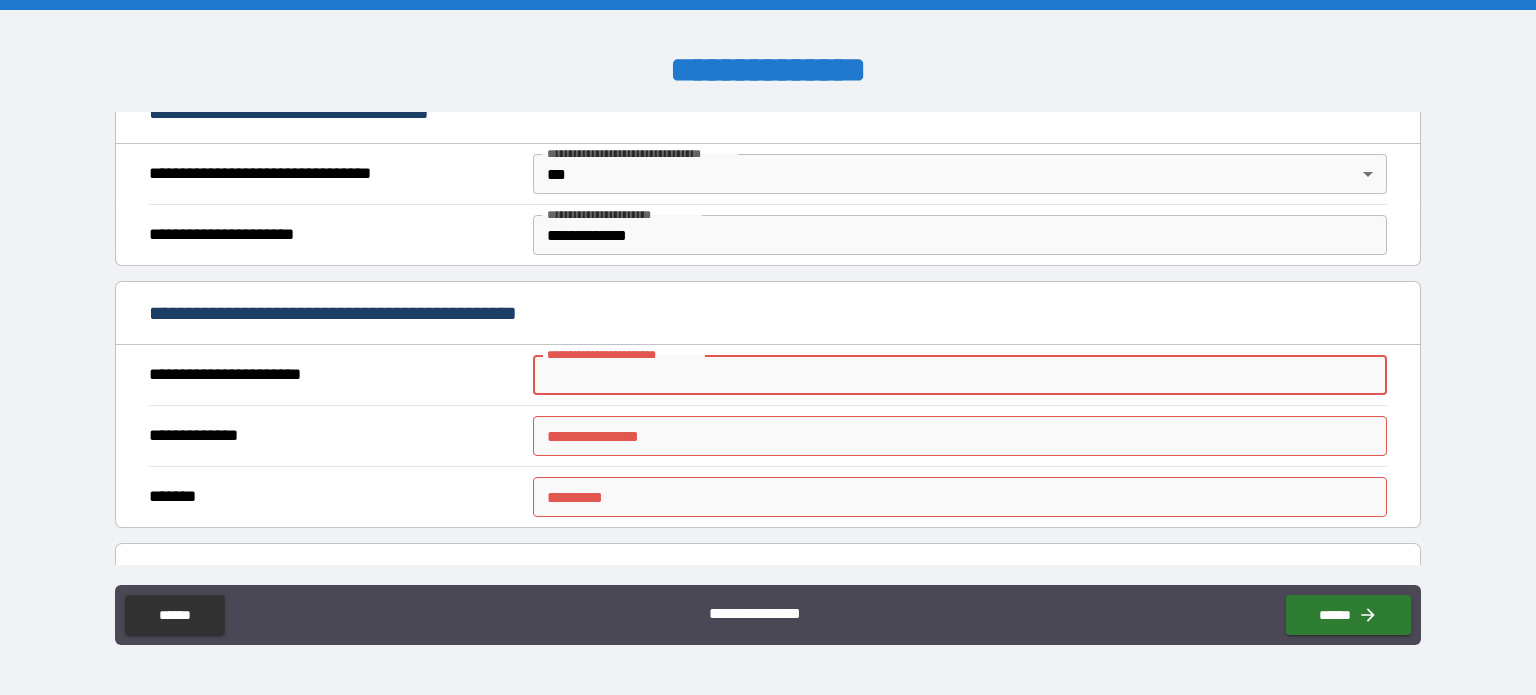 click on "**********" at bounding box center (960, 375) 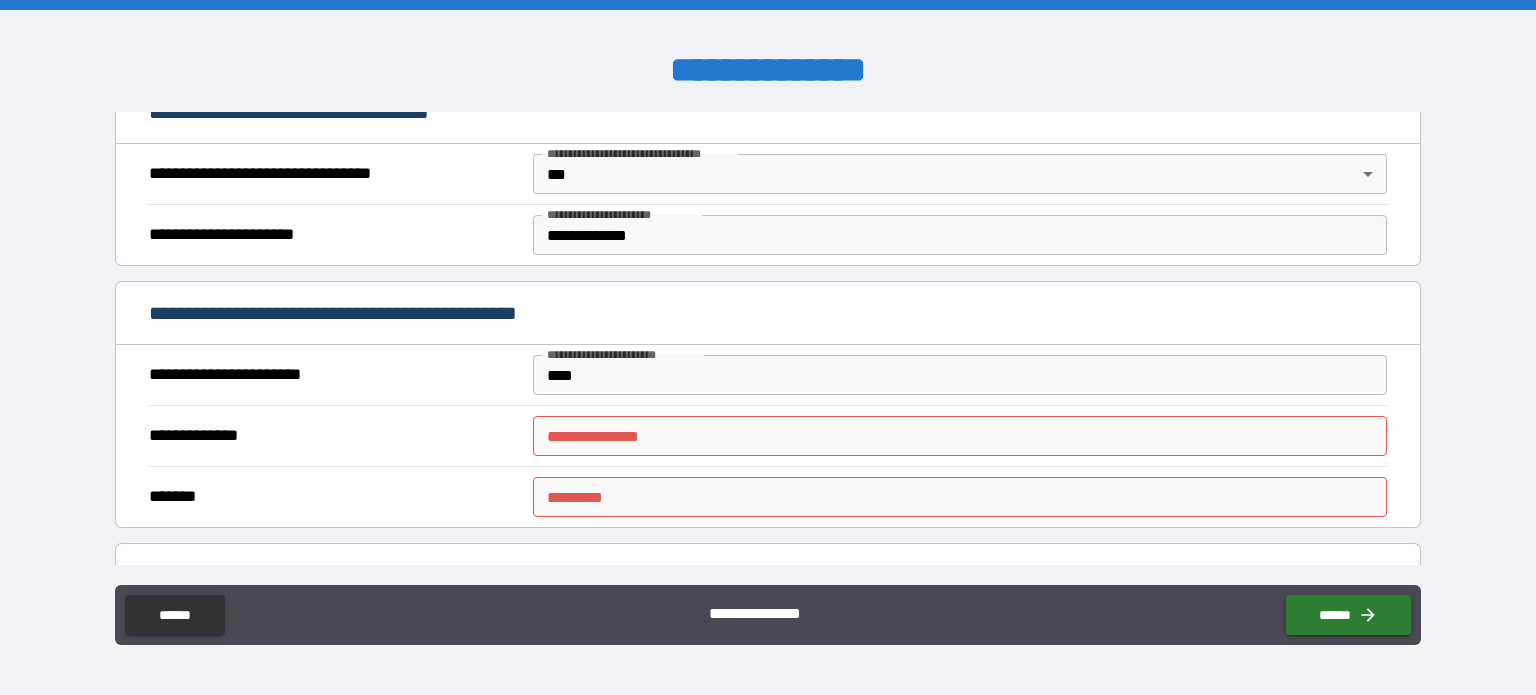 click on "**********" at bounding box center (333, 436) 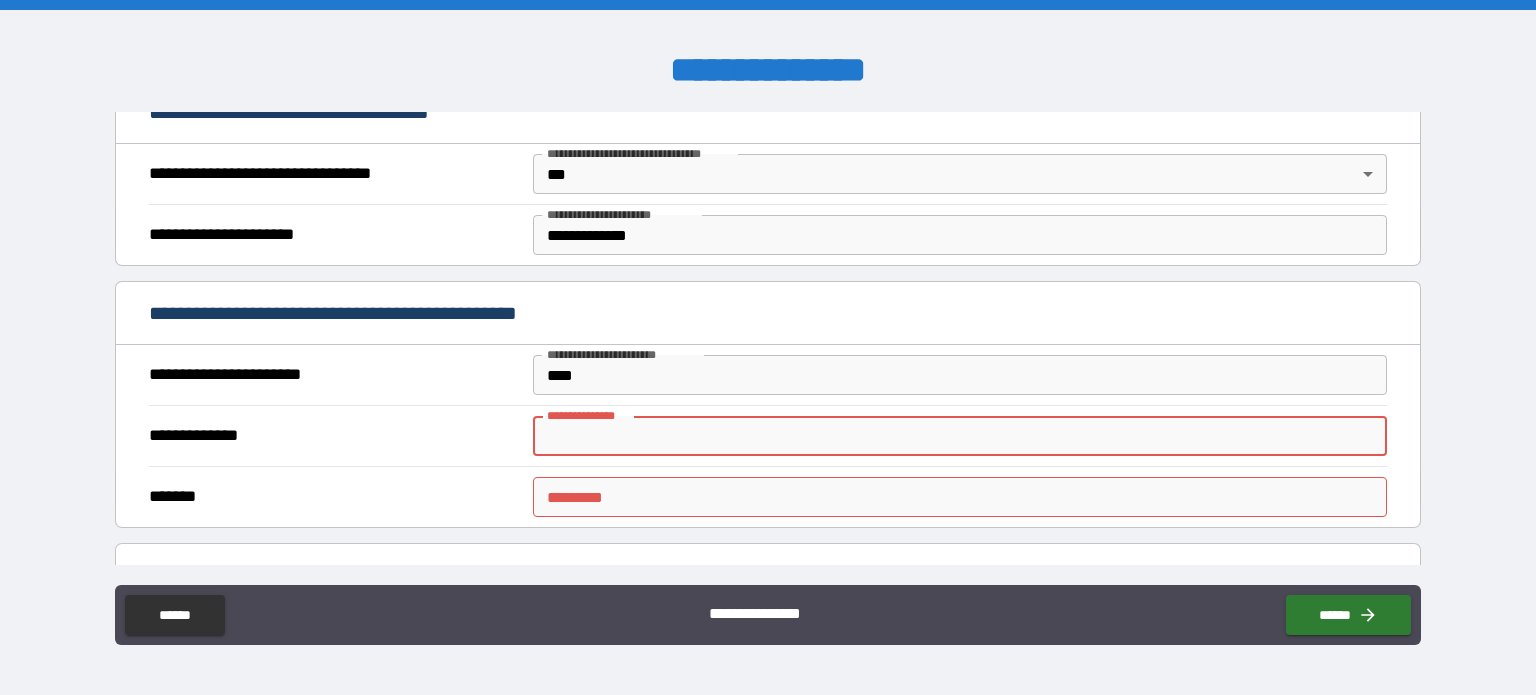 click on "**********" at bounding box center (960, 436) 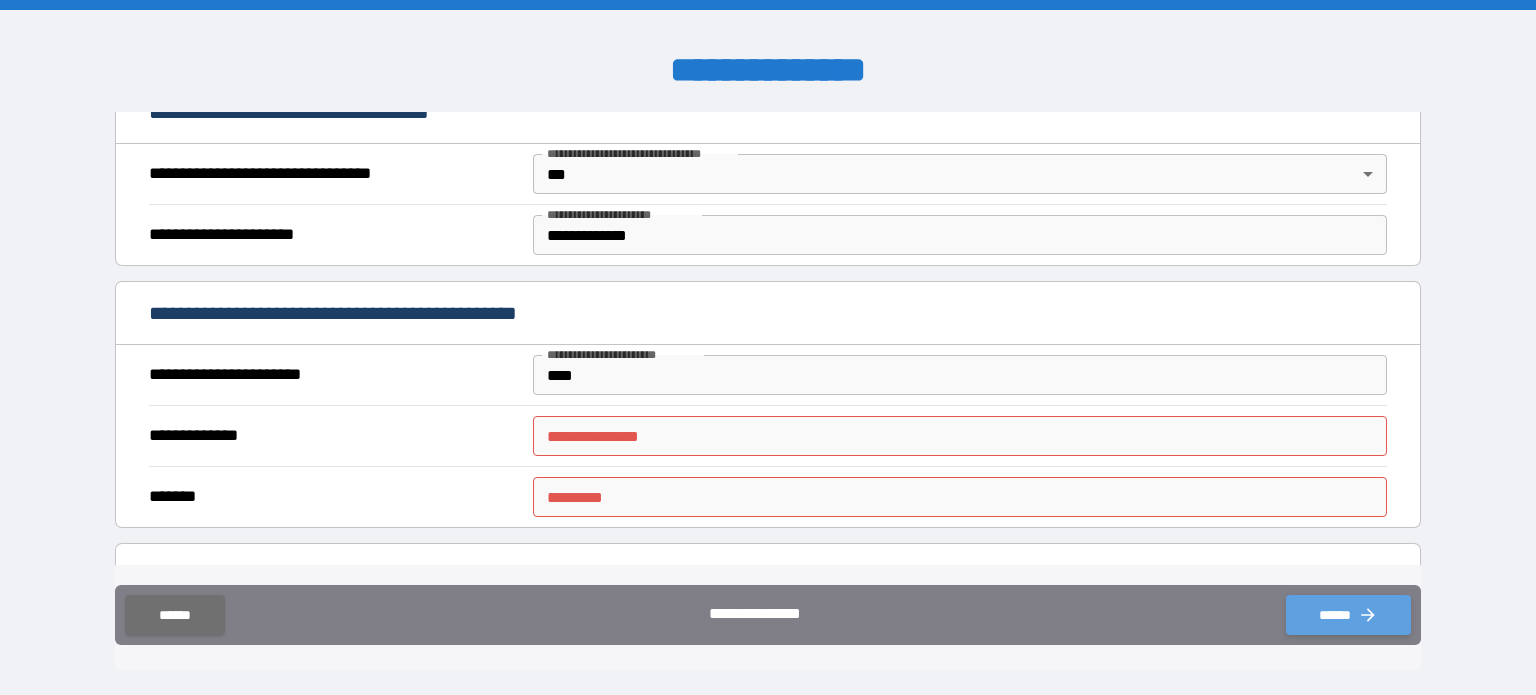 click on "******" at bounding box center (1348, 615) 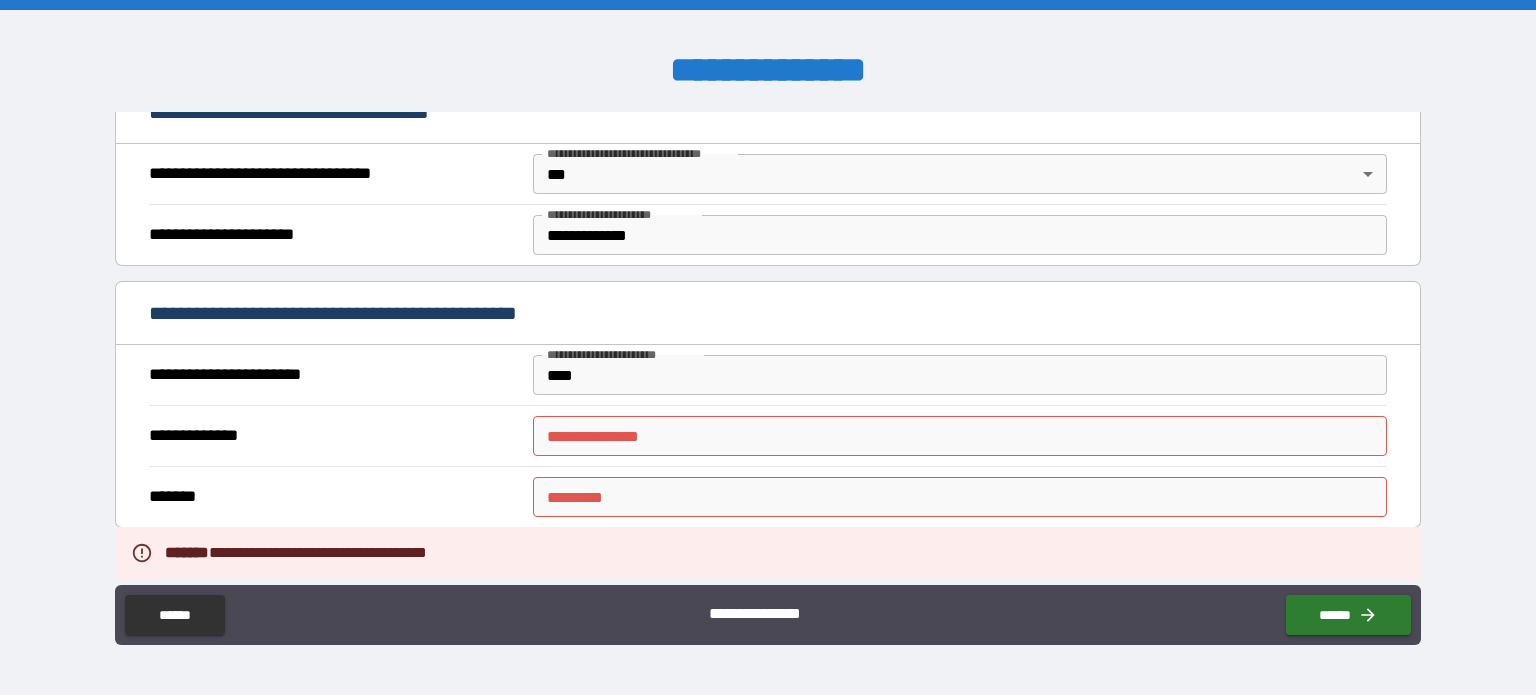 click on "**********" at bounding box center (960, 436) 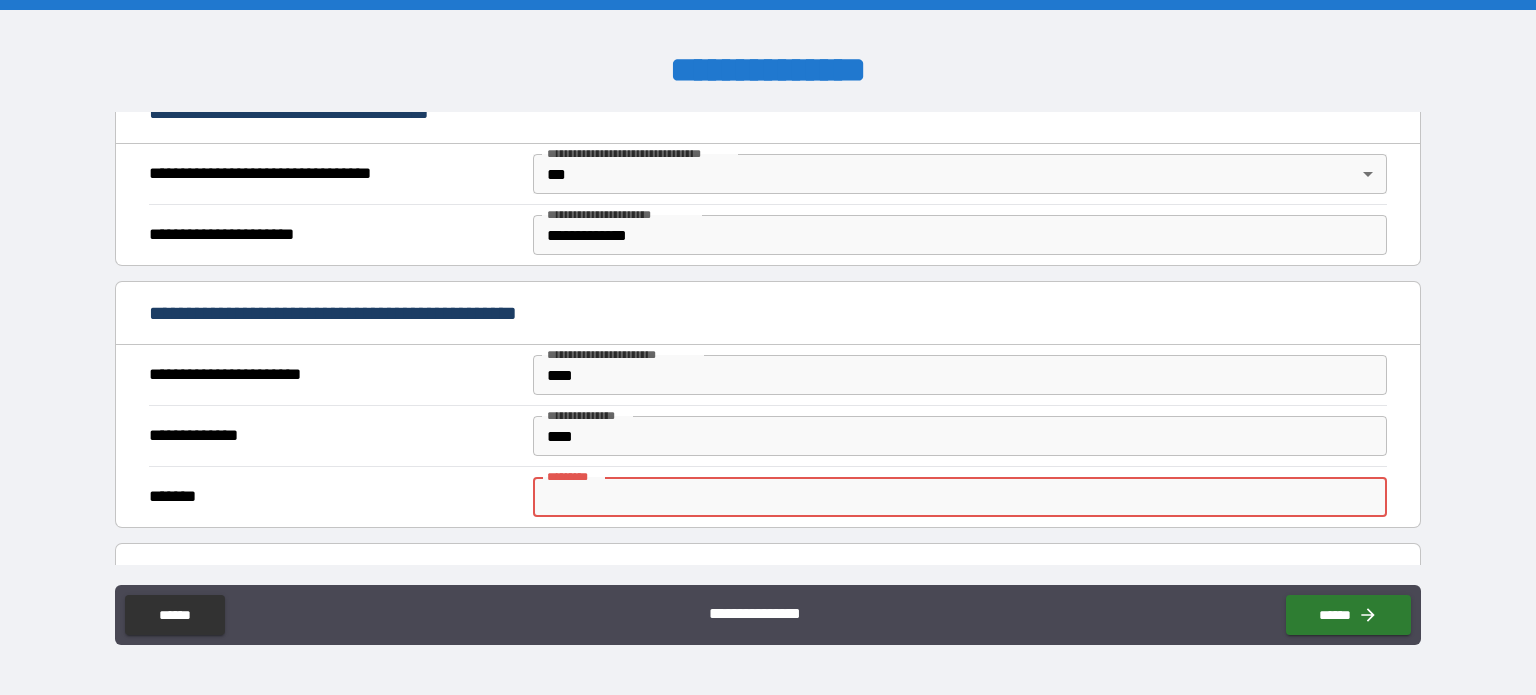 click on "*******   *" at bounding box center (960, 497) 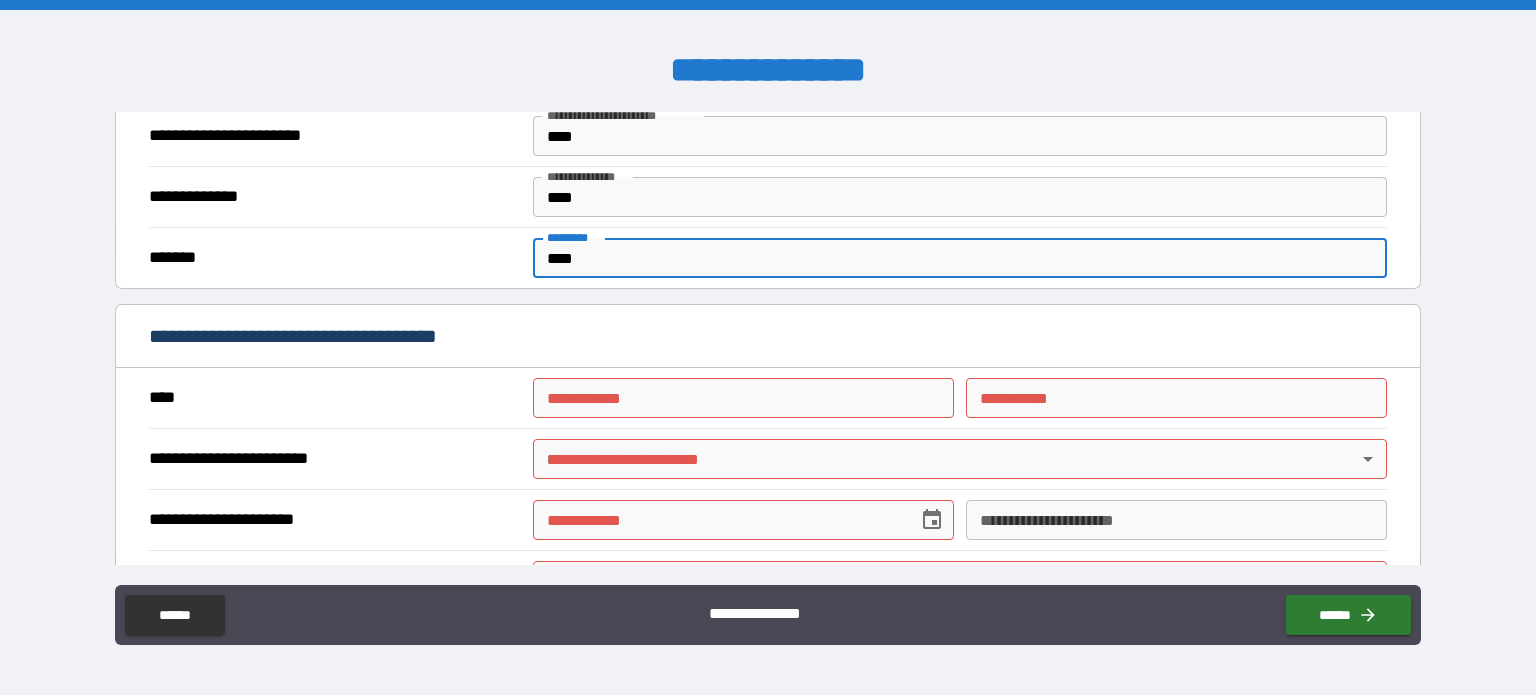 scroll, scrollTop: 1473, scrollLeft: 0, axis: vertical 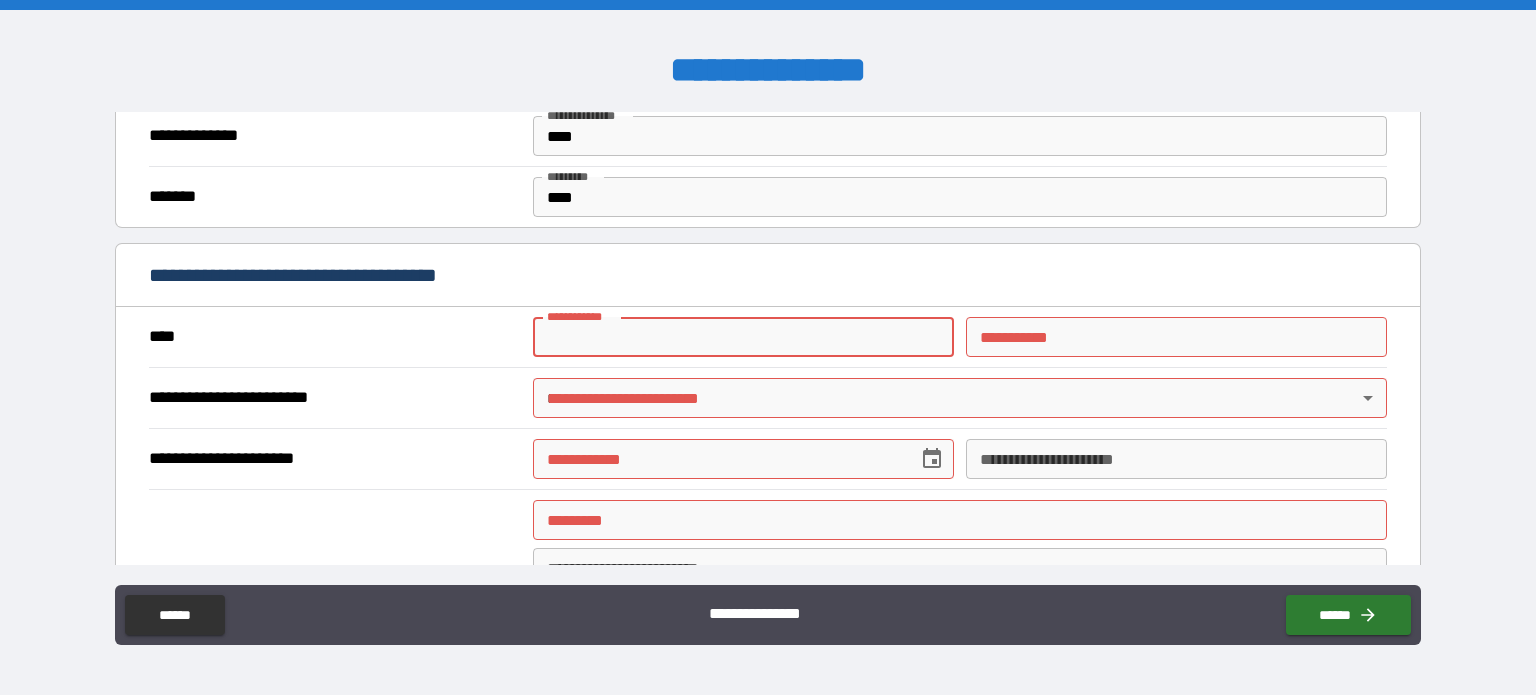 click on "**********" at bounding box center (743, 337) 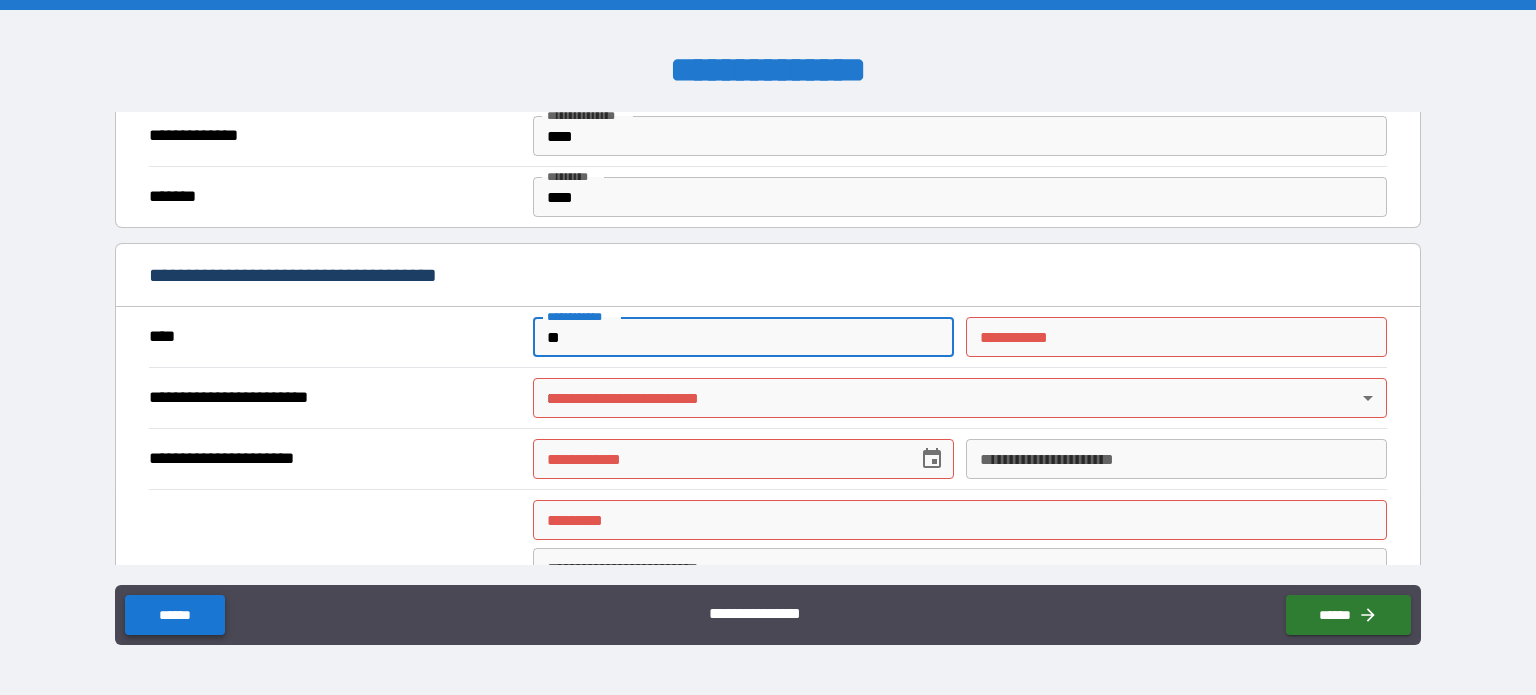 click on "******" at bounding box center (174, 615) 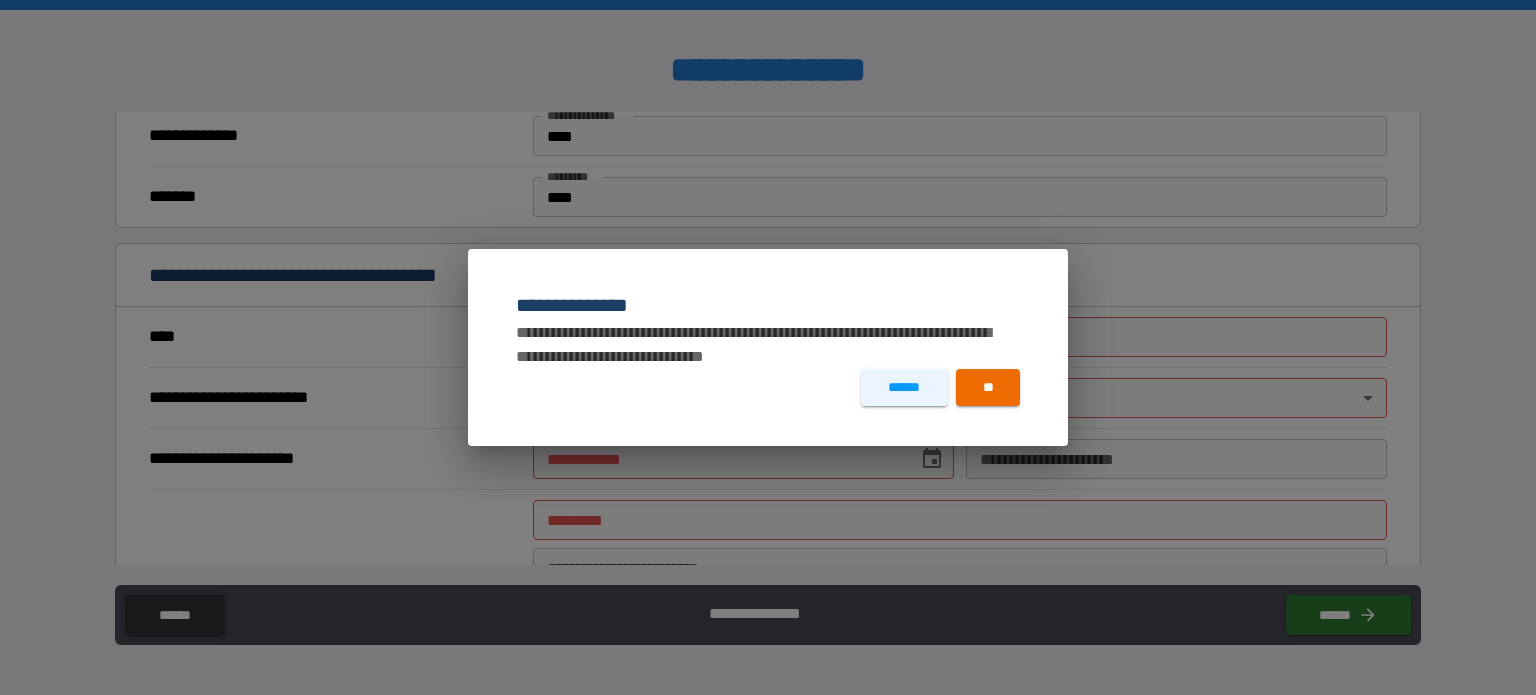 drag, startPoint x: 985, startPoint y: 380, endPoint x: 658, endPoint y: 423, distance: 329.8151 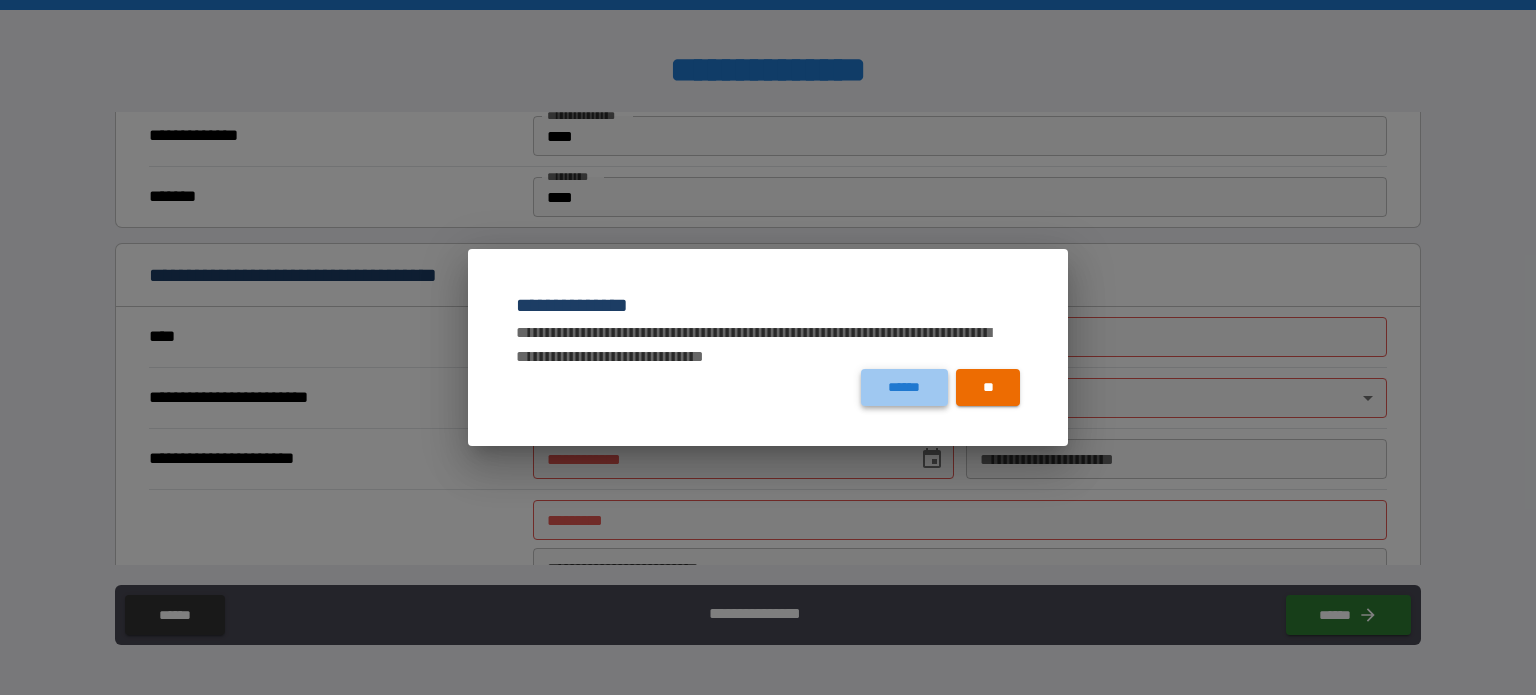 click on "******" at bounding box center [904, 387] 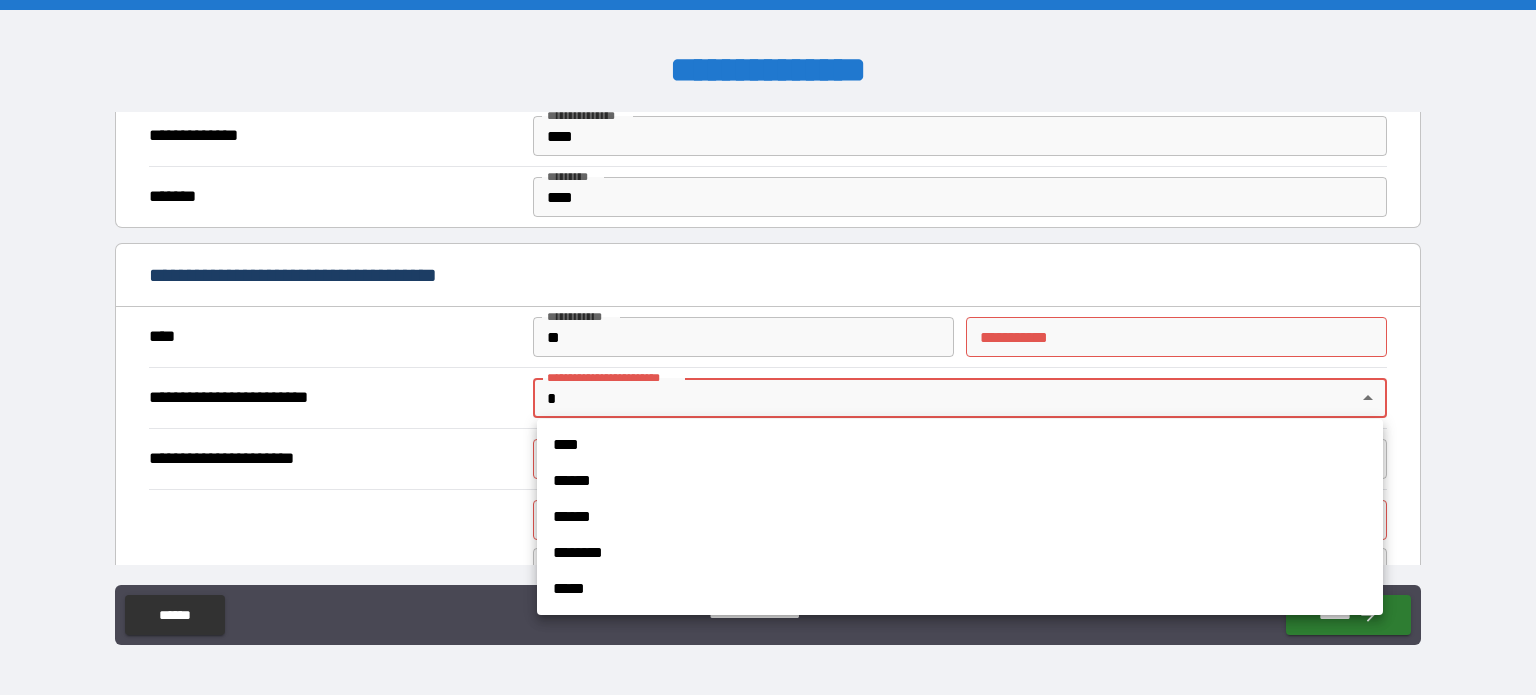 click on "**********" at bounding box center [768, 347] 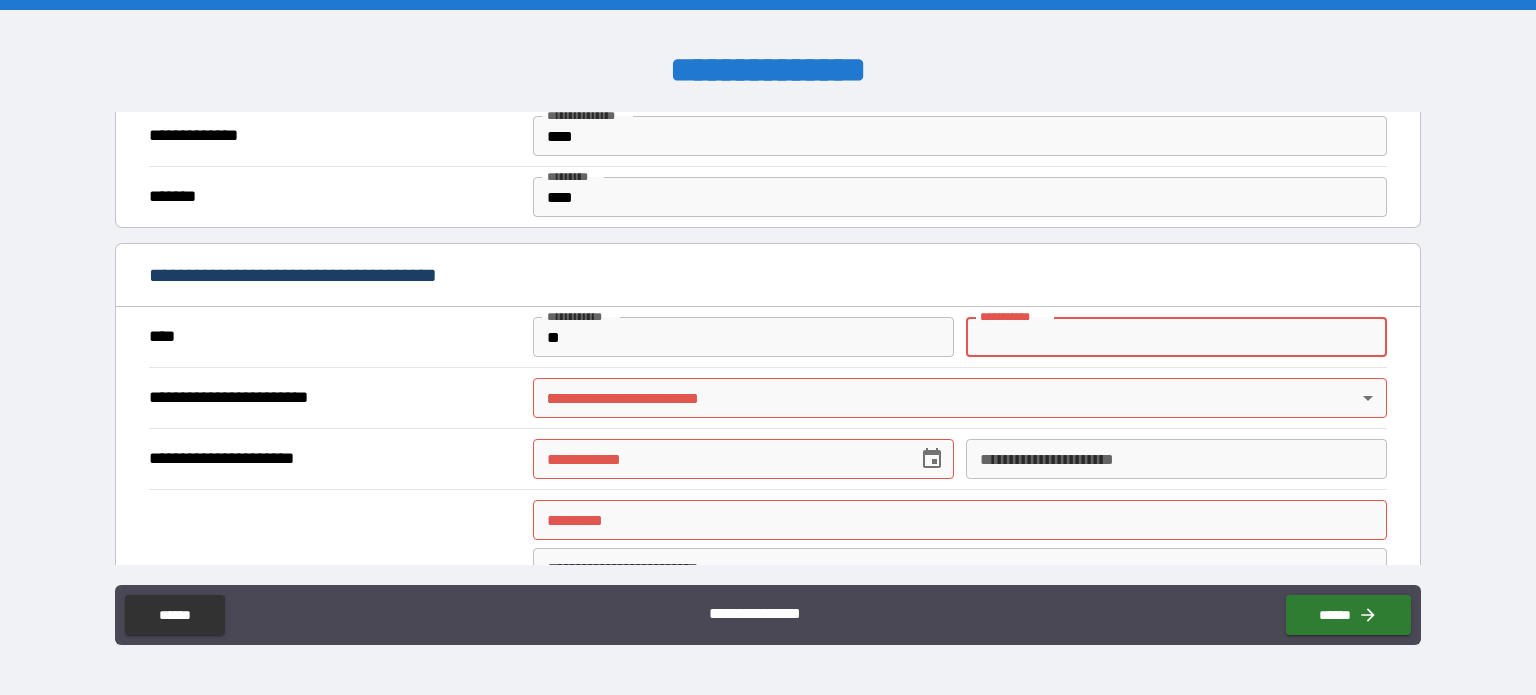 click on "*********   *" at bounding box center (1176, 337) 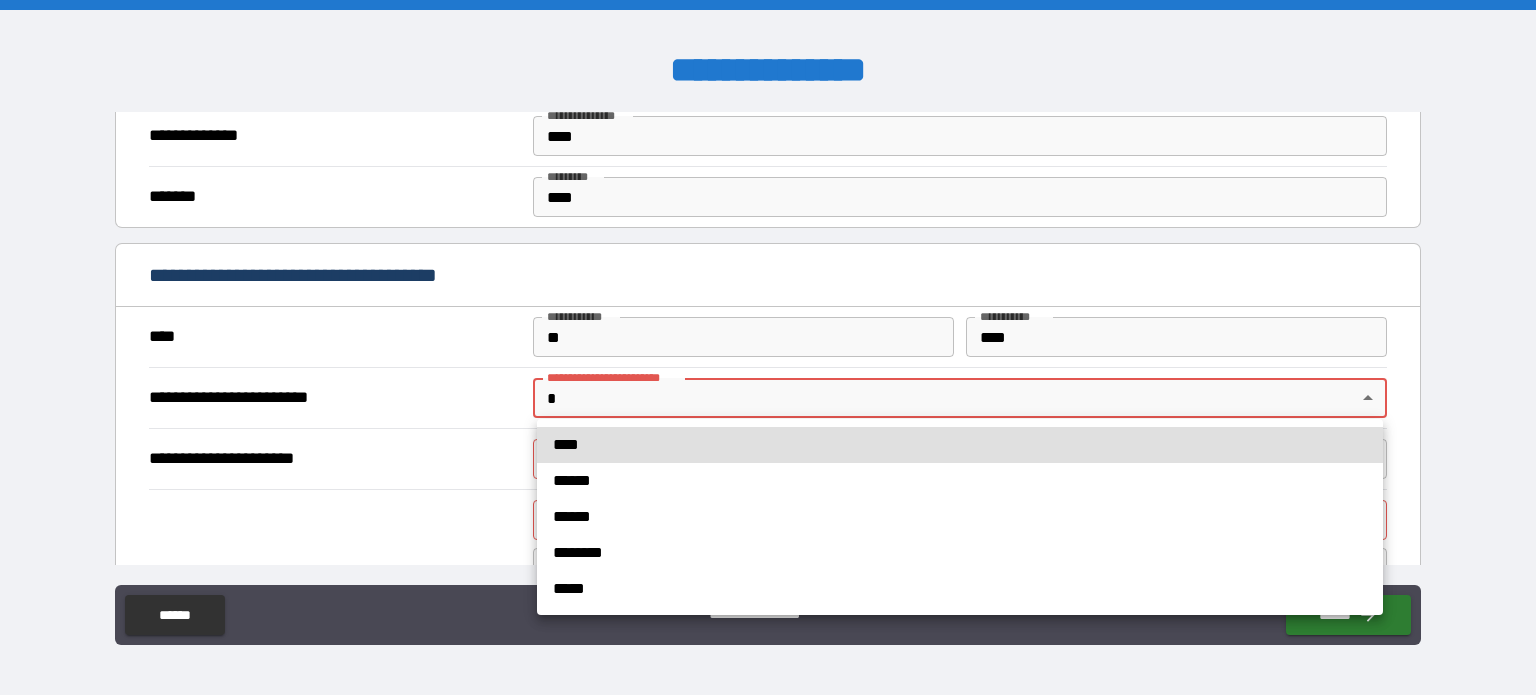 click on "**********" at bounding box center [768, 347] 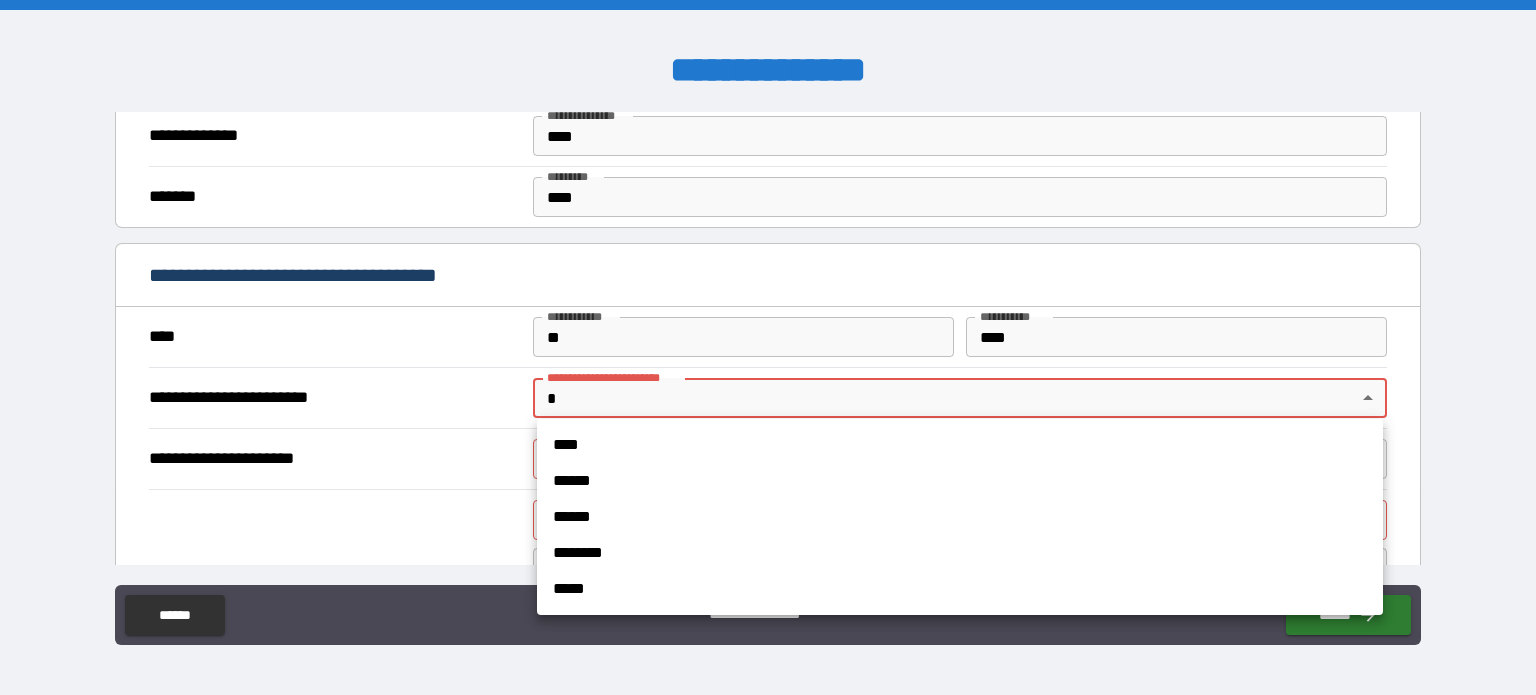 click at bounding box center (768, 347) 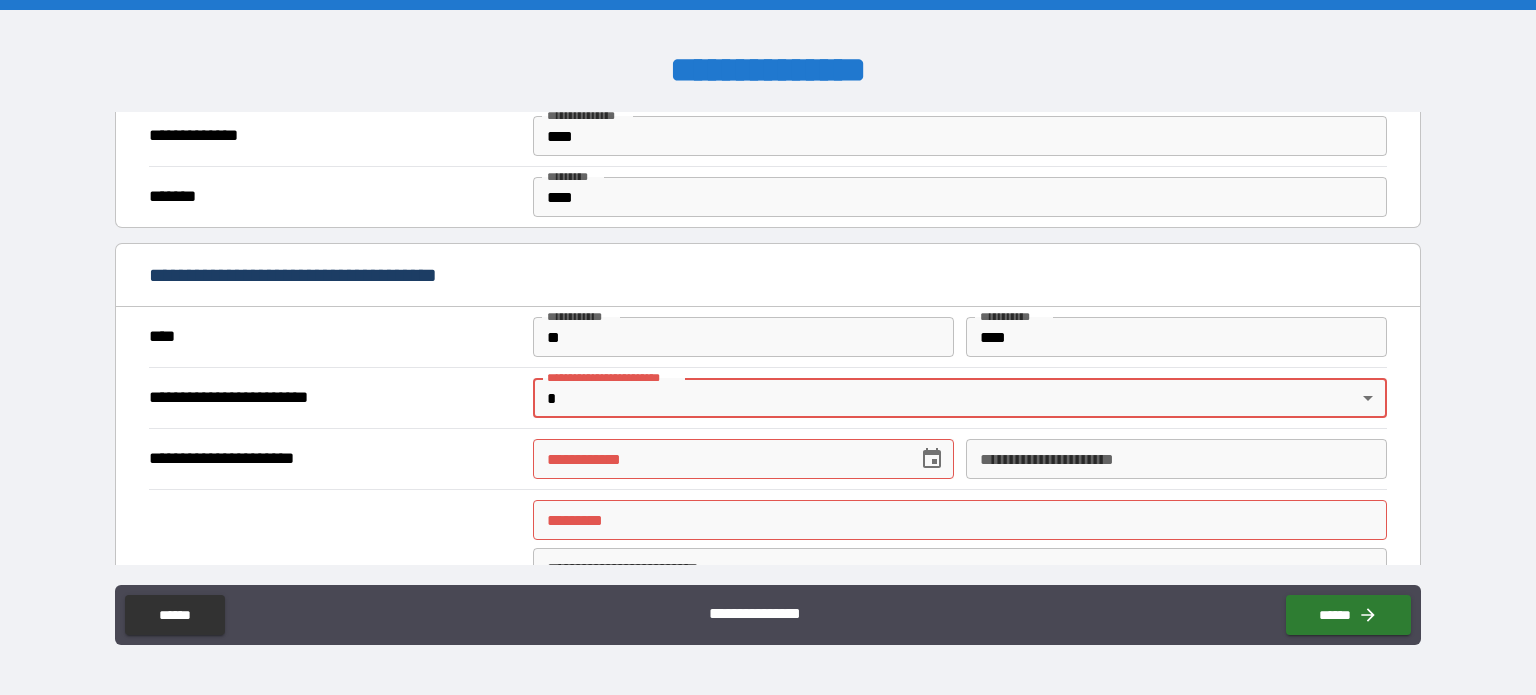 click on "**" at bounding box center (743, 337) 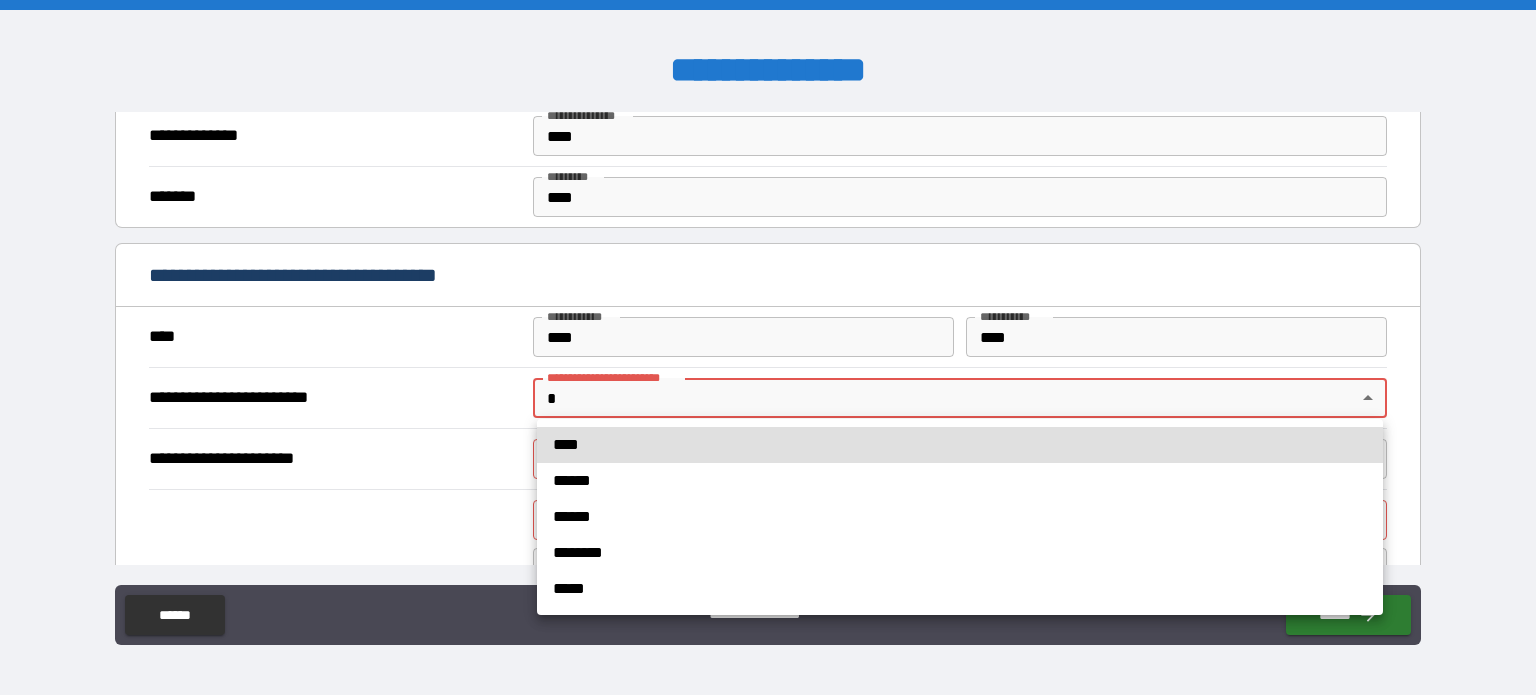 click on "**********" at bounding box center (768, 347) 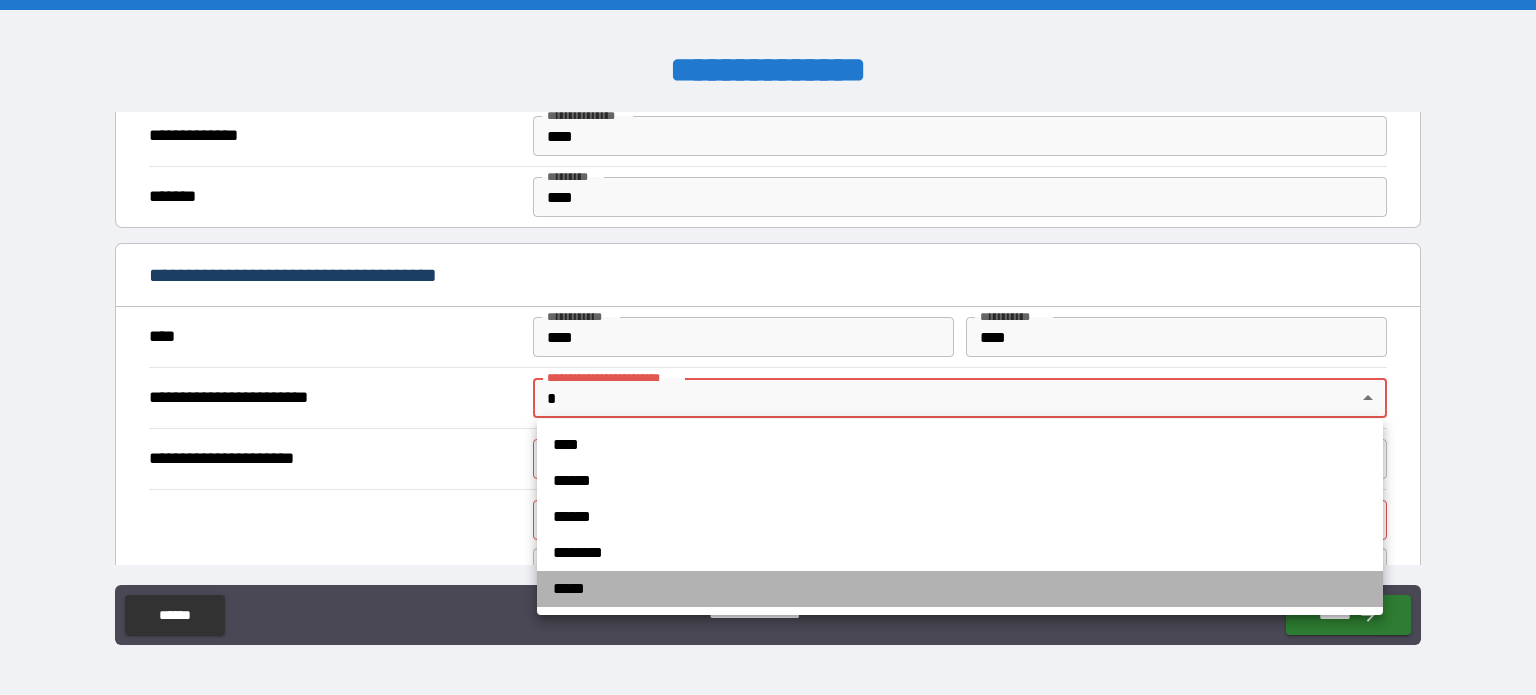 click on "*****" at bounding box center (960, 589) 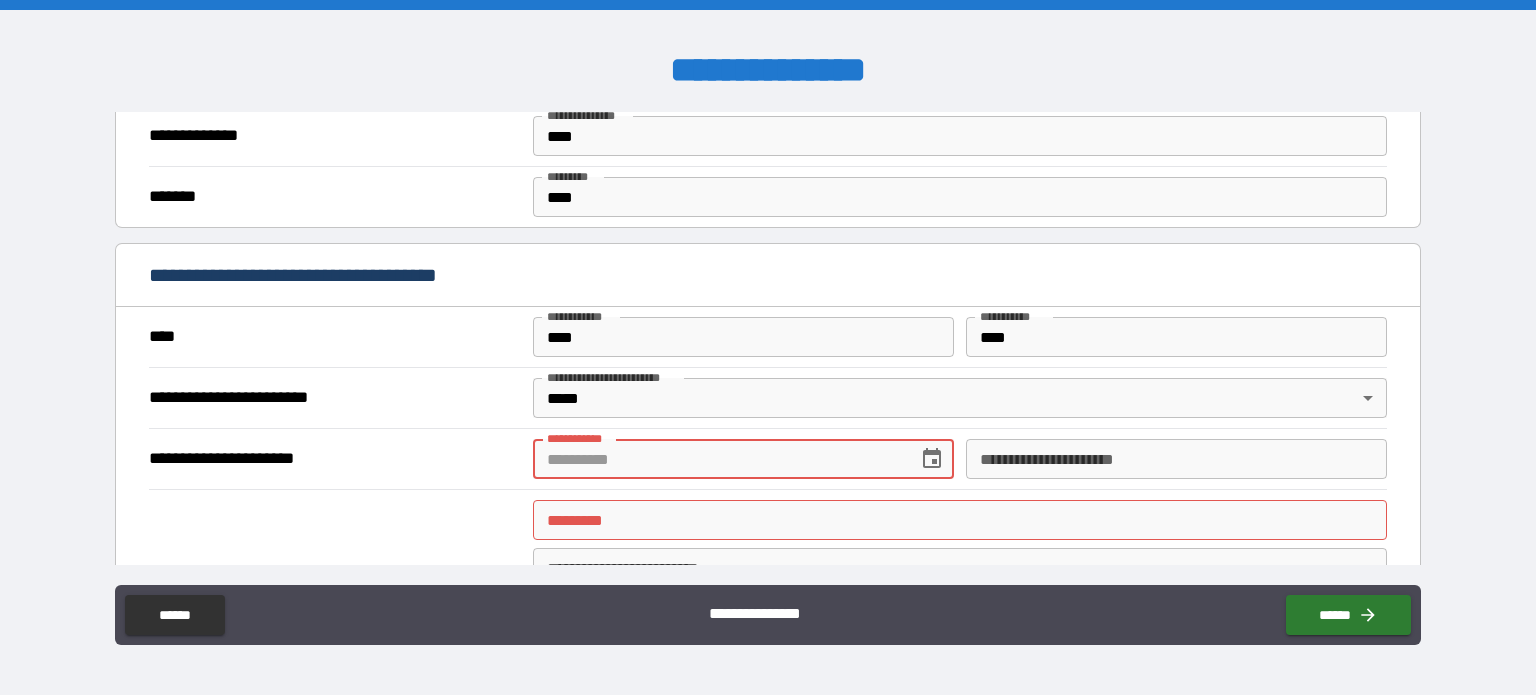 click on "**********" at bounding box center (718, 459) 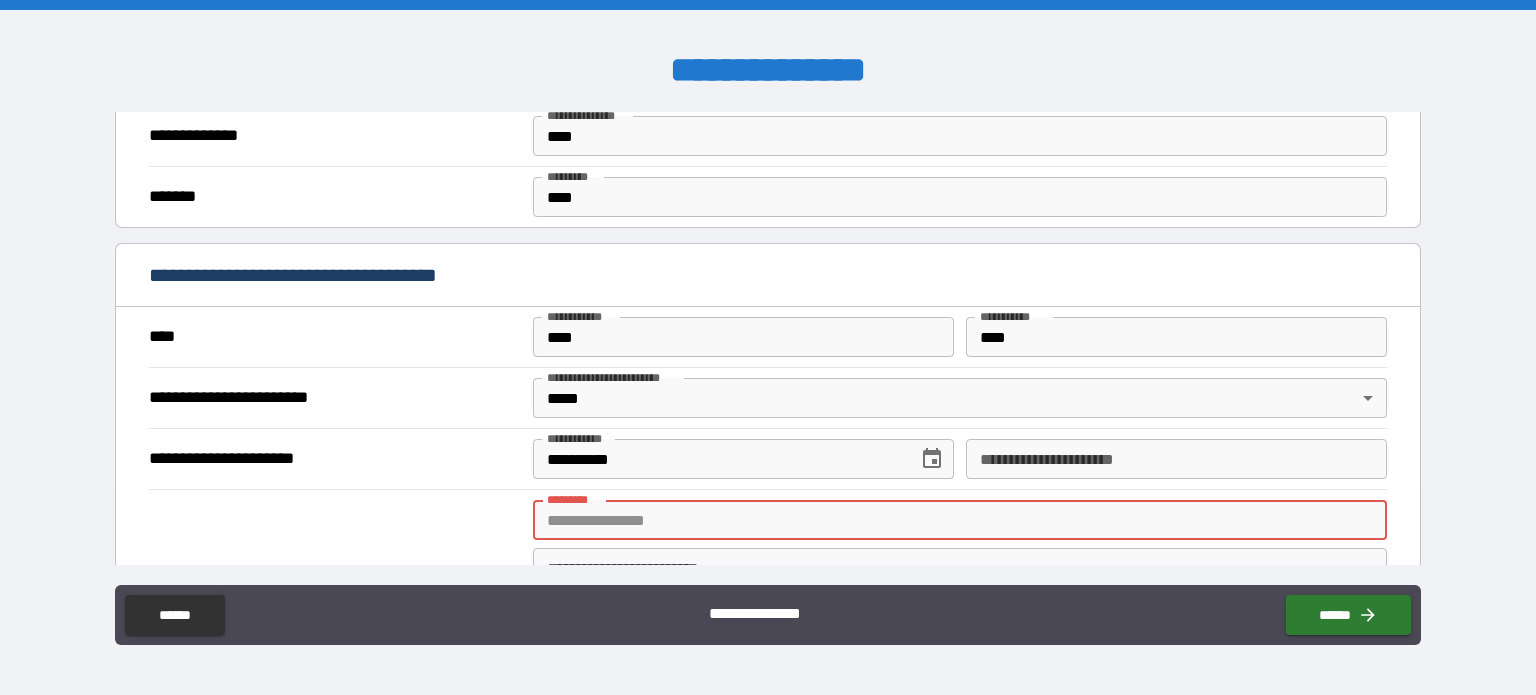 click on "*******   *" at bounding box center (960, 520) 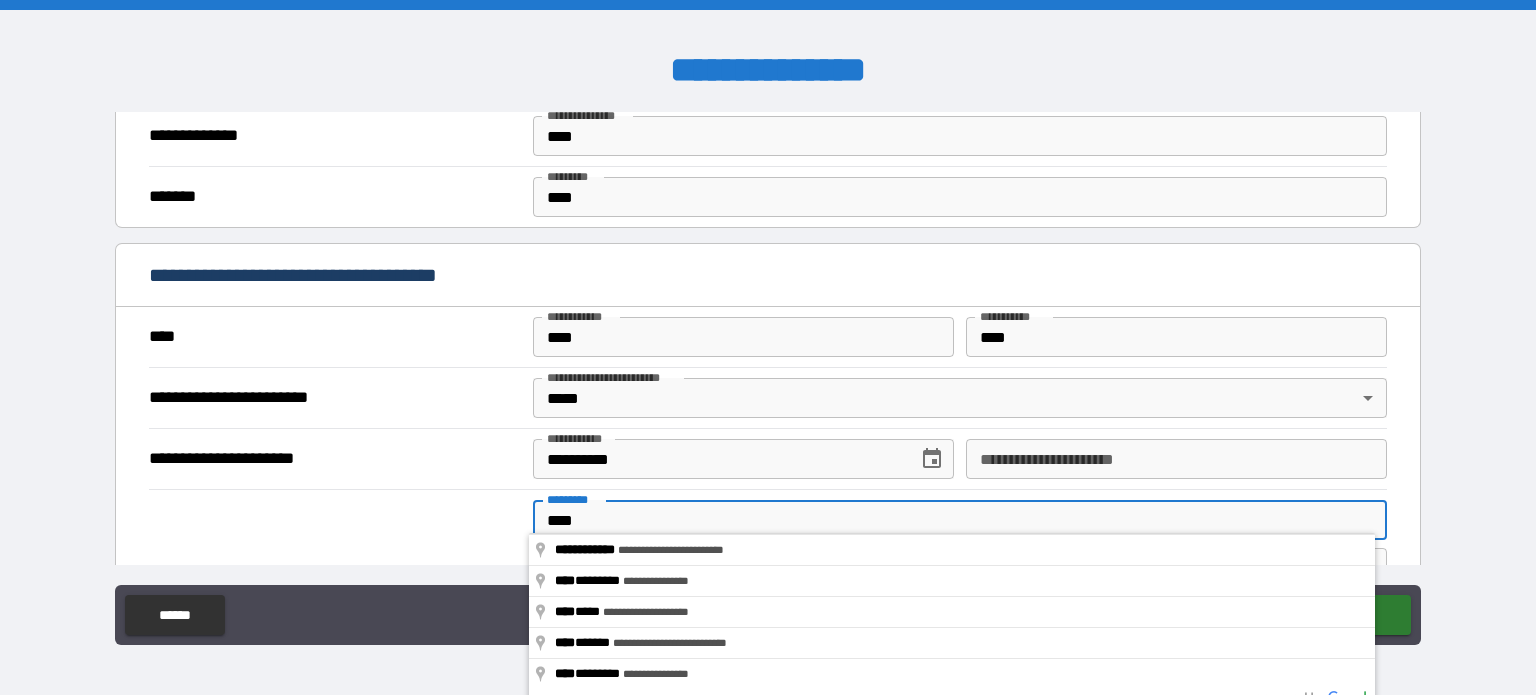 click on "****" at bounding box center (960, 520) 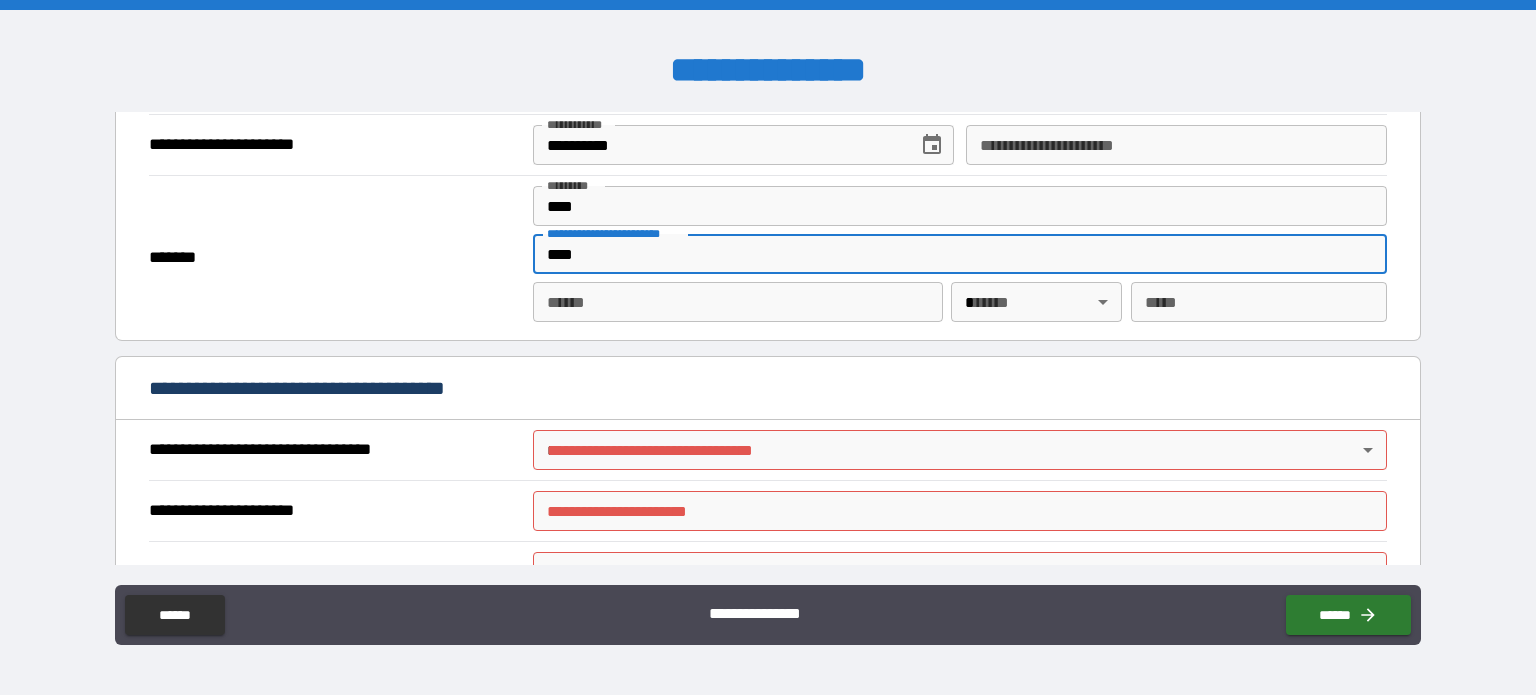 scroll, scrollTop: 1789, scrollLeft: 0, axis: vertical 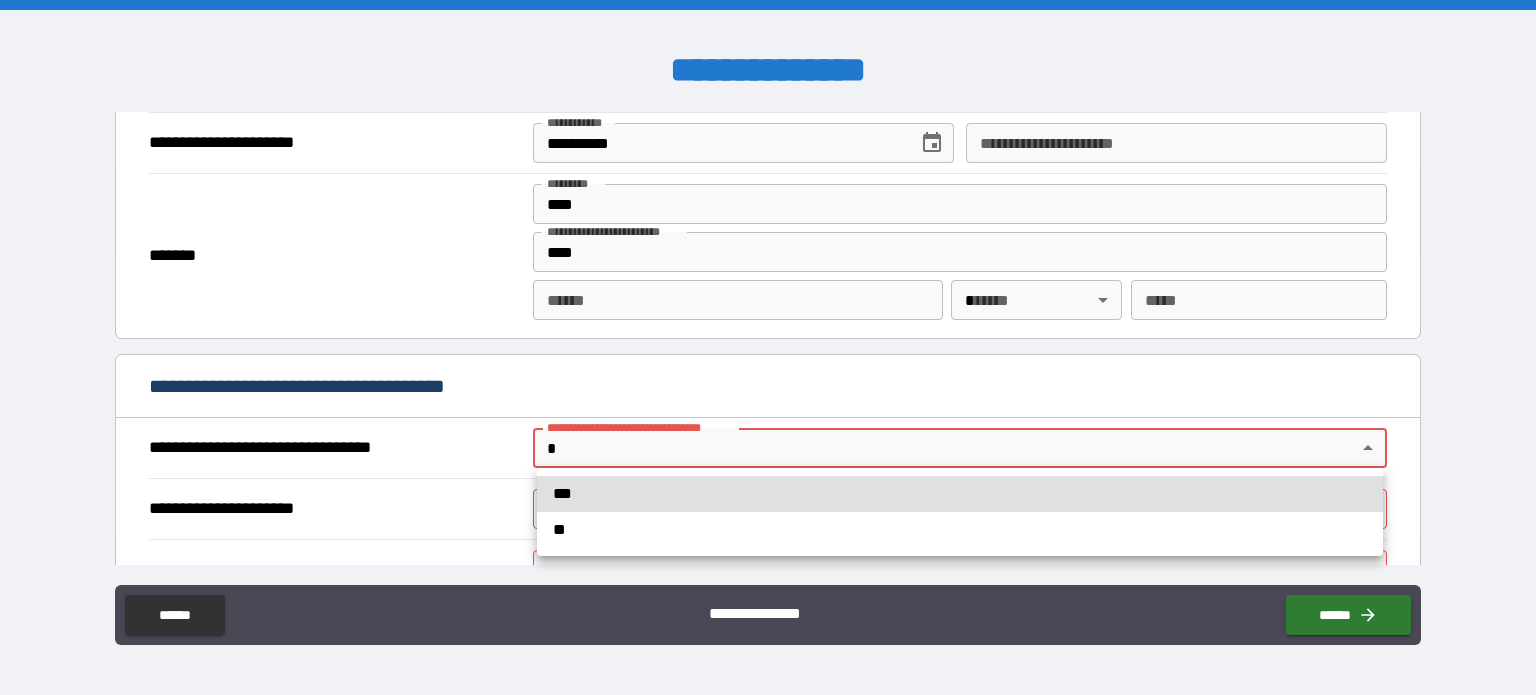 click on "**********" at bounding box center (768, 347) 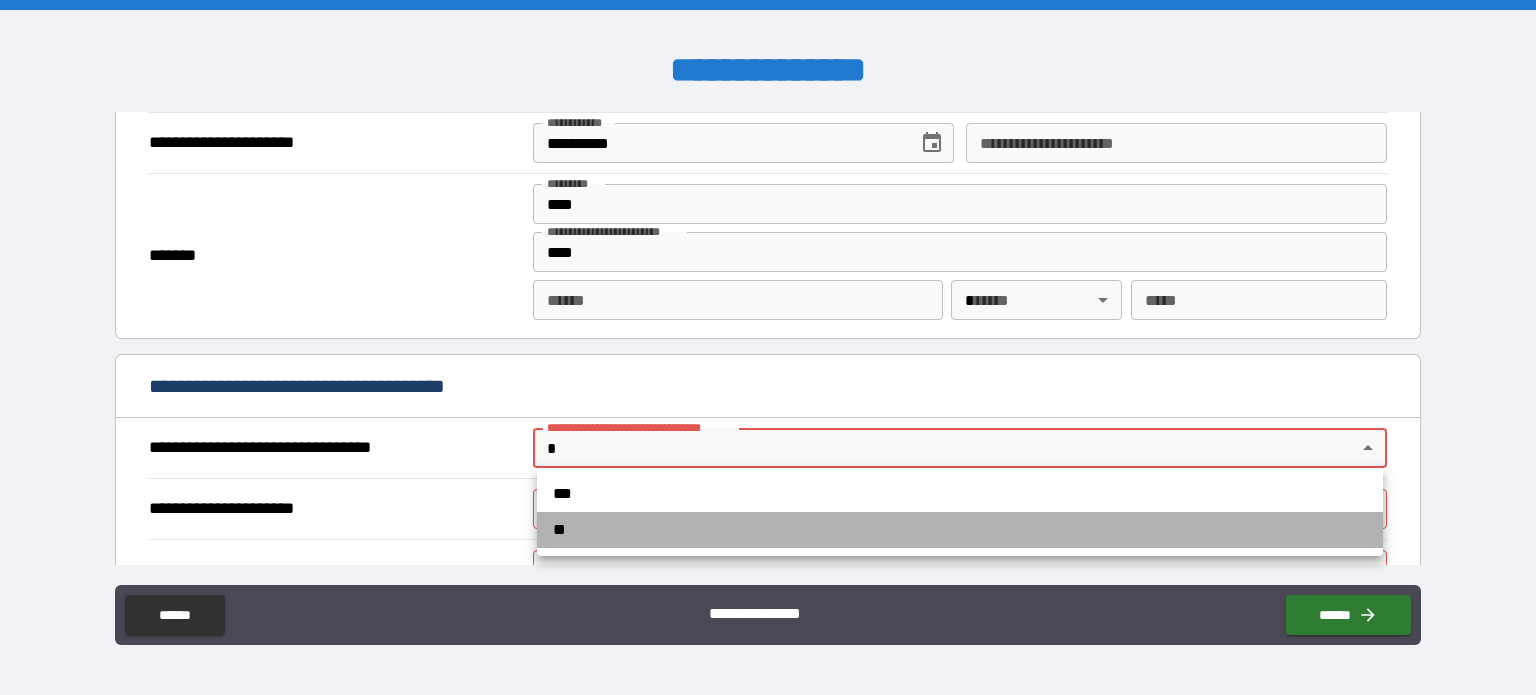 click on "**" at bounding box center (960, 530) 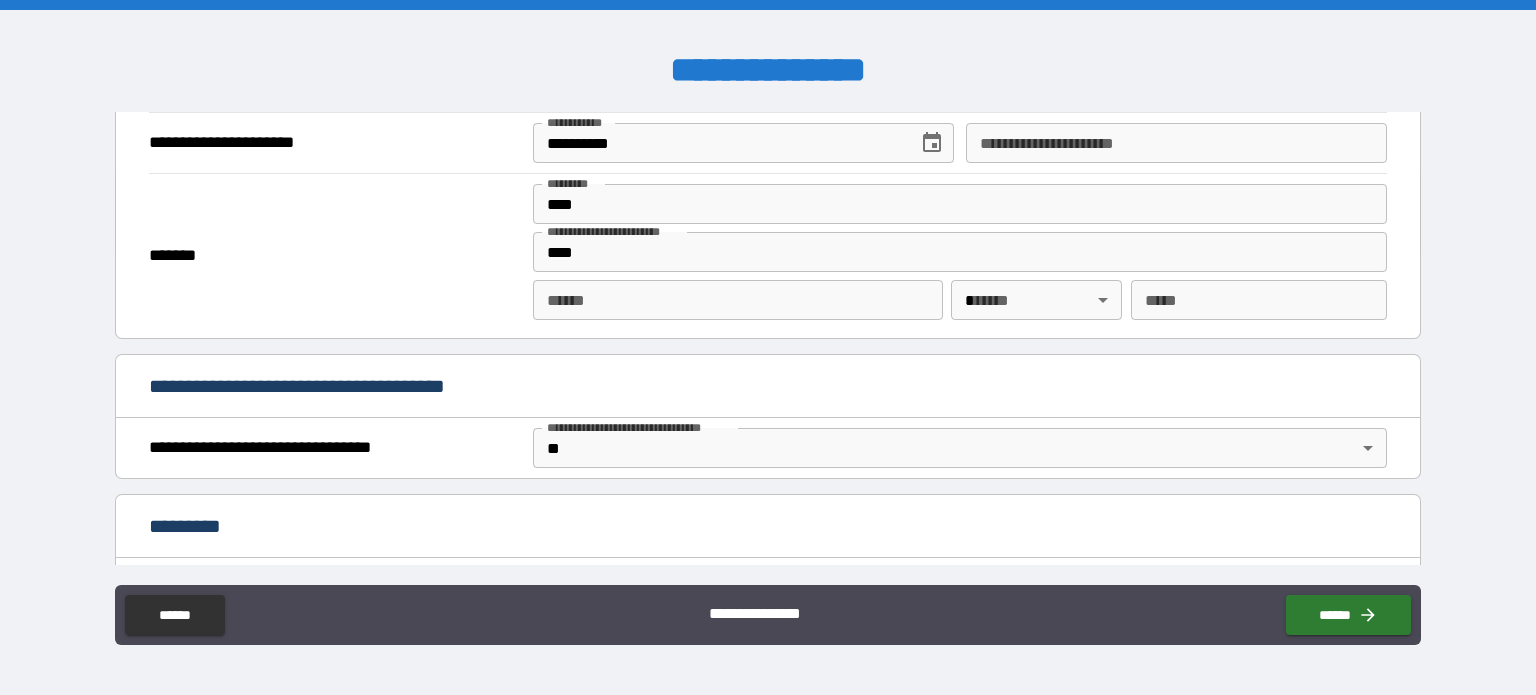 click on "*********" at bounding box center (768, 528) 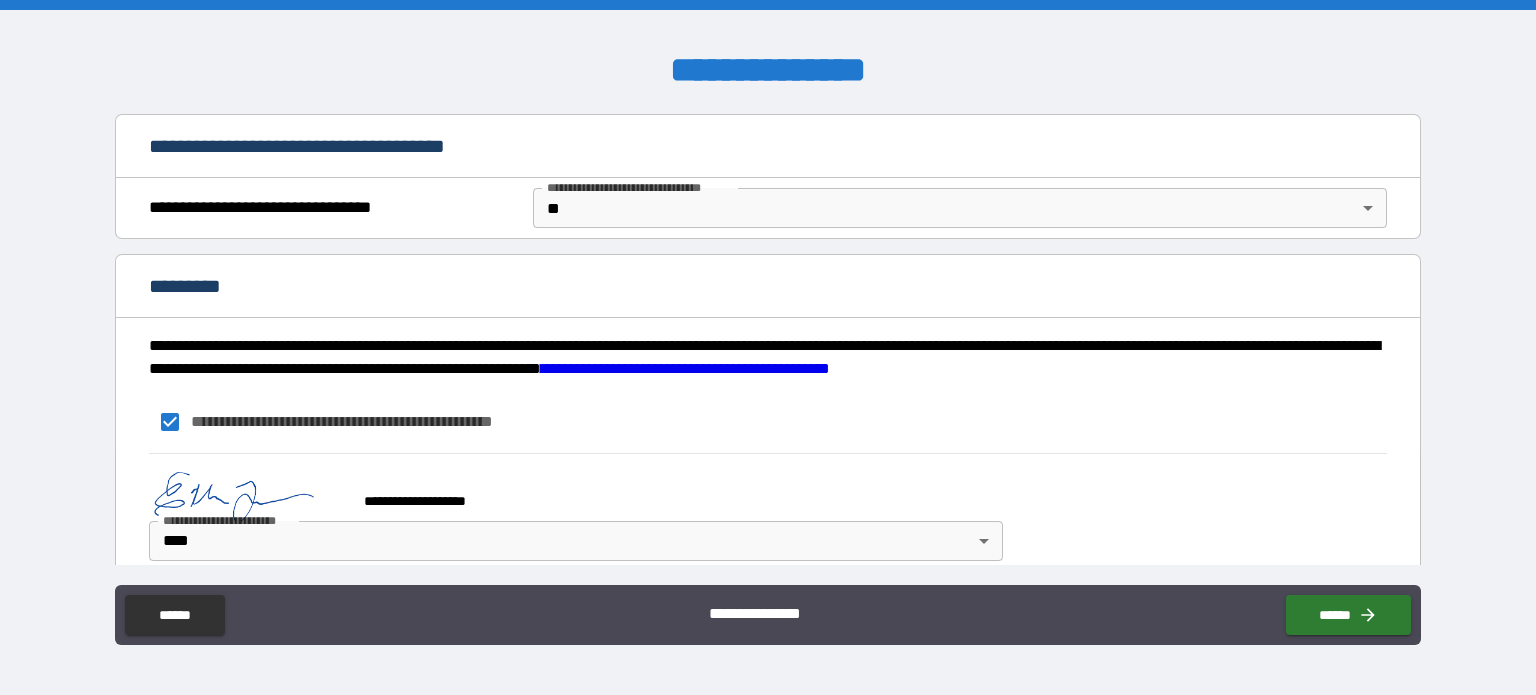 scroll, scrollTop: 2048, scrollLeft: 0, axis: vertical 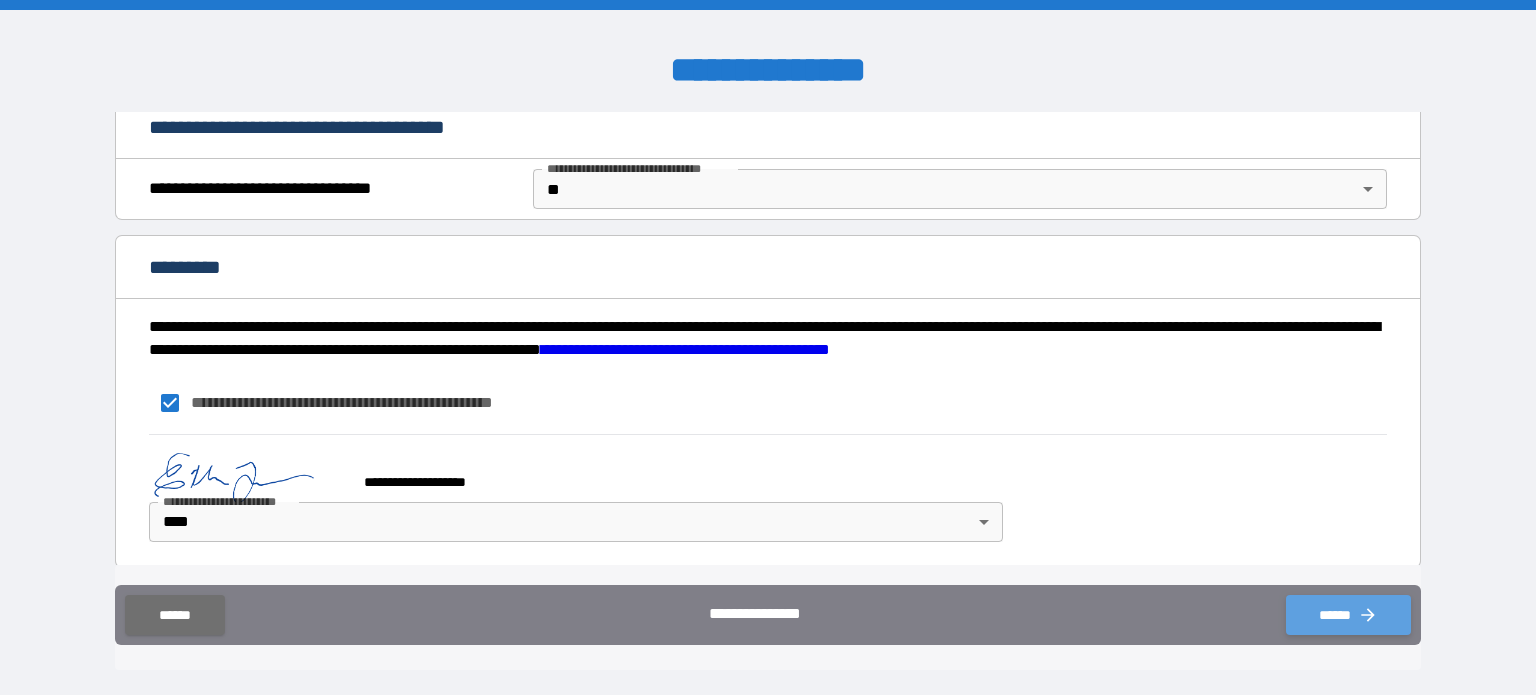click on "******" at bounding box center [1348, 615] 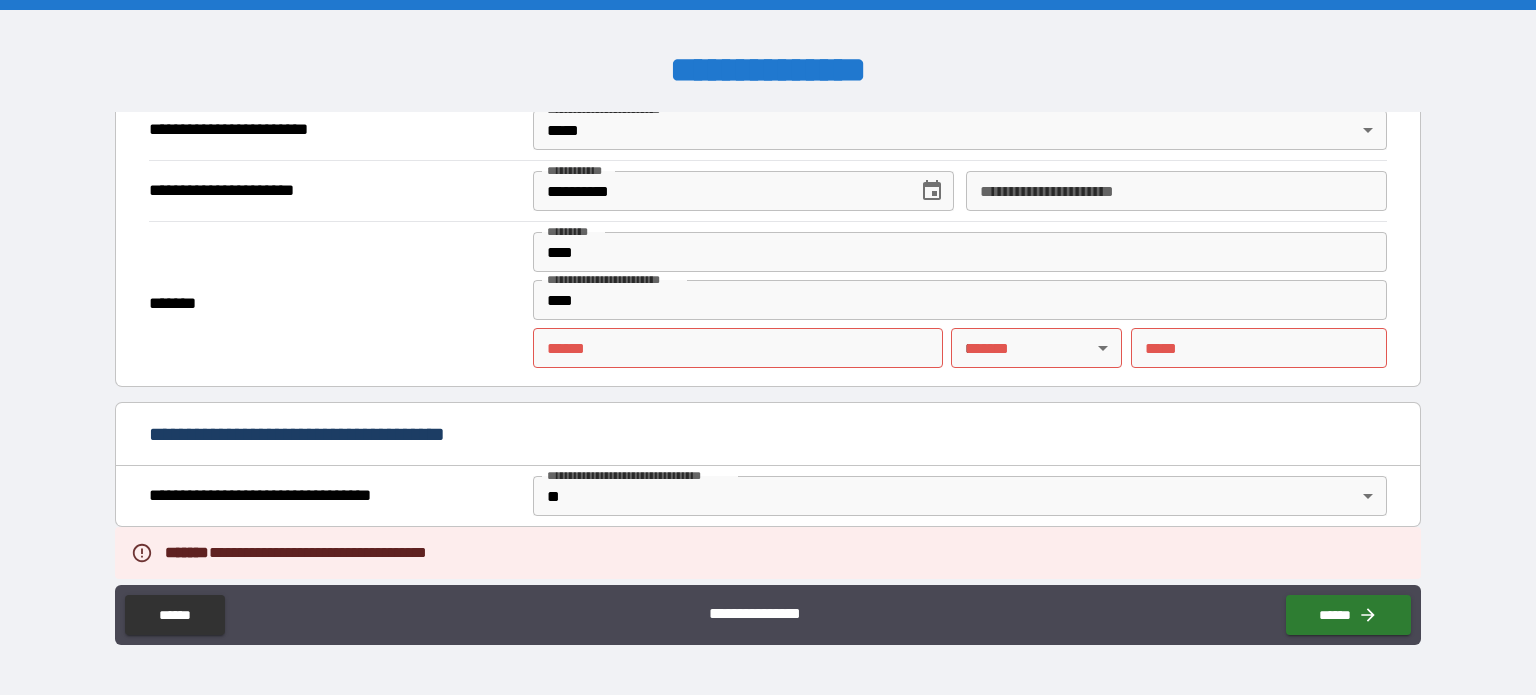 scroll, scrollTop: 1648, scrollLeft: 0, axis: vertical 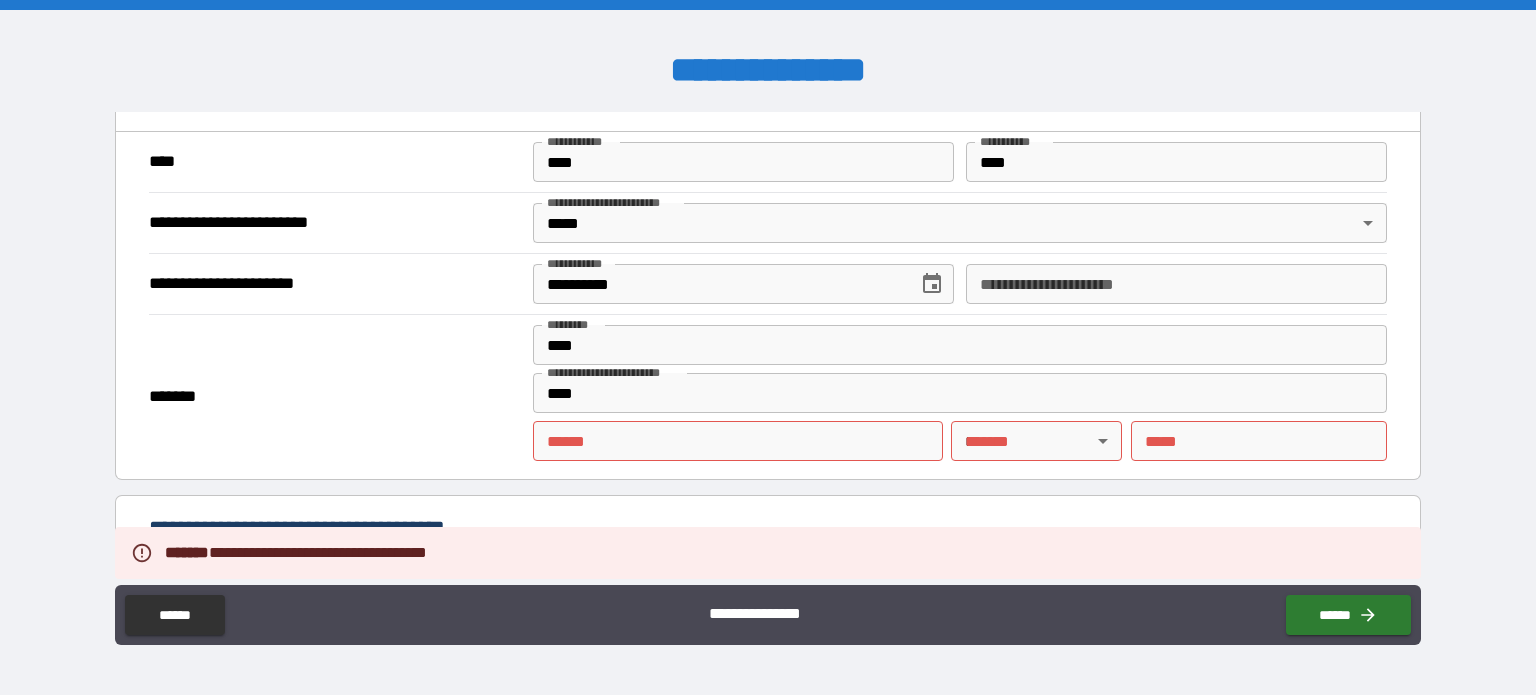 click on "****   *" at bounding box center [738, 441] 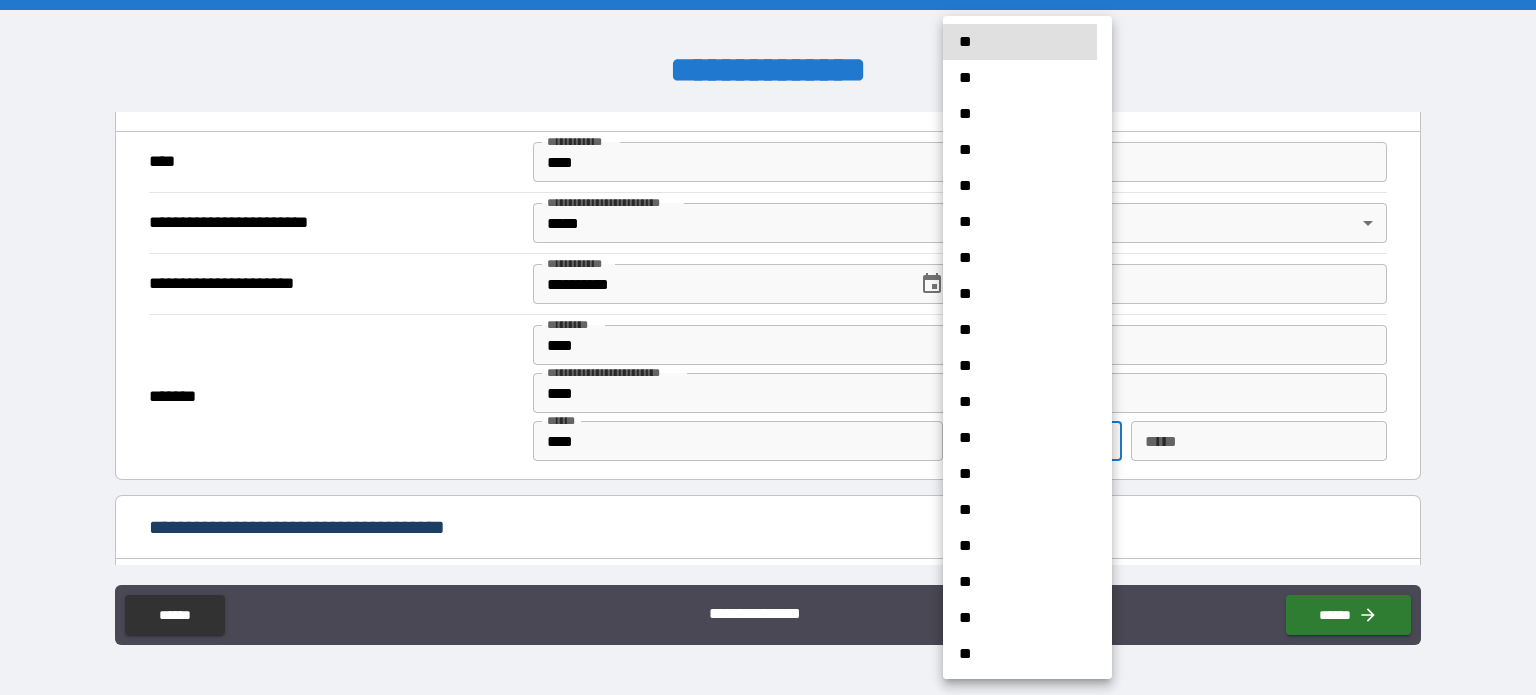 click on "**********" at bounding box center (768, 347) 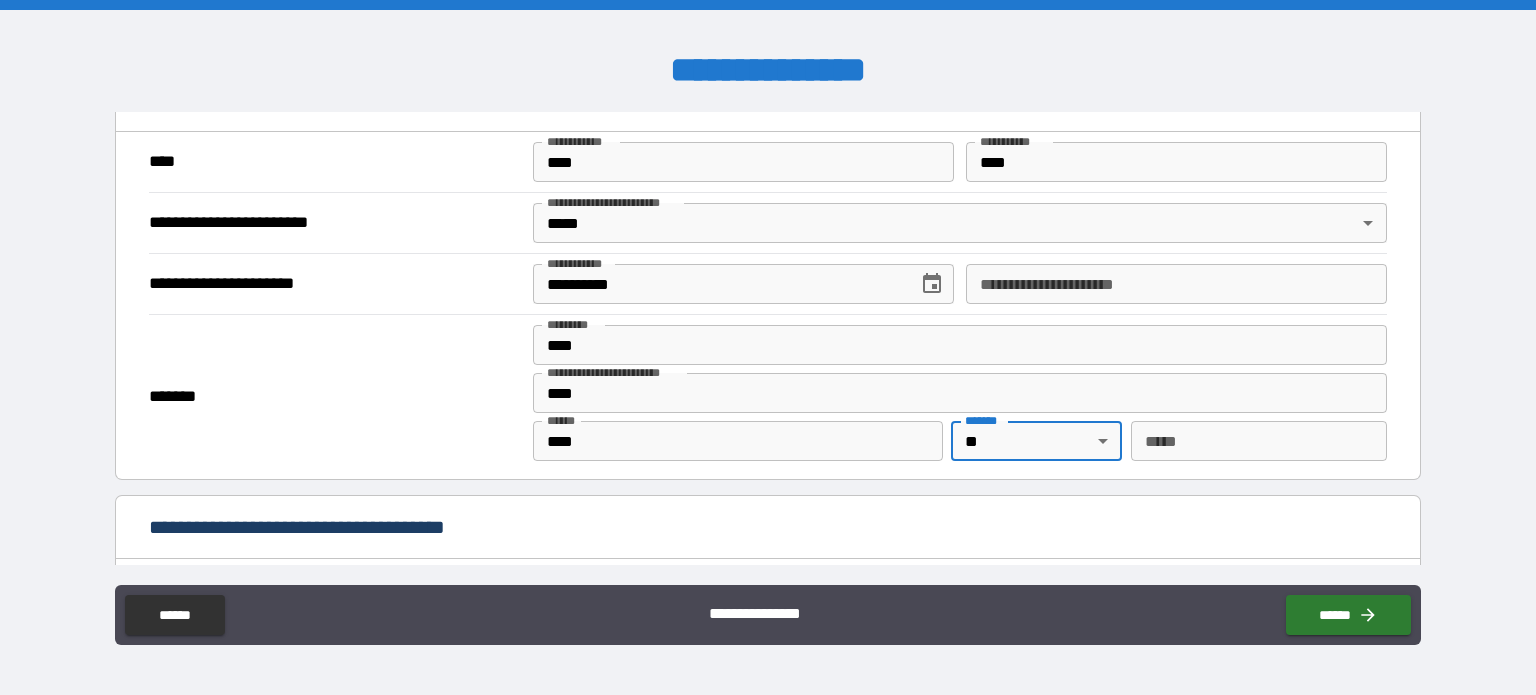 click on "***   *" at bounding box center [1259, 441] 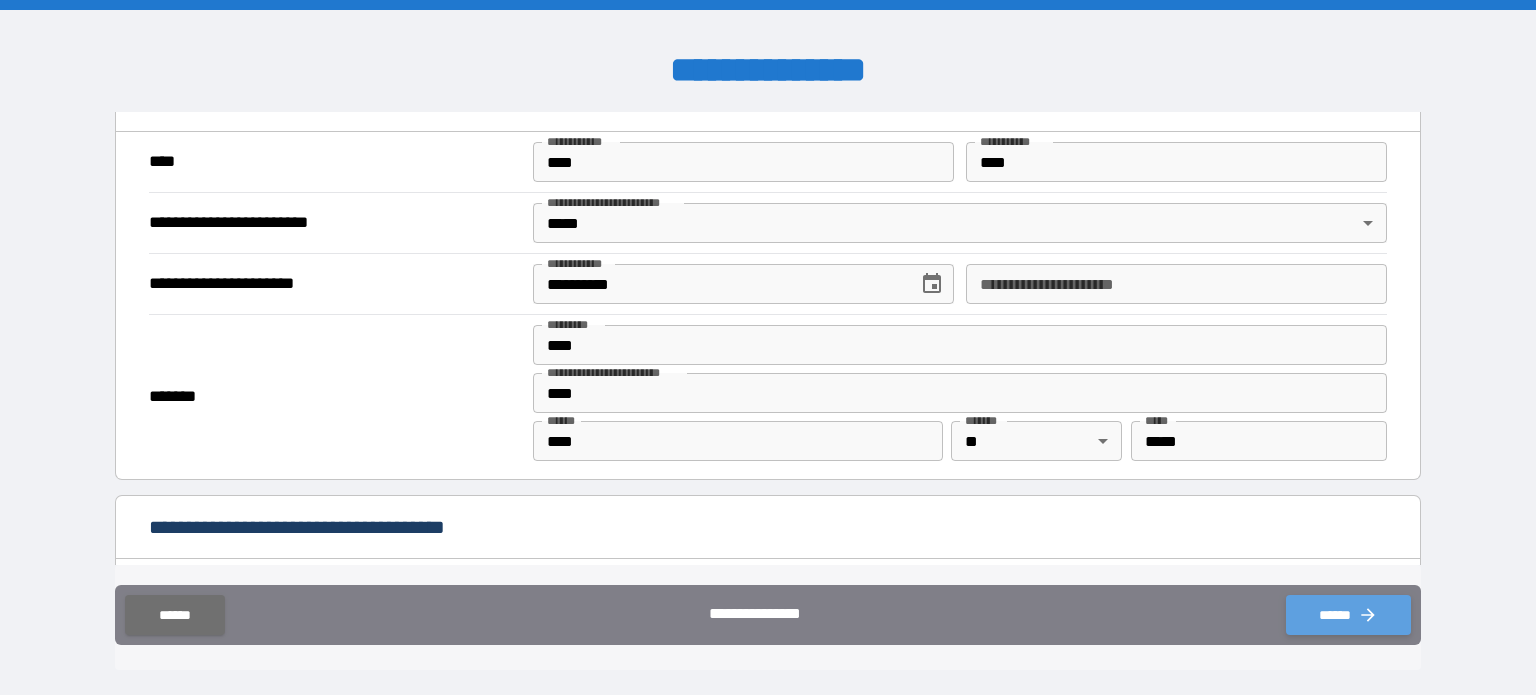 click on "******" at bounding box center [1348, 615] 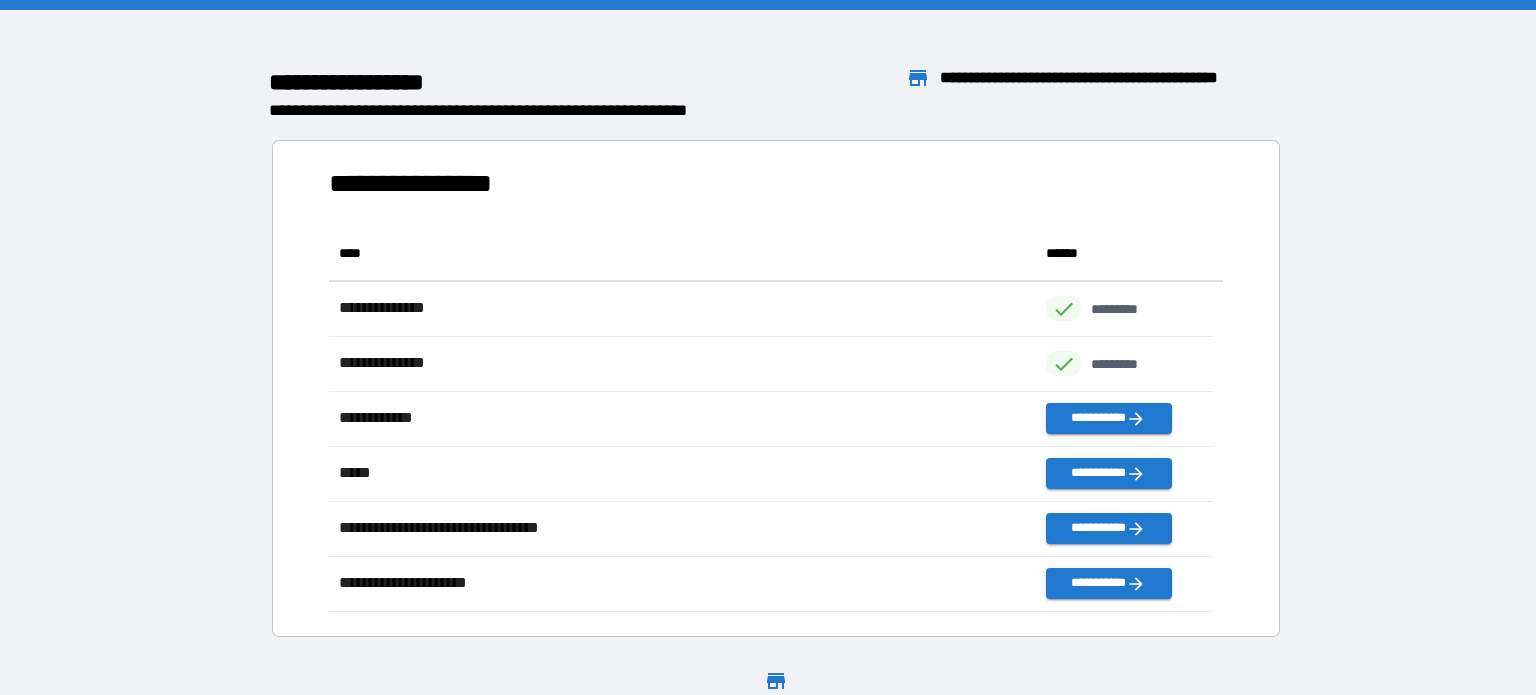 scroll, scrollTop: 16, scrollLeft: 16, axis: both 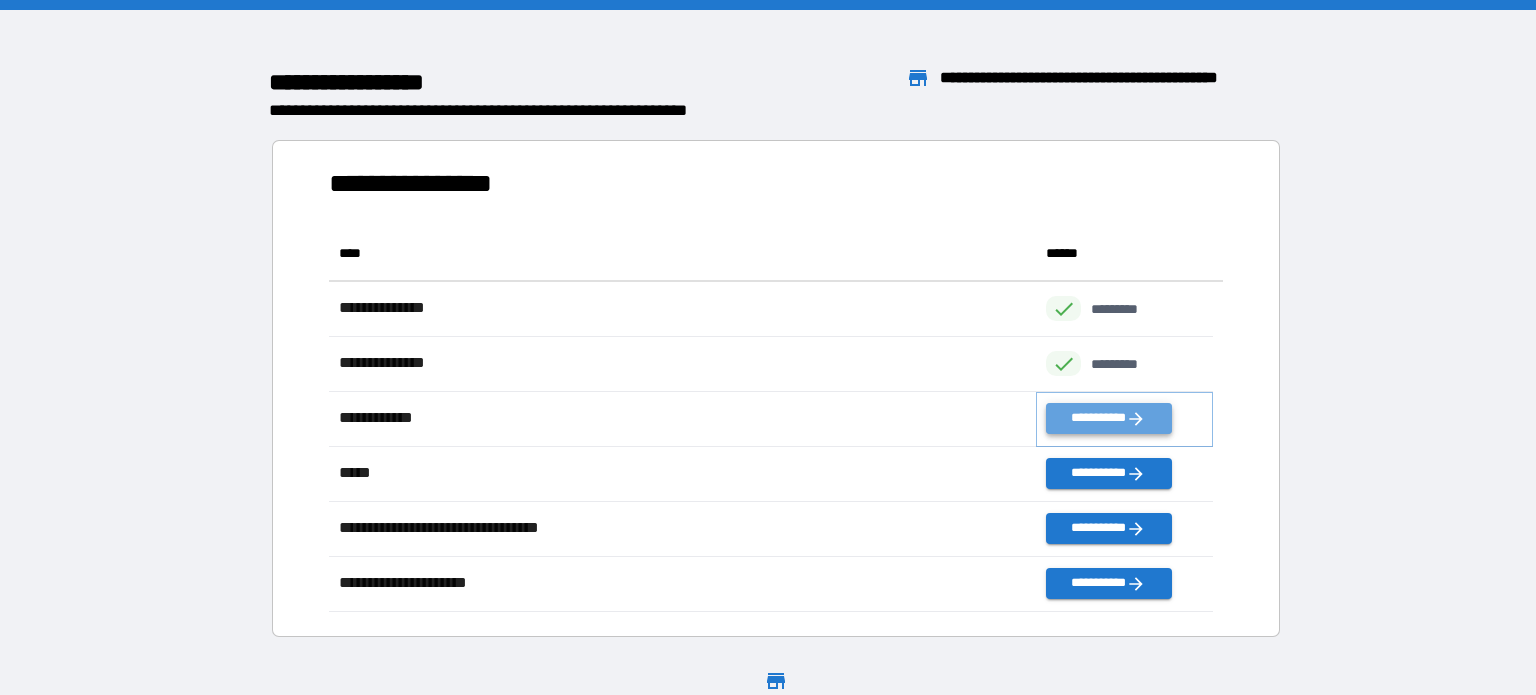 click on "**********" at bounding box center [1108, 418] 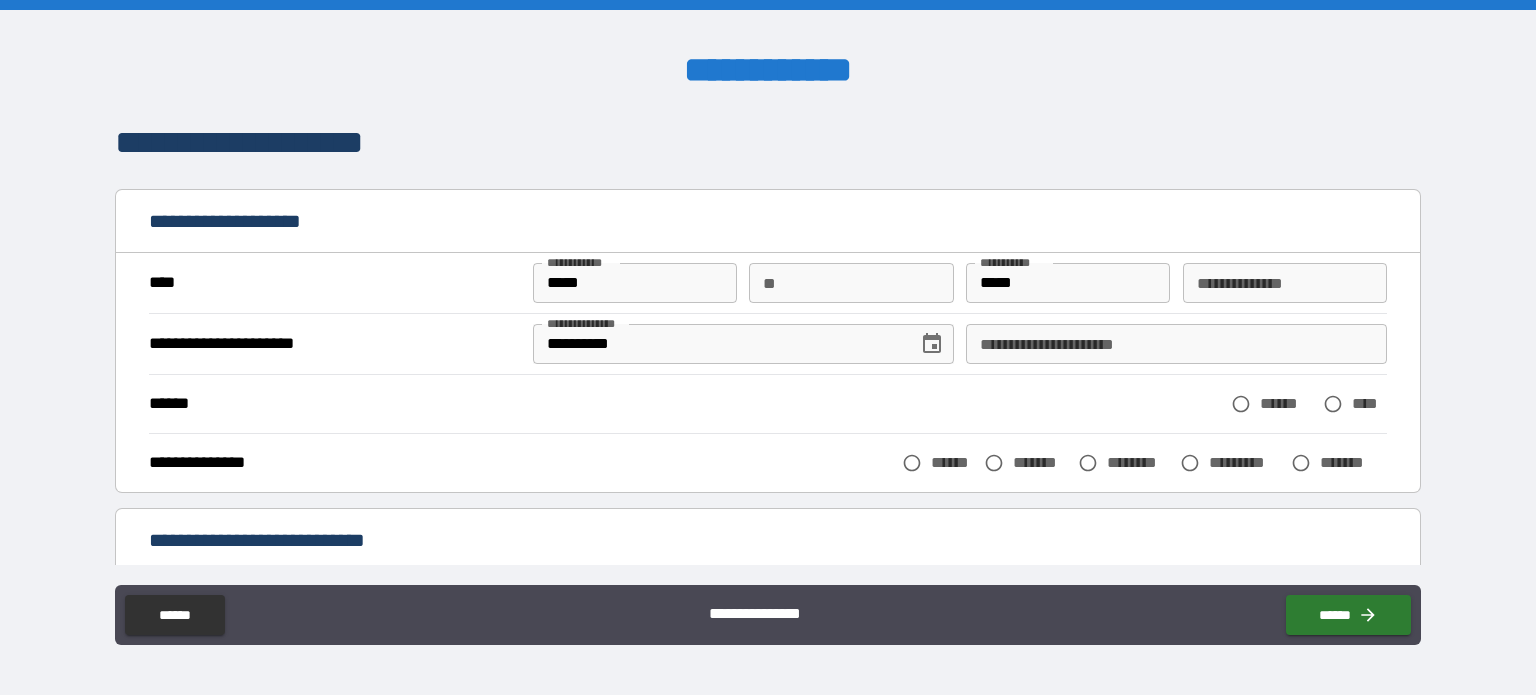 click on "**" at bounding box center (851, 283) 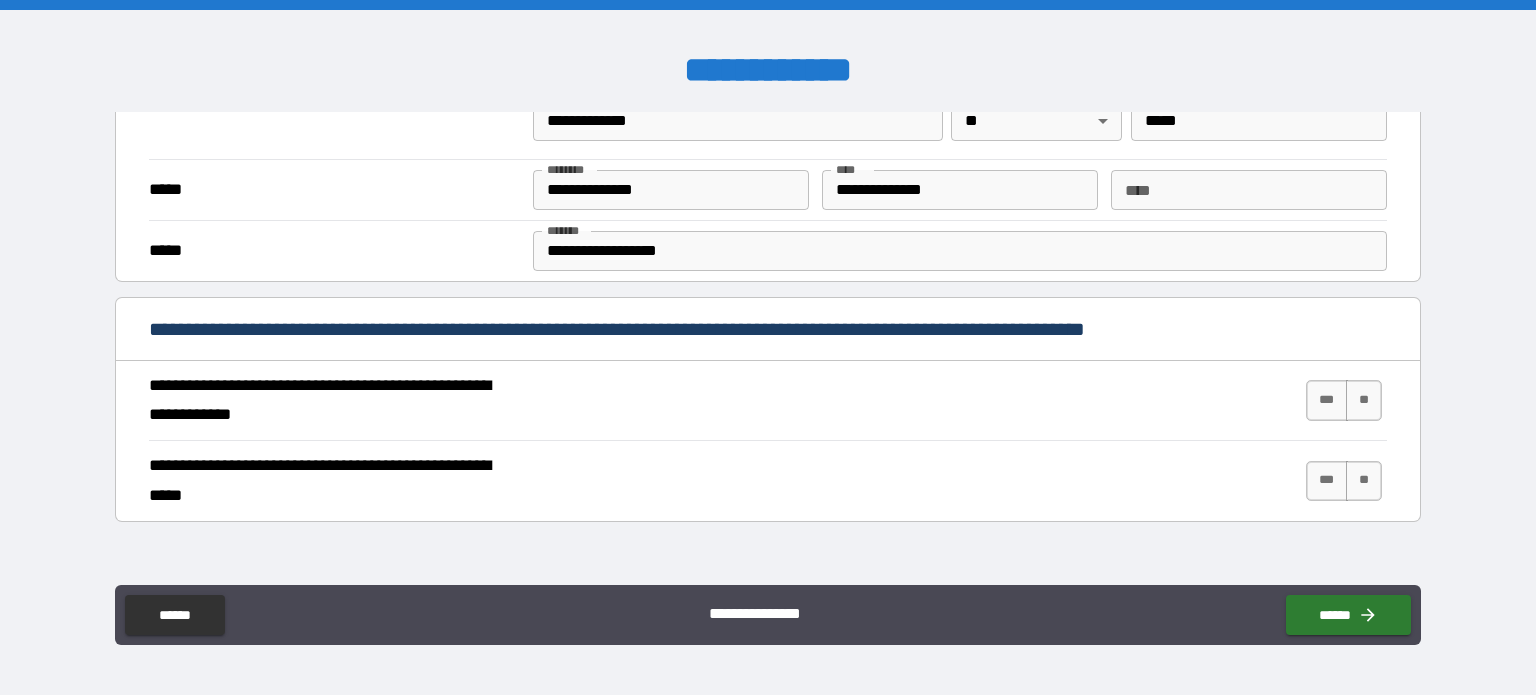 scroll, scrollTop: 600, scrollLeft: 0, axis: vertical 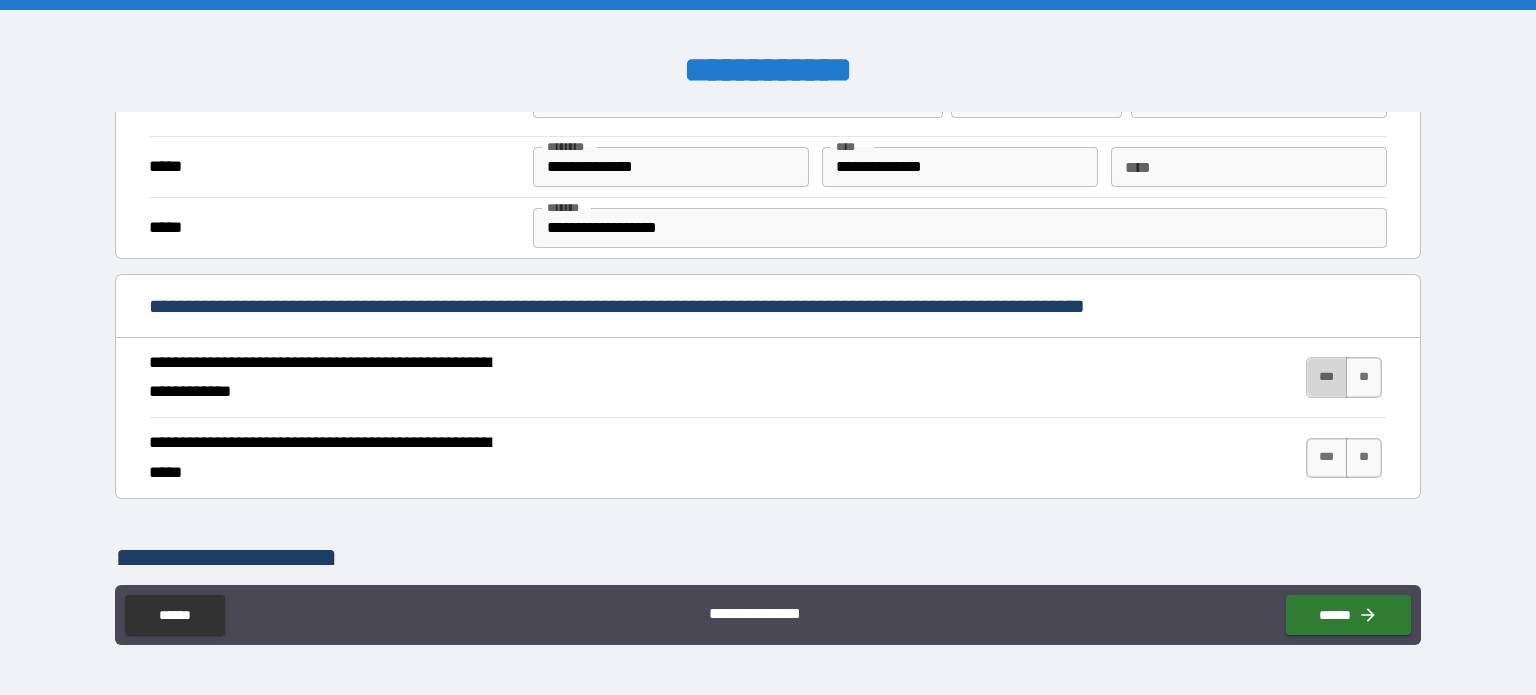 click on "***" at bounding box center [1327, 377] 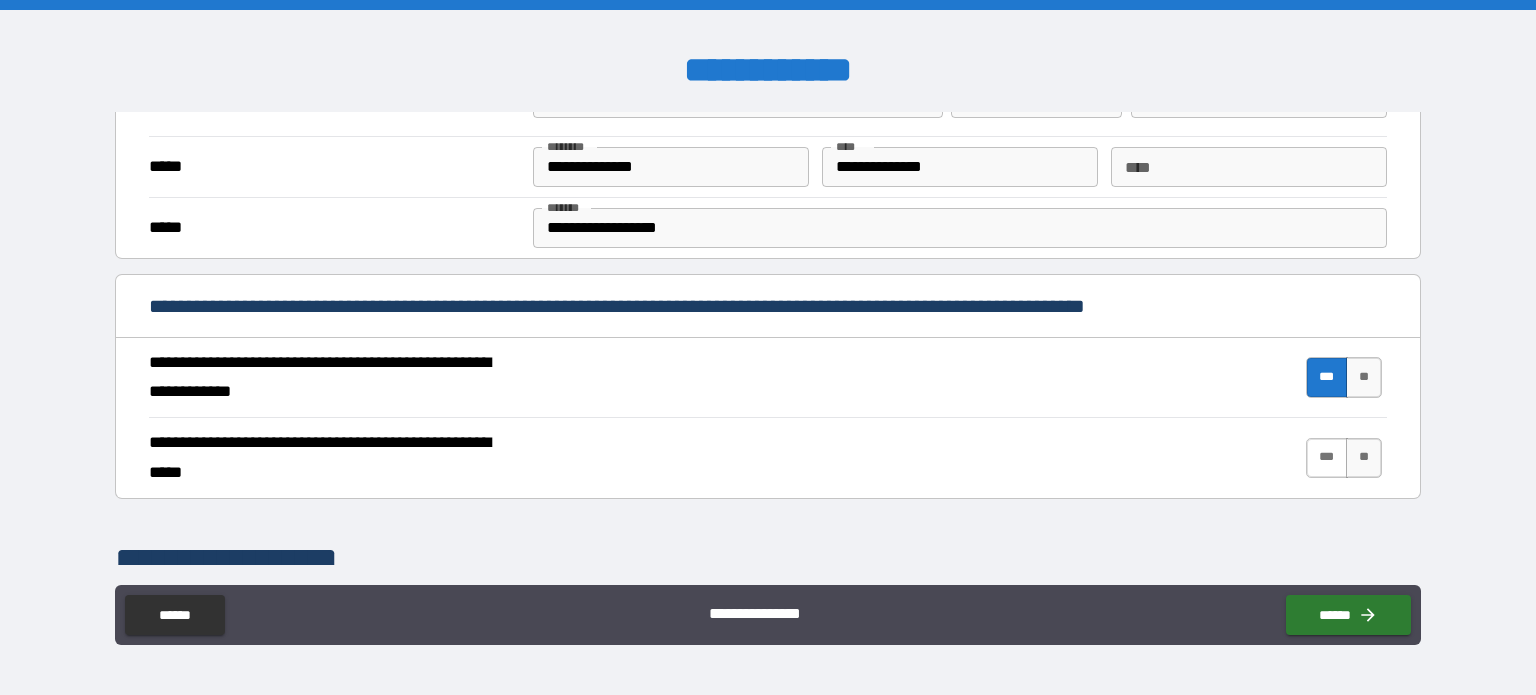 click on "***" at bounding box center [1327, 458] 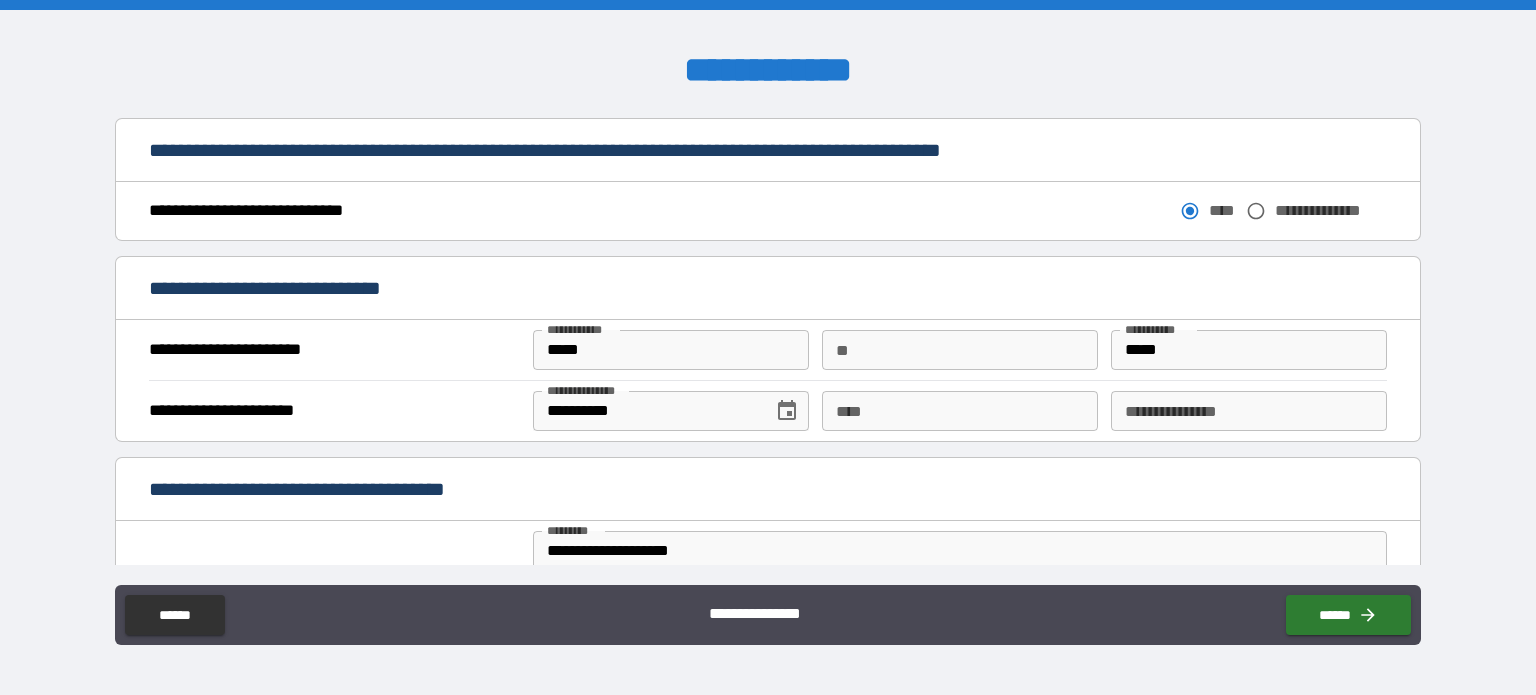 scroll, scrollTop: 1100, scrollLeft: 0, axis: vertical 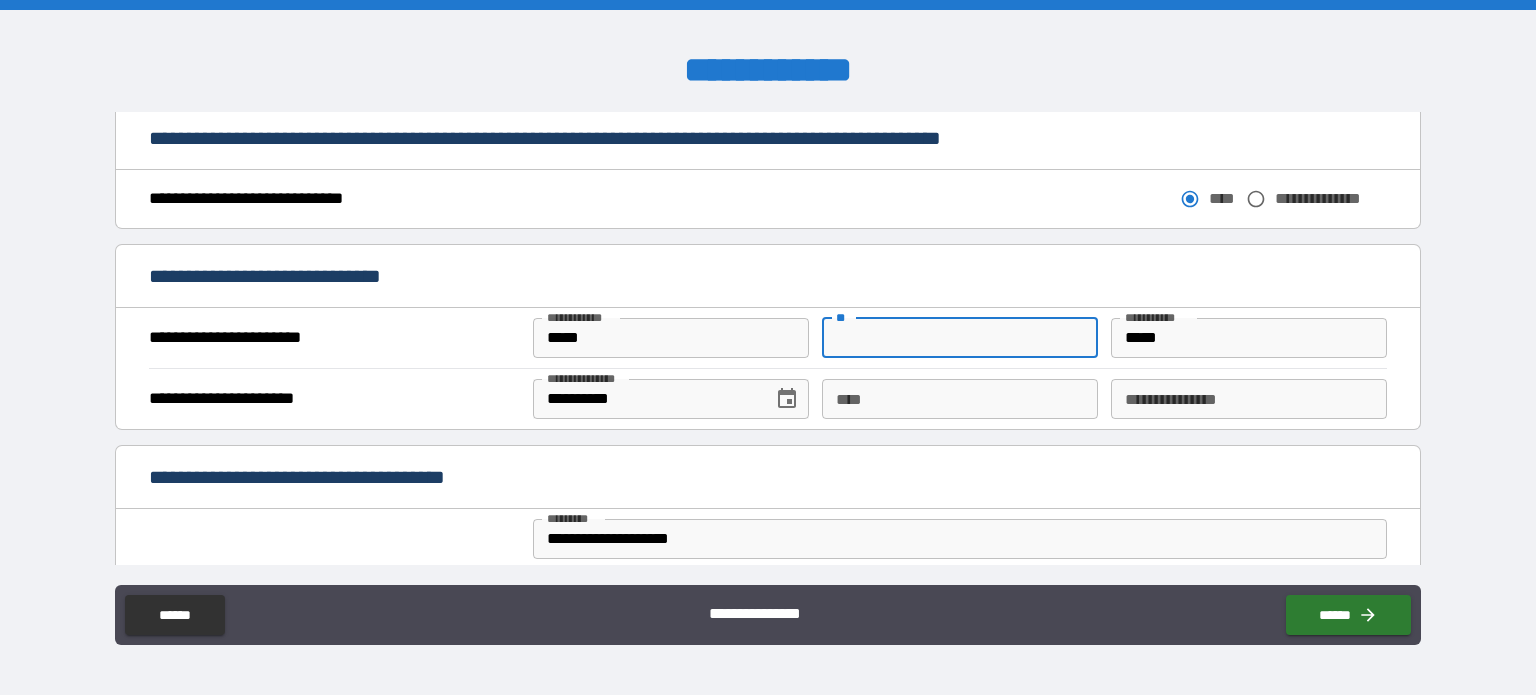 click on "**" at bounding box center [960, 338] 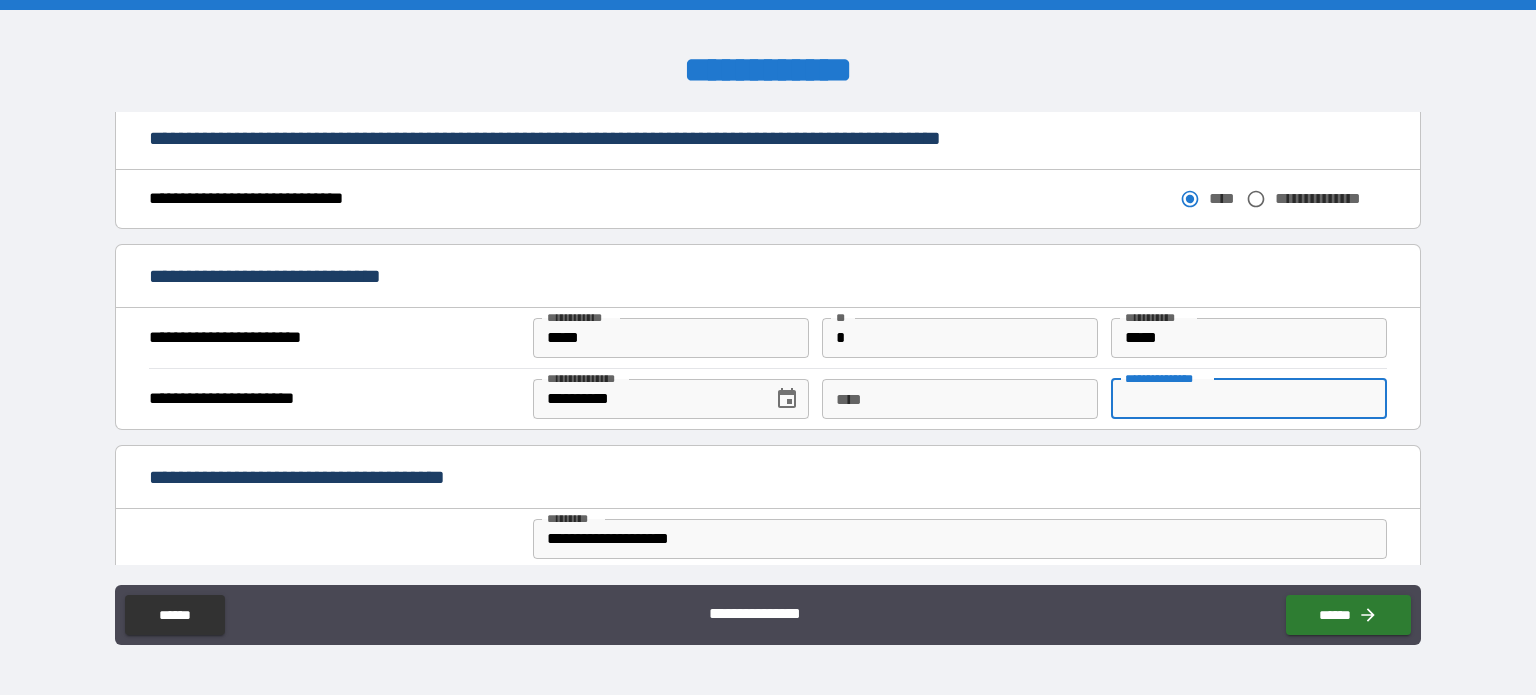 click on "**********" at bounding box center (1249, 399) 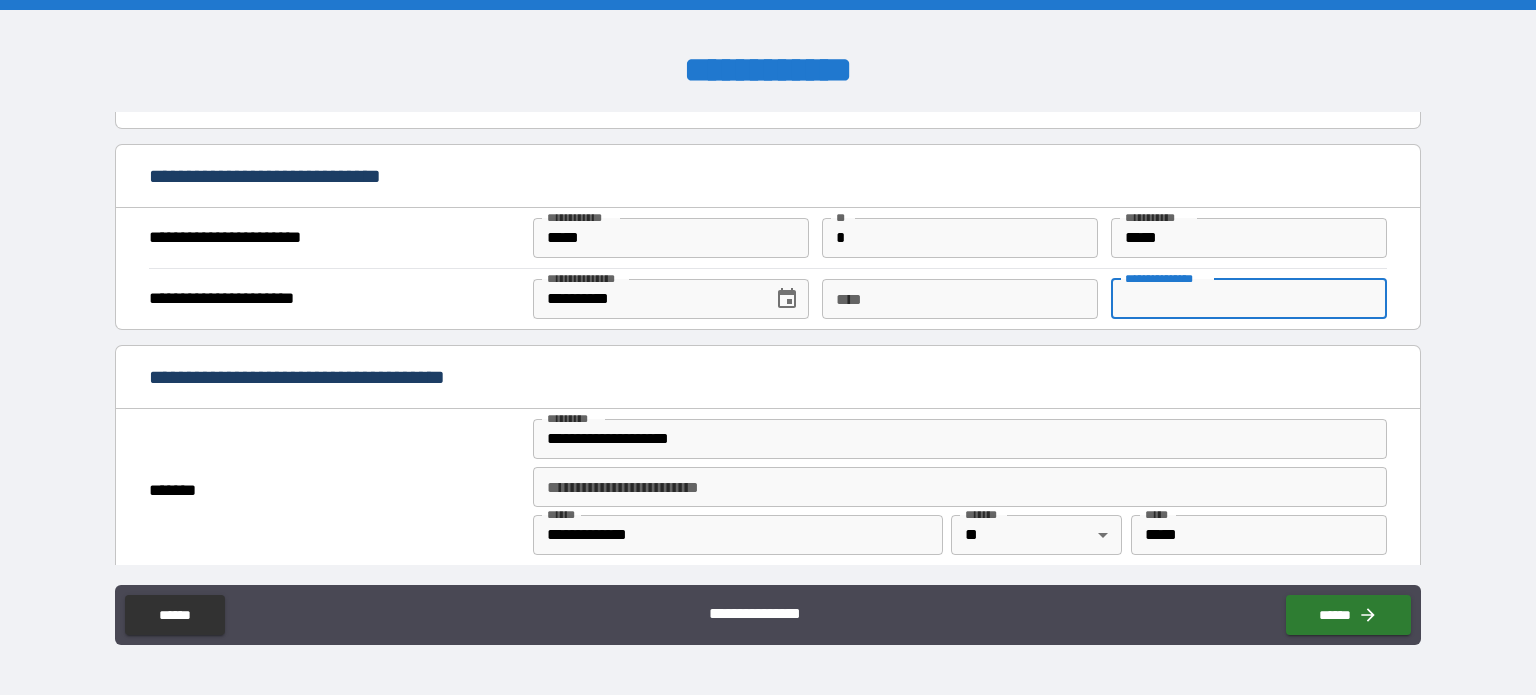 scroll, scrollTop: 1200, scrollLeft: 0, axis: vertical 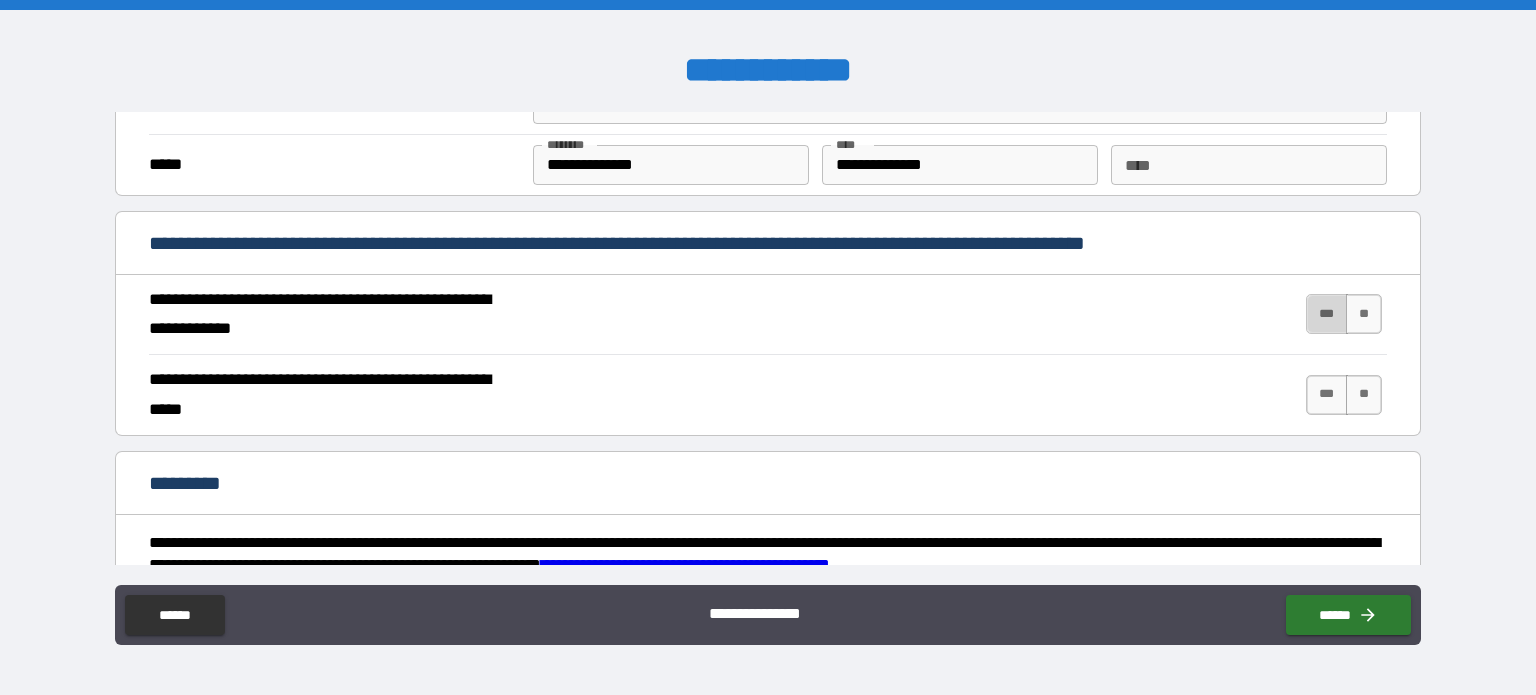 click on "***" at bounding box center (1327, 314) 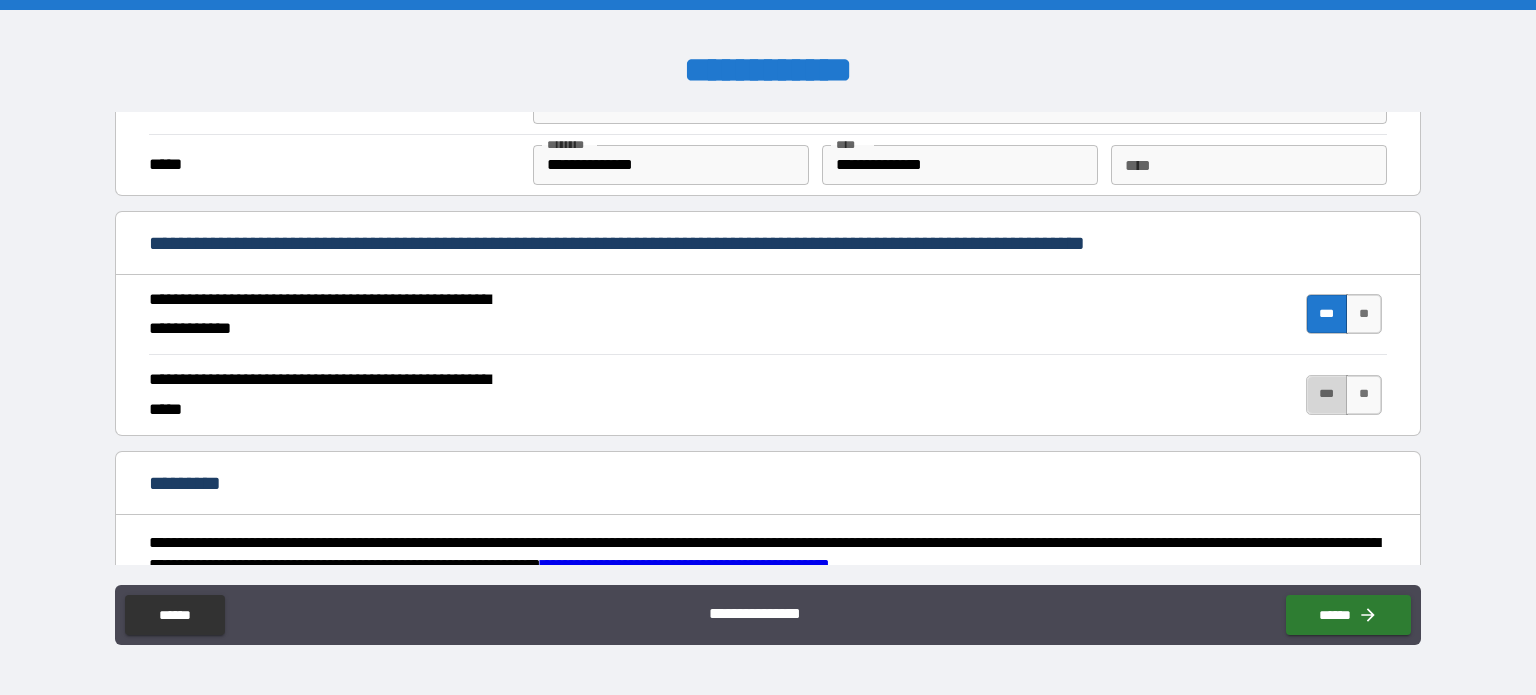 click on "***" at bounding box center [1327, 395] 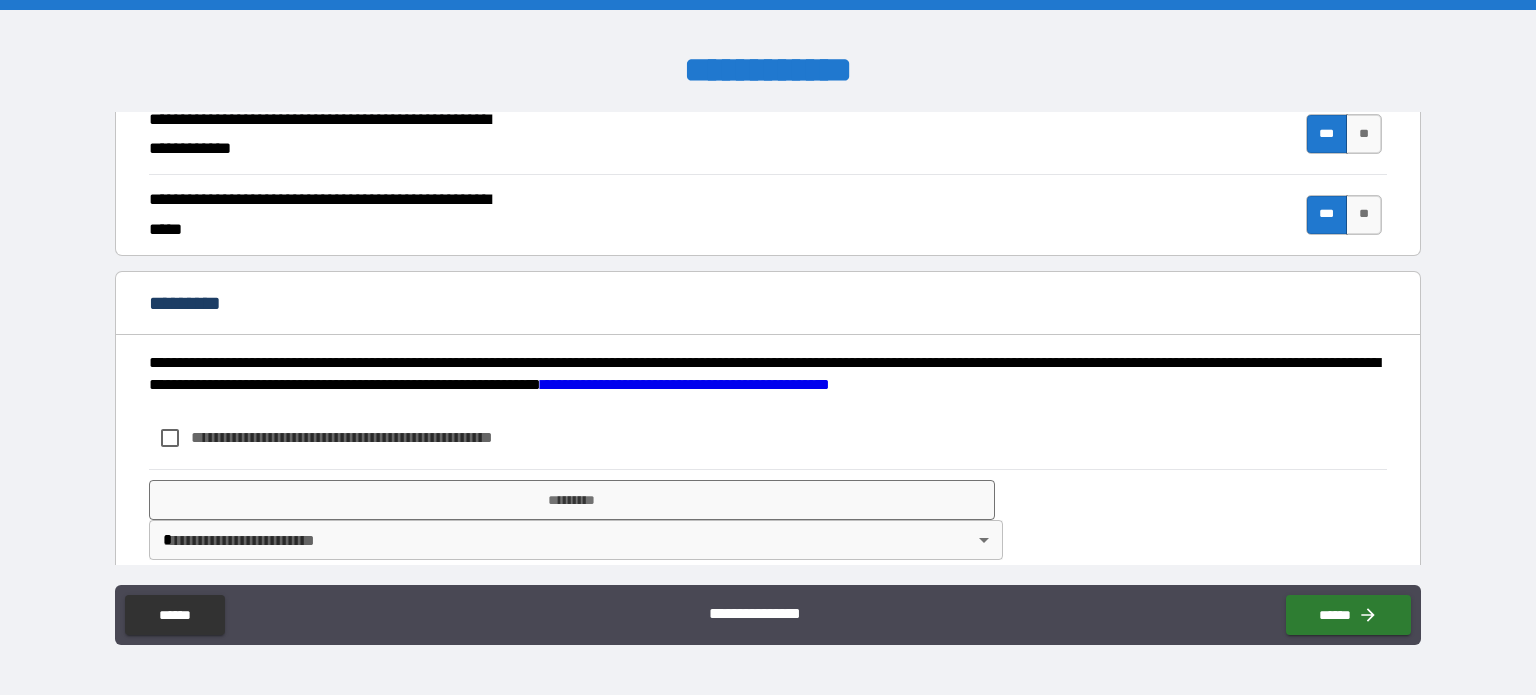 scroll, scrollTop: 1899, scrollLeft: 0, axis: vertical 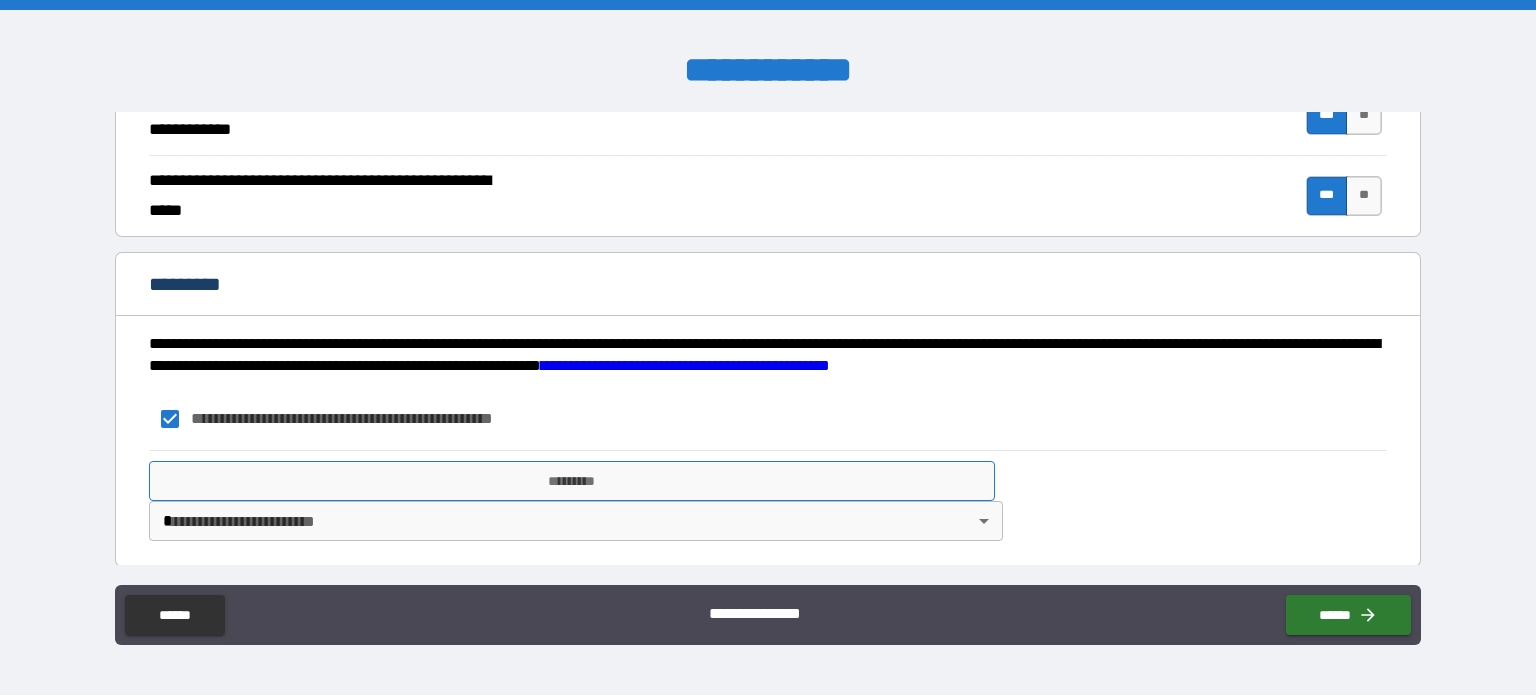 click on "*********" at bounding box center (572, 481) 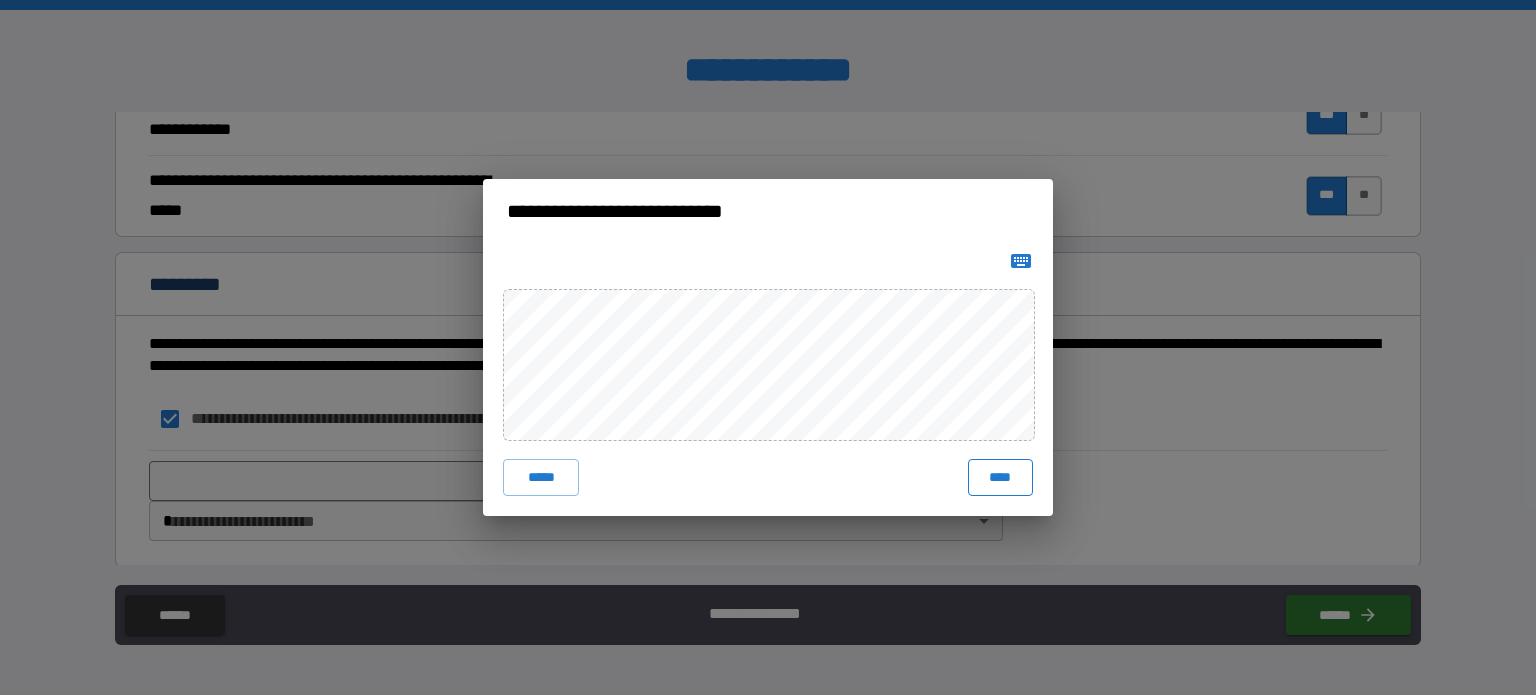 click on "****" at bounding box center [1000, 477] 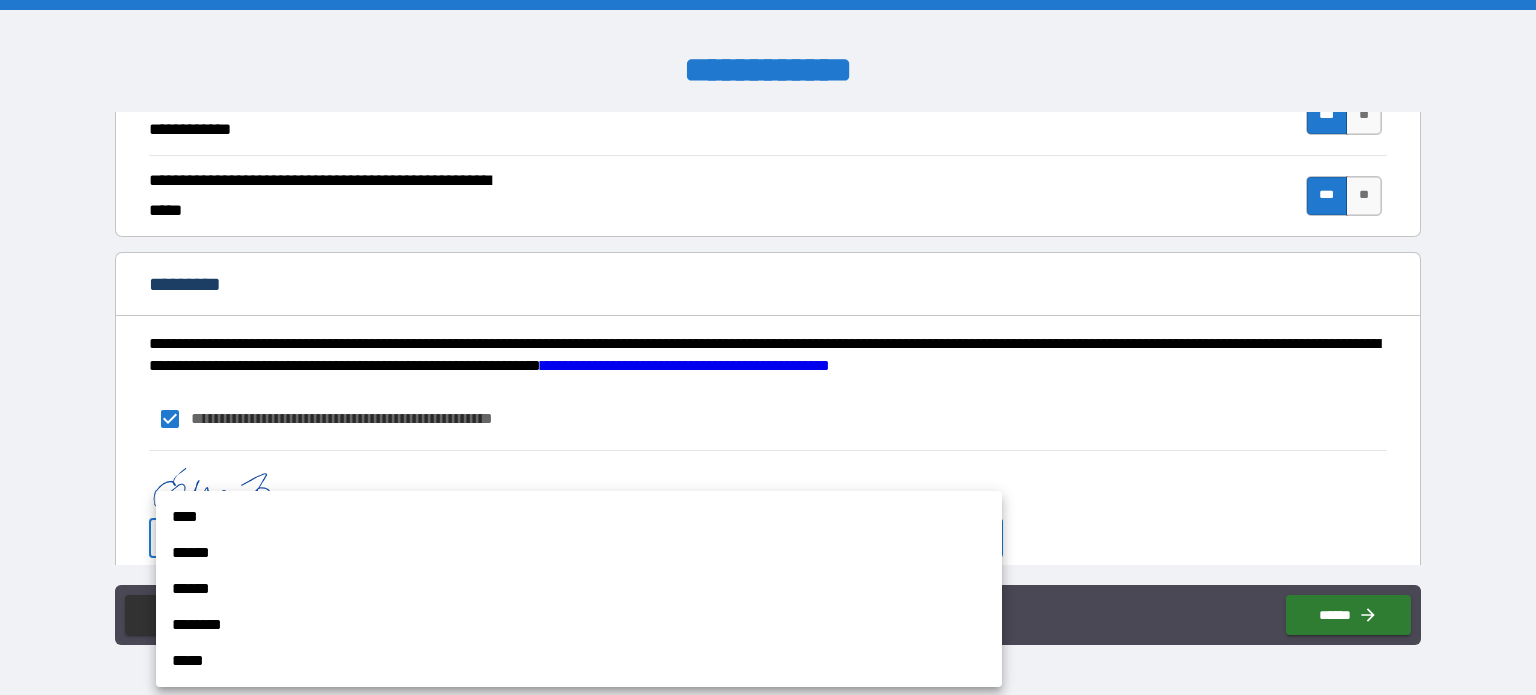 click on "**********" at bounding box center (768, 347) 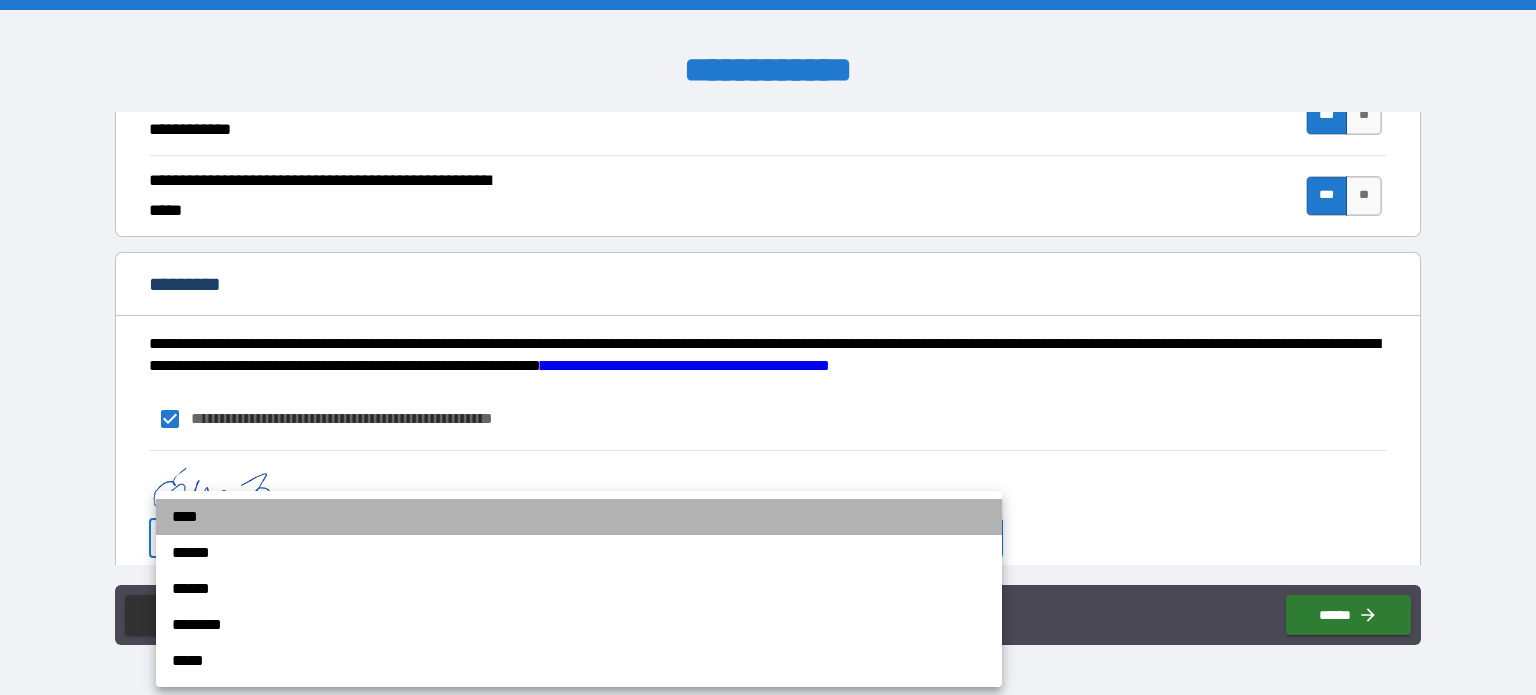 click on "****" at bounding box center (579, 517) 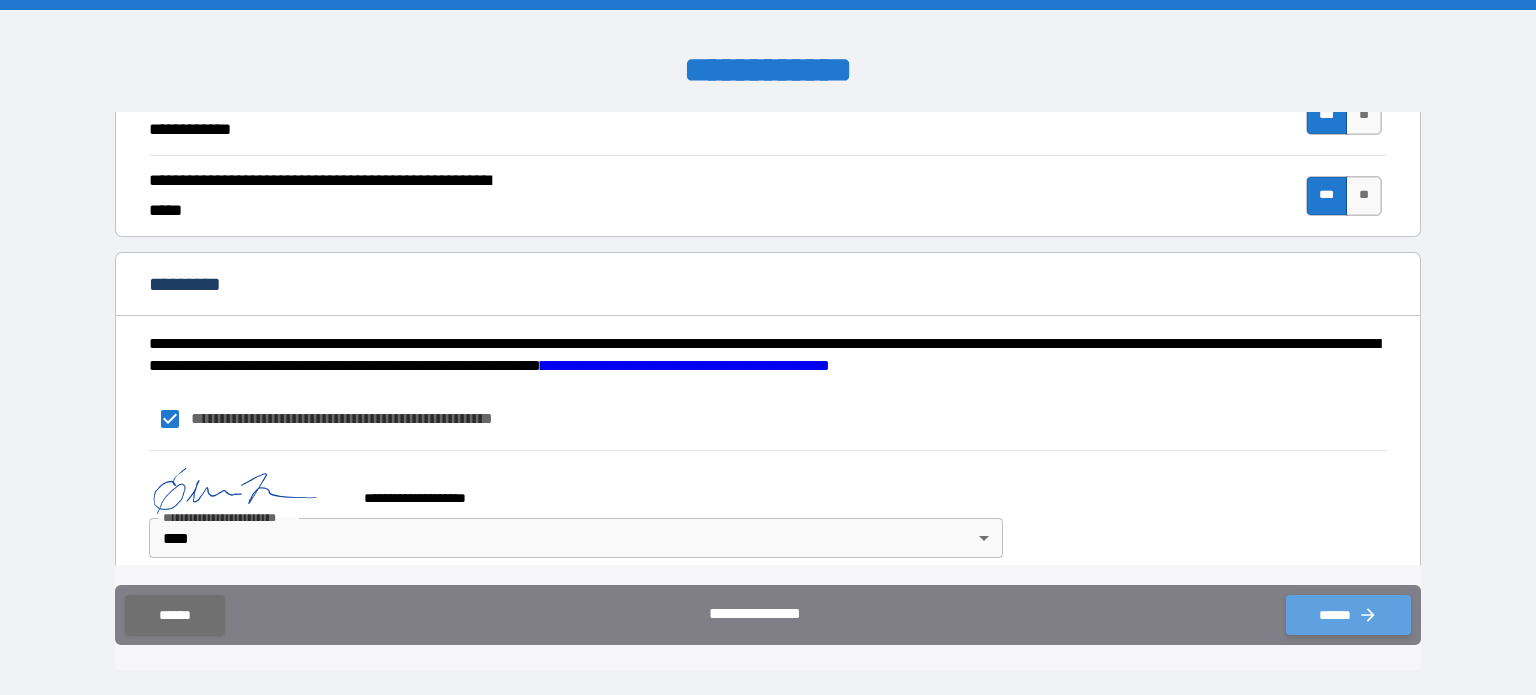 click on "******" at bounding box center (1348, 615) 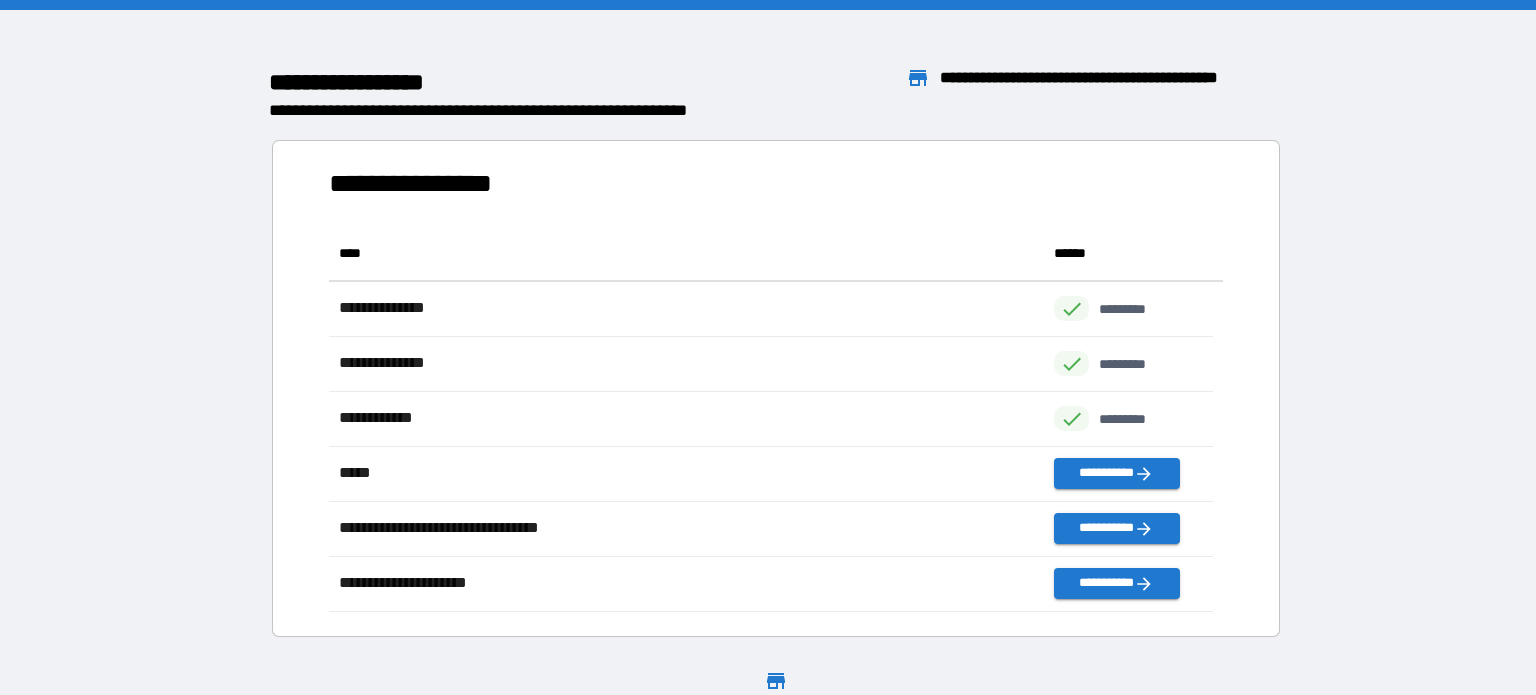scroll, scrollTop: 16, scrollLeft: 16, axis: both 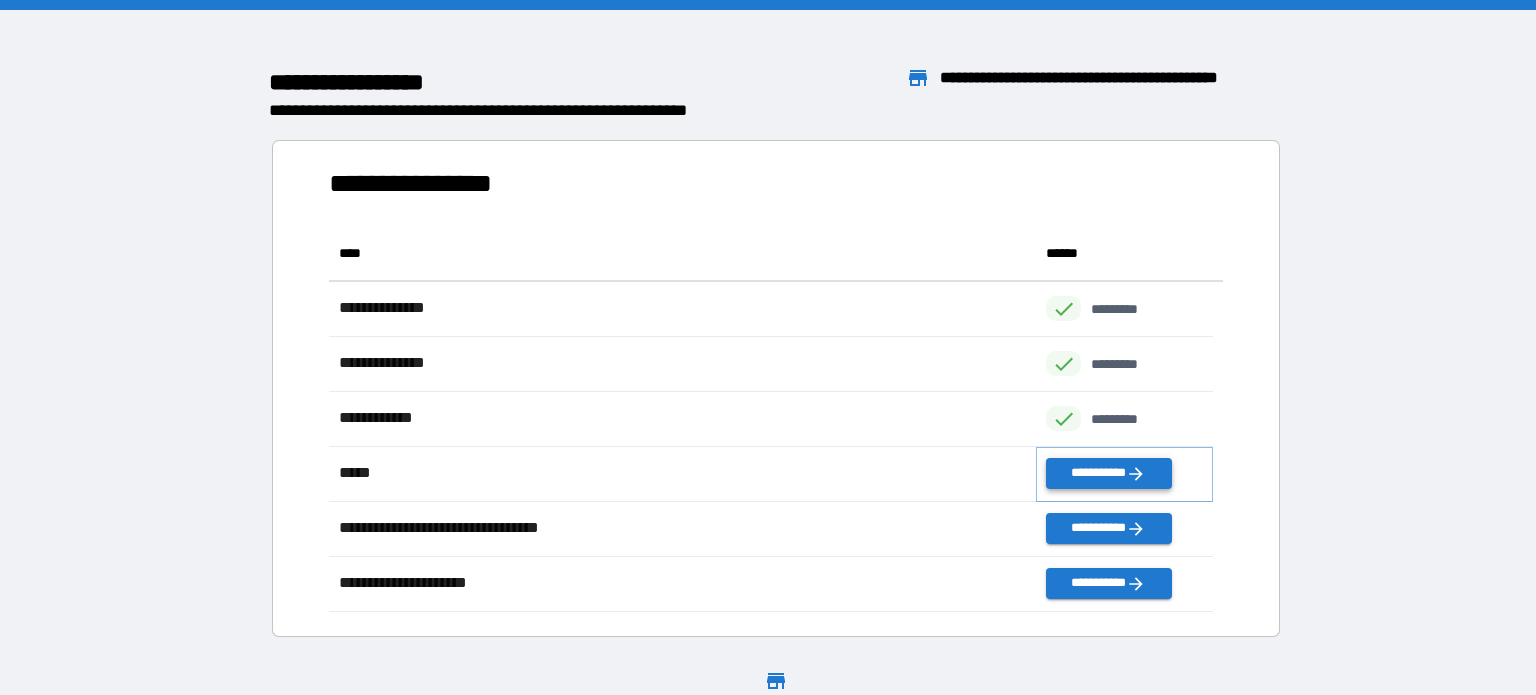 click on "**********" at bounding box center [1108, 473] 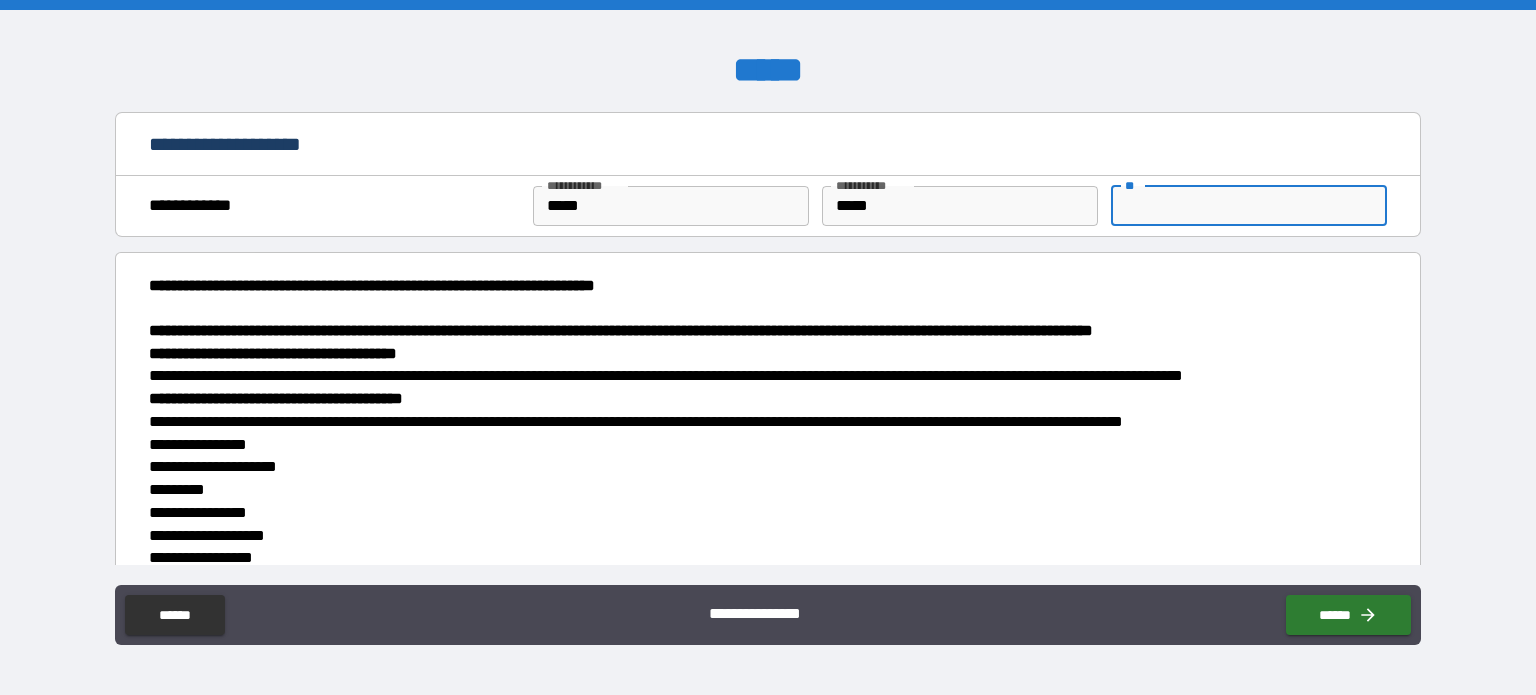 click on "**" at bounding box center (1249, 206) 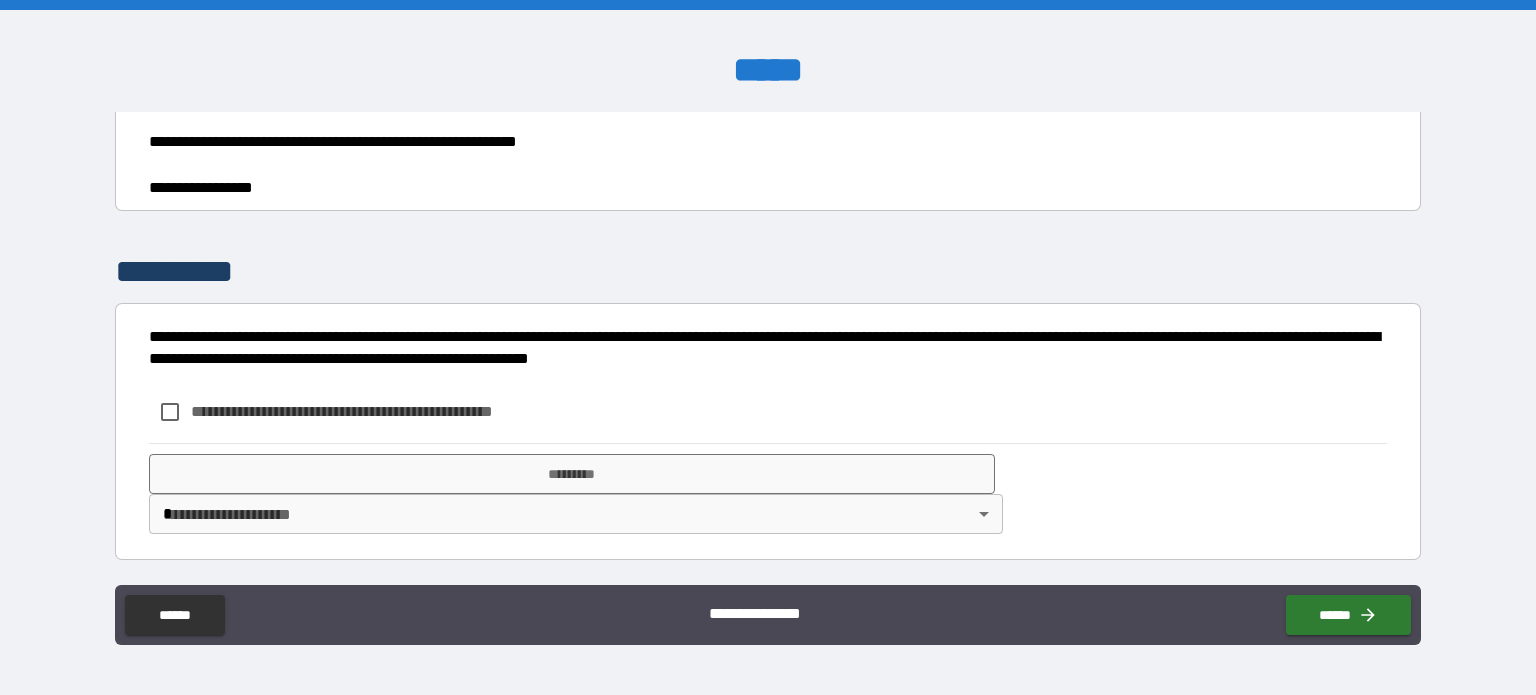 scroll, scrollTop: 3000, scrollLeft: 0, axis: vertical 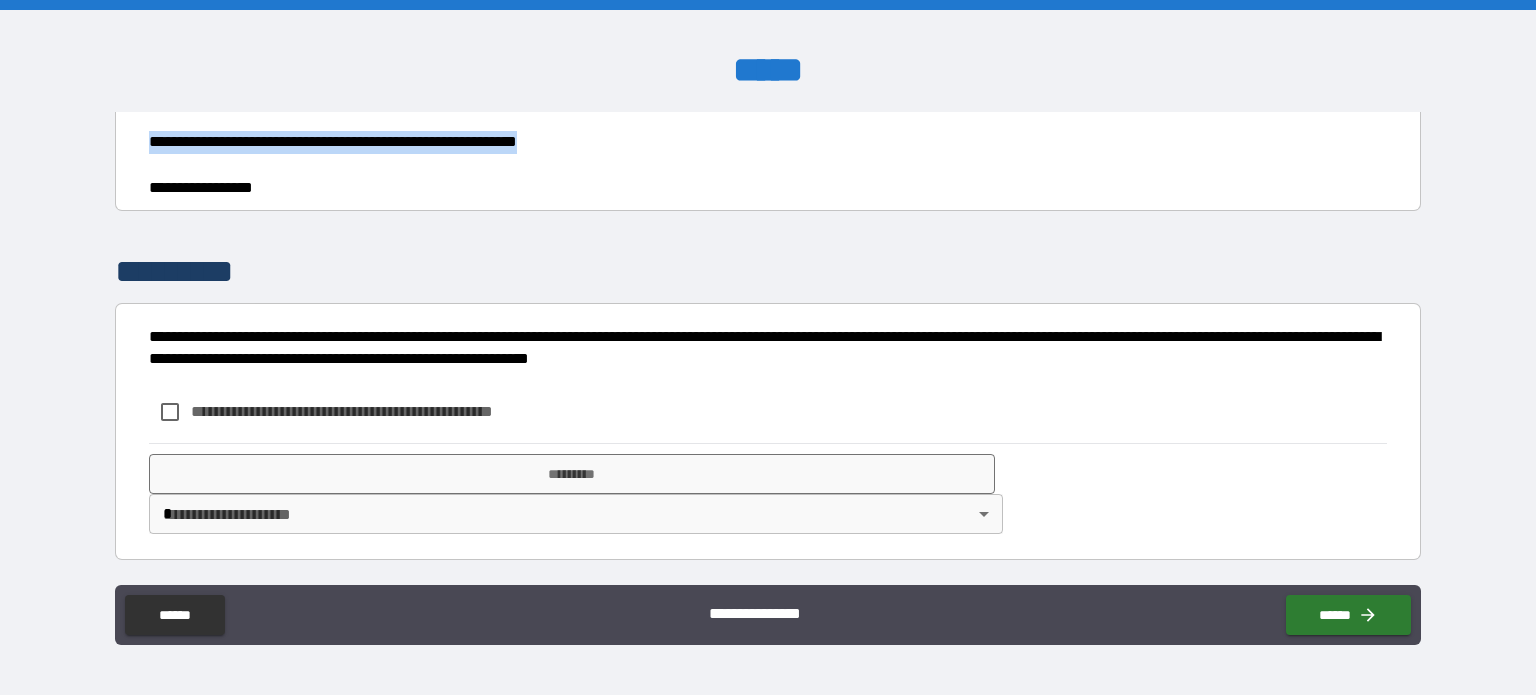 click on "**********" at bounding box center (762, 142) 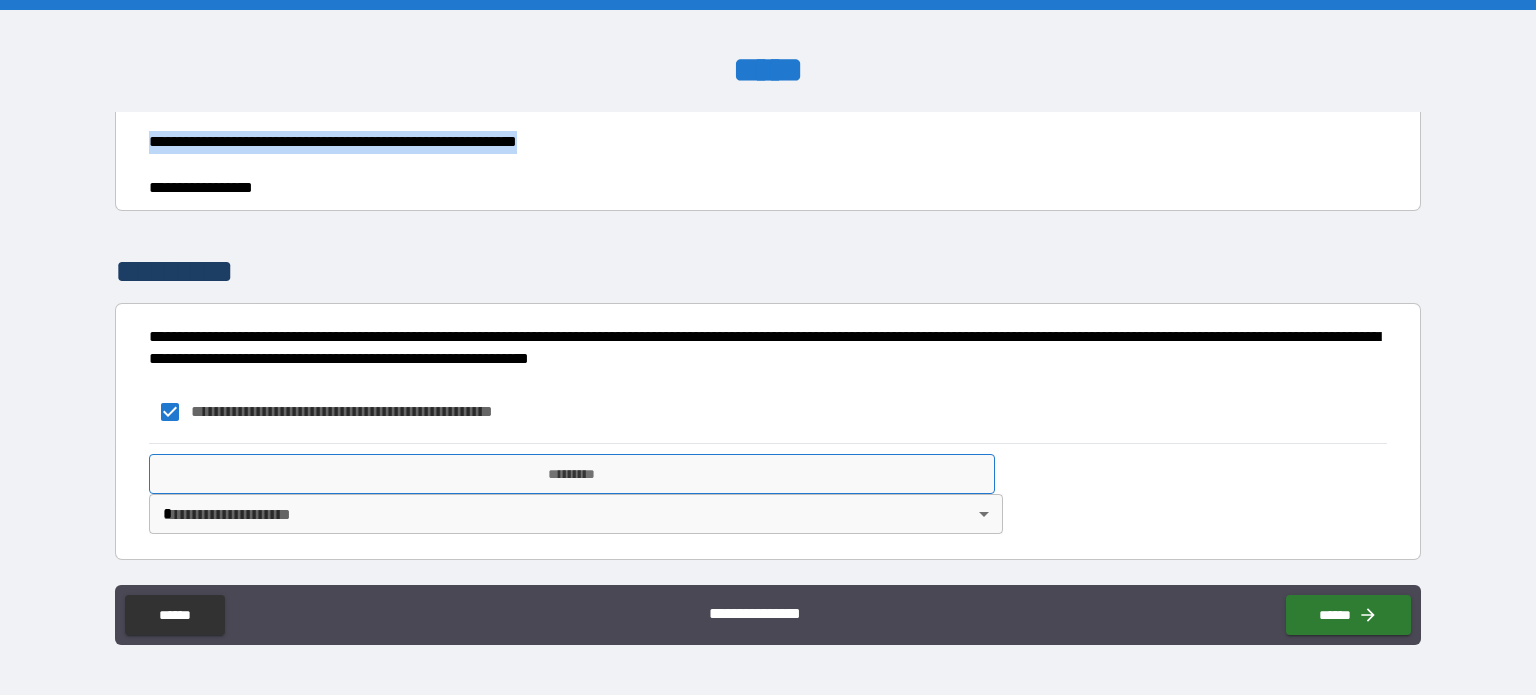 click on "*********" at bounding box center (572, 474) 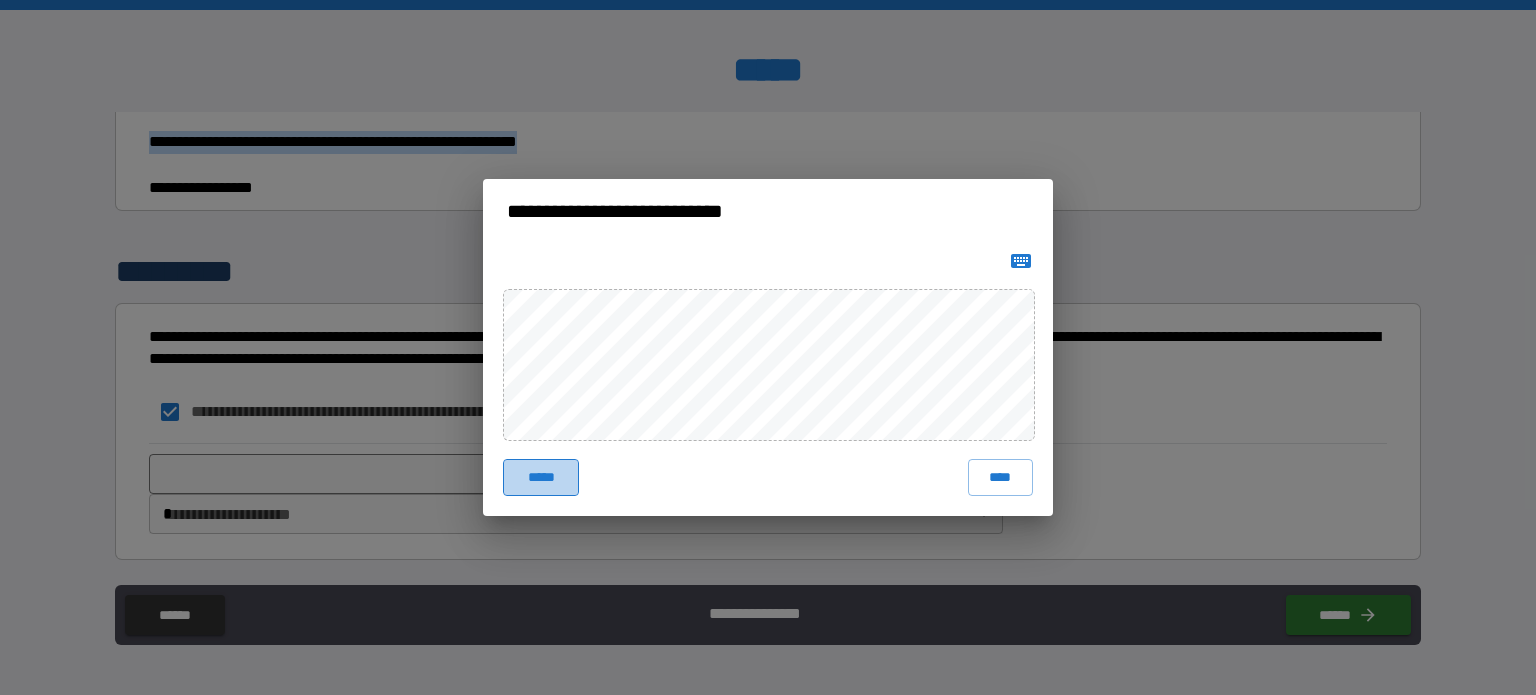 click on "*****" at bounding box center (541, 477) 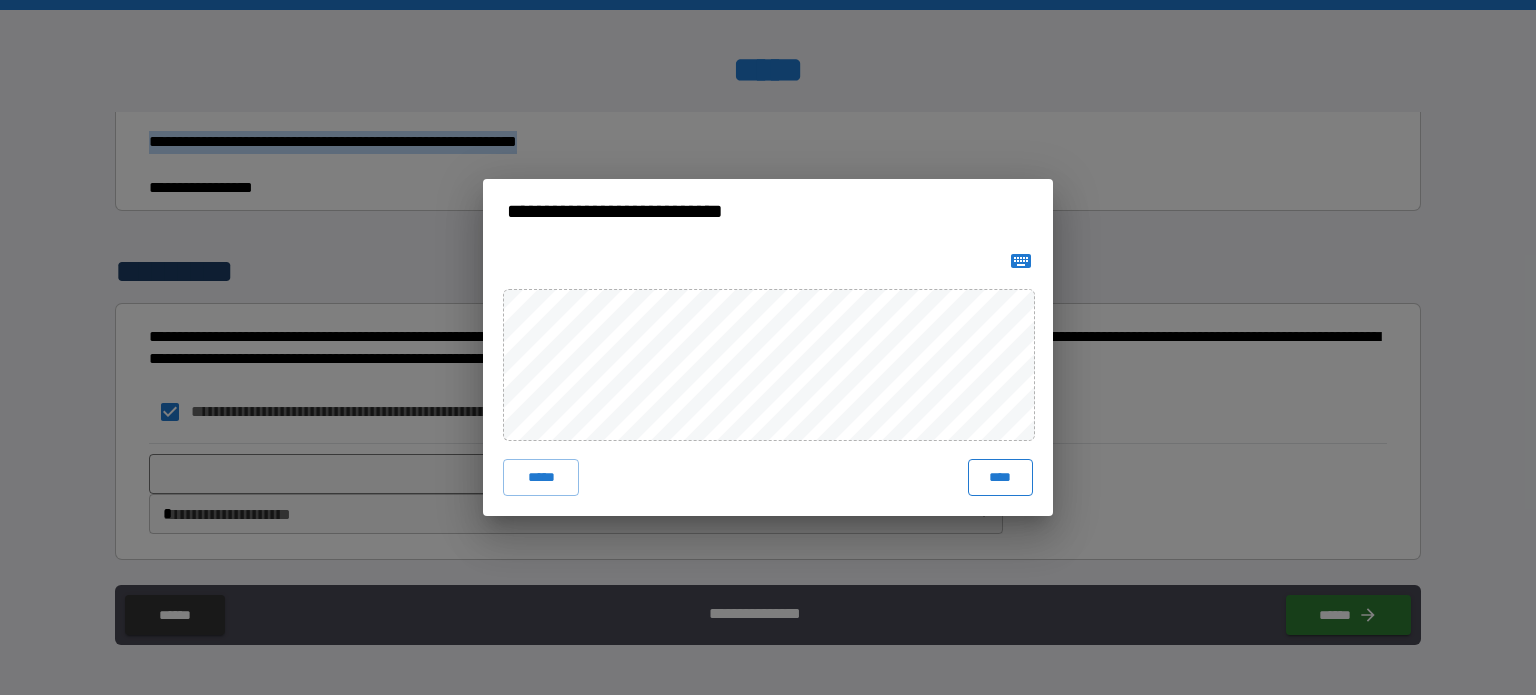 click on "****" at bounding box center (1000, 477) 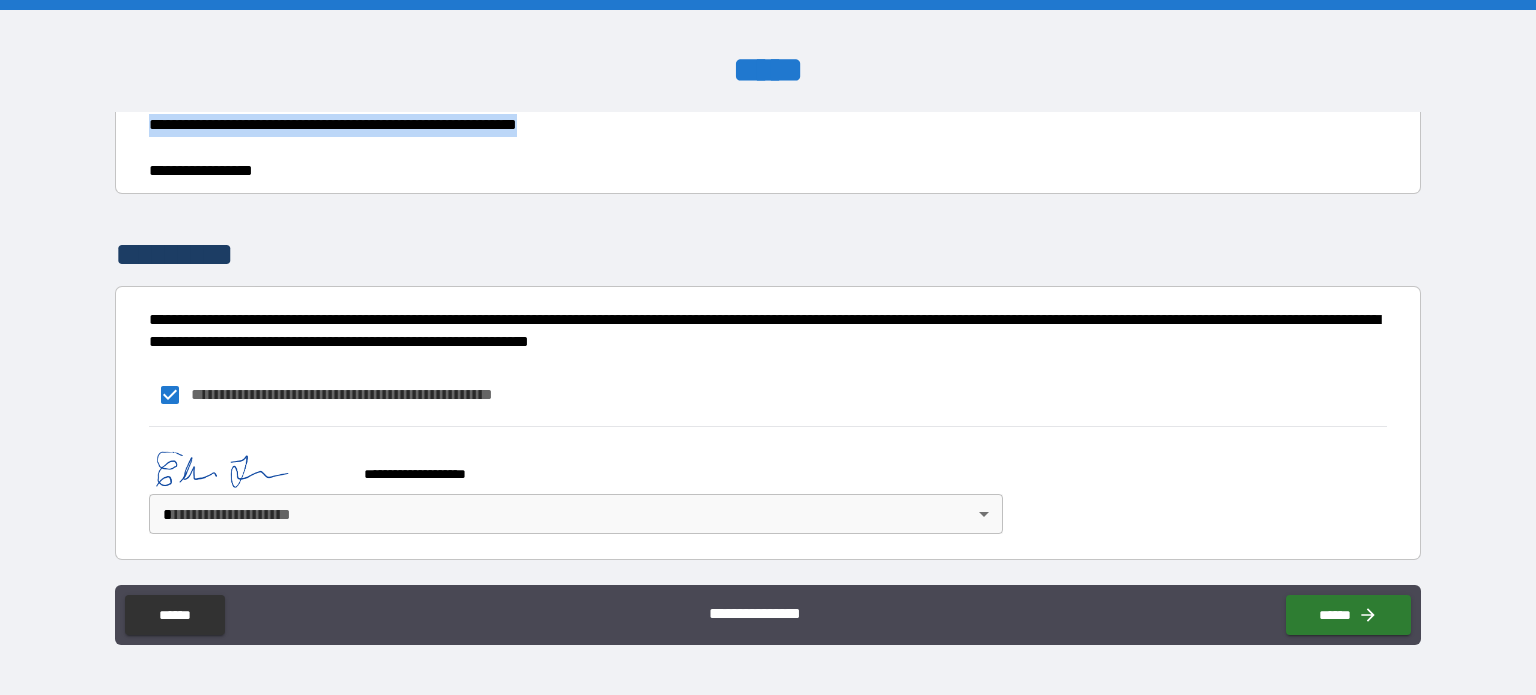 click on "**********" at bounding box center (762, 125) 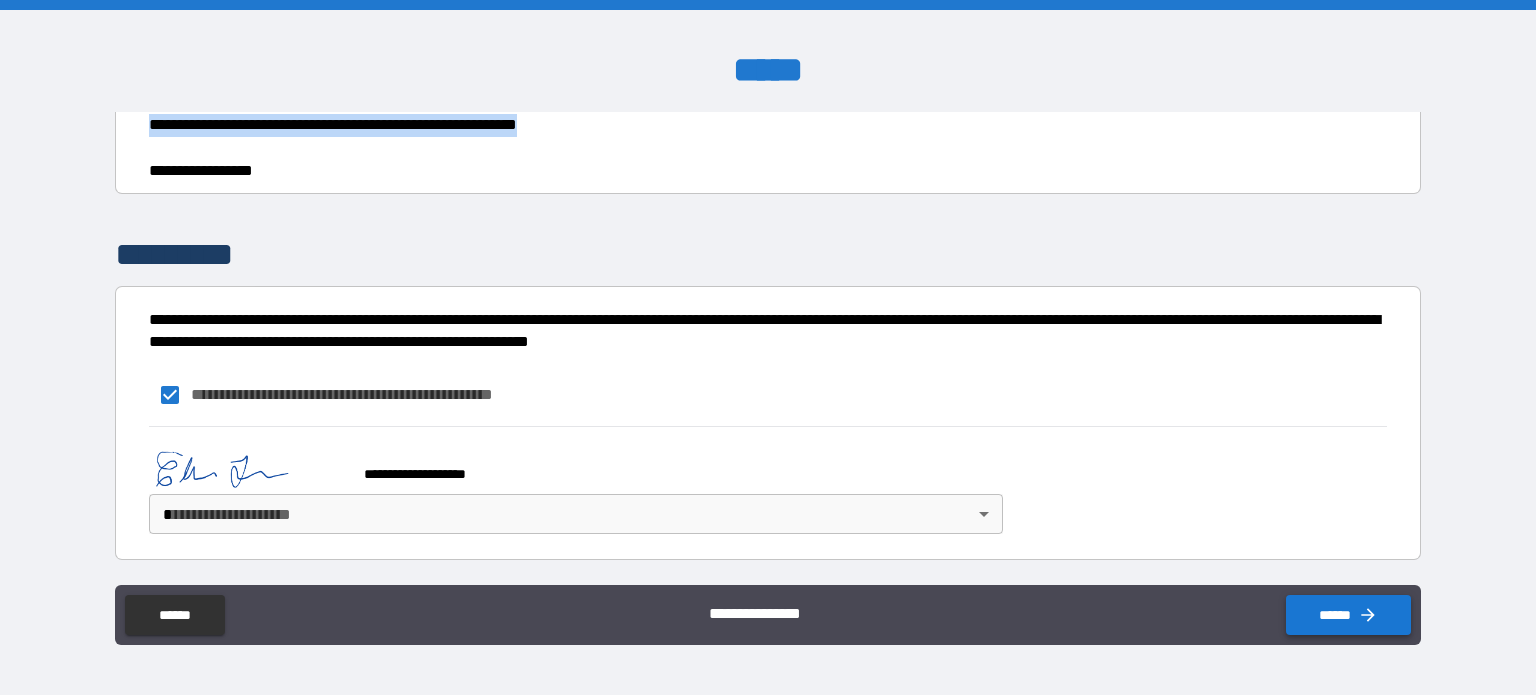 click on "******" at bounding box center (1348, 615) 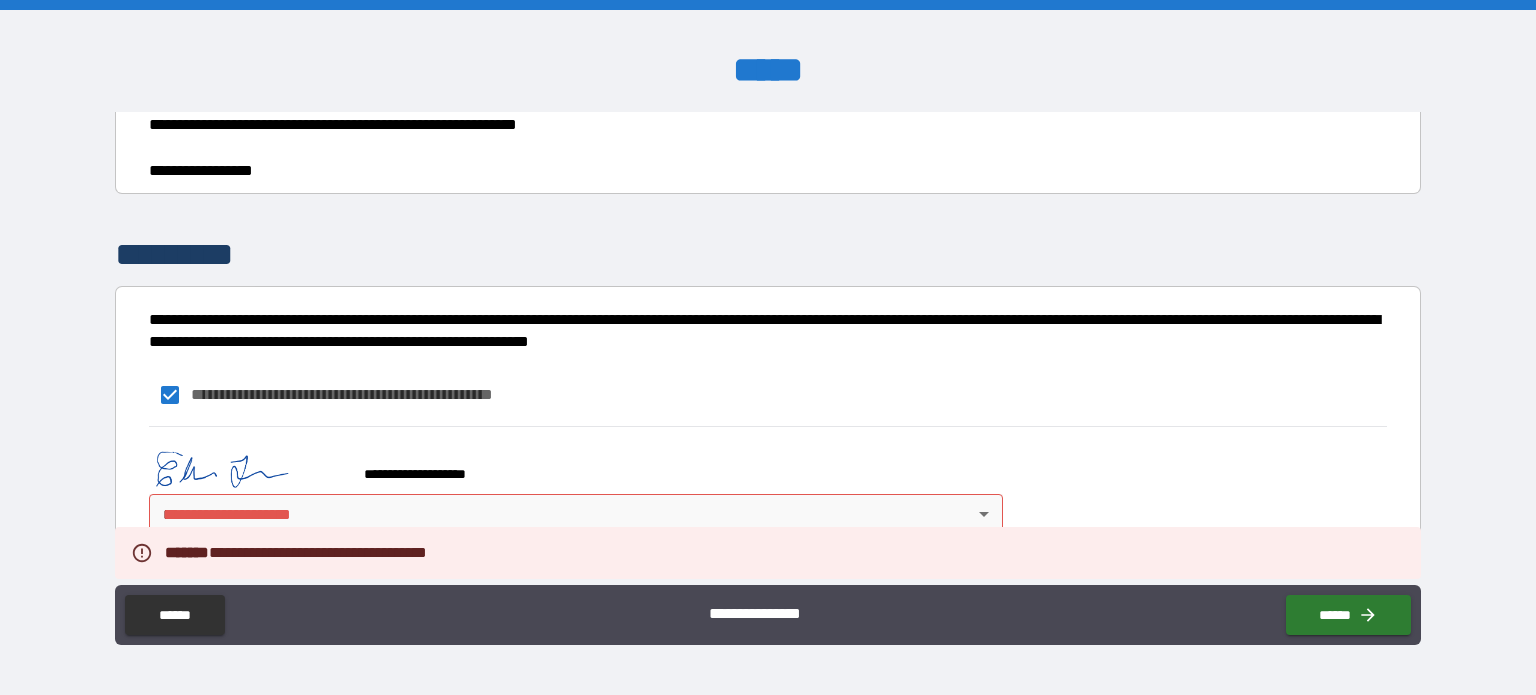 click on "**********" at bounding box center (768, 338) 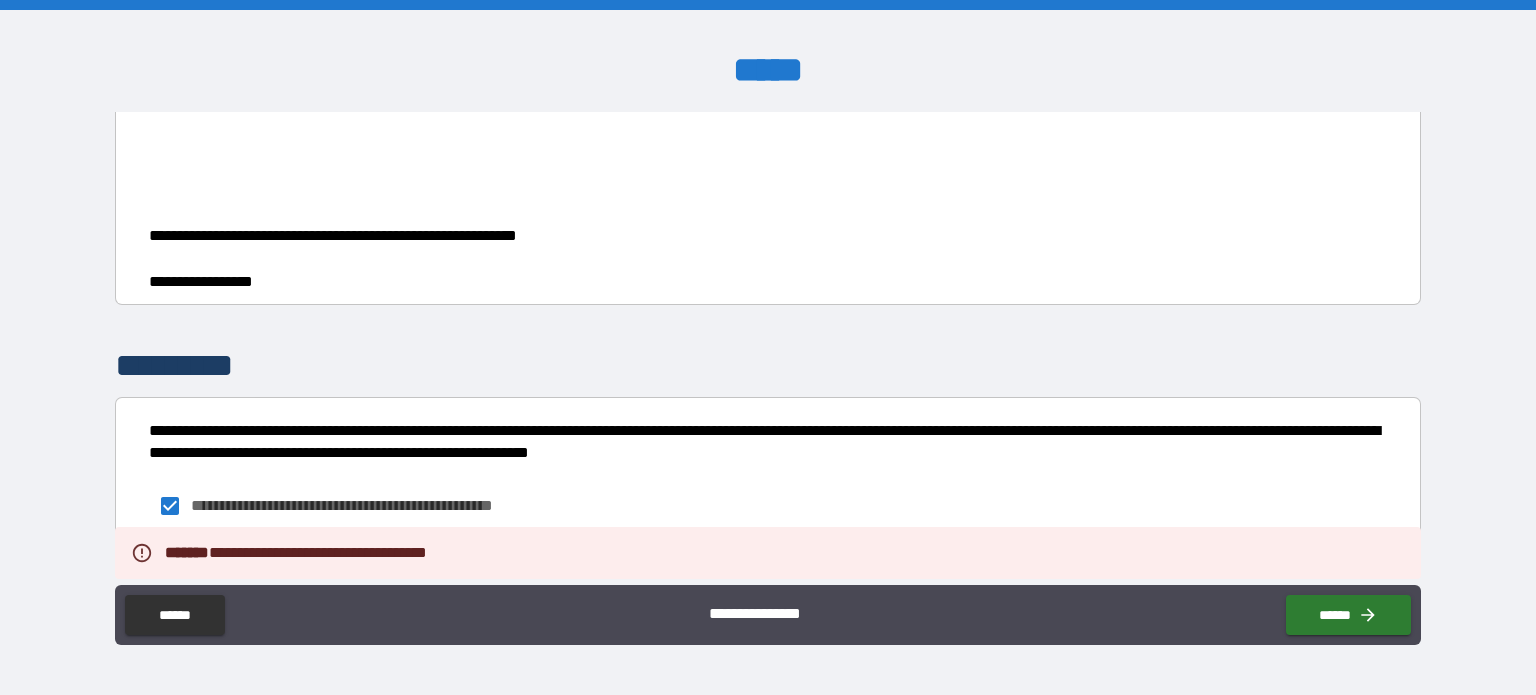 scroll, scrollTop: 2902, scrollLeft: 0, axis: vertical 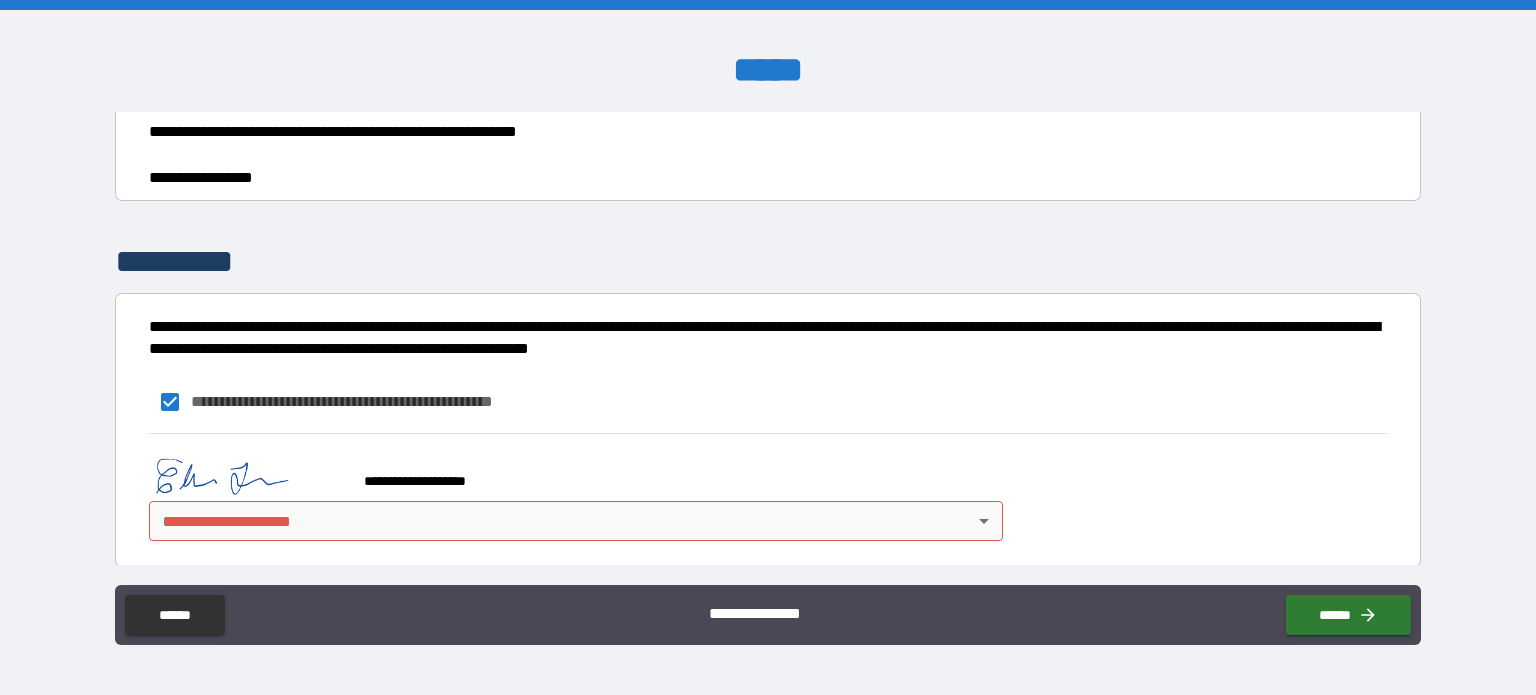 click on "**********" at bounding box center [762, 178] 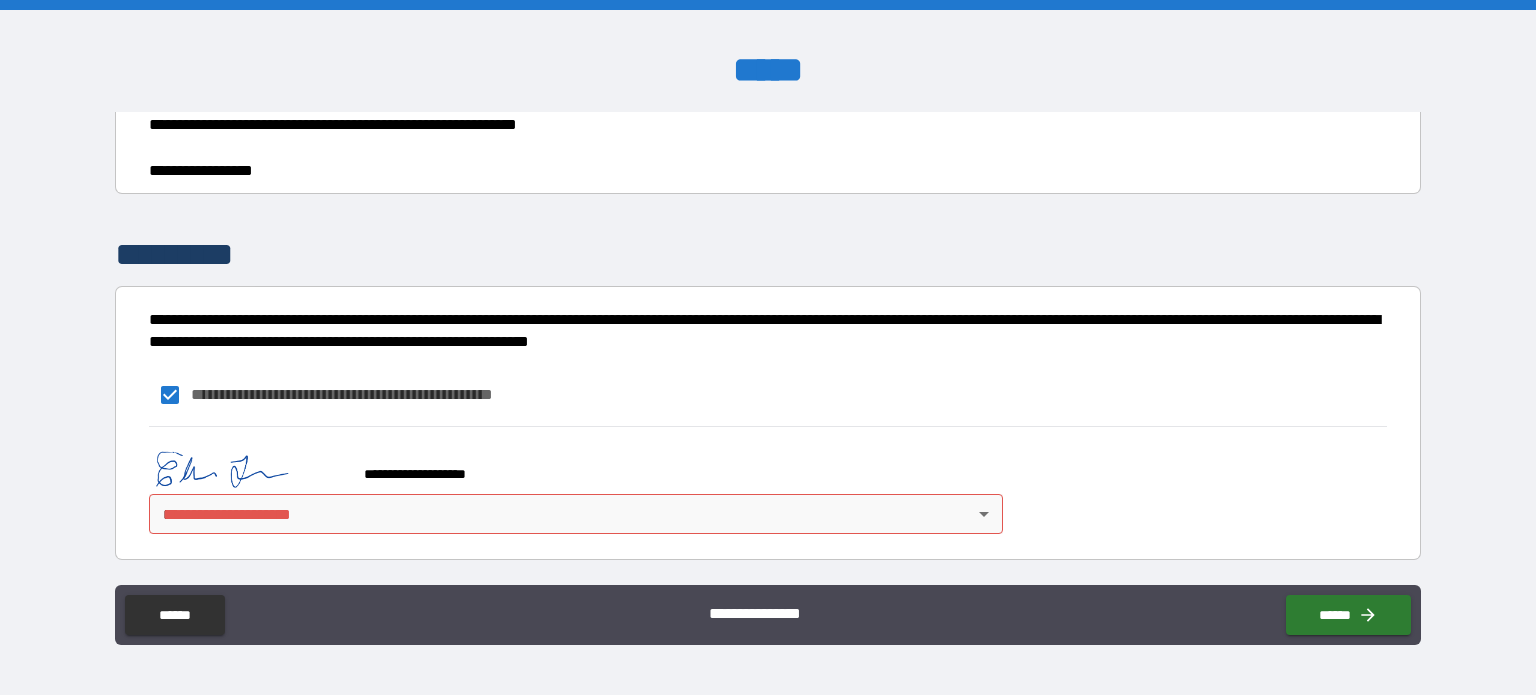 scroll, scrollTop: 3202, scrollLeft: 0, axis: vertical 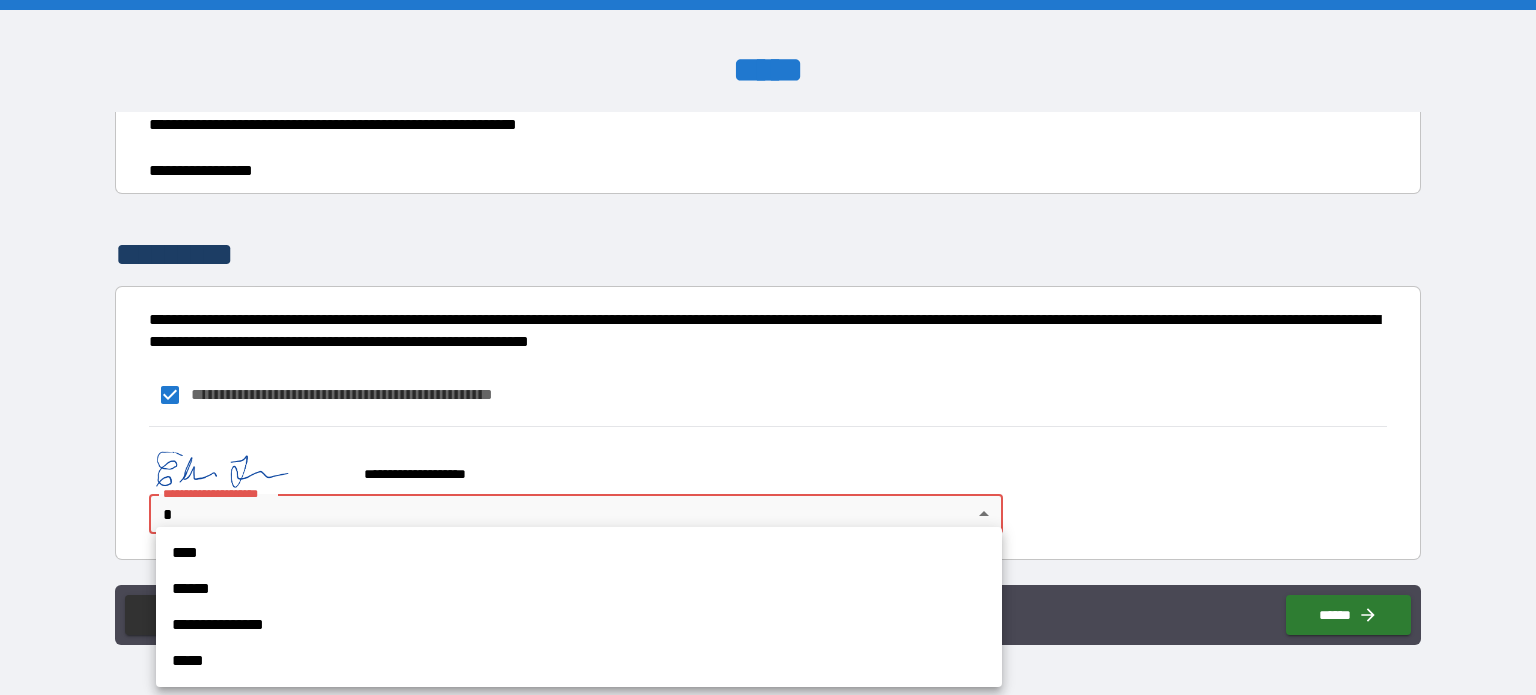 click on "**********" at bounding box center (768, 347) 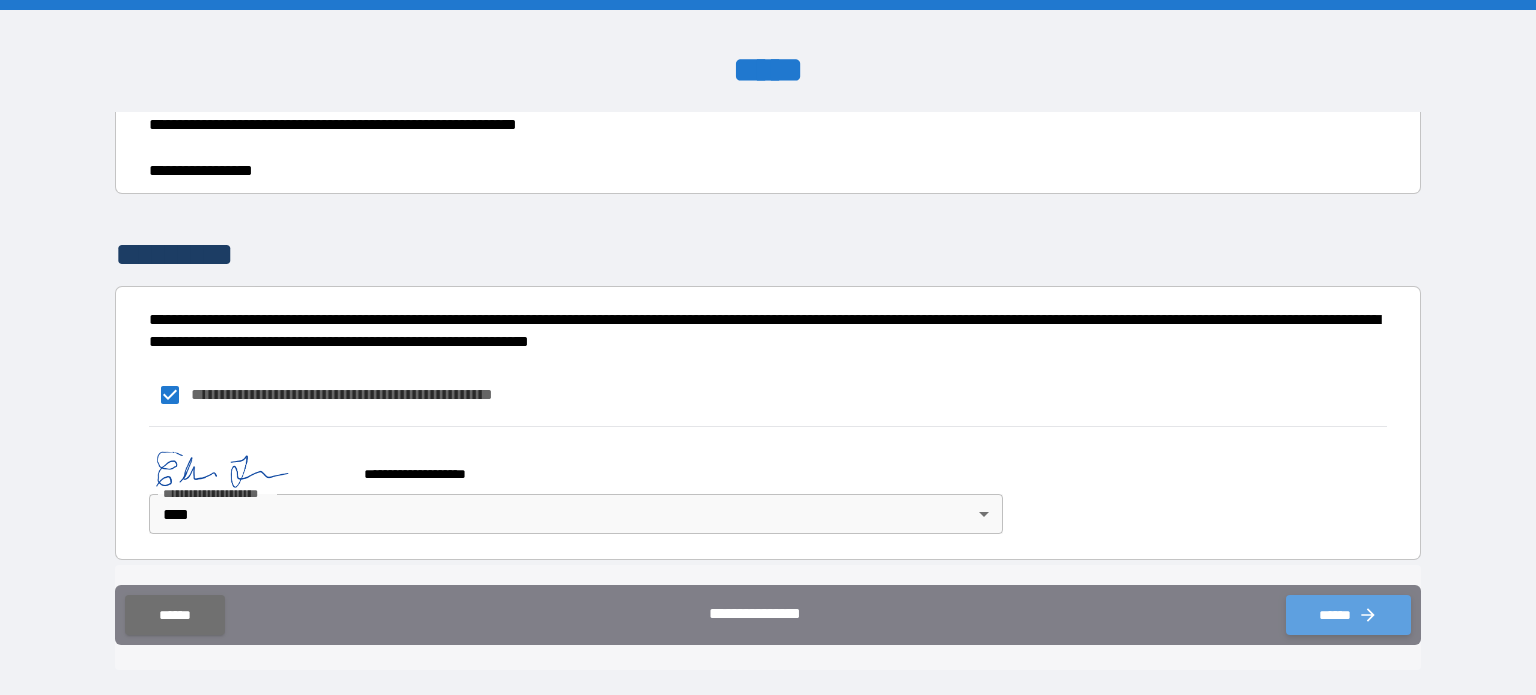 click 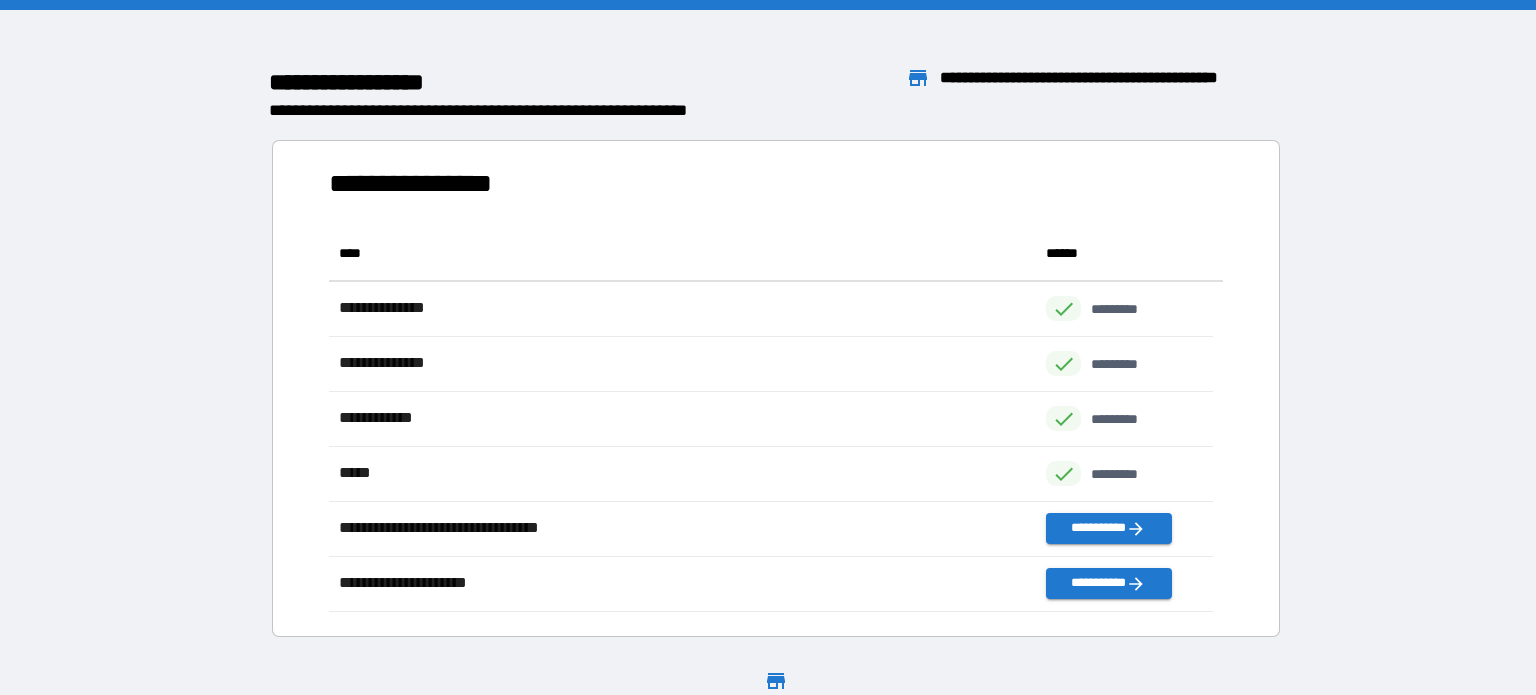 scroll, scrollTop: 16, scrollLeft: 16, axis: both 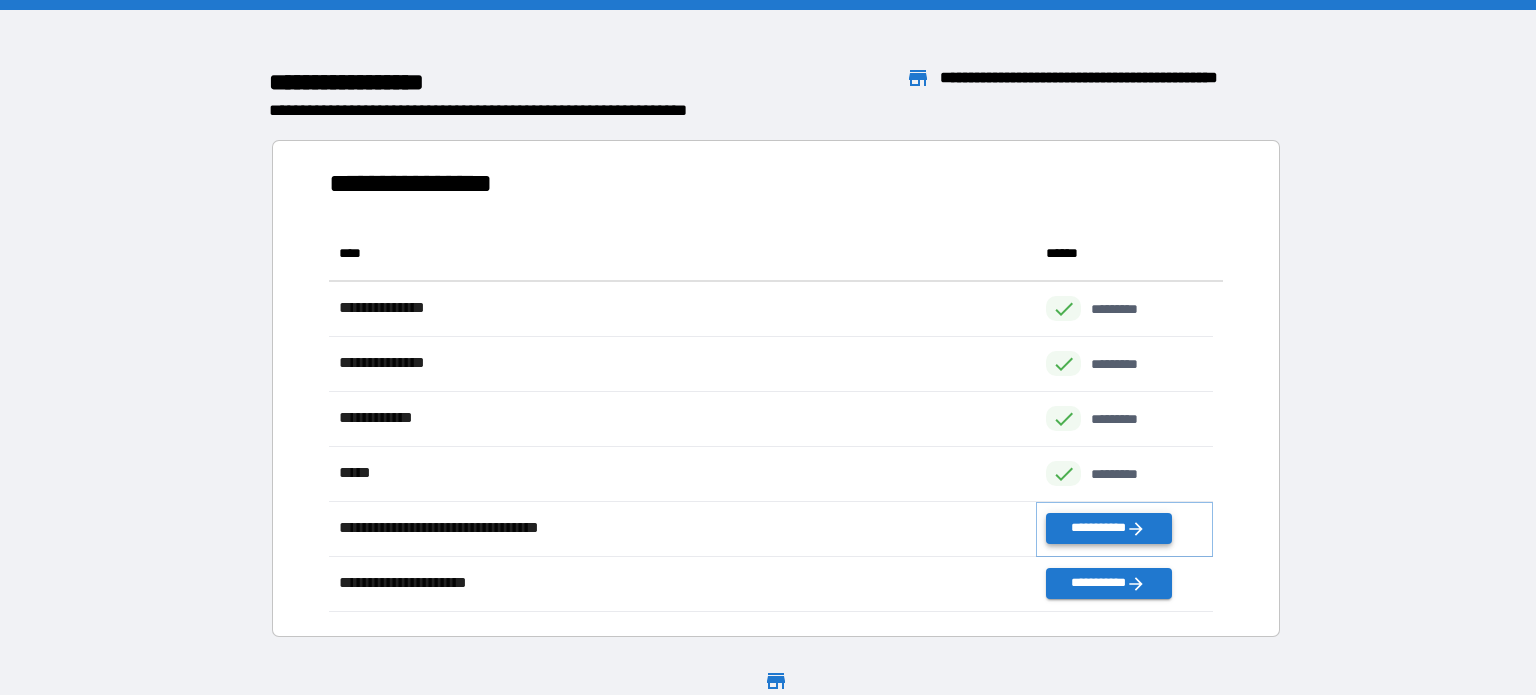 click on "**********" at bounding box center (1108, 528) 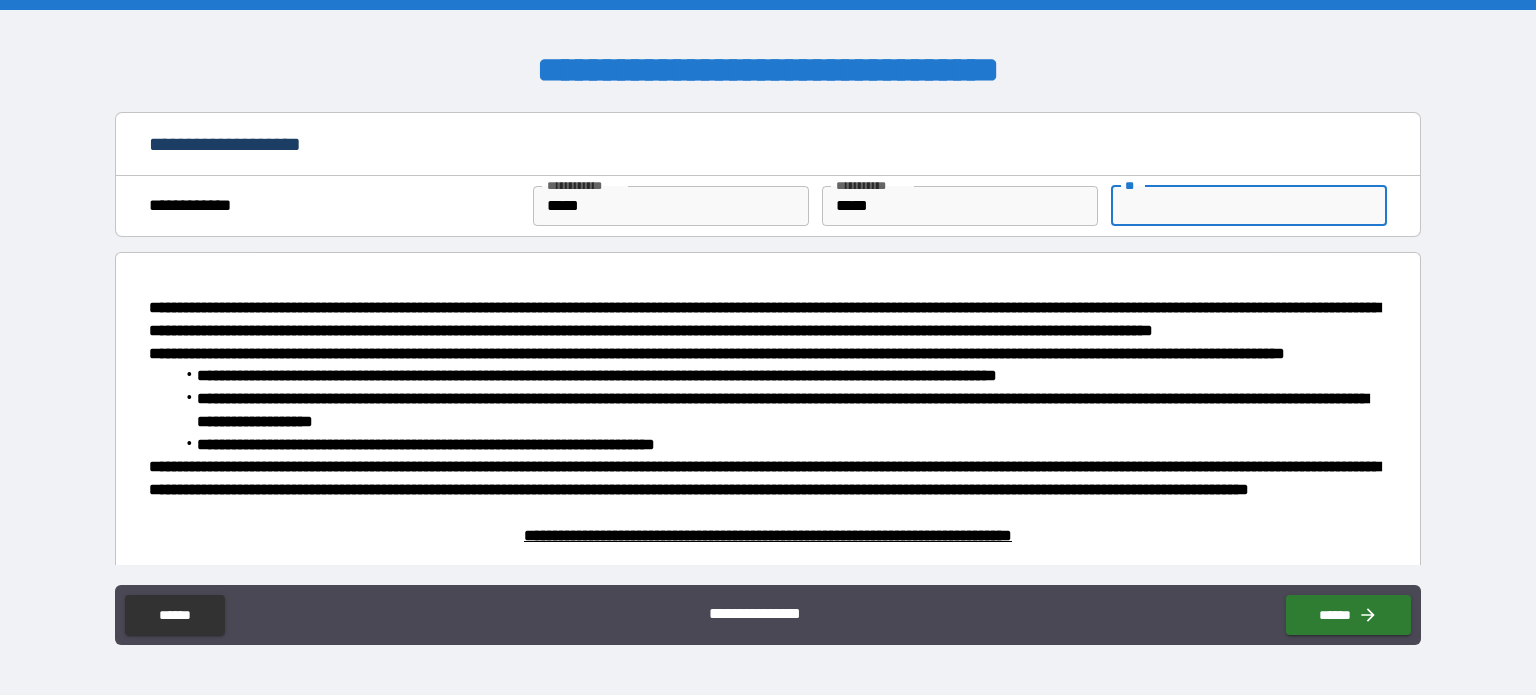 click on "**" at bounding box center [1249, 206] 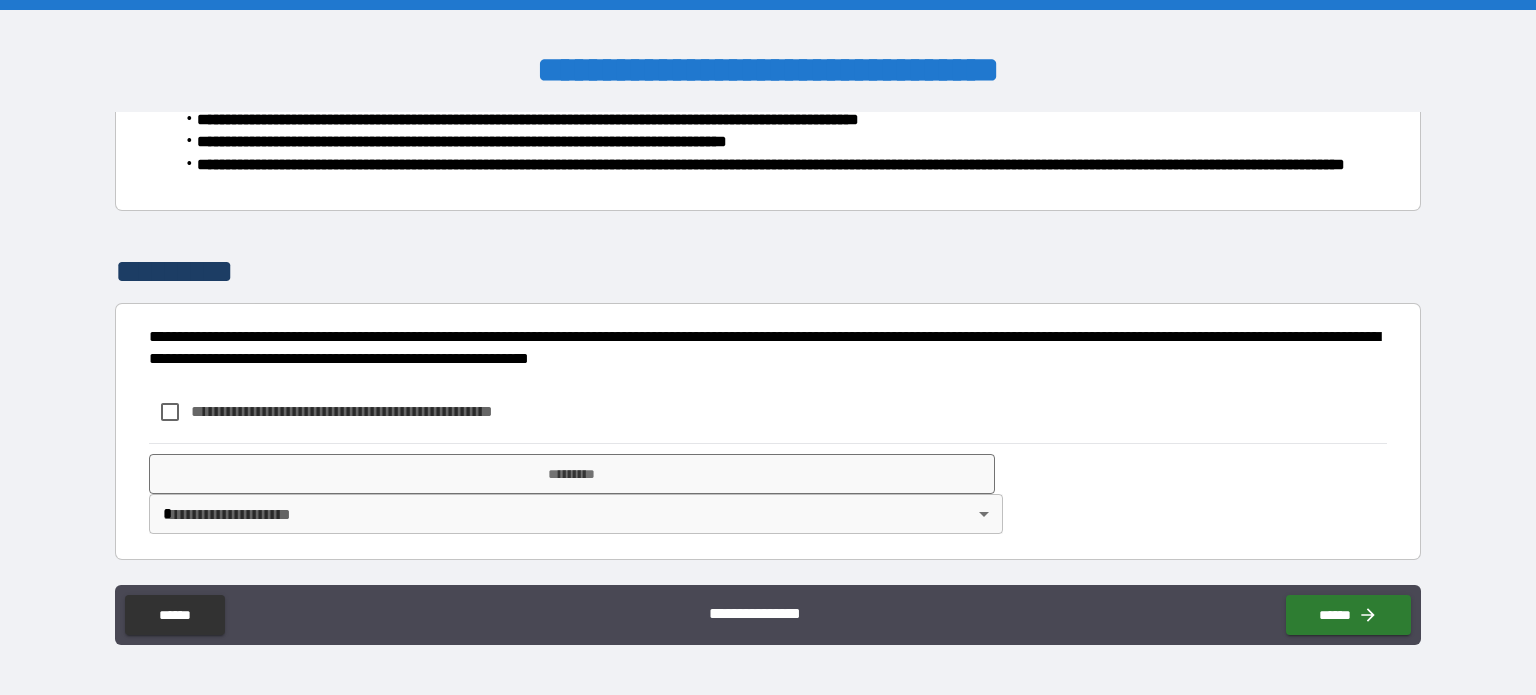 scroll, scrollTop: 755, scrollLeft: 0, axis: vertical 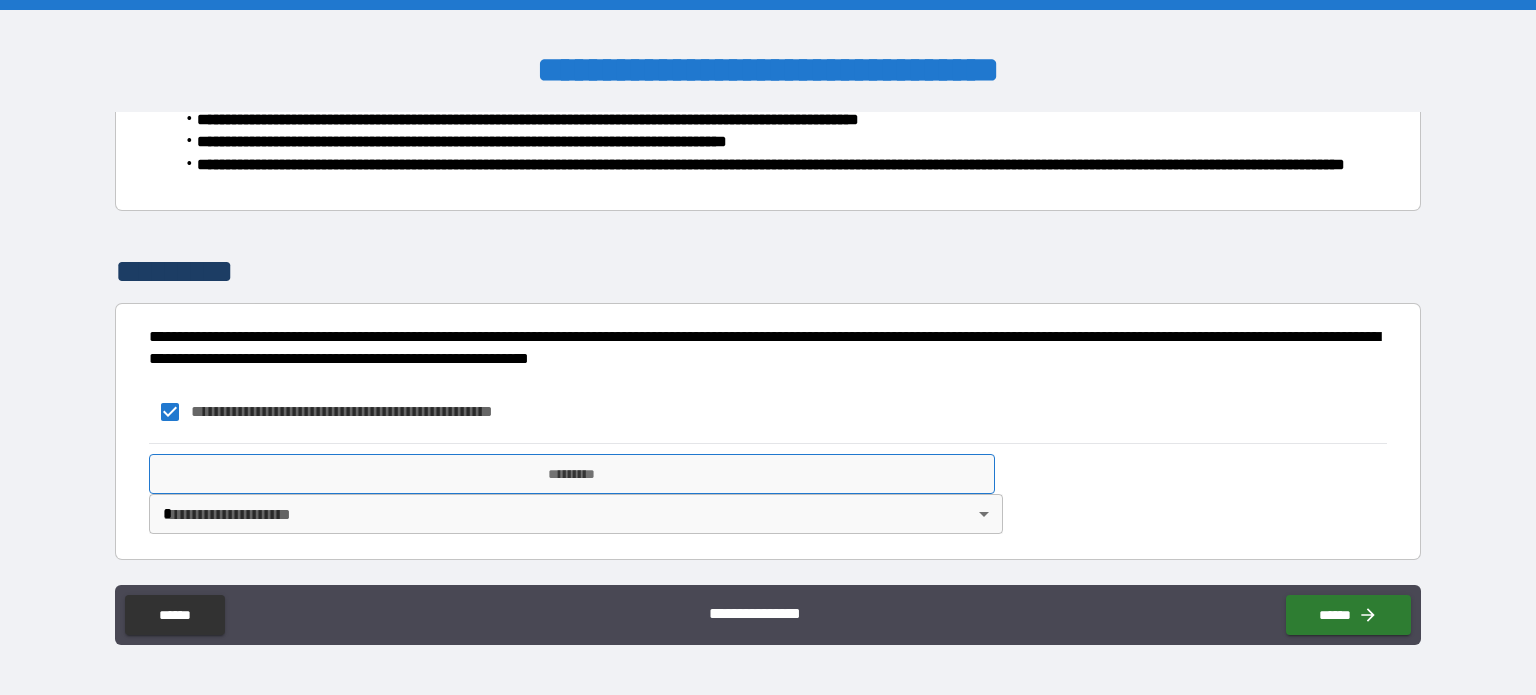 click on "*********" at bounding box center (572, 474) 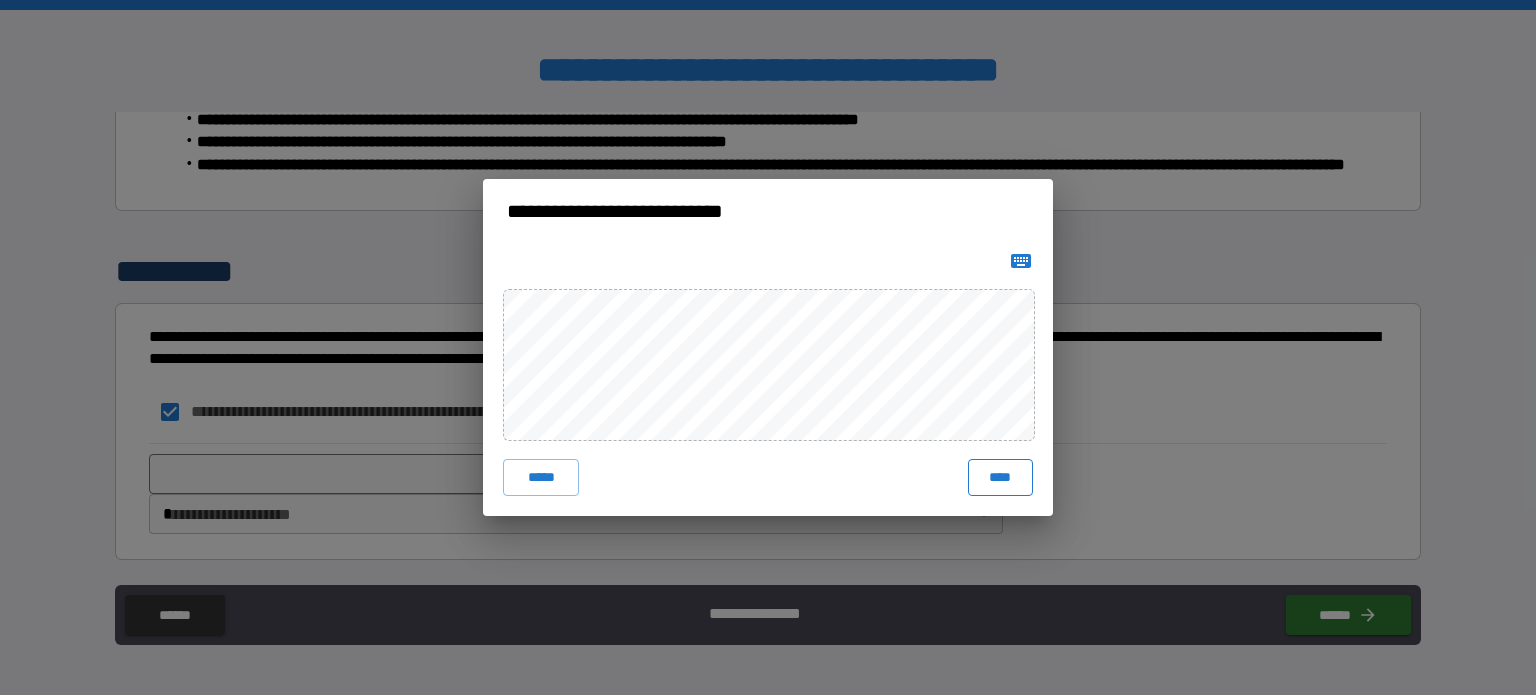 click on "****" at bounding box center [1000, 477] 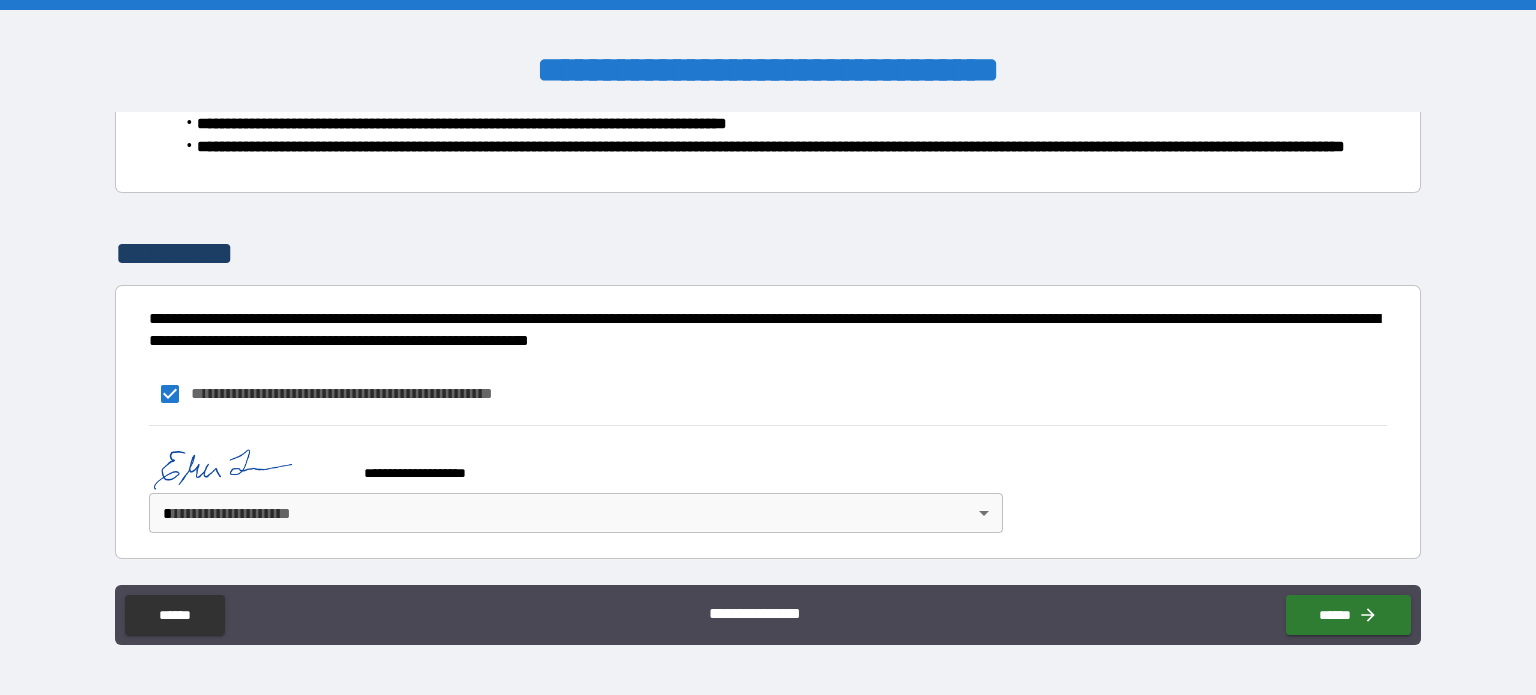click on "**********" at bounding box center [768, 347] 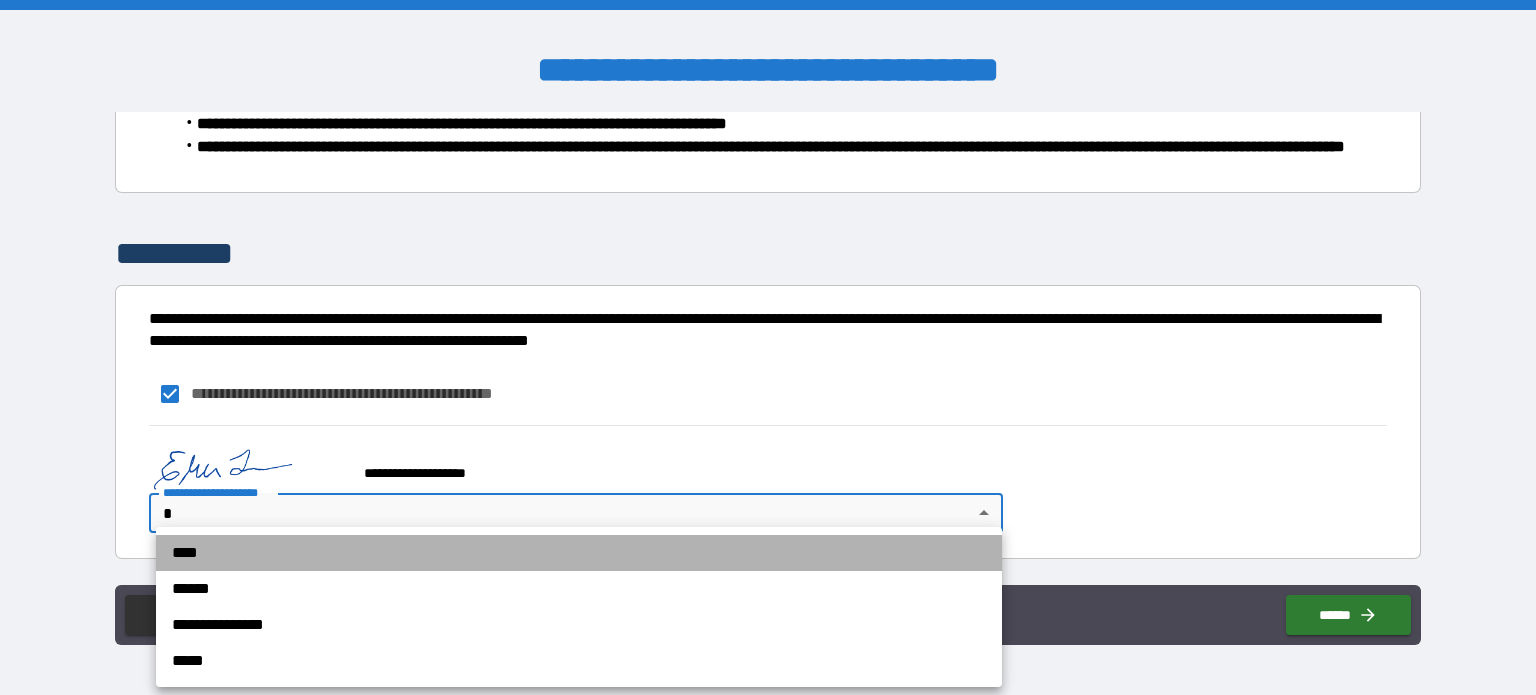 click on "****" at bounding box center (579, 553) 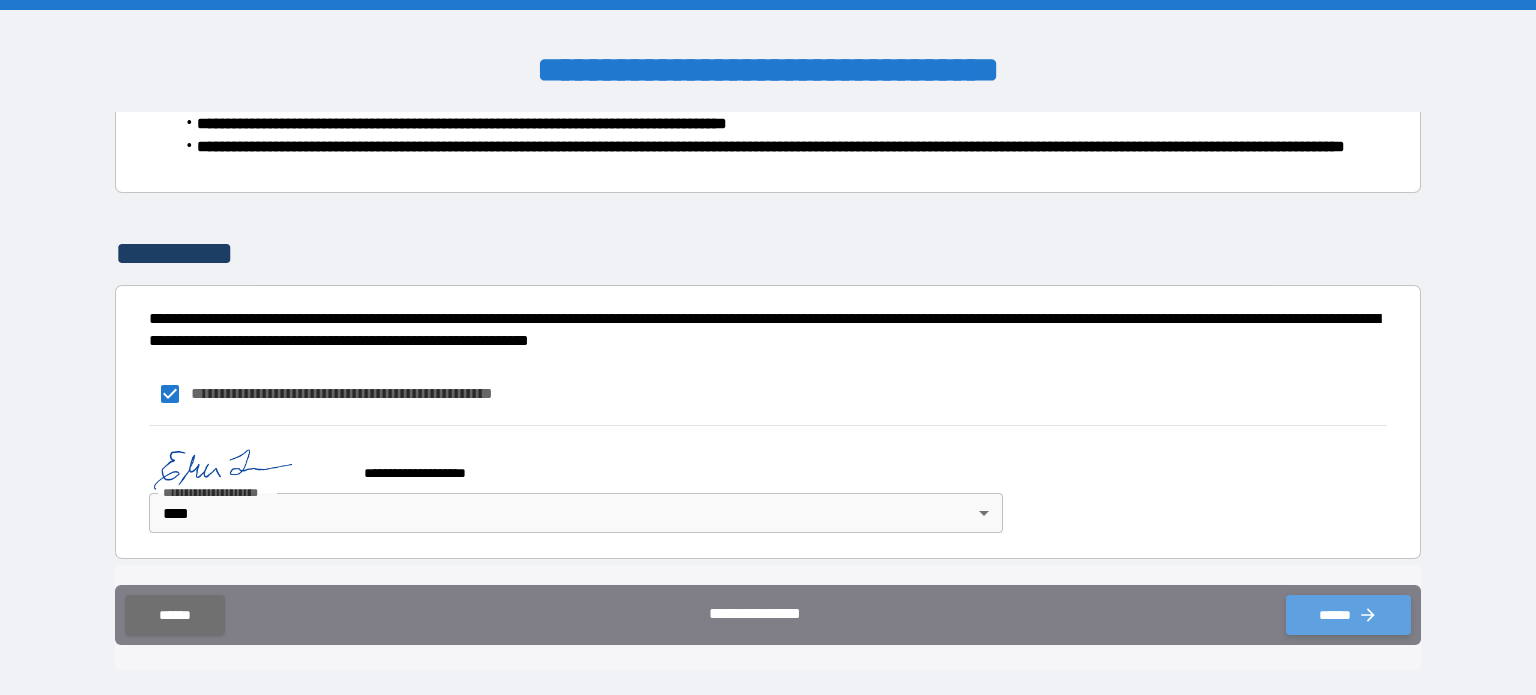 click on "******" at bounding box center [1348, 615] 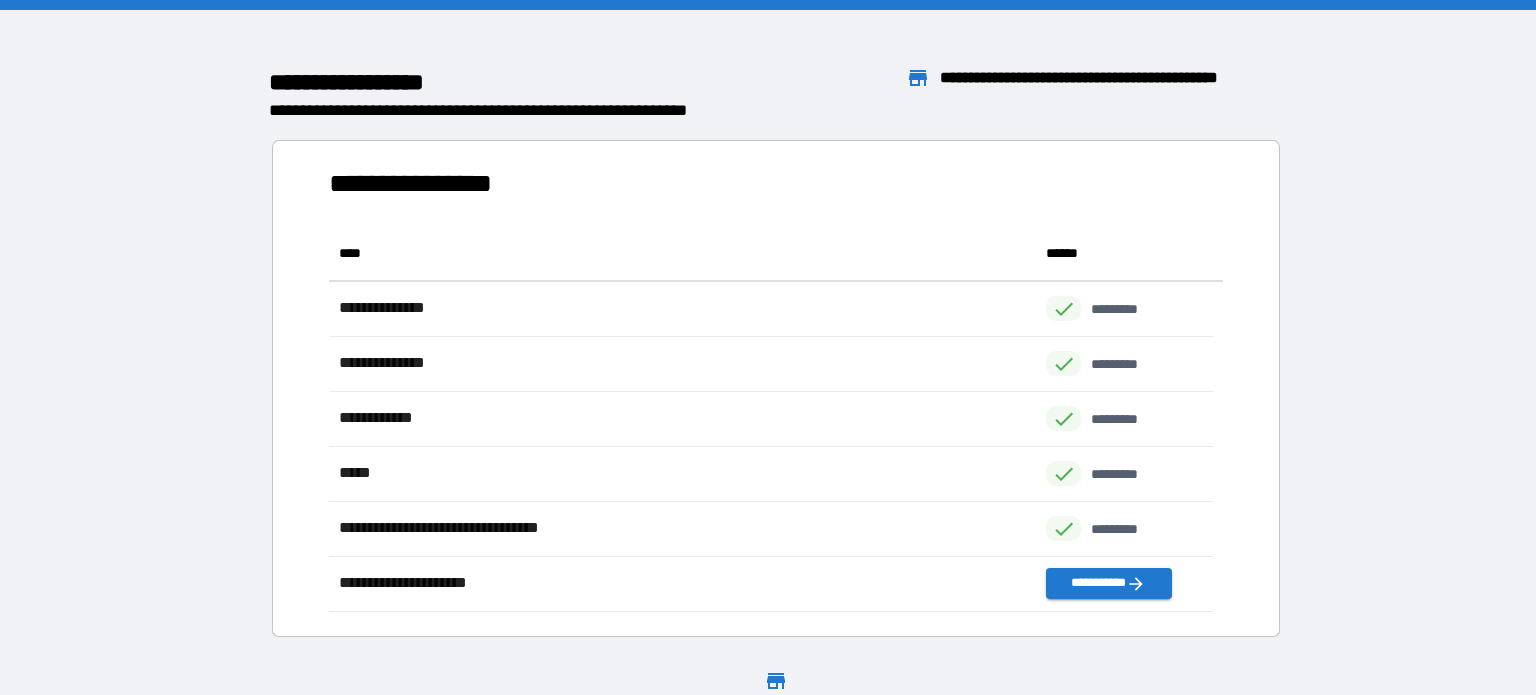 scroll, scrollTop: 16, scrollLeft: 16, axis: both 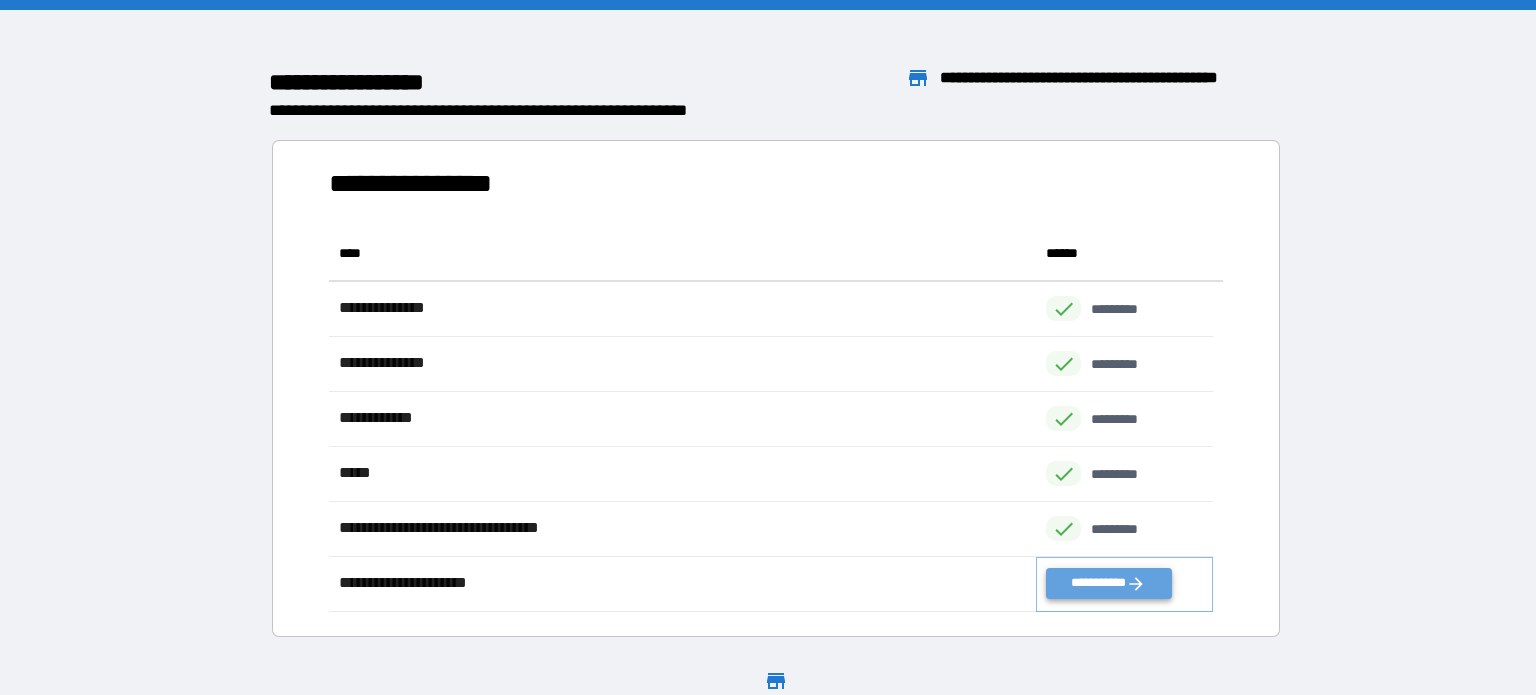 click on "**********" at bounding box center (1108, 583) 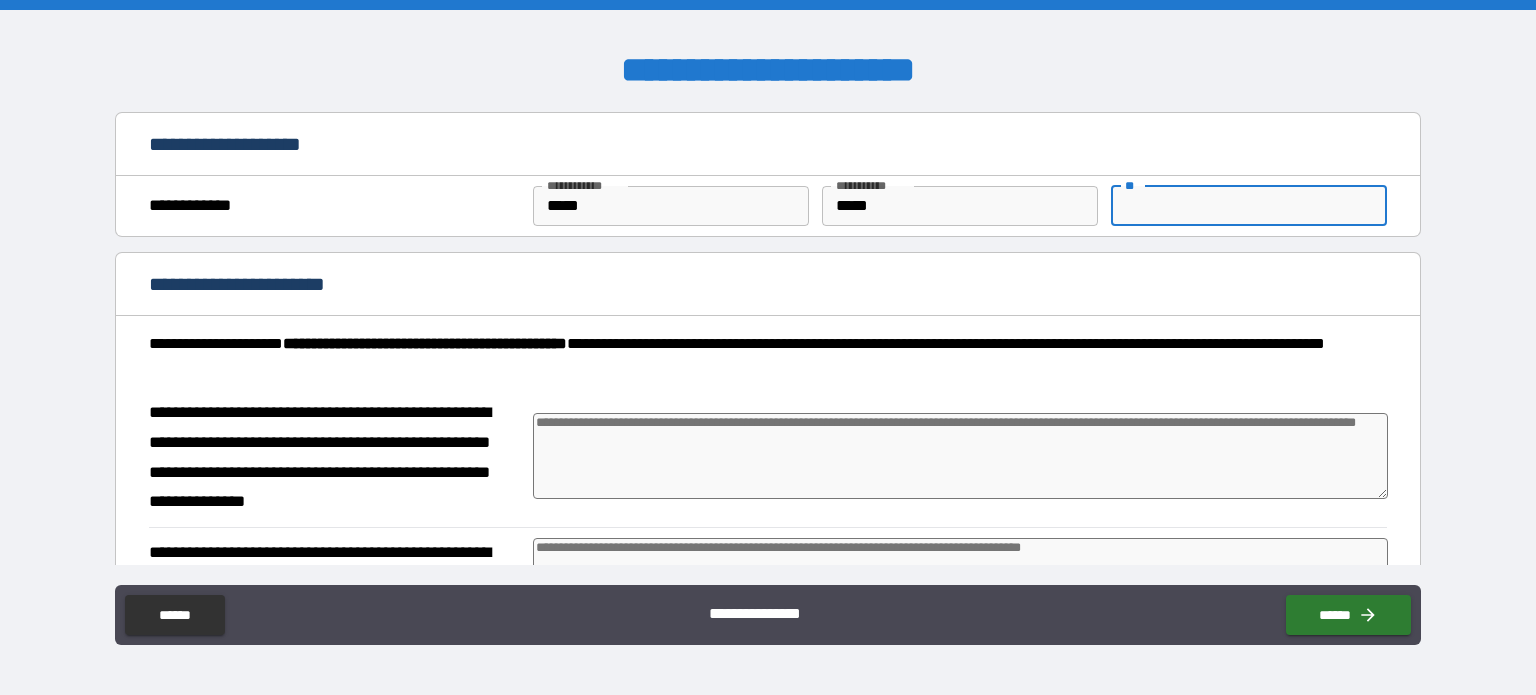 click on "**" at bounding box center (1249, 206) 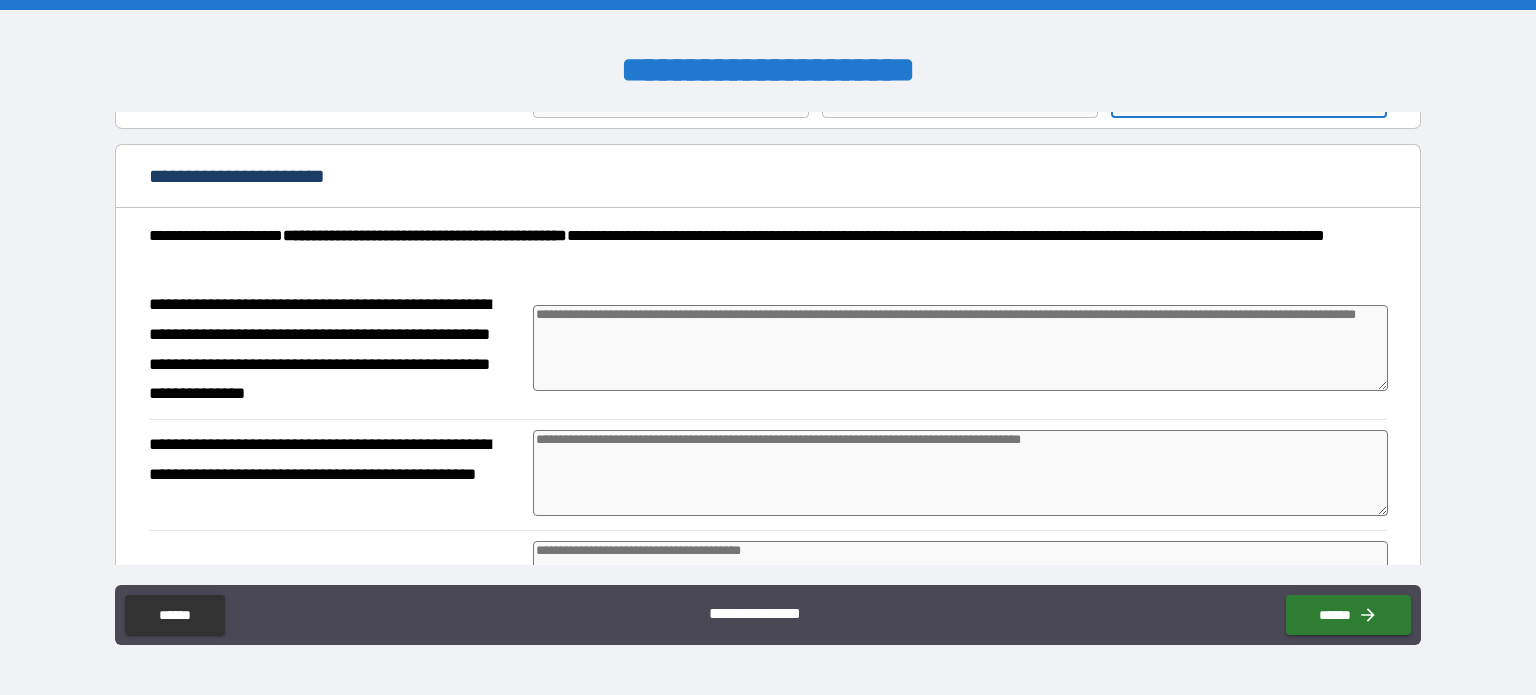 scroll, scrollTop: 0, scrollLeft: 0, axis: both 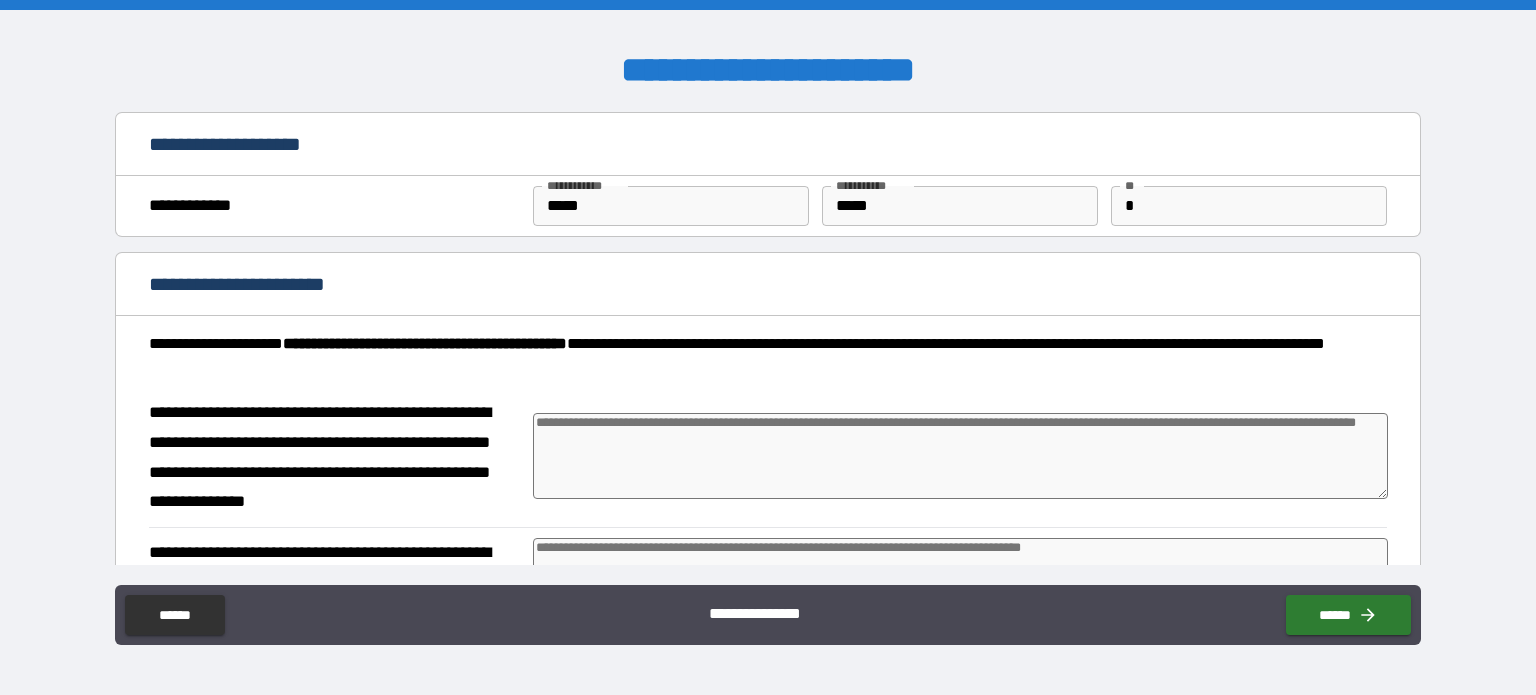 click at bounding box center (961, 456) 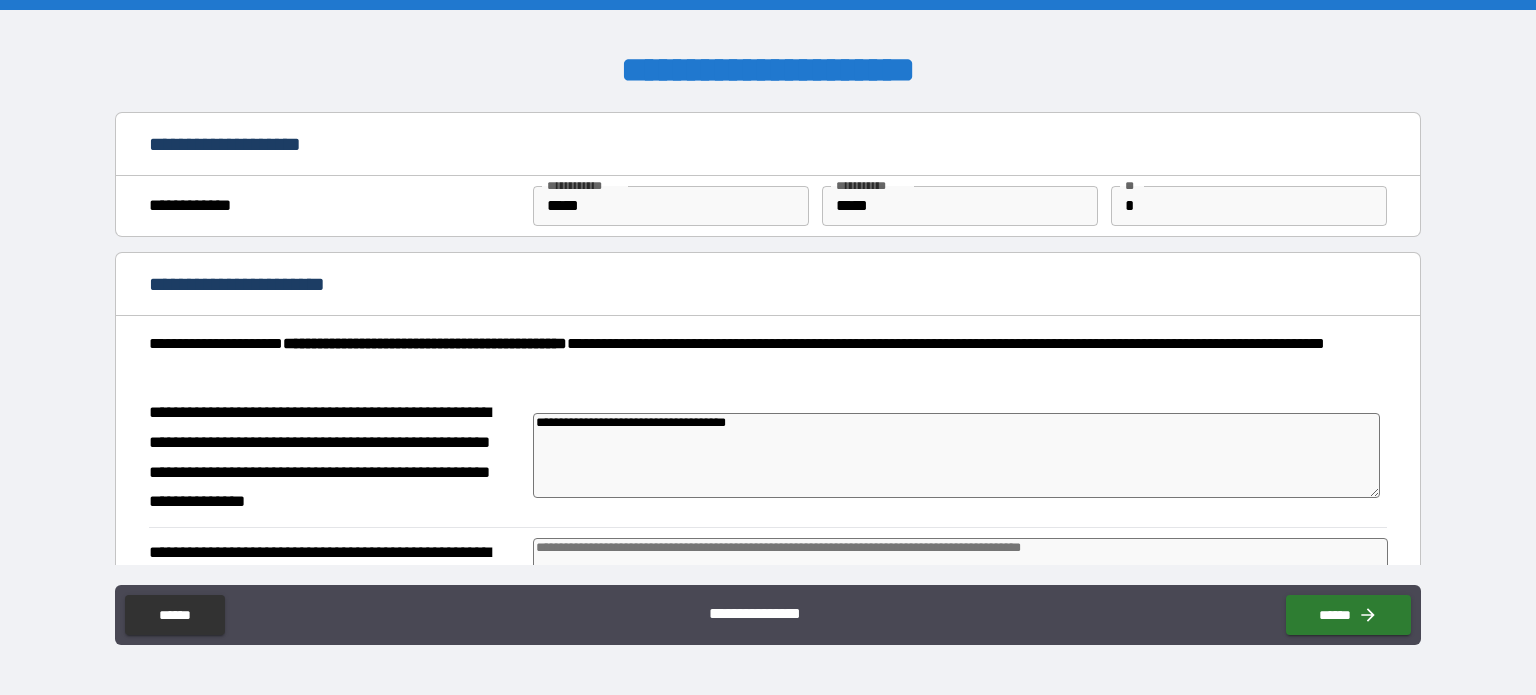 click on "**********" at bounding box center [956, 456] 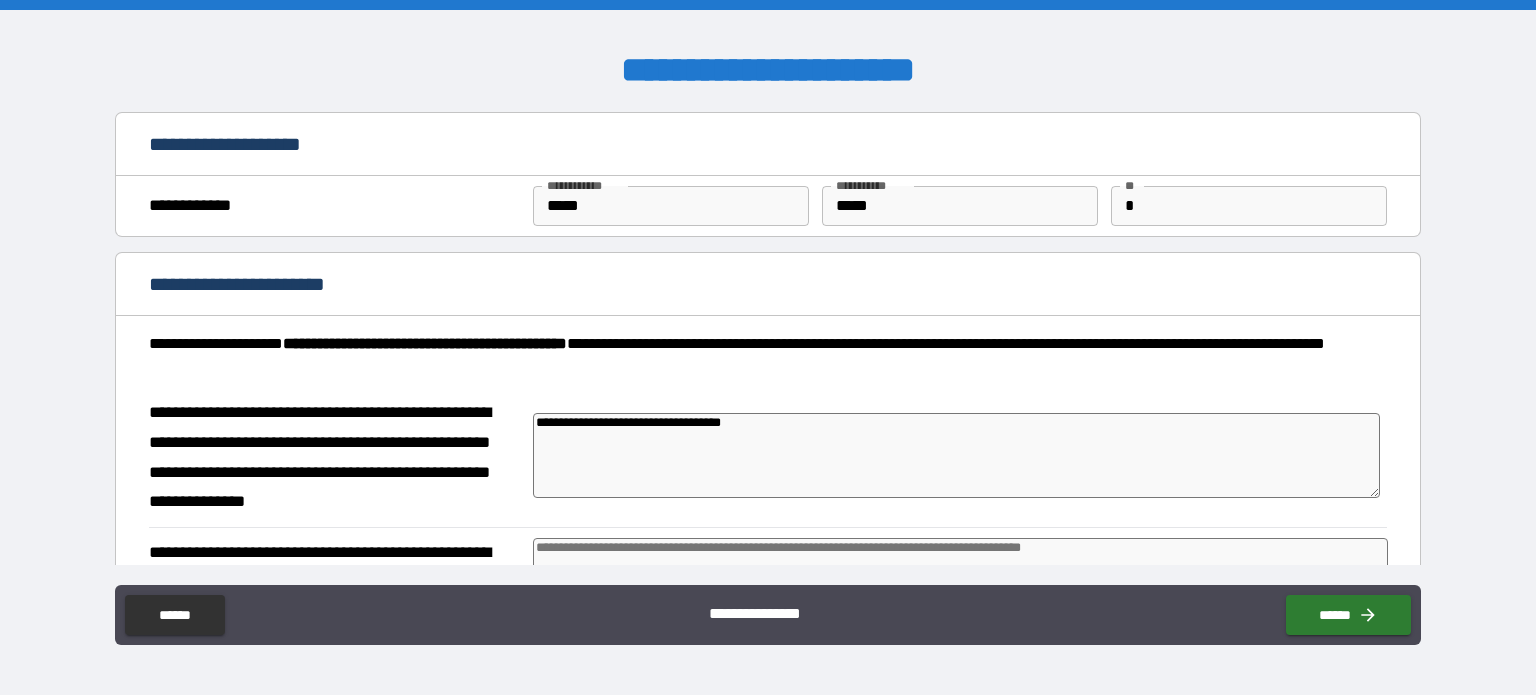 click on "**********" at bounding box center (956, 456) 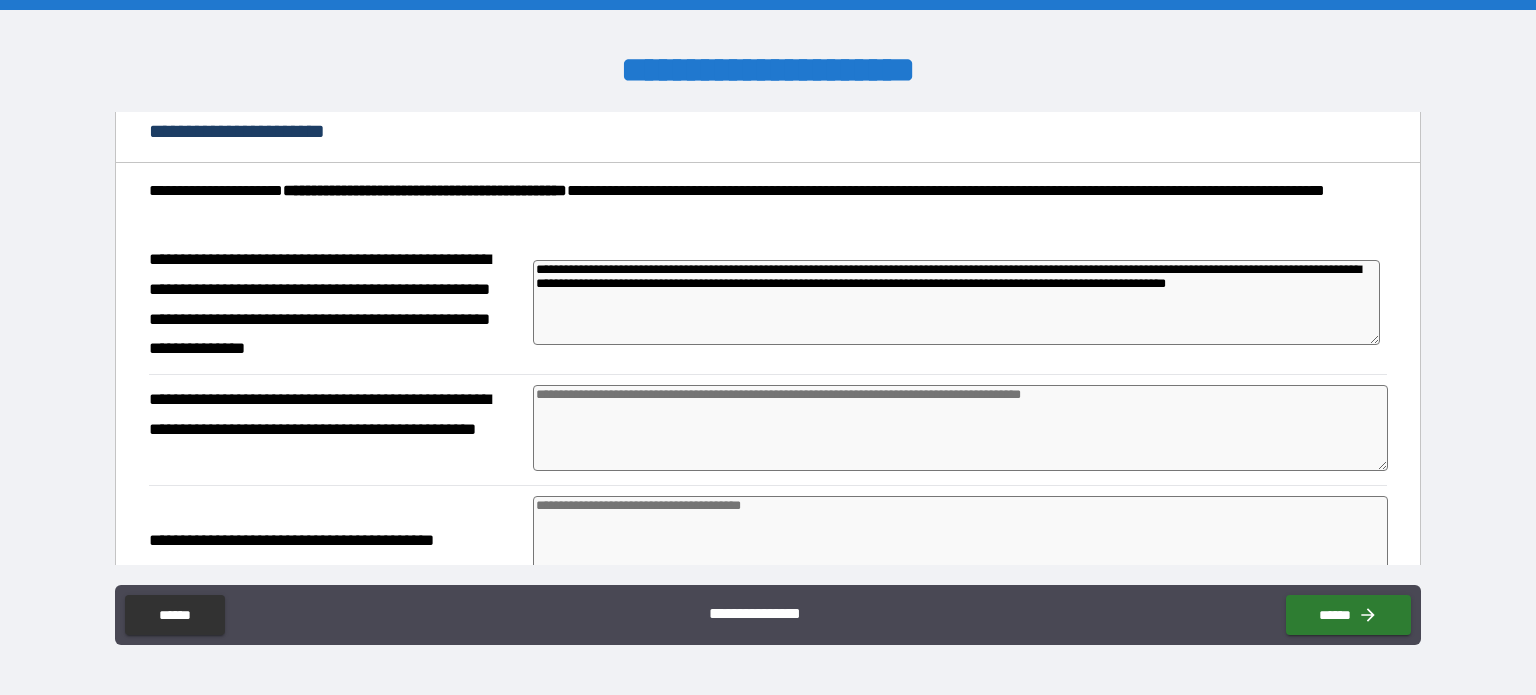 scroll, scrollTop: 200, scrollLeft: 0, axis: vertical 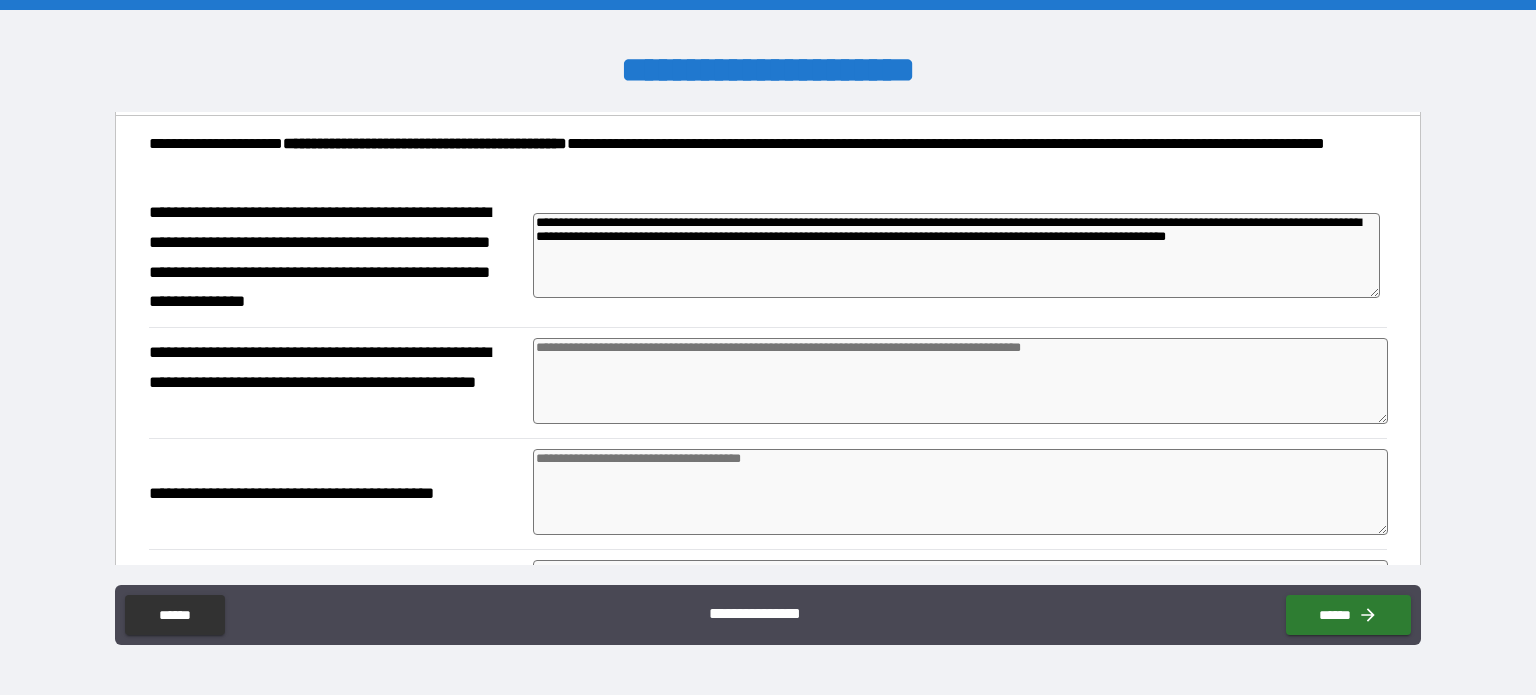 click at bounding box center (961, 381) 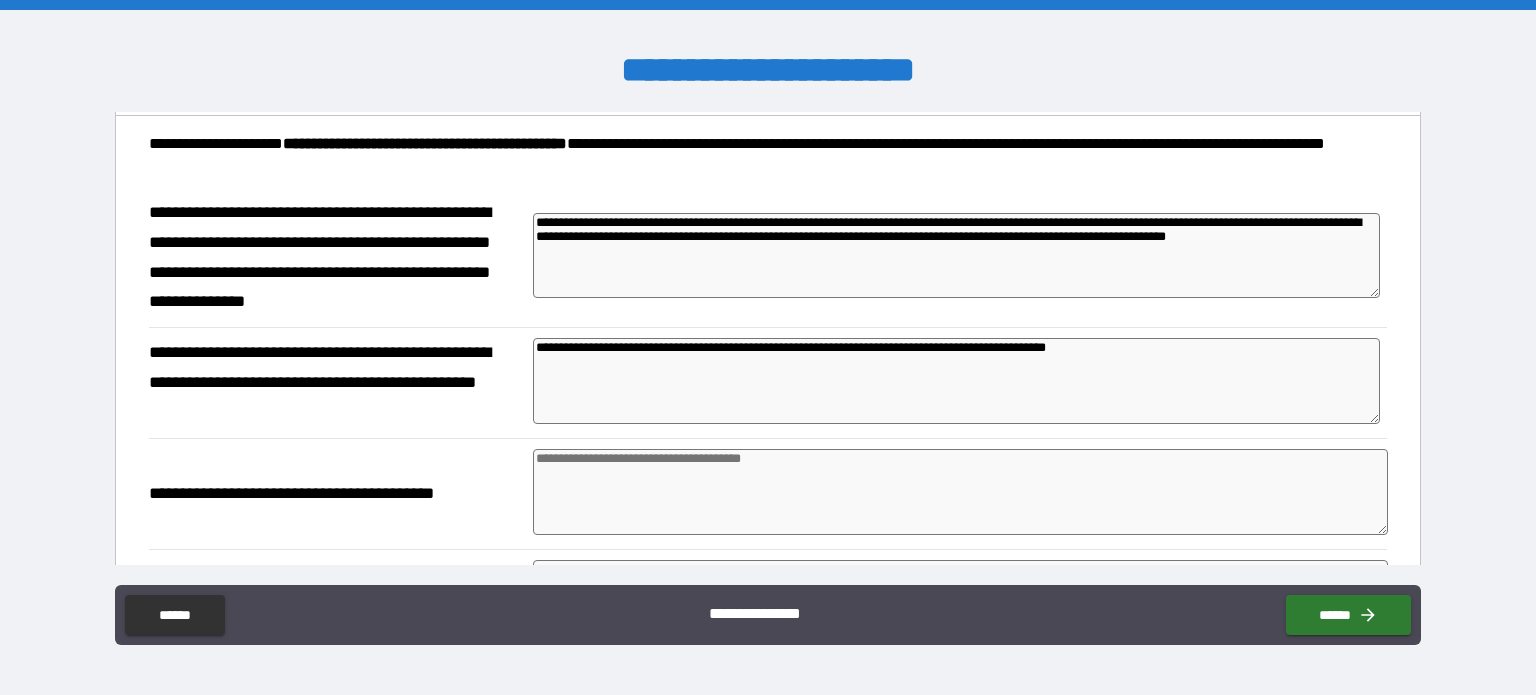 click at bounding box center (961, 492) 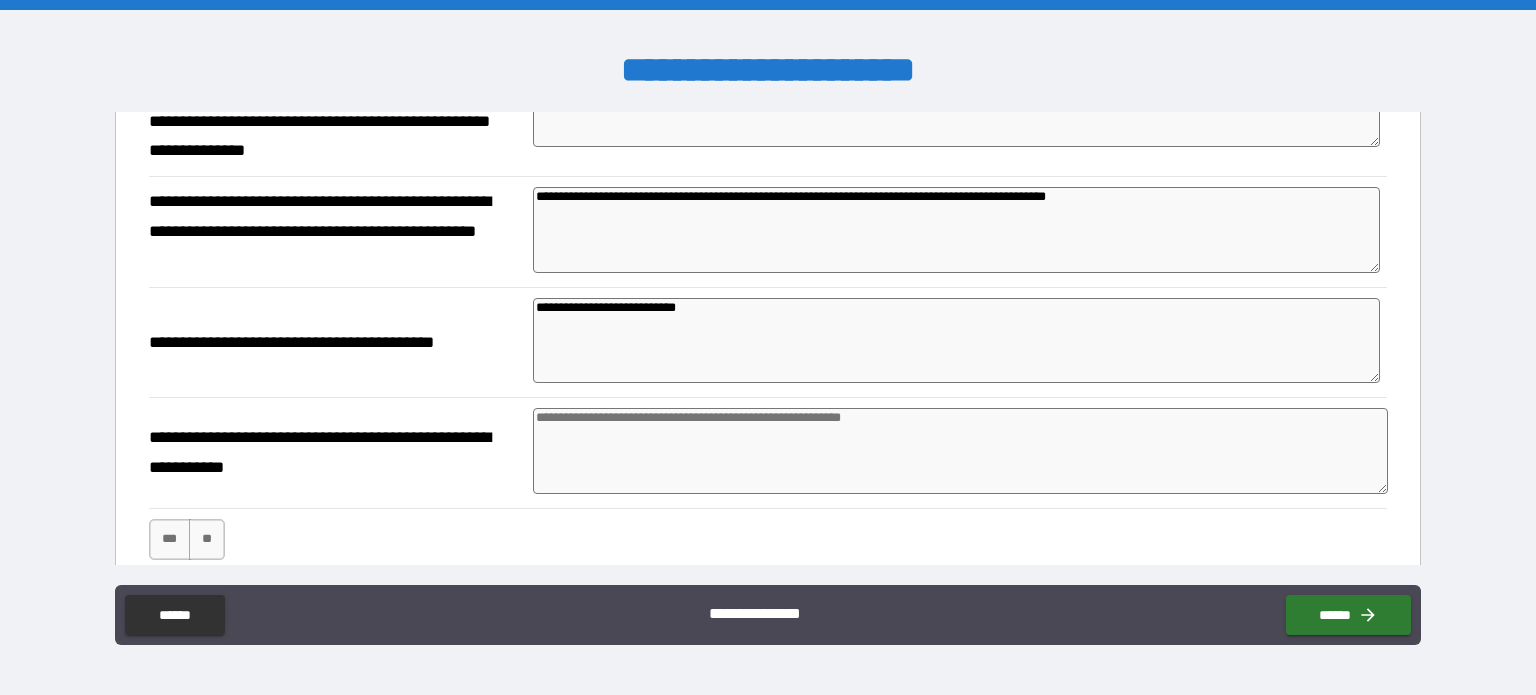 scroll, scrollTop: 500, scrollLeft: 0, axis: vertical 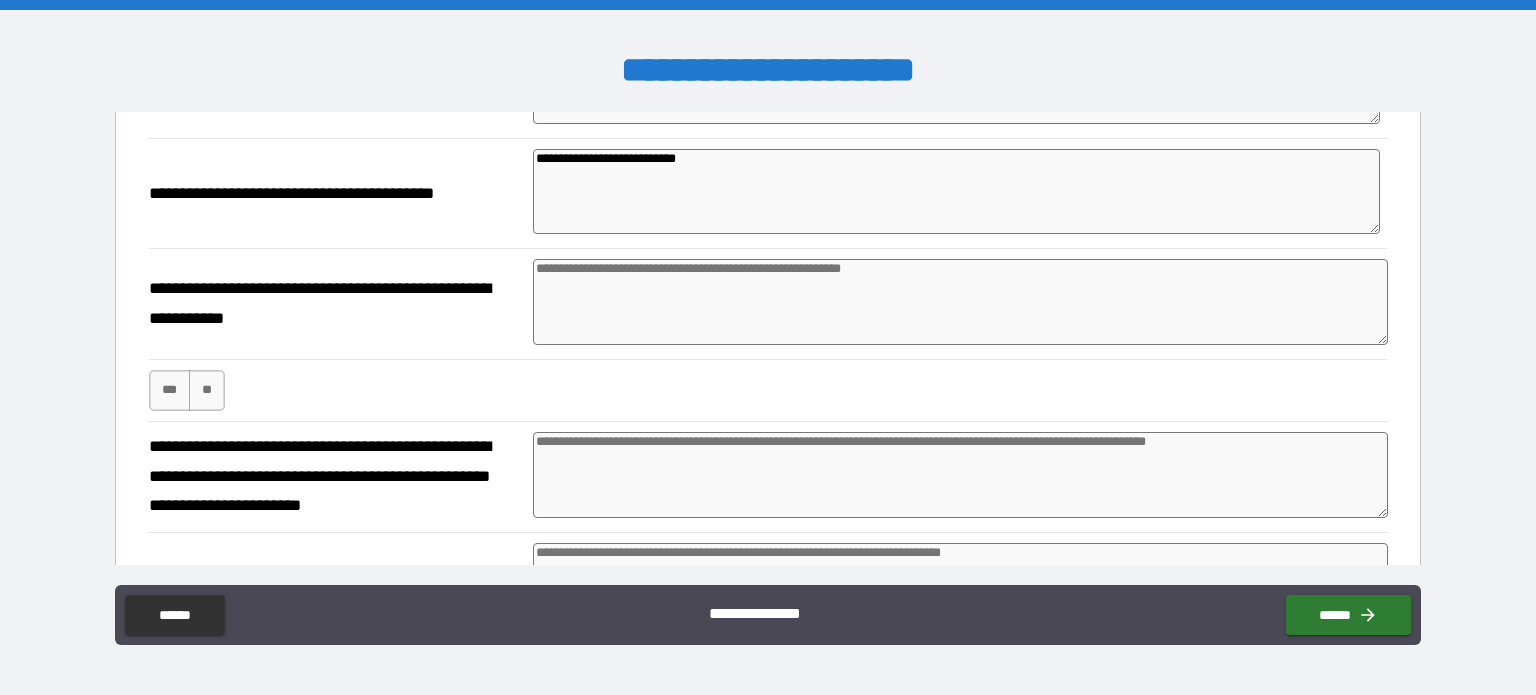 click at bounding box center (961, 302) 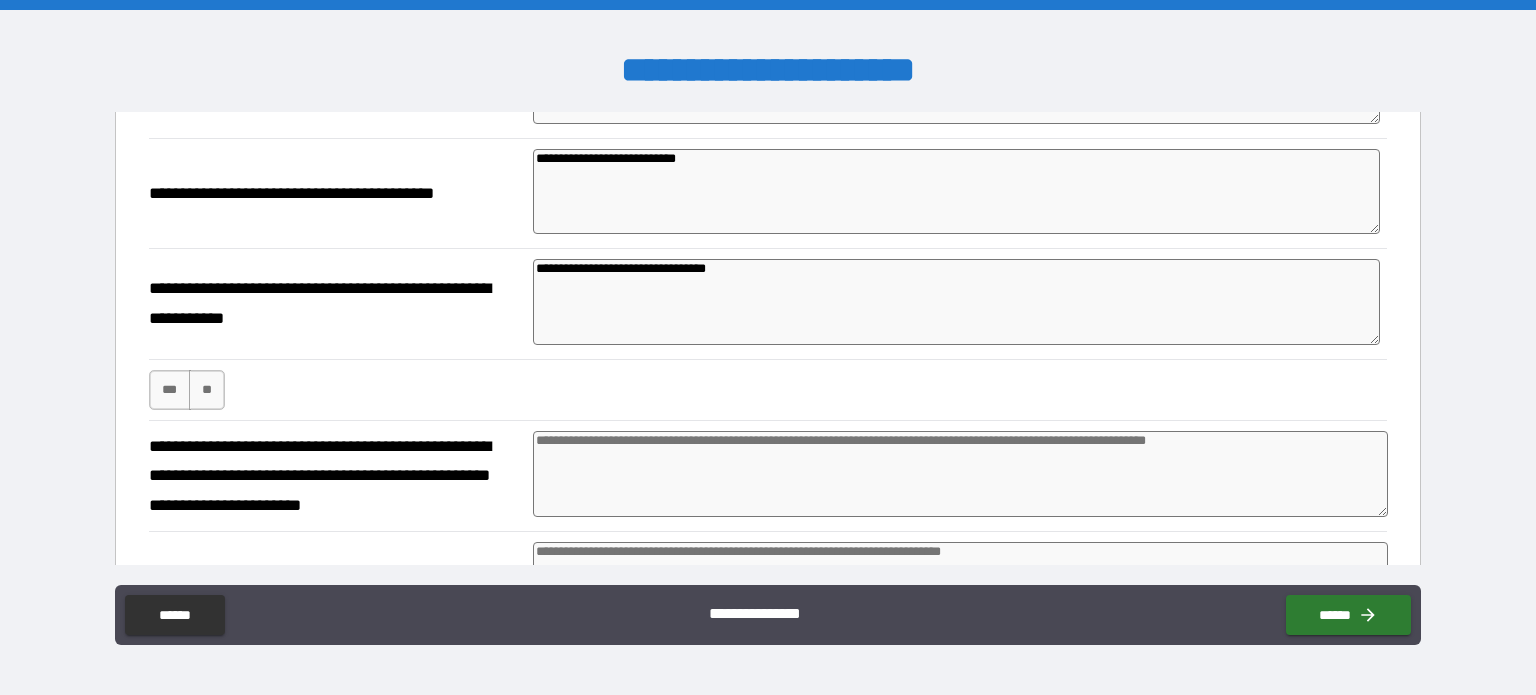 click at bounding box center [961, 474] 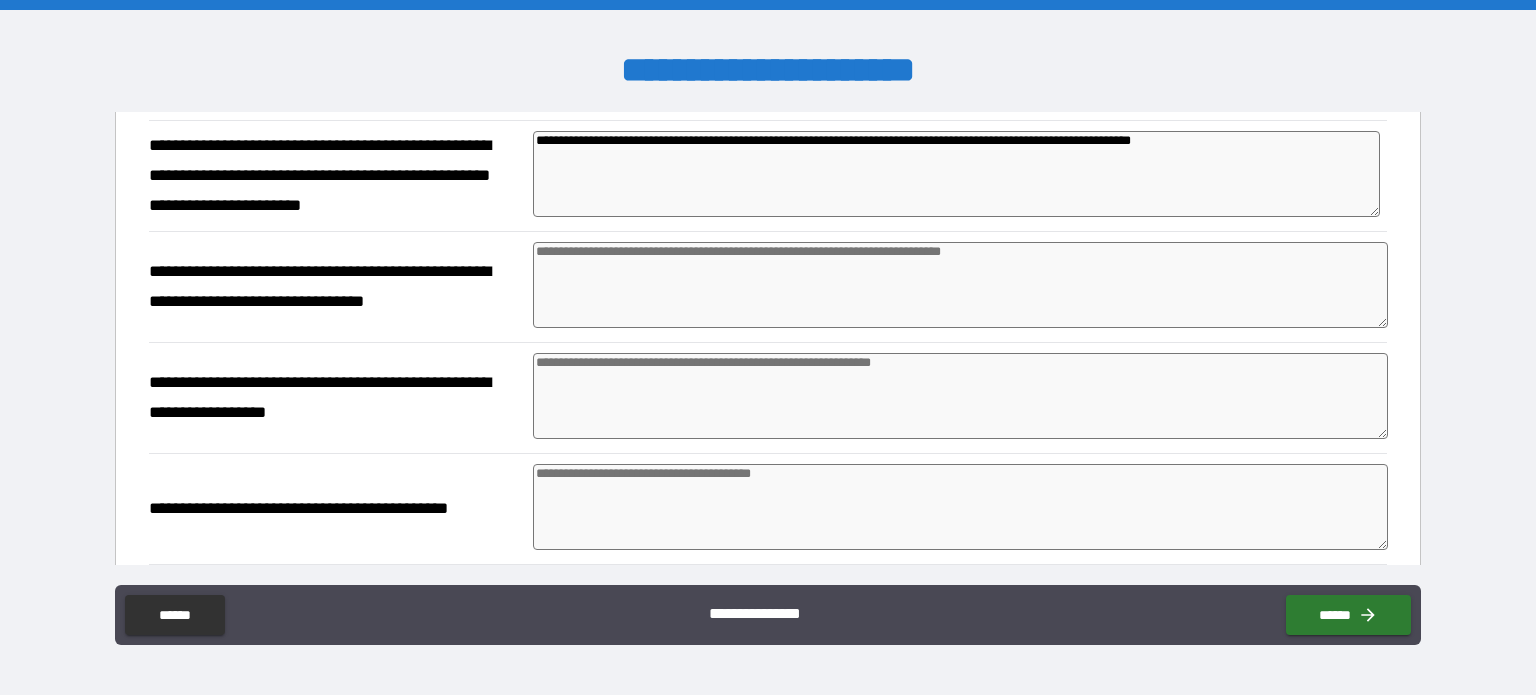 scroll, scrollTop: 900, scrollLeft: 0, axis: vertical 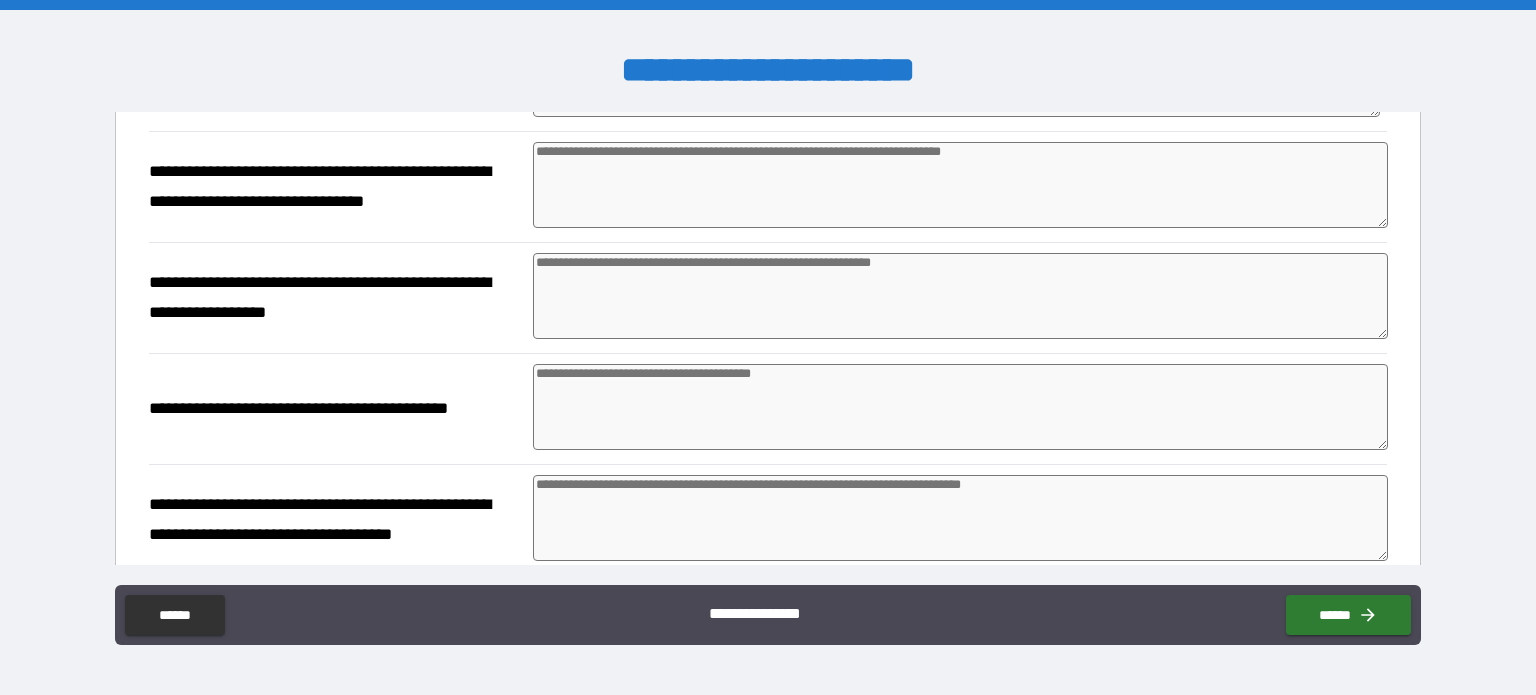 click at bounding box center (961, 185) 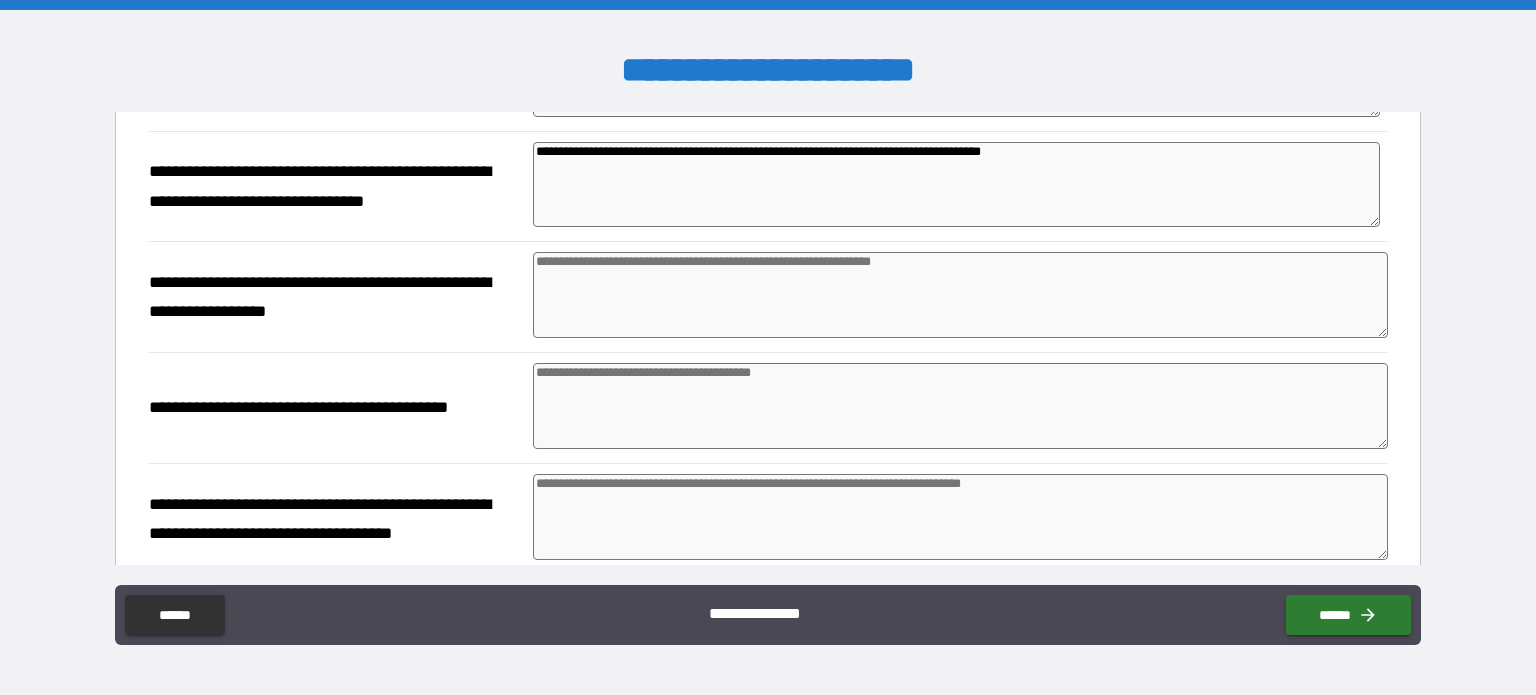 click at bounding box center [961, 295] 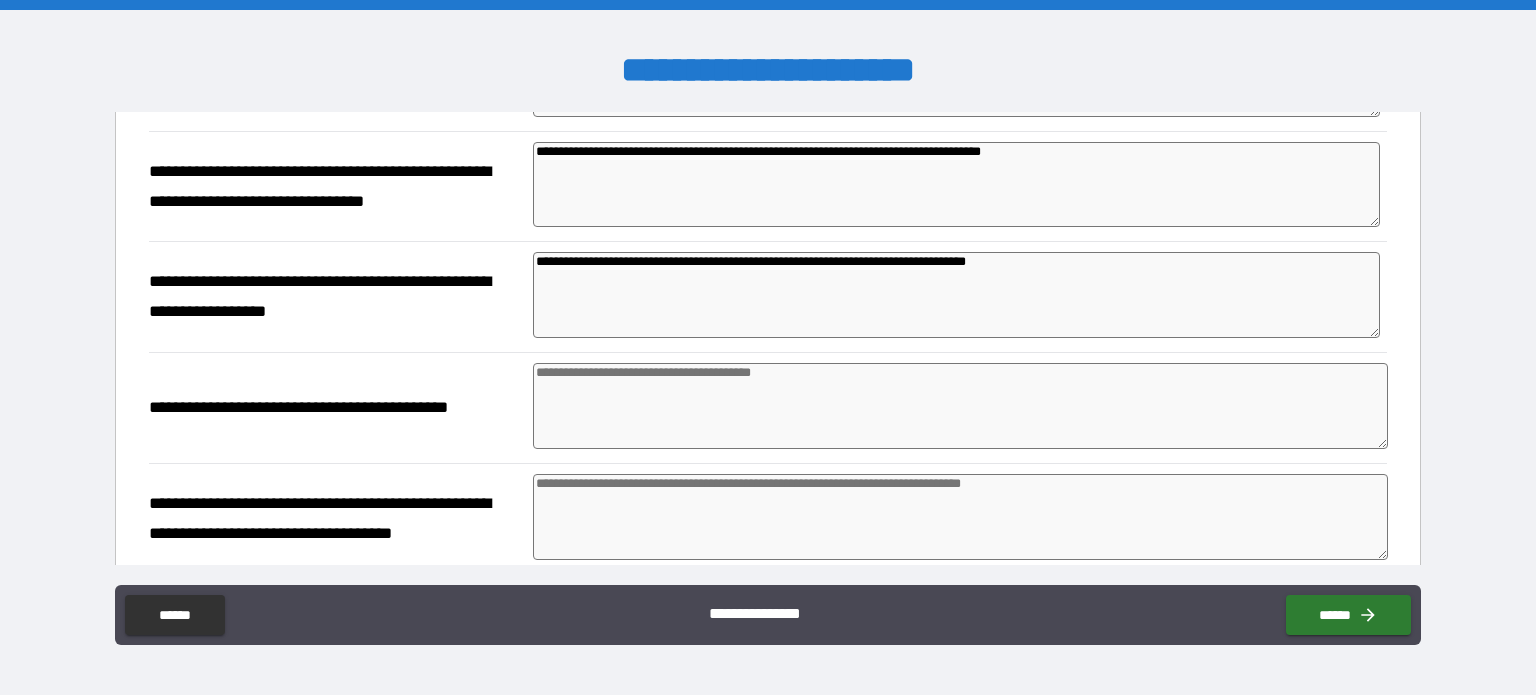 click at bounding box center [961, 406] 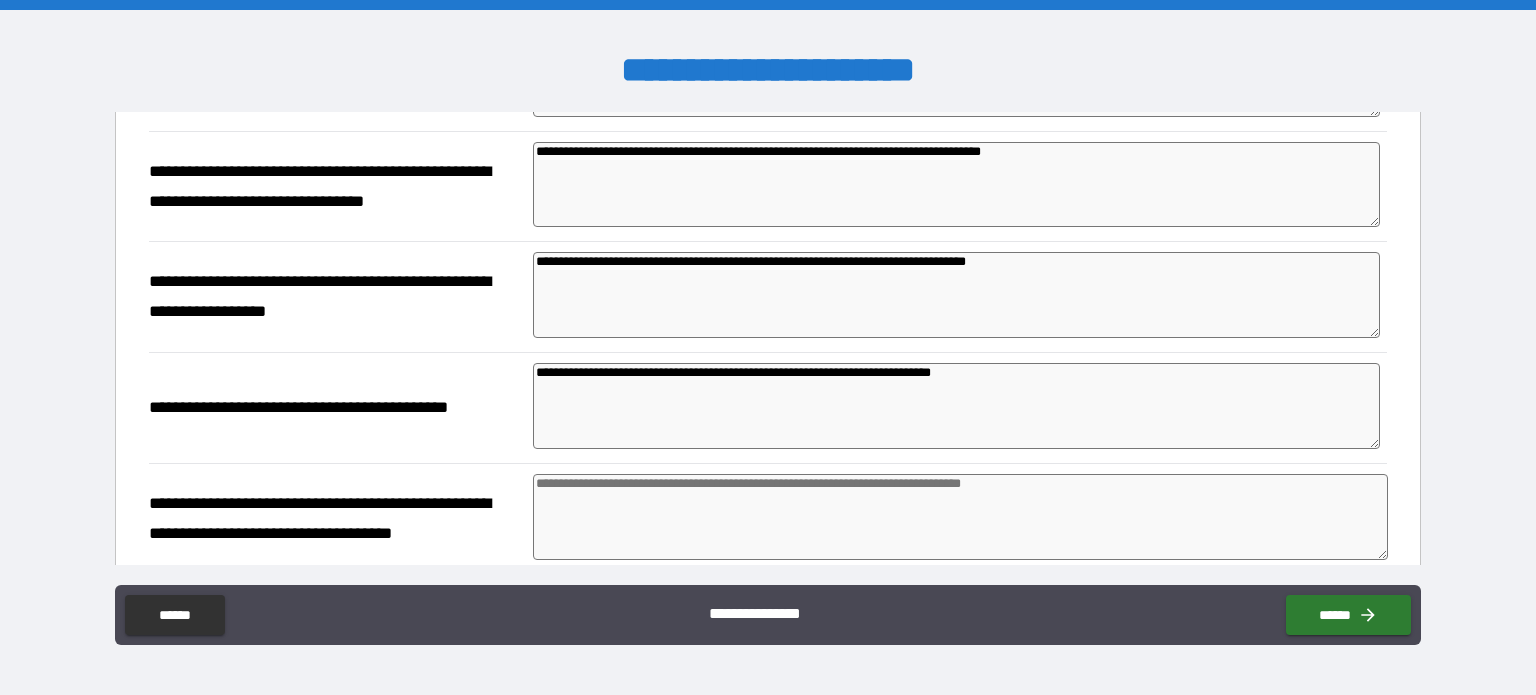 click on "**********" at bounding box center (956, 406) 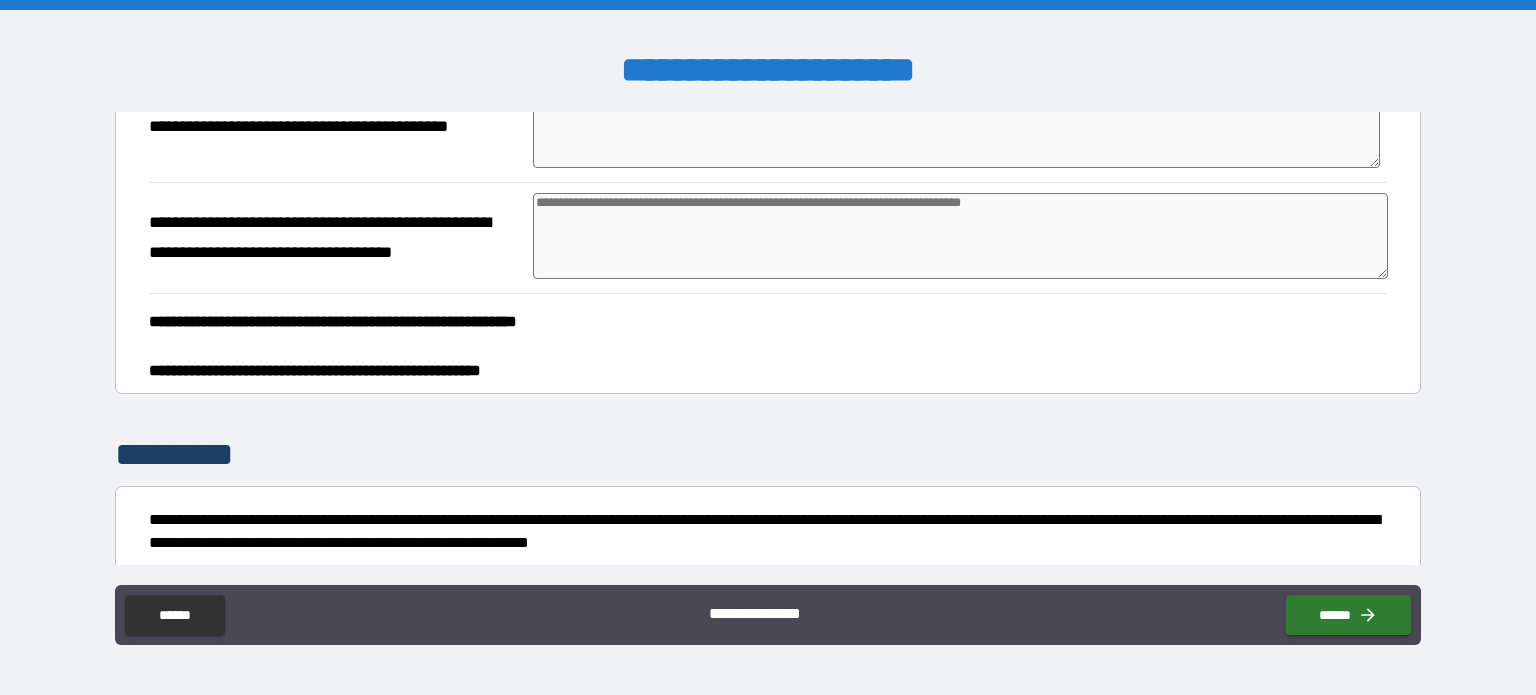 scroll, scrollTop: 1200, scrollLeft: 0, axis: vertical 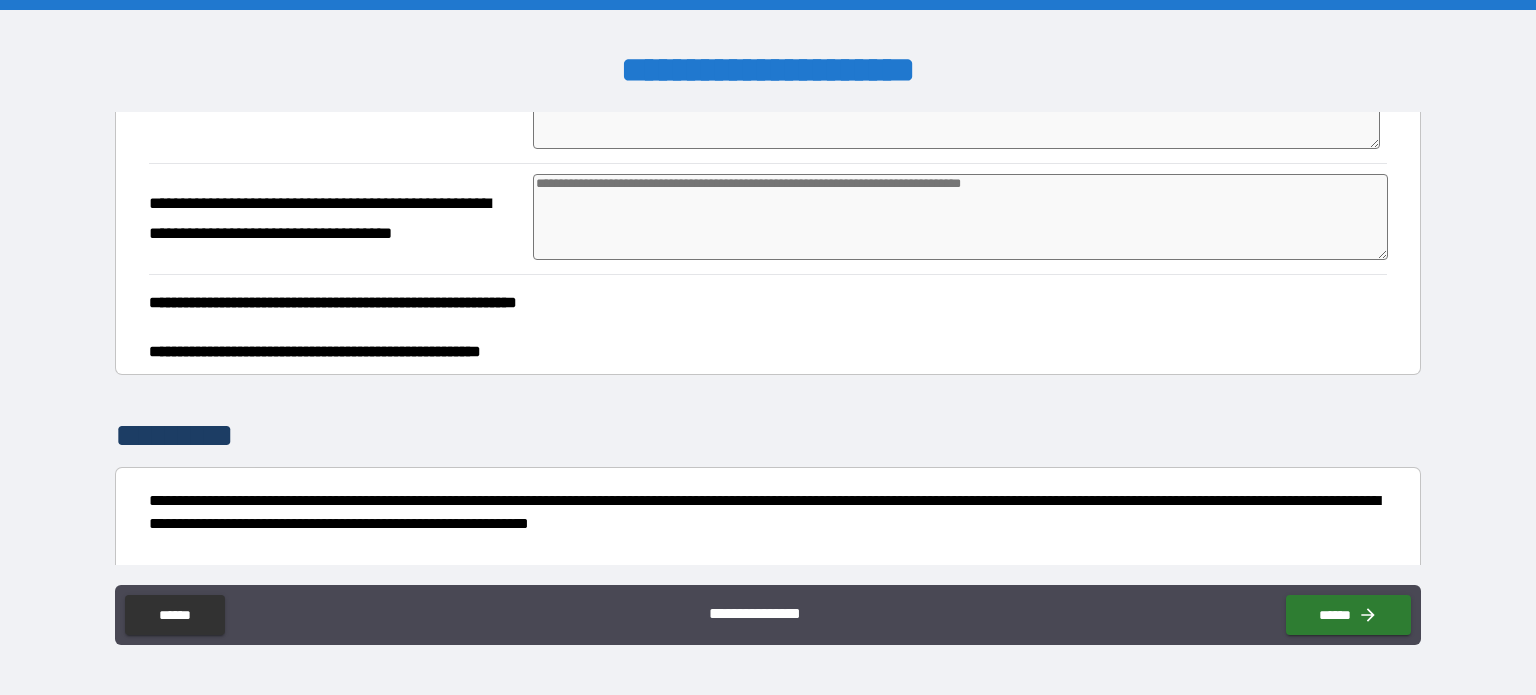 click at bounding box center [961, 217] 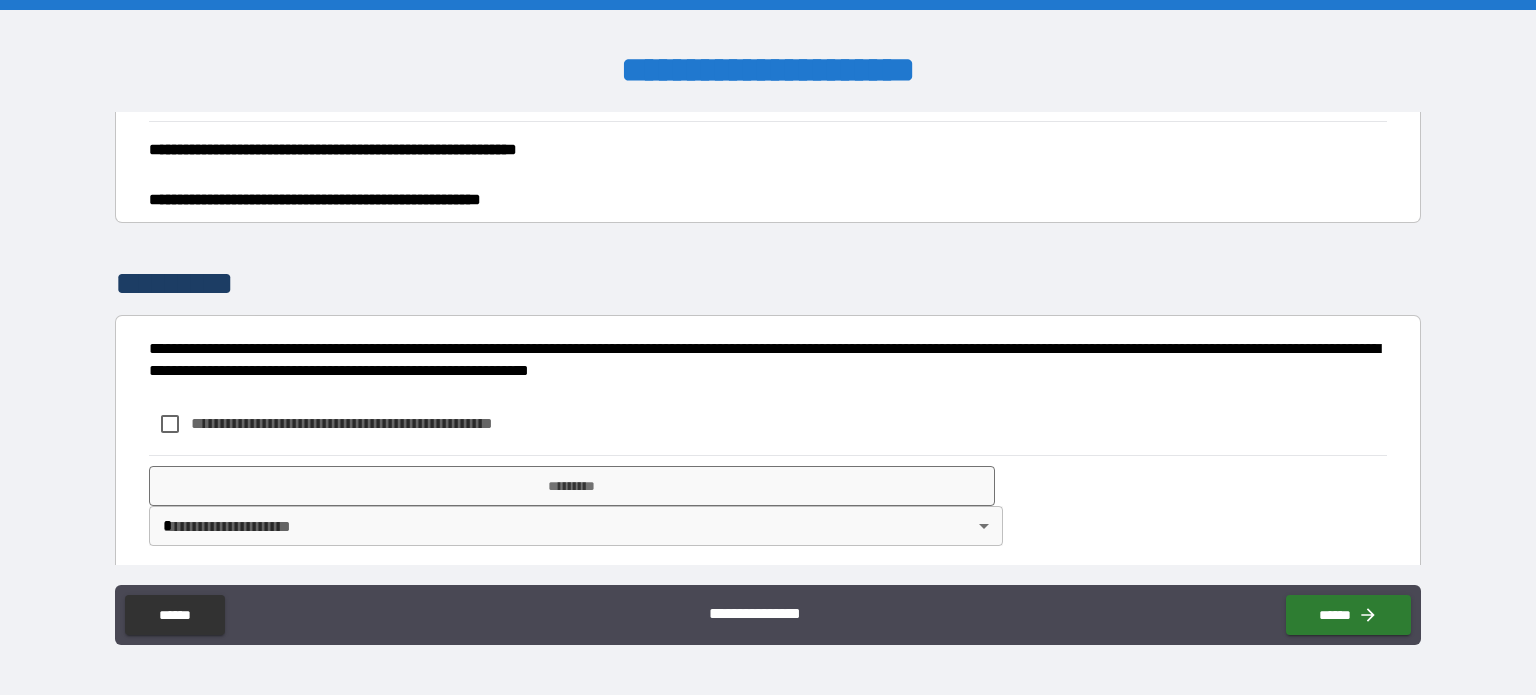 scroll, scrollTop: 1360, scrollLeft: 0, axis: vertical 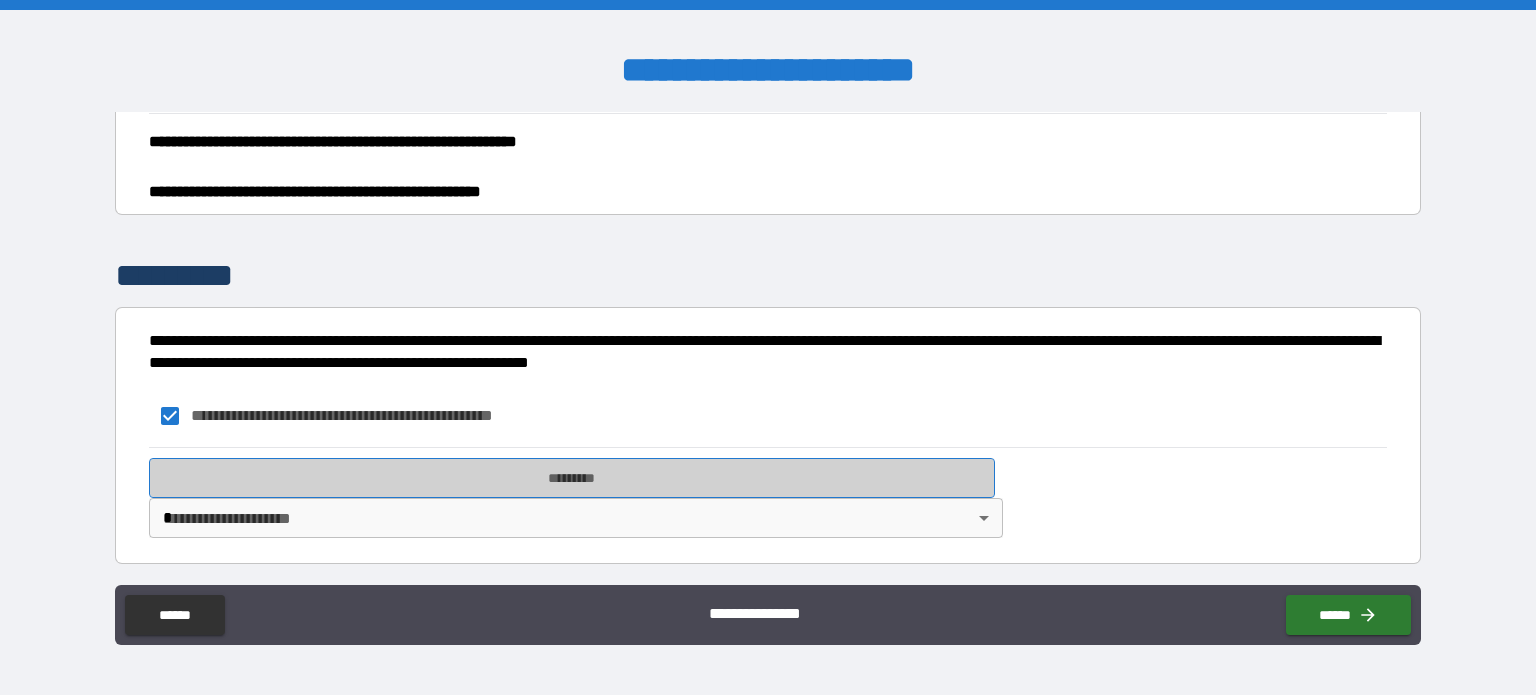 click on "*********" at bounding box center [572, 478] 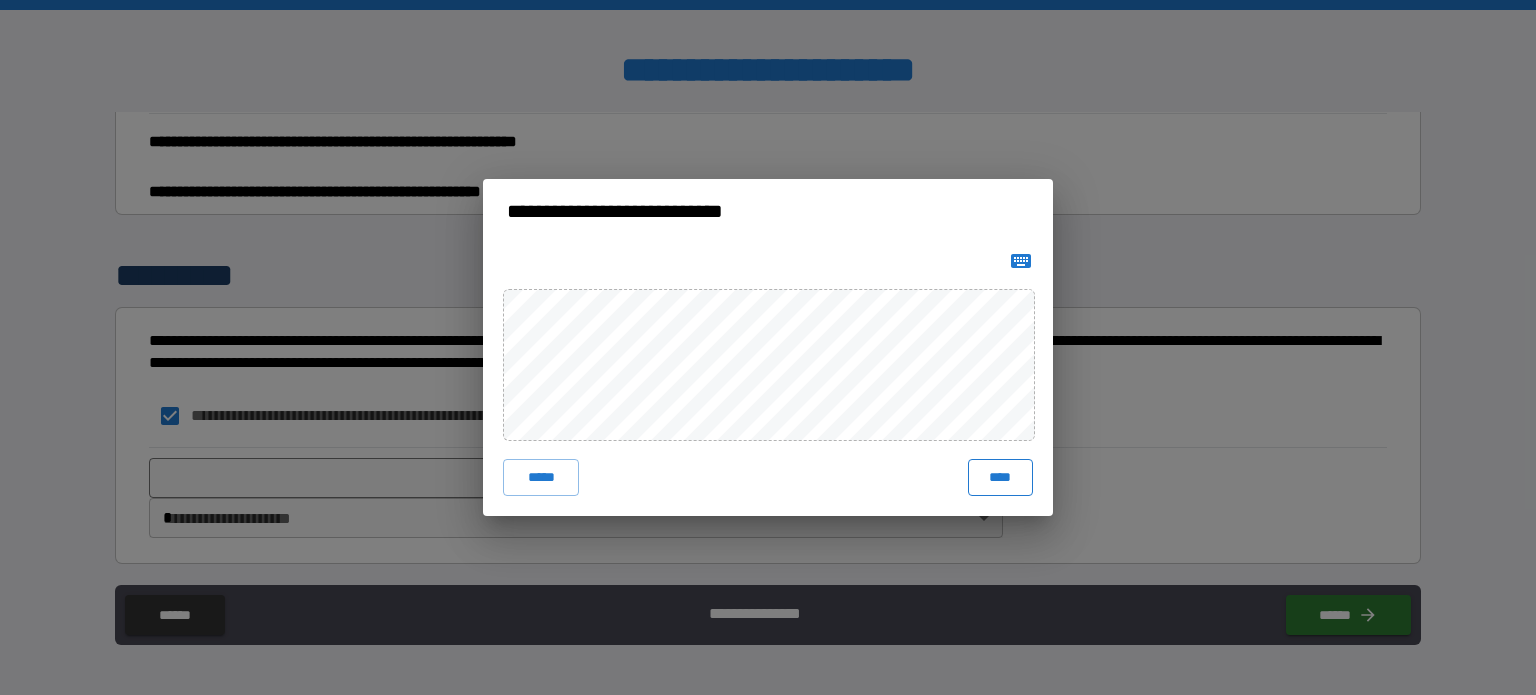 click on "****" at bounding box center (1000, 477) 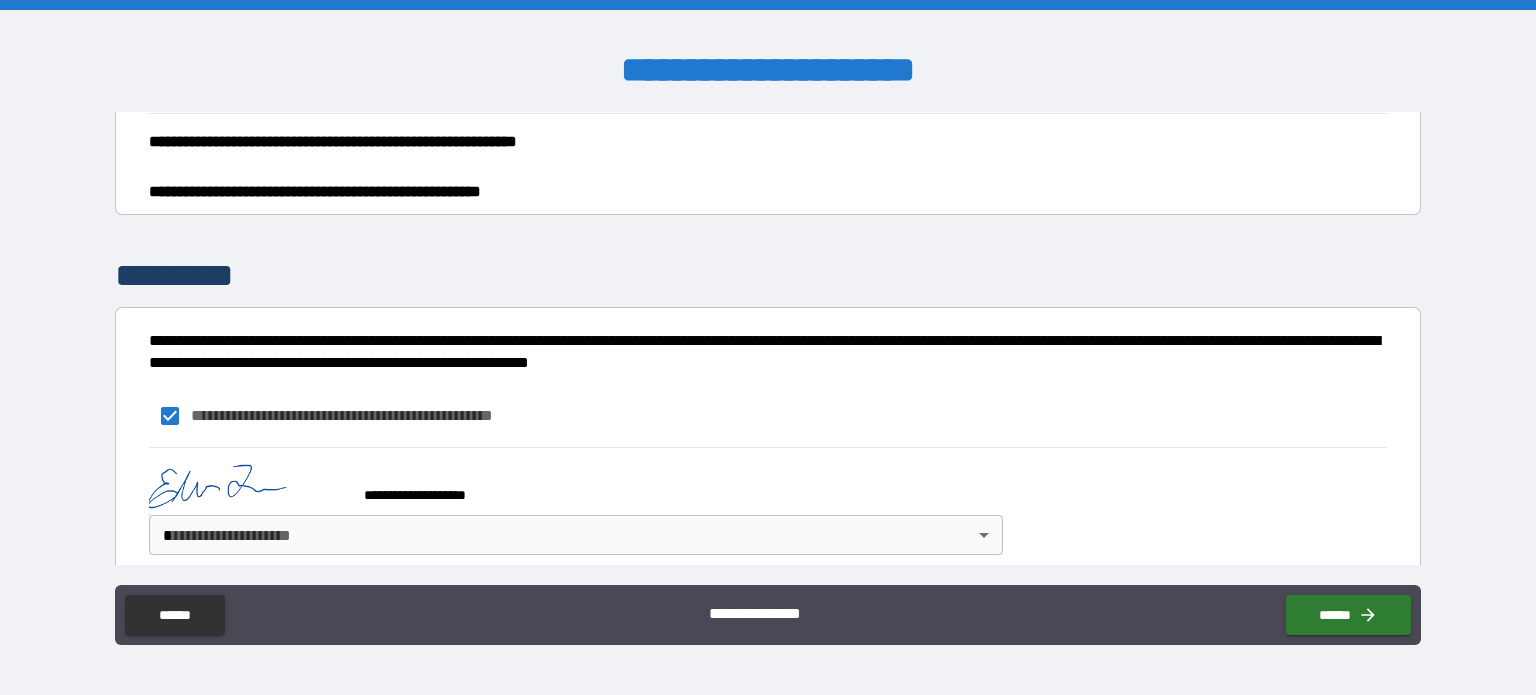 click on "**********" at bounding box center [768, 347] 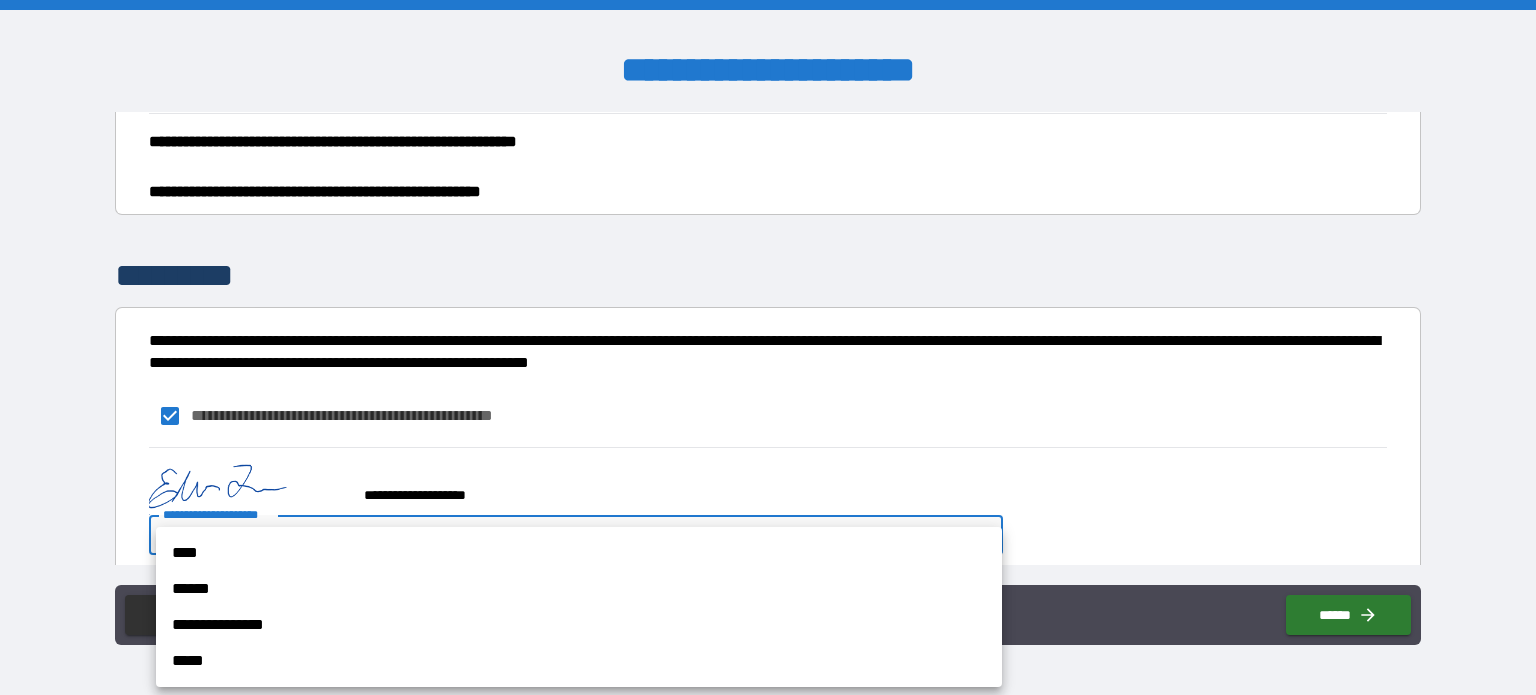 click on "****" at bounding box center [579, 553] 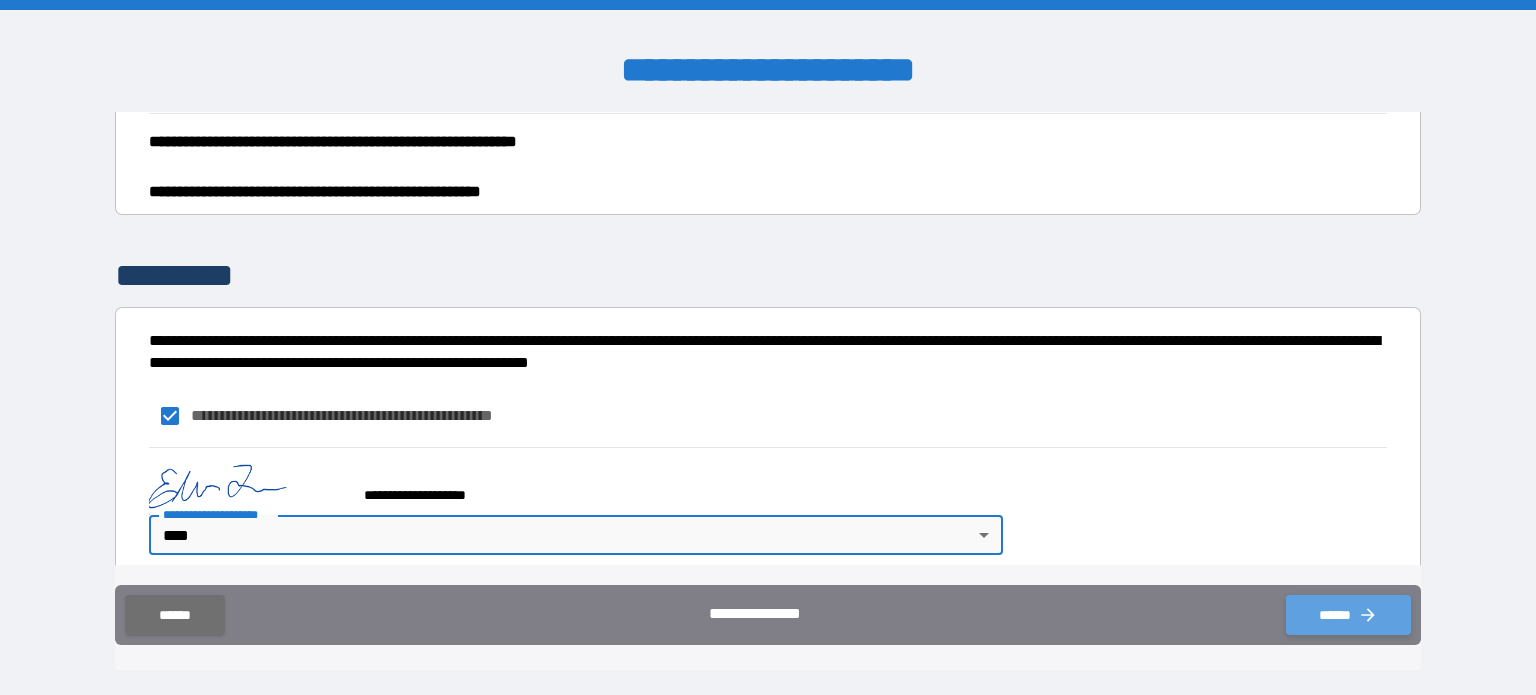 click on "******" at bounding box center (1348, 615) 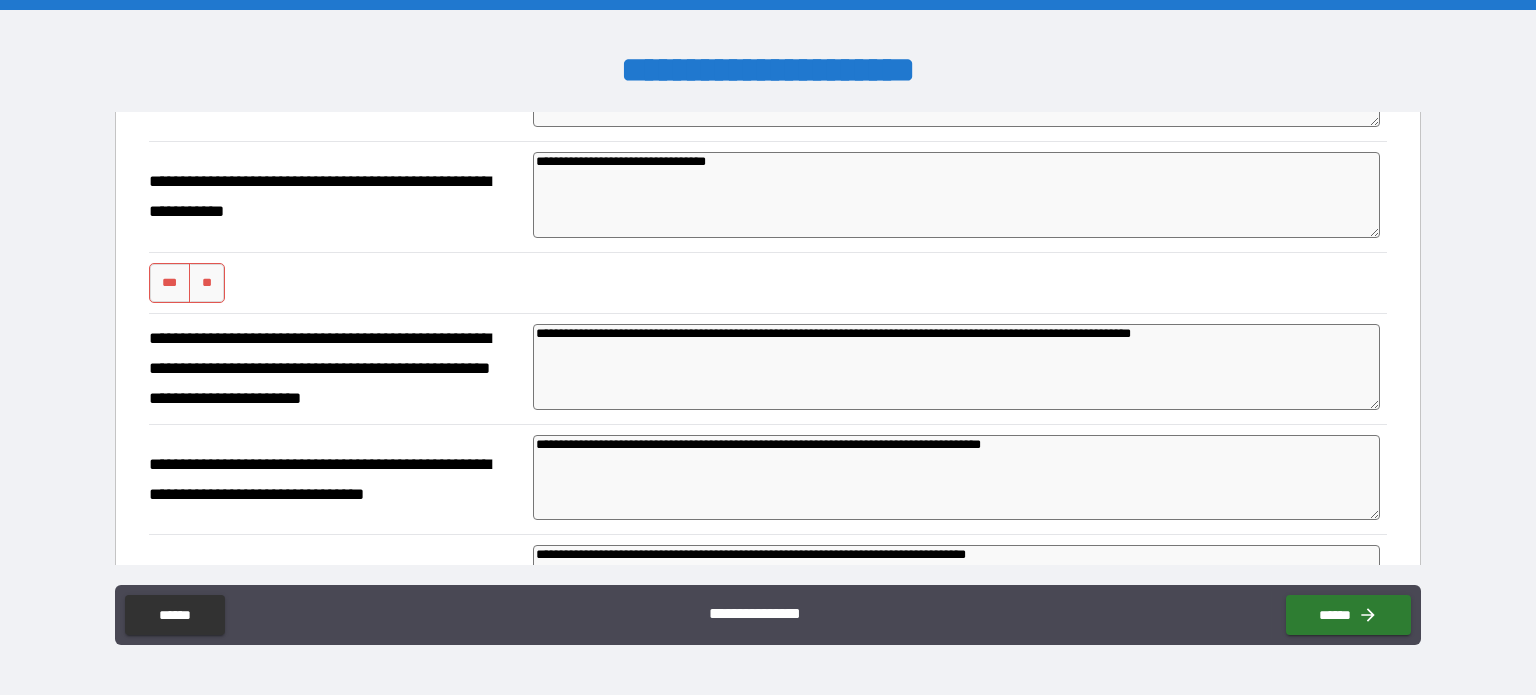 scroll, scrollTop: 577, scrollLeft: 0, axis: vertical 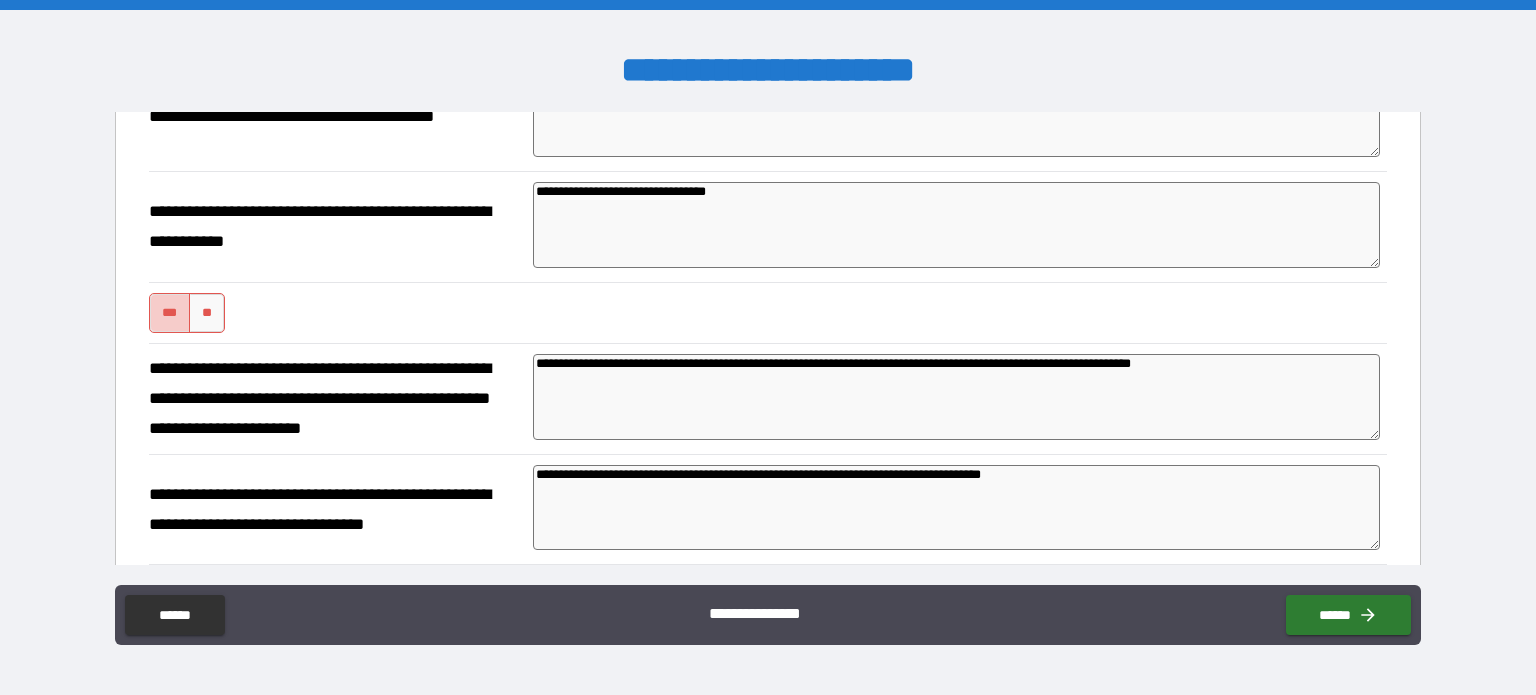 click on "***" at bounding box center (170, 313) 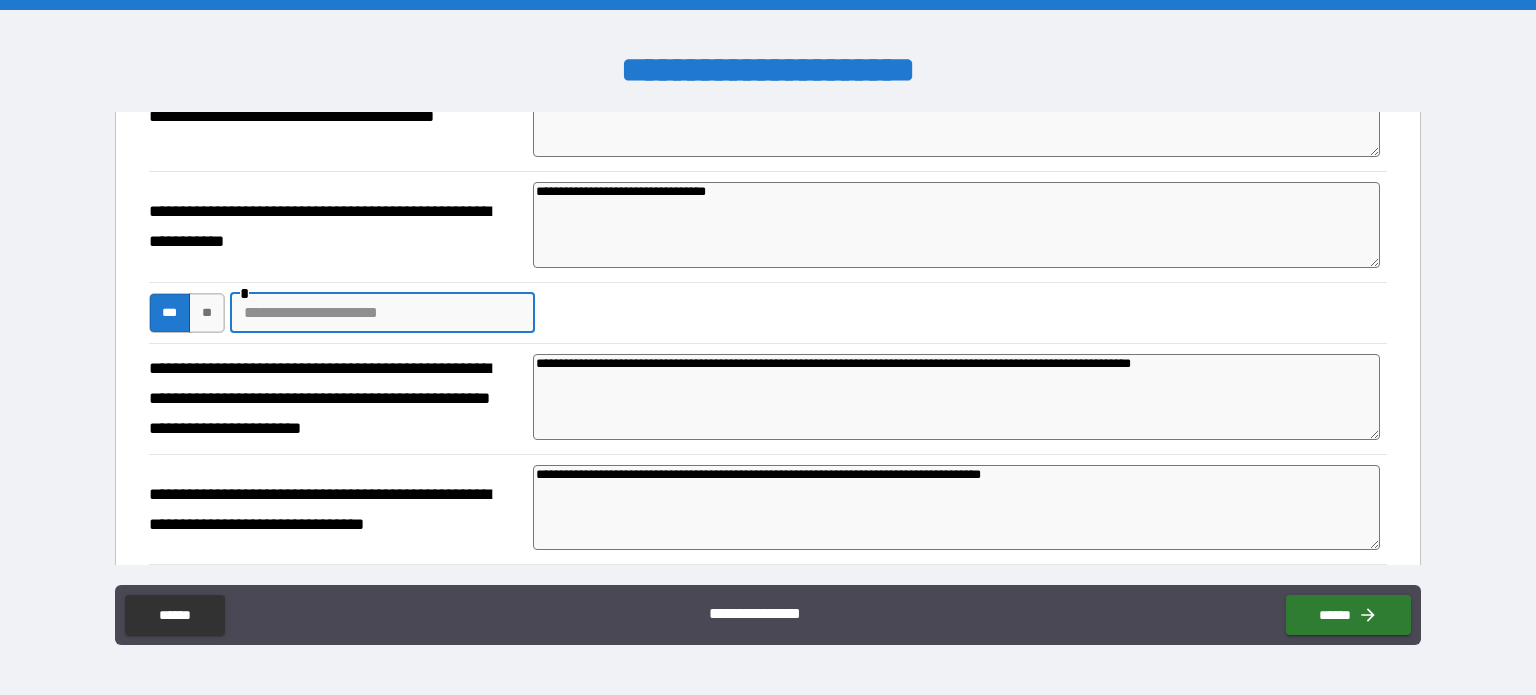 click at bounding box center [382, 313] 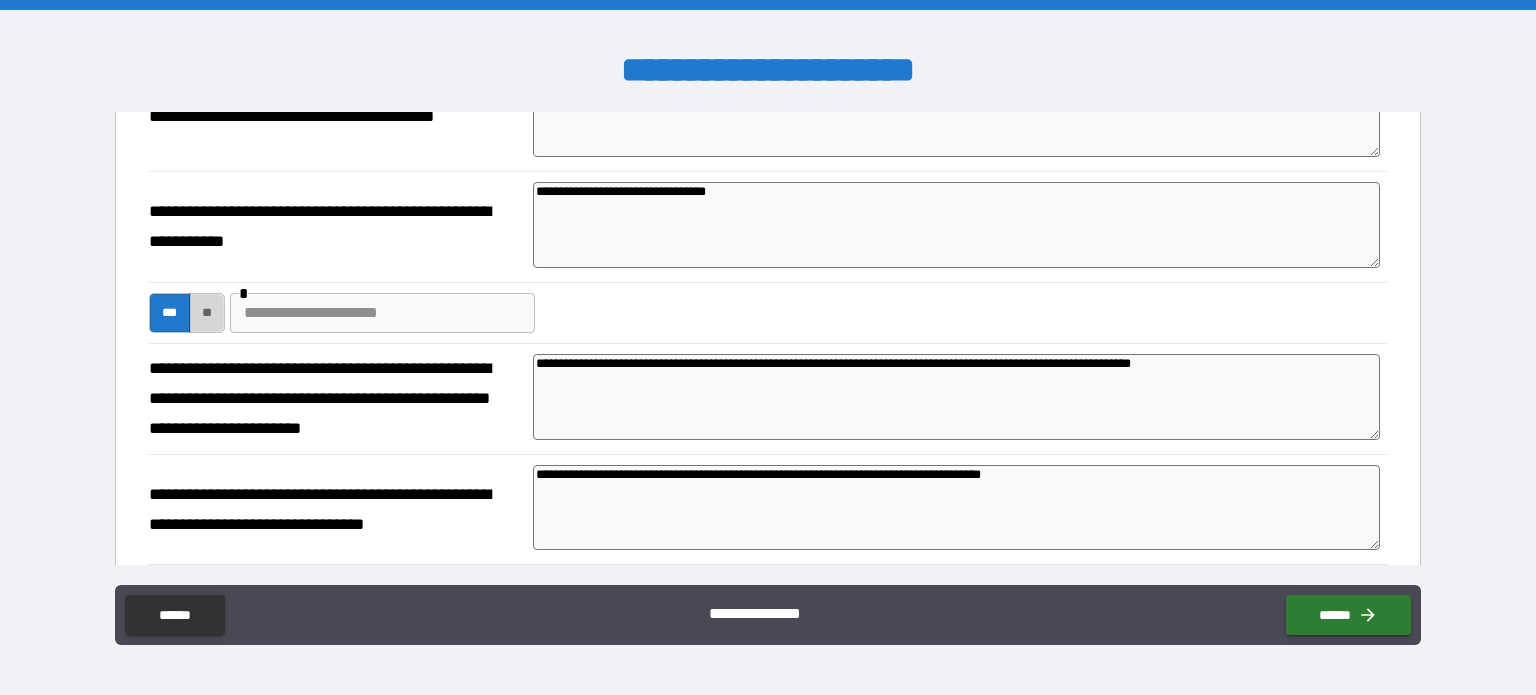 click on "**" at bounding box center [207, 313] 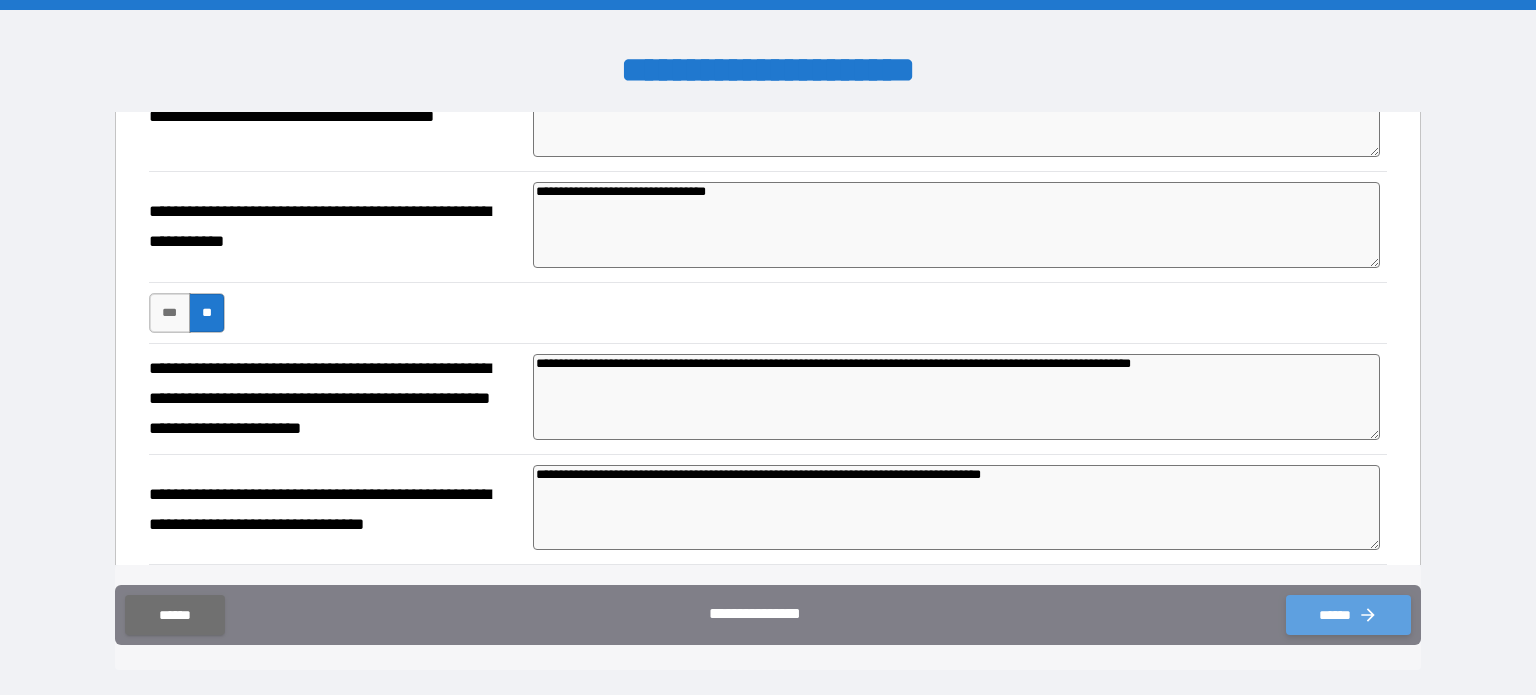 click on "******" at bounding box center [1348, 615] 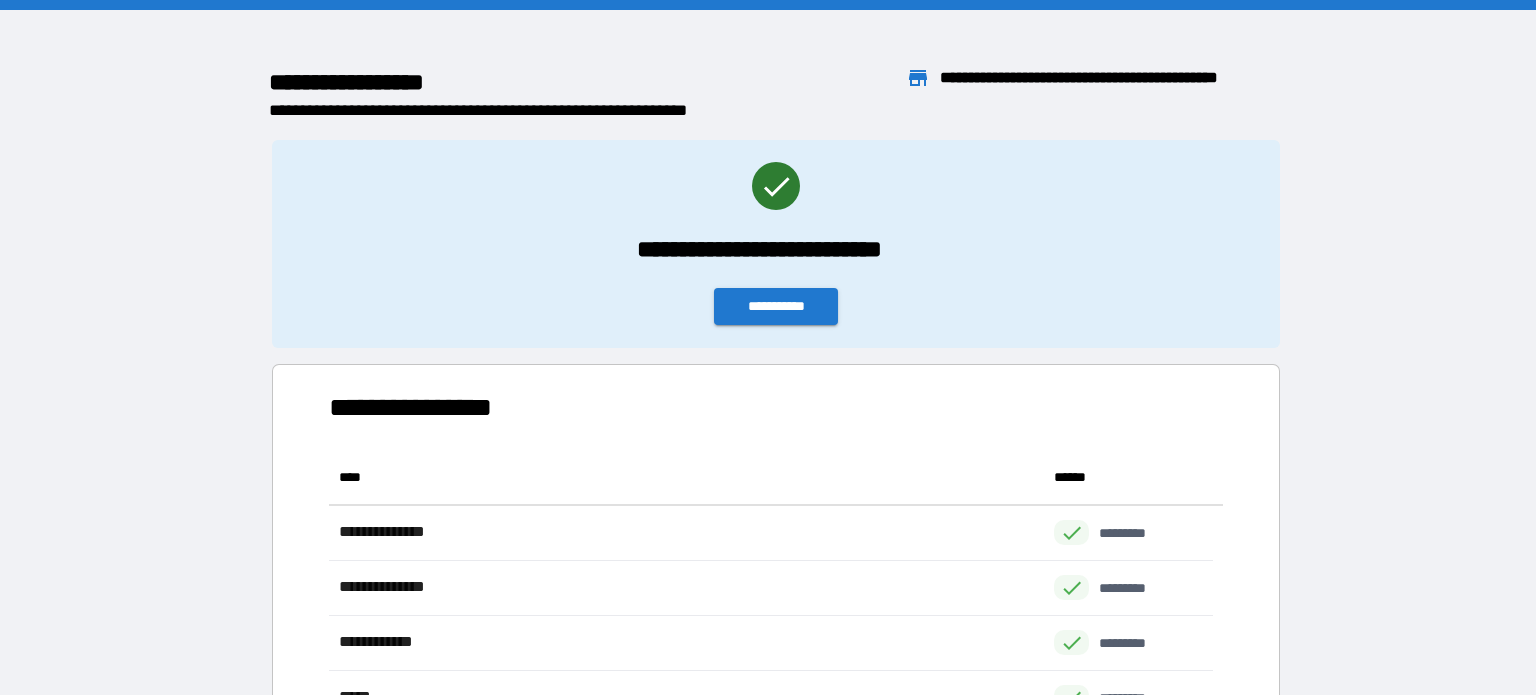 scroll, scrollTop: 16, scrollLeft: 16, axis: both 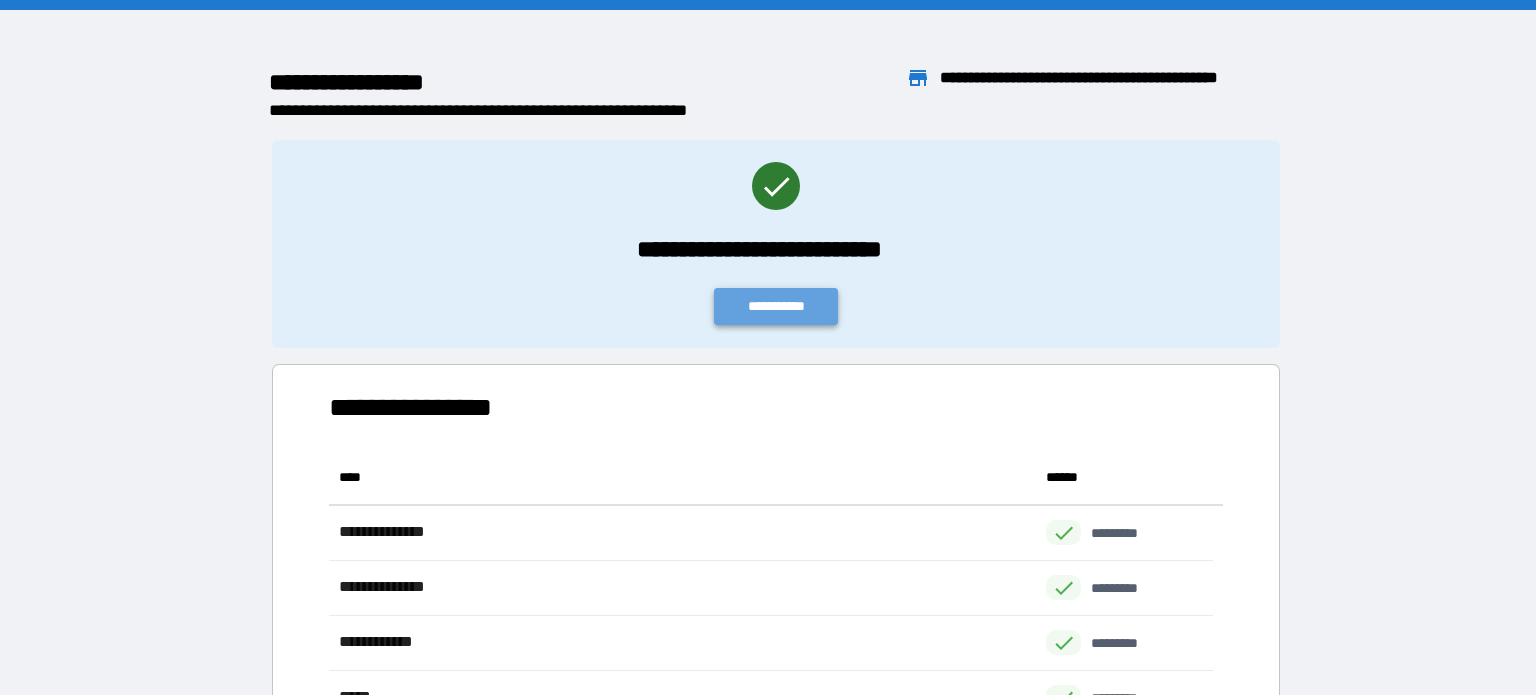 click on "**********" at bounding box center (776, 306) 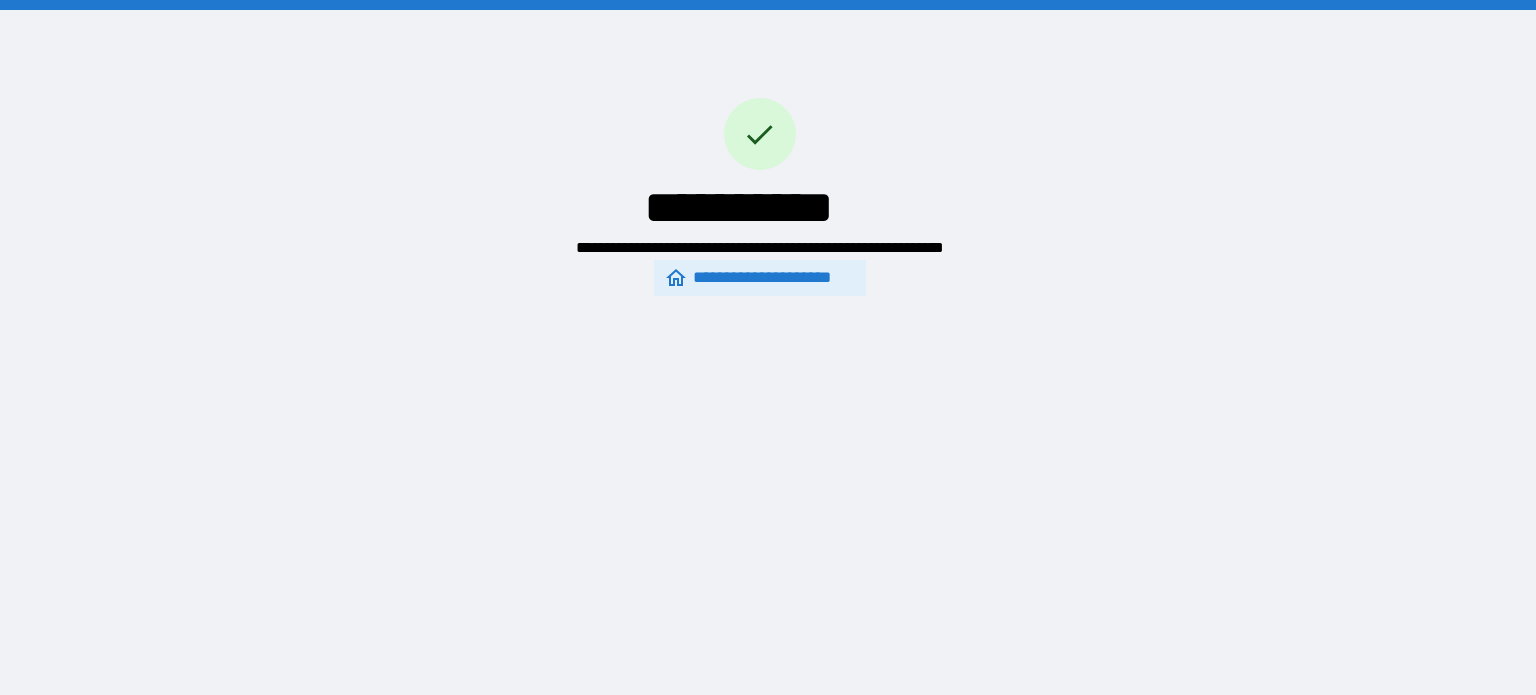 click on "**********" at bounding box center (759, 278) 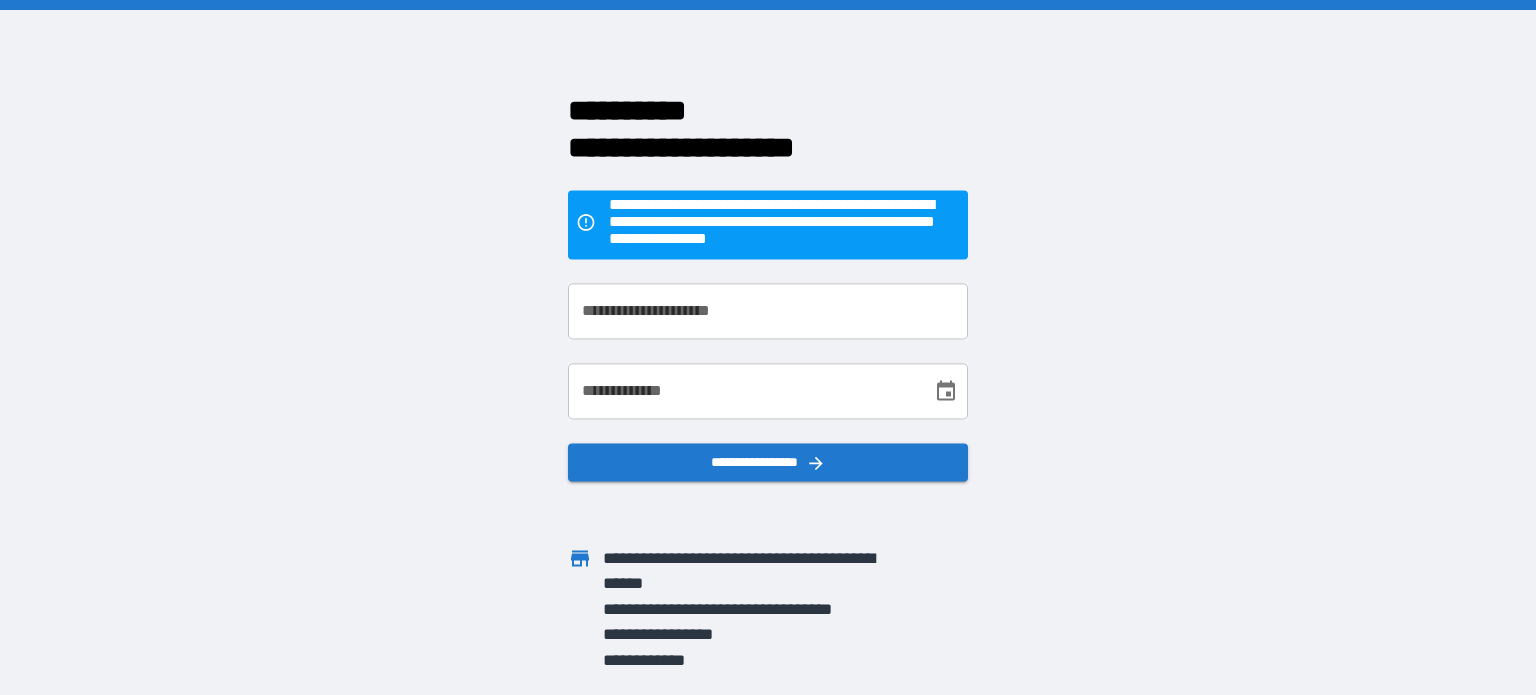 scroll, scrollTop: 4, scrollLeft: 0, axis: vertical 